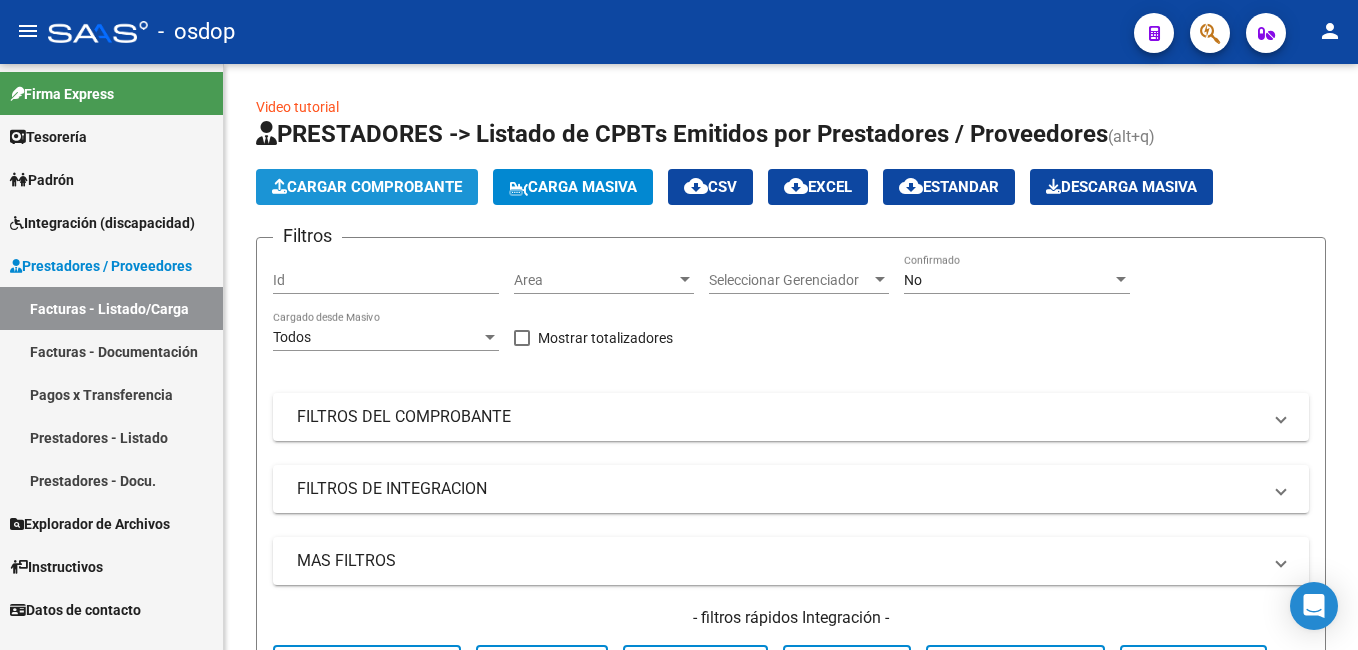 click on "Cargar Comprobante" 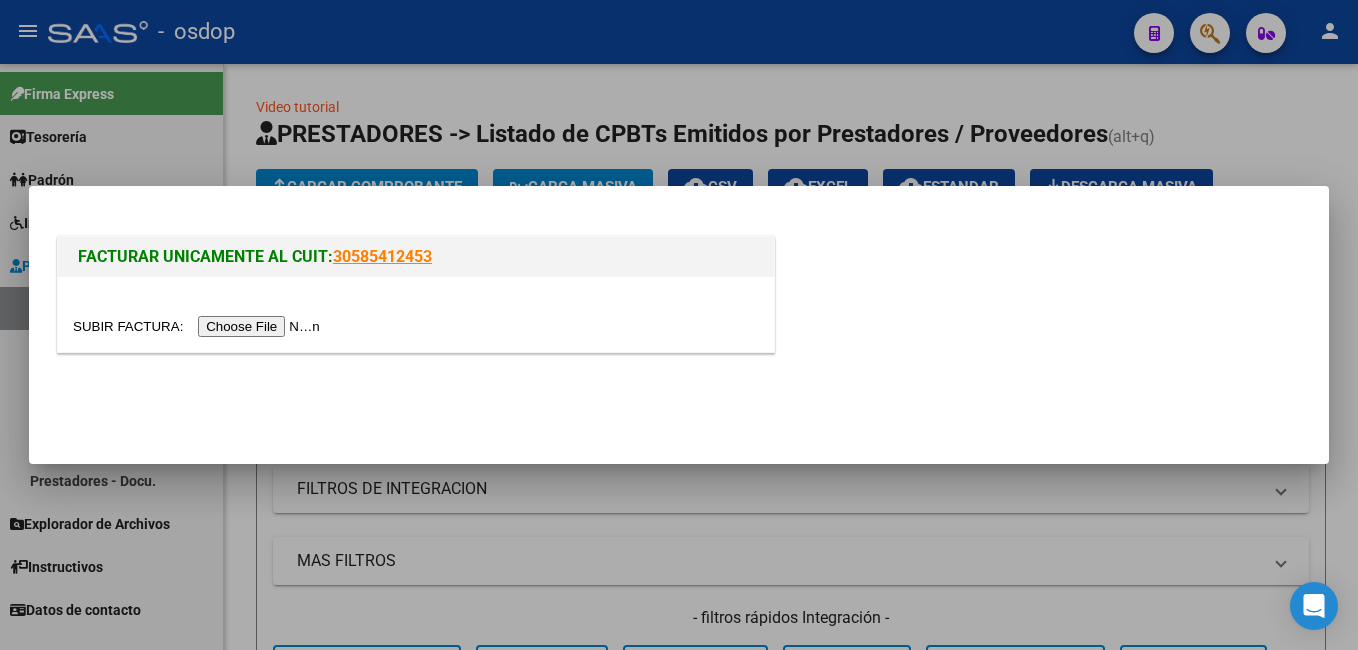 click at bounding box center [199, 326] 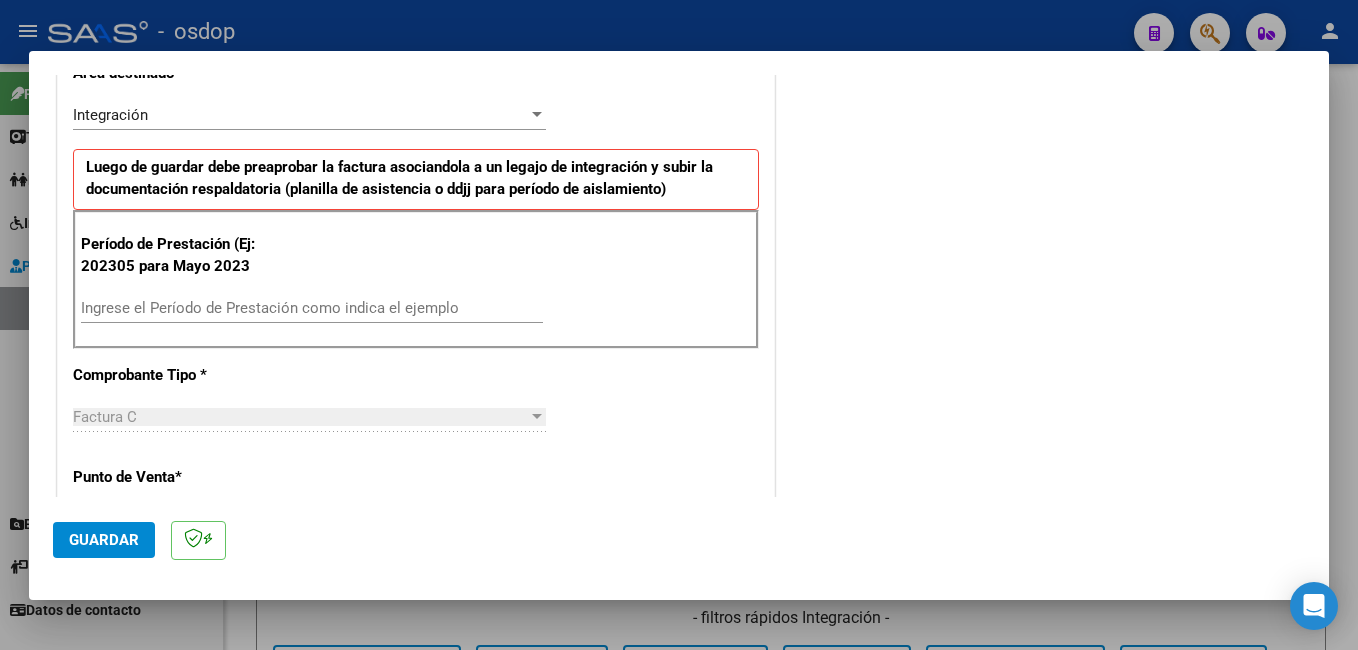 scroll, scrollTop: 500, scrollLeft: 0, axis: vertical 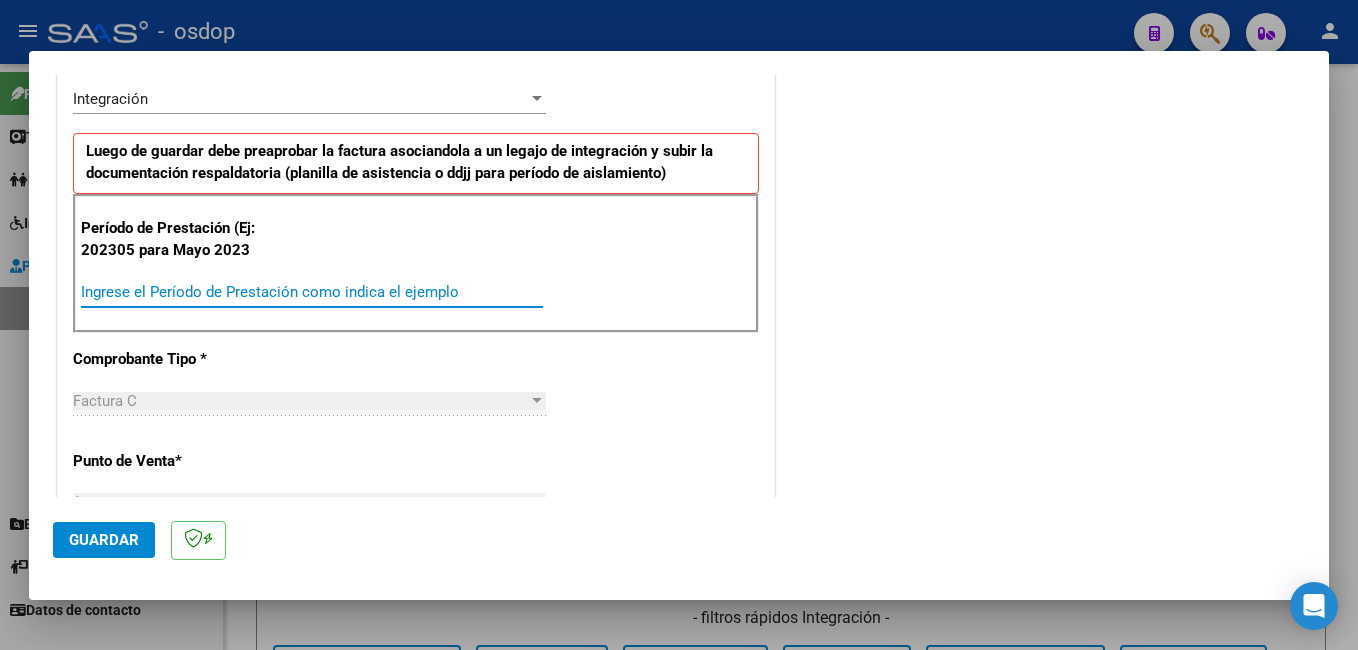 click on "Ingrese el Período de Prestación como indica el ejemplo" at bounding box center (312, 292) 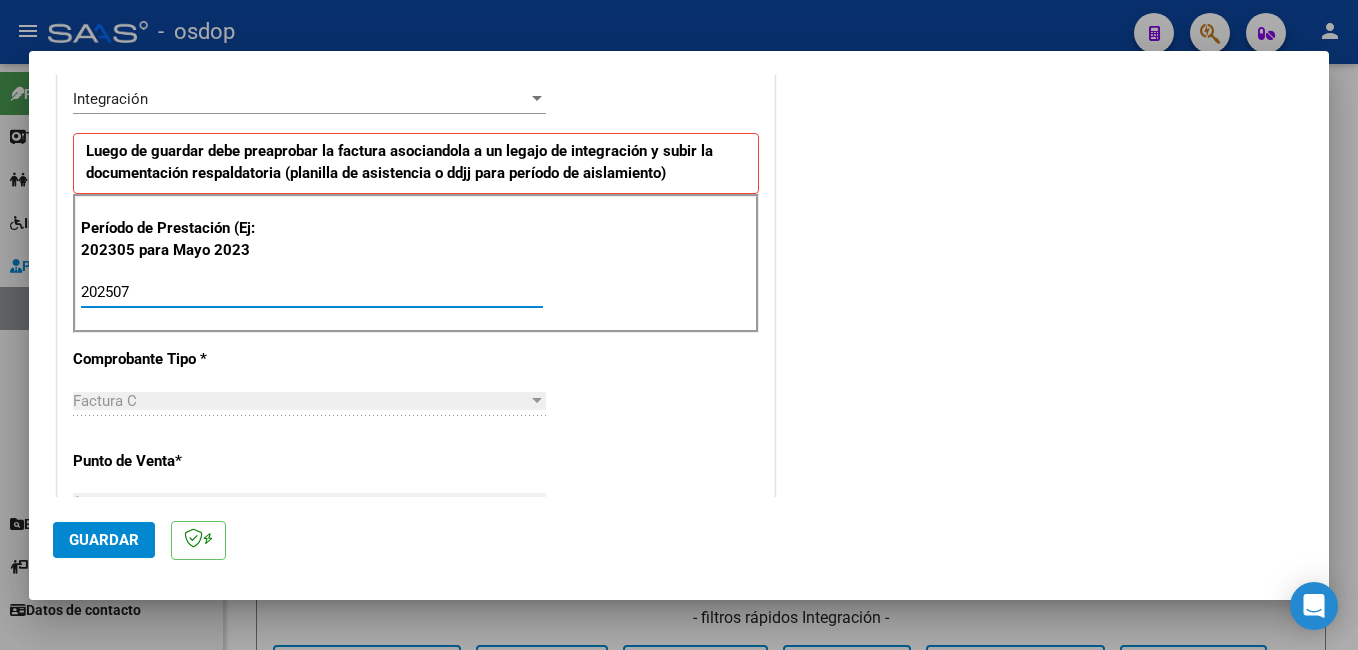 type on "202507" 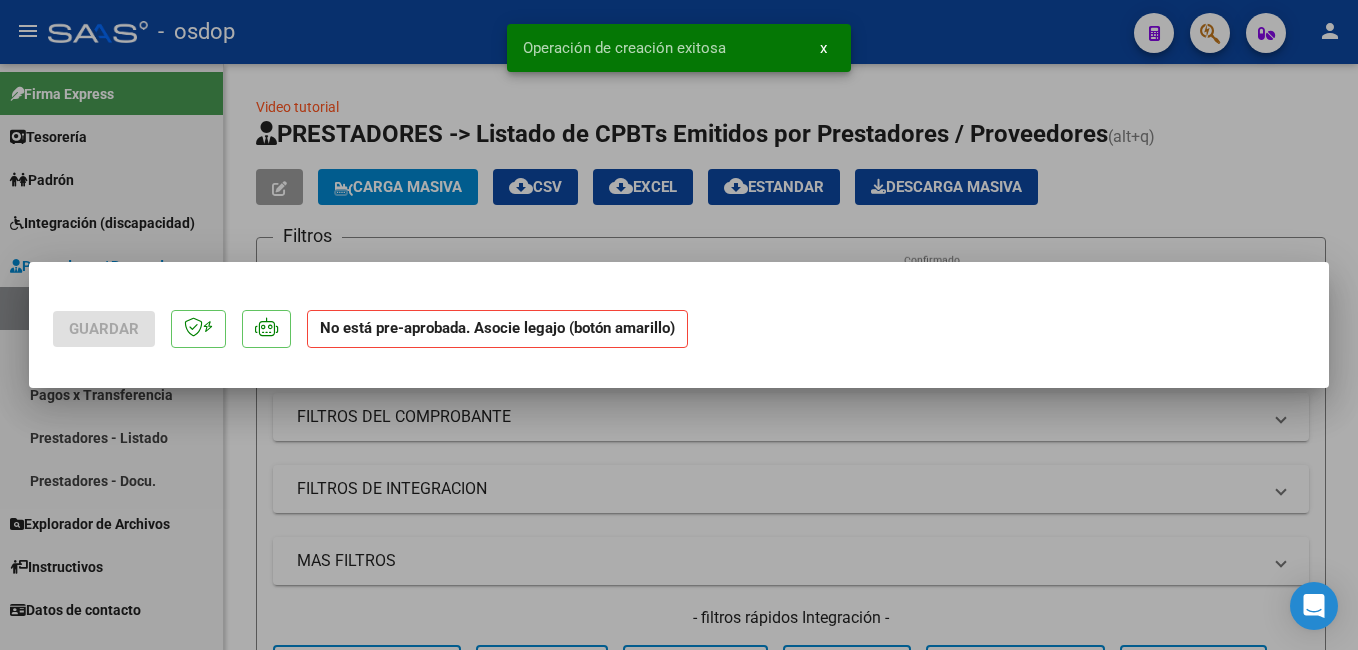 scroll, scrollTop: 0, scrollLeft: 0, axis: both 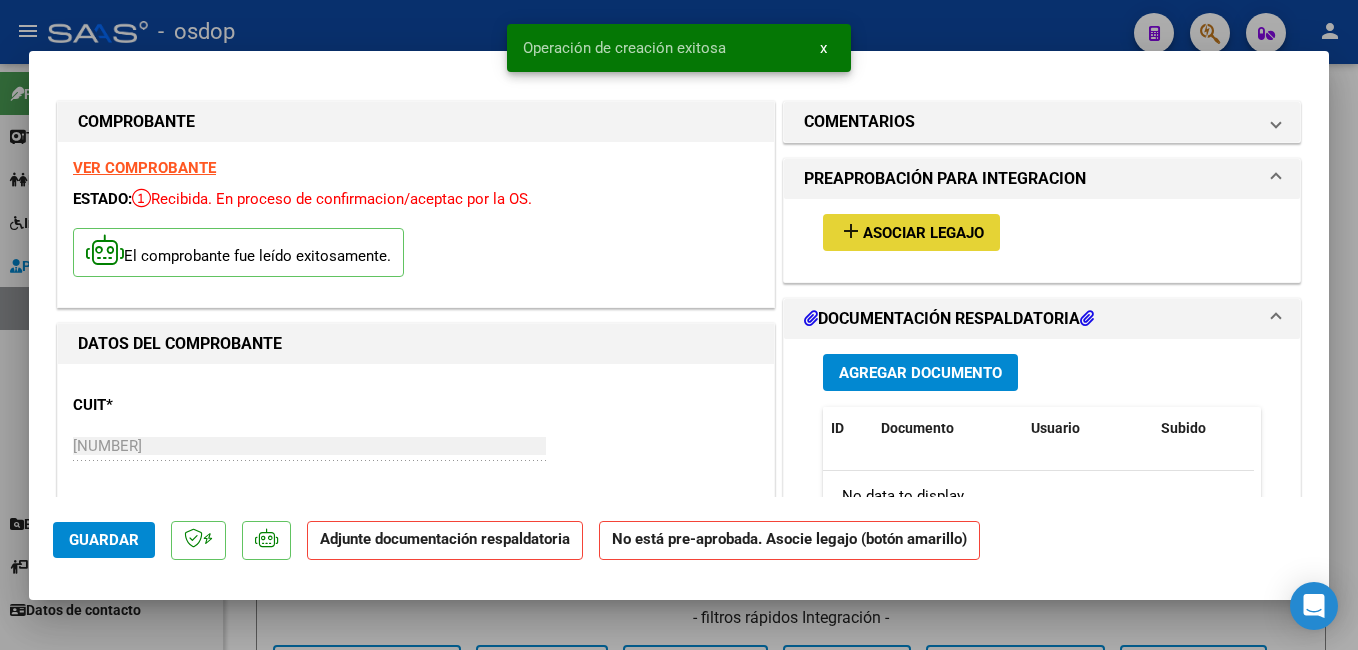 click on "add" at bounding box center [851, 231] 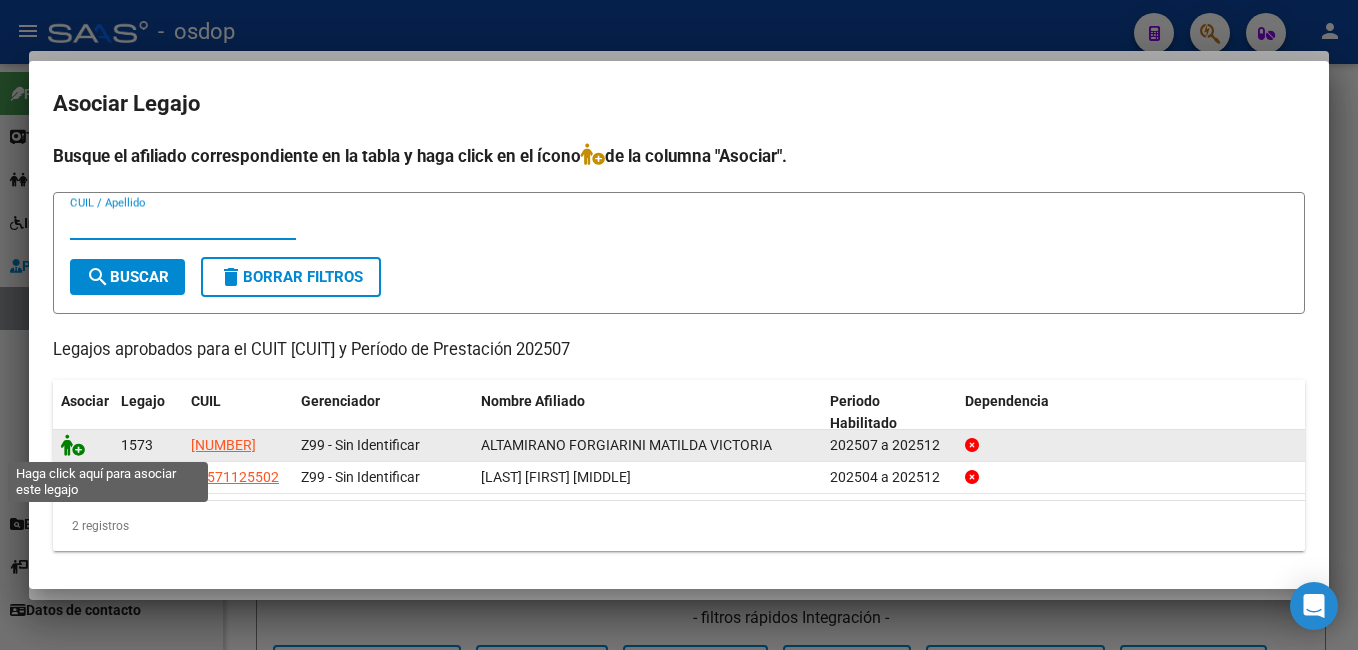 click 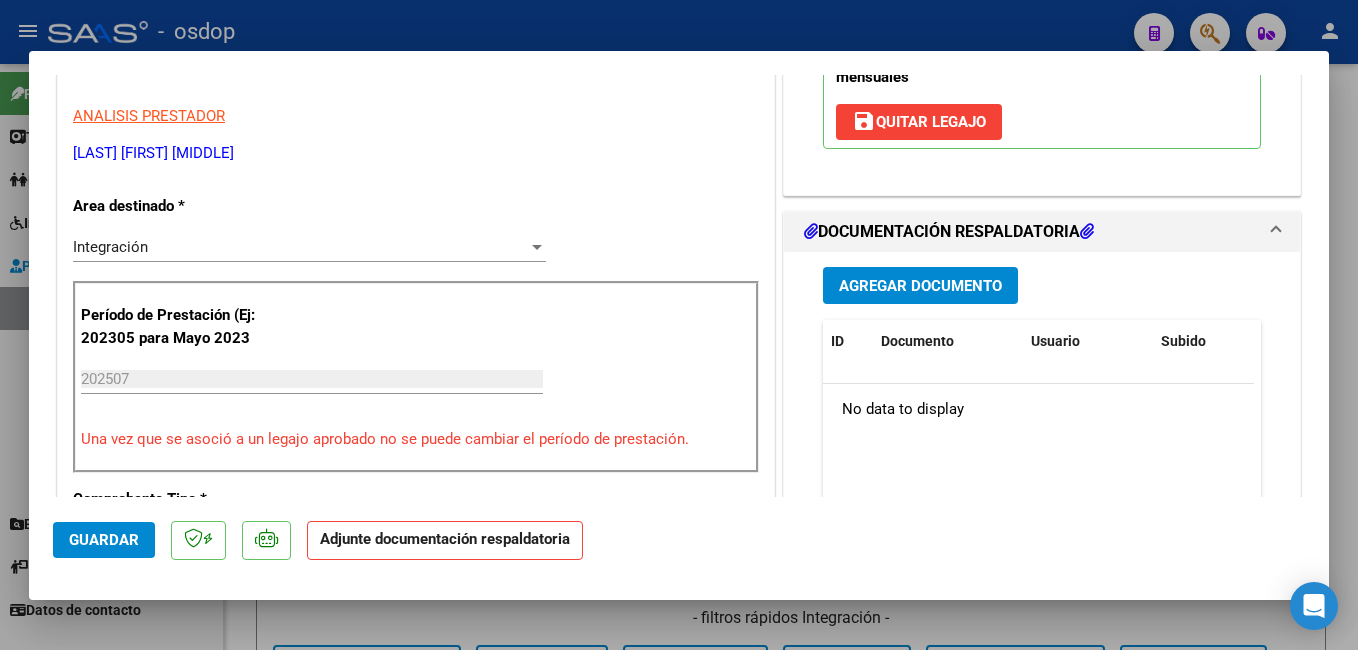 scroll, scrollTop: 400, scrollLeft: 0, axis: vertical 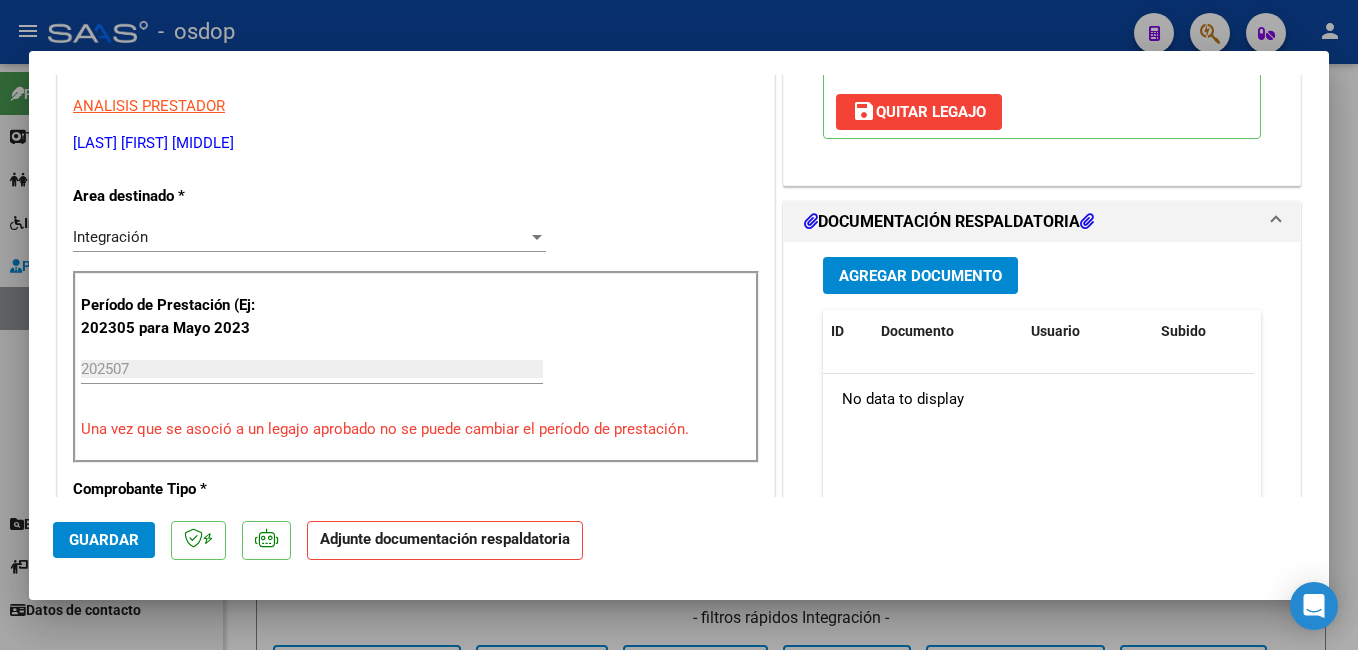 click on "Agregar Documento" at bounding box center (920, 275) 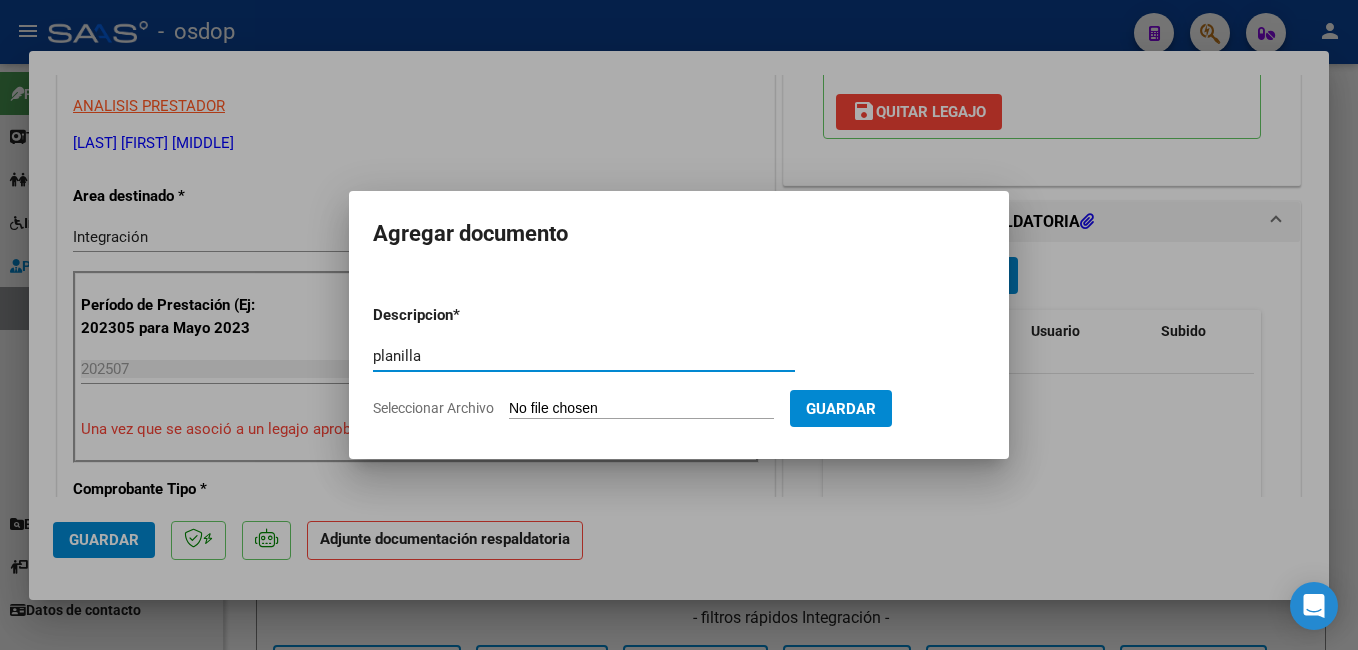 type on "planilla" 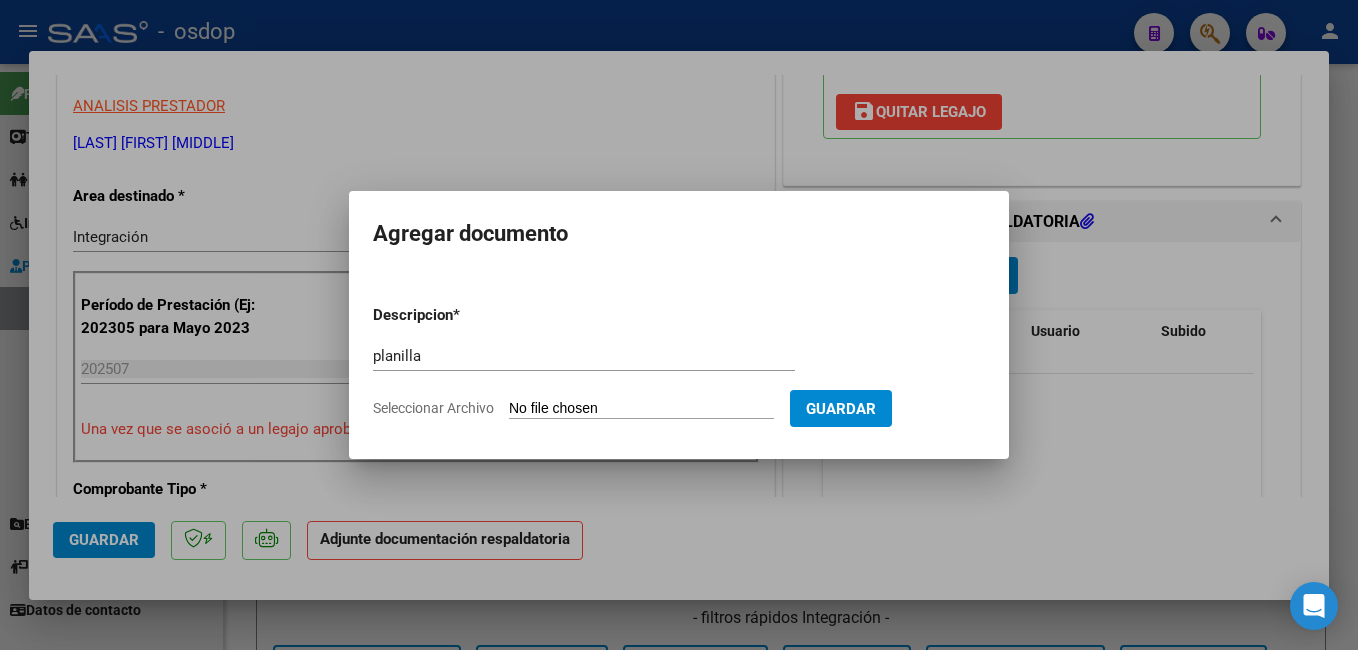 click on "Seleccionar Archivo" at bounding box center (641, 409) 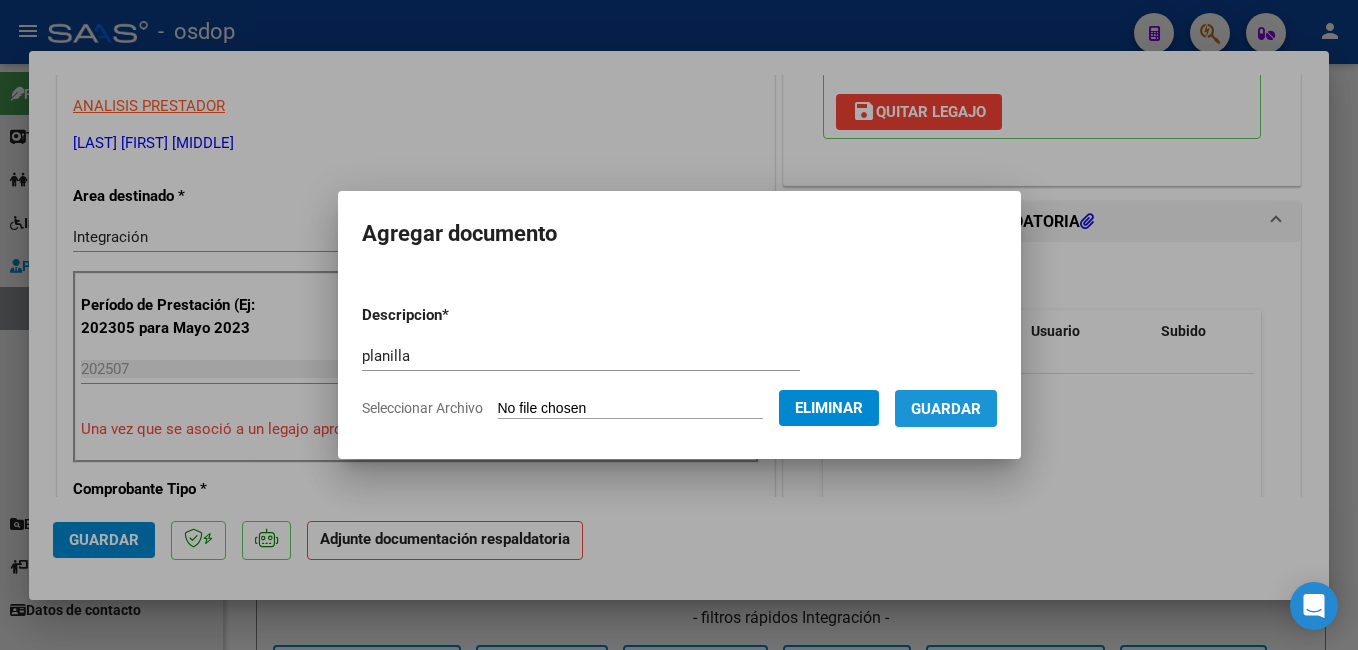 click on "Guardar" at bounding box center [946, 409] 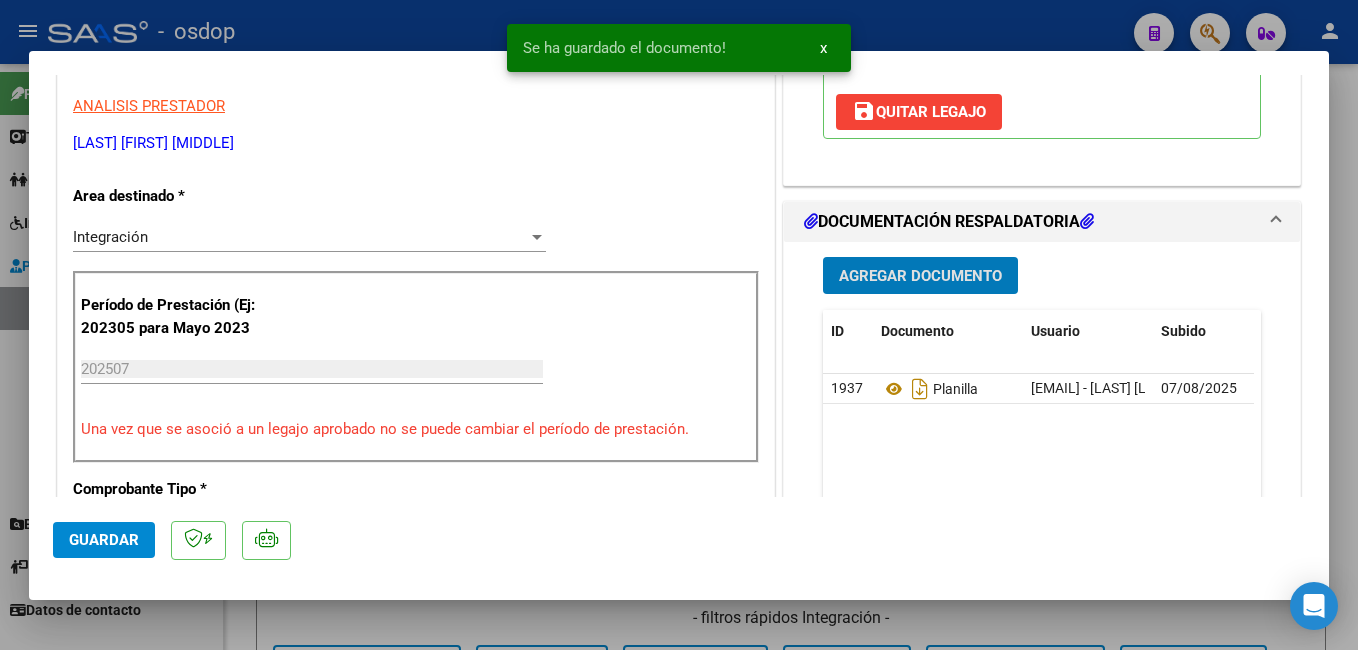 click on "Guardar" 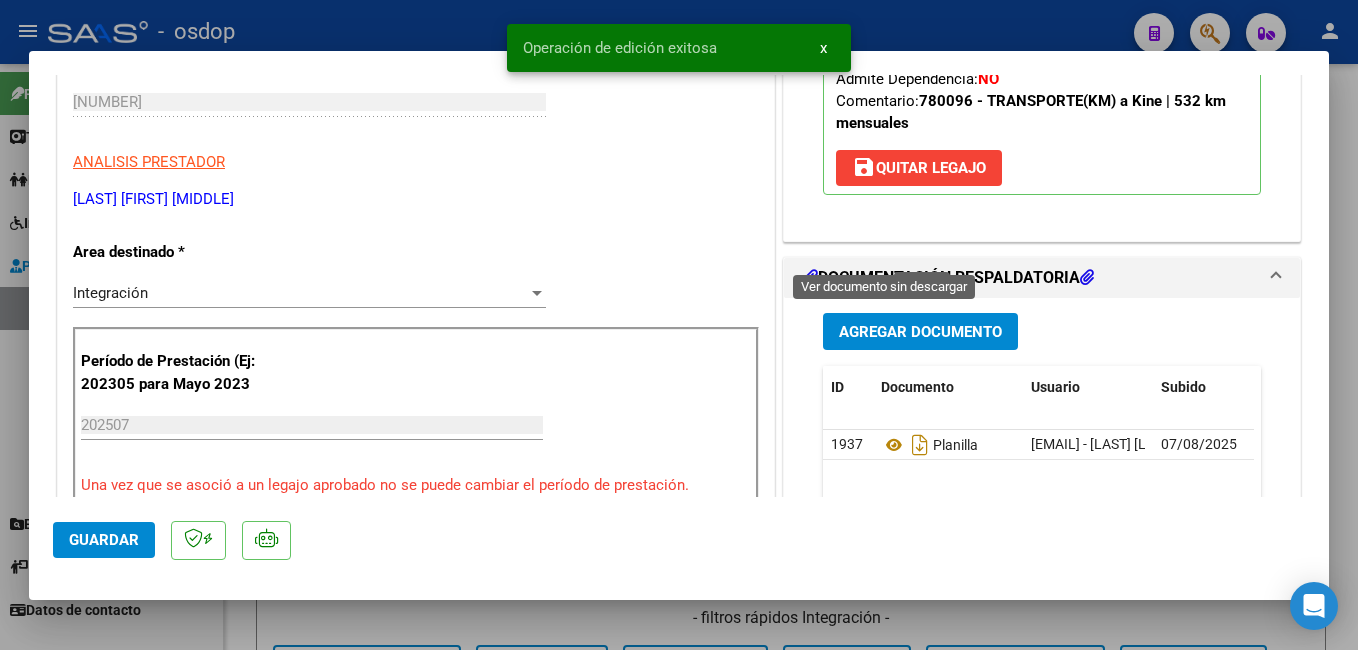 scroll, scrollTop: 600, scrollLeft: 0, axis: vertical 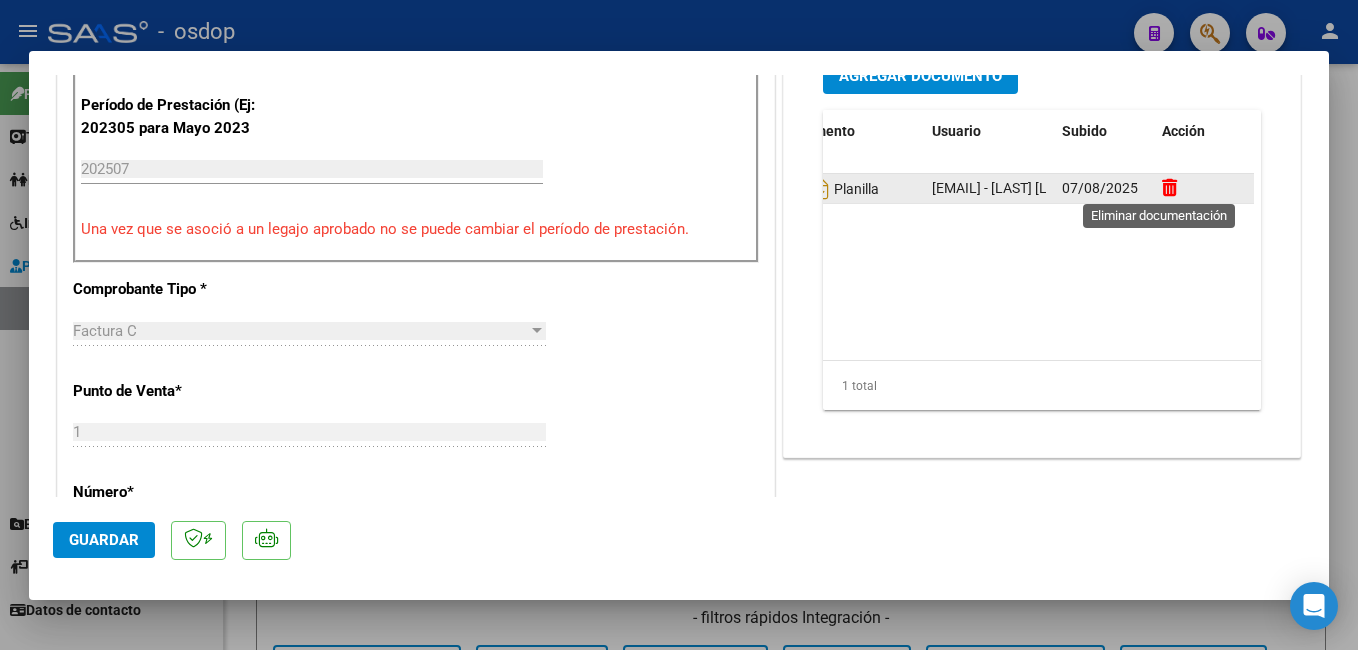 click 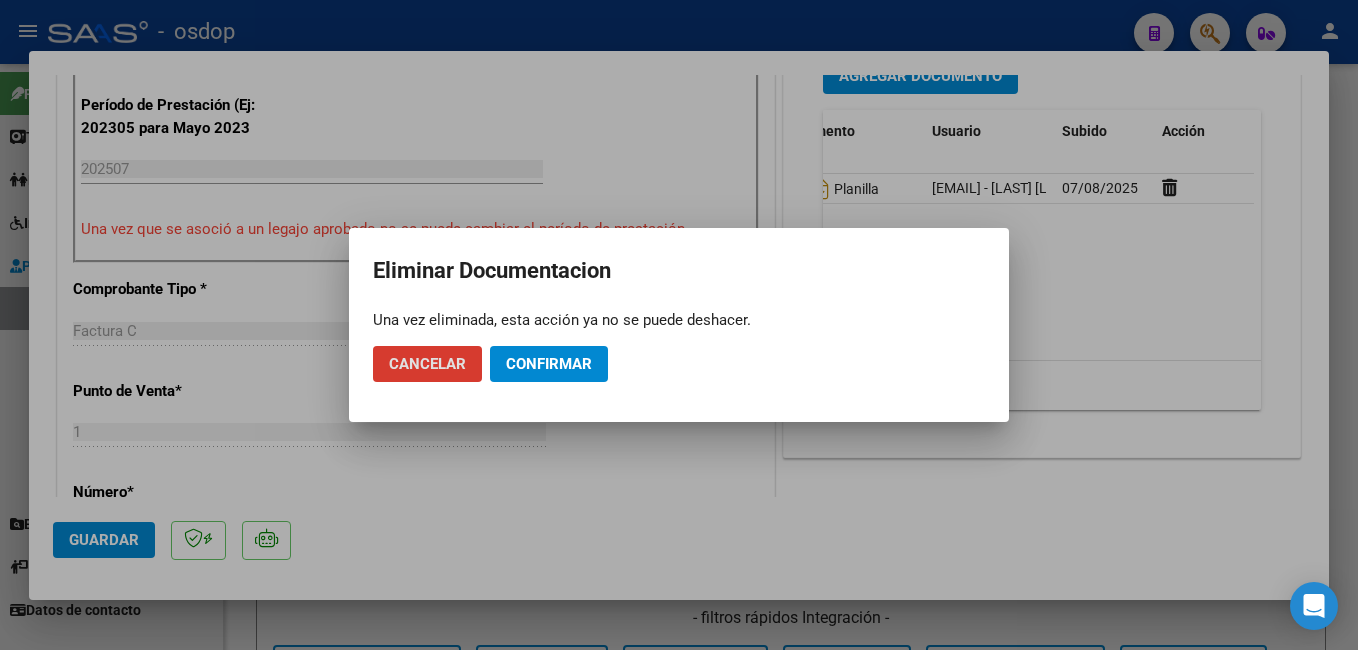 click on "Confirmar" 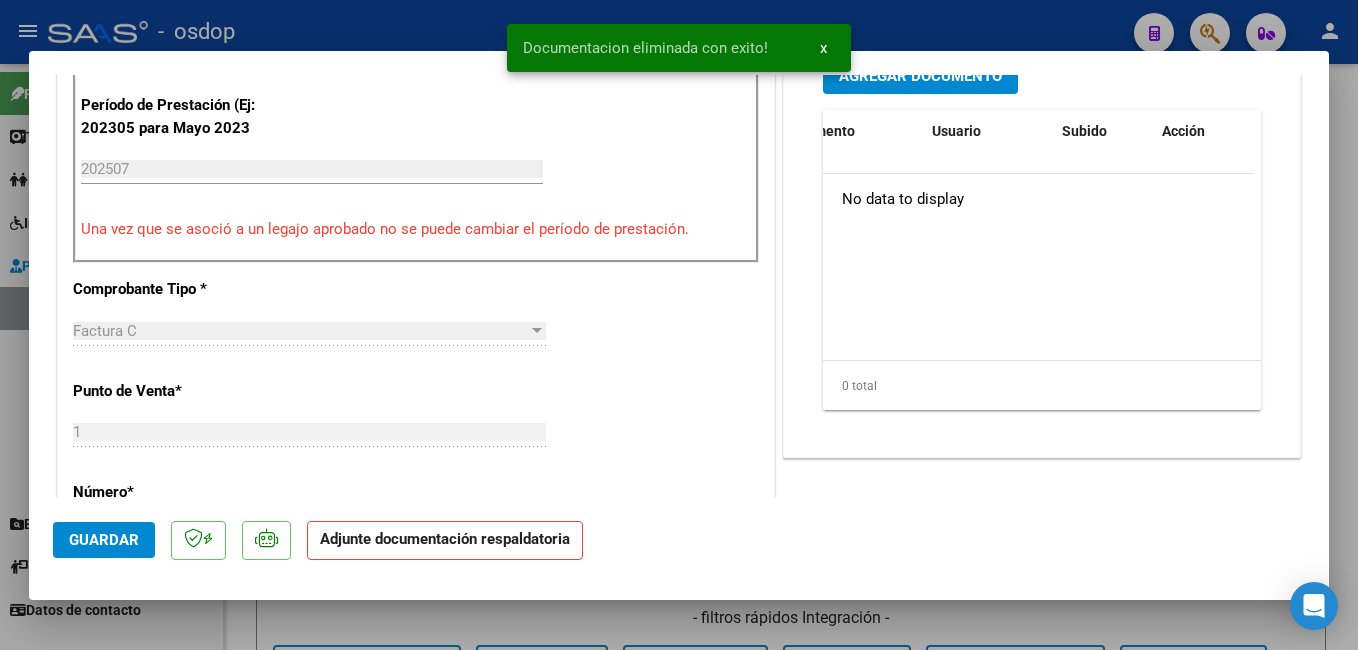 scroll, scrollTop: 0, scrollLeft: 0, axis: both 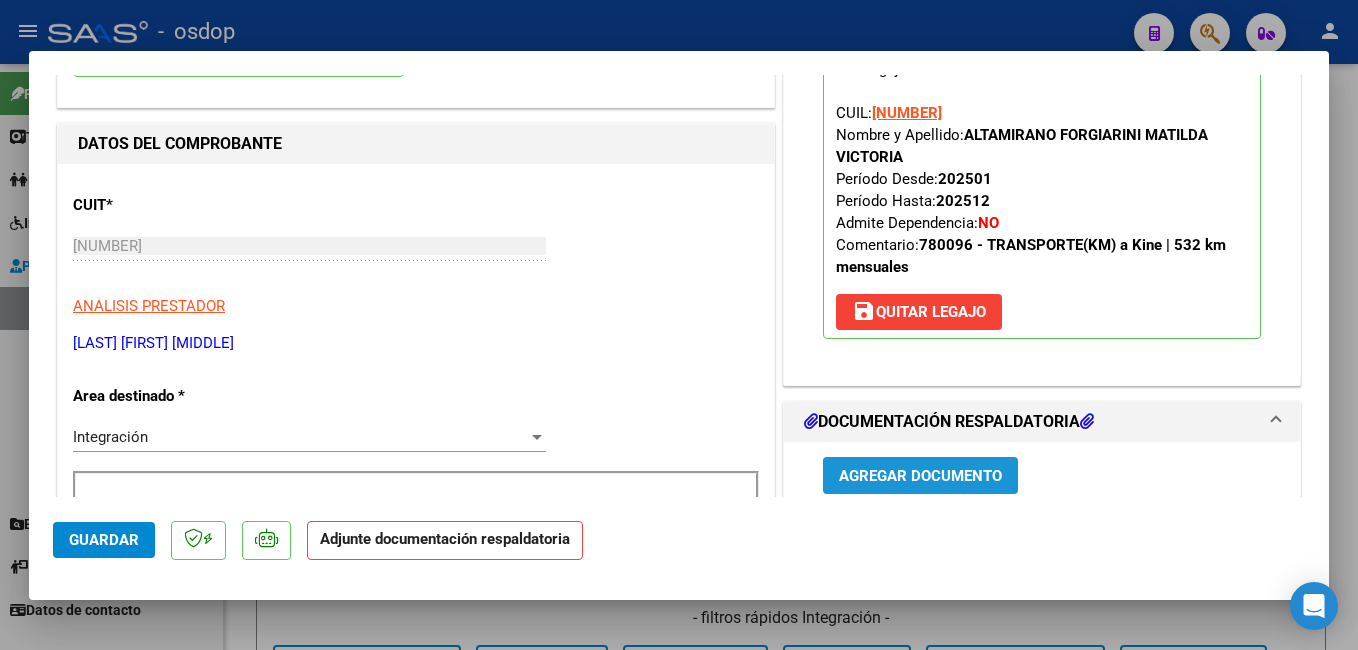 click on "Agregar Documento" at bounding box center [920, 476] 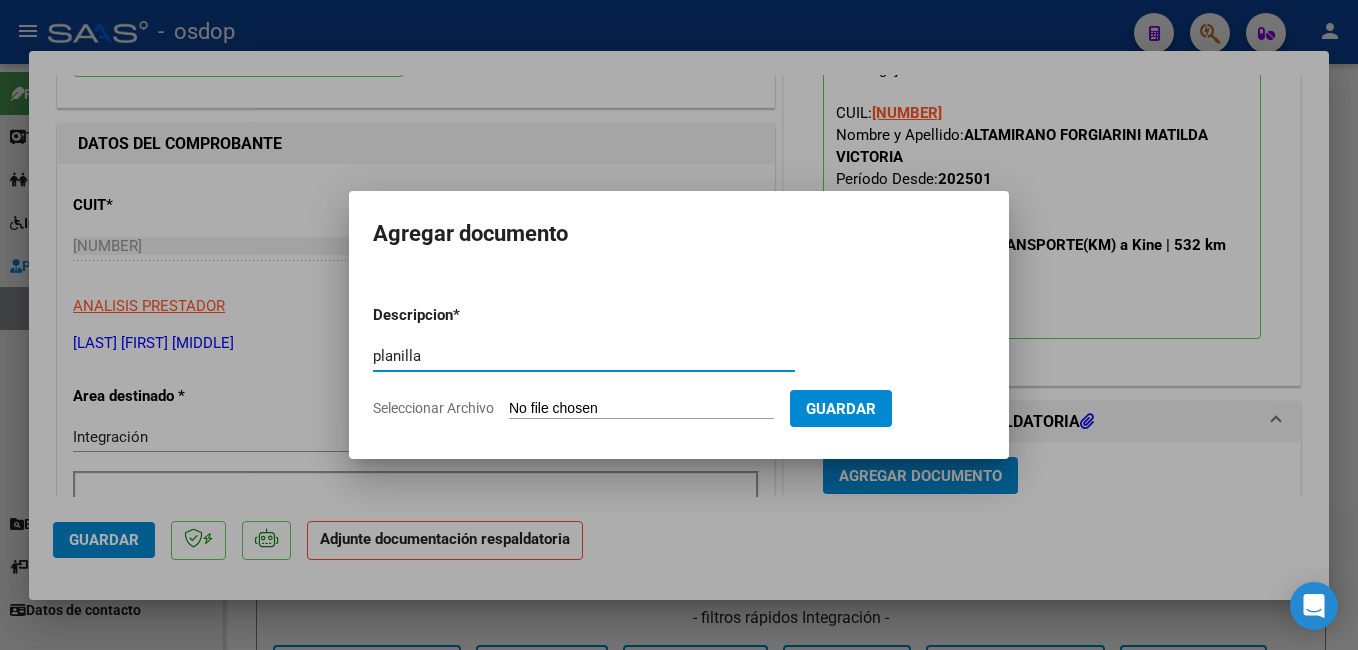 type on "planilla" 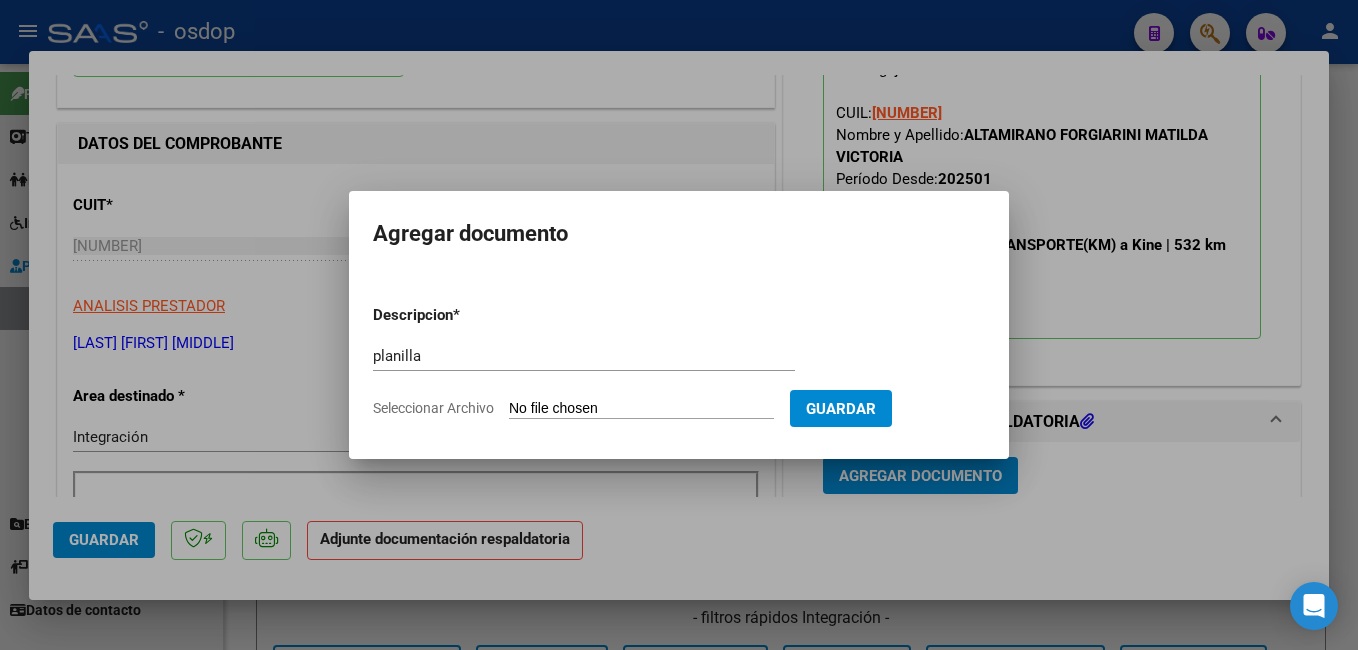 click on "Seleccionar Archivo" at bounding box center [641, 409] 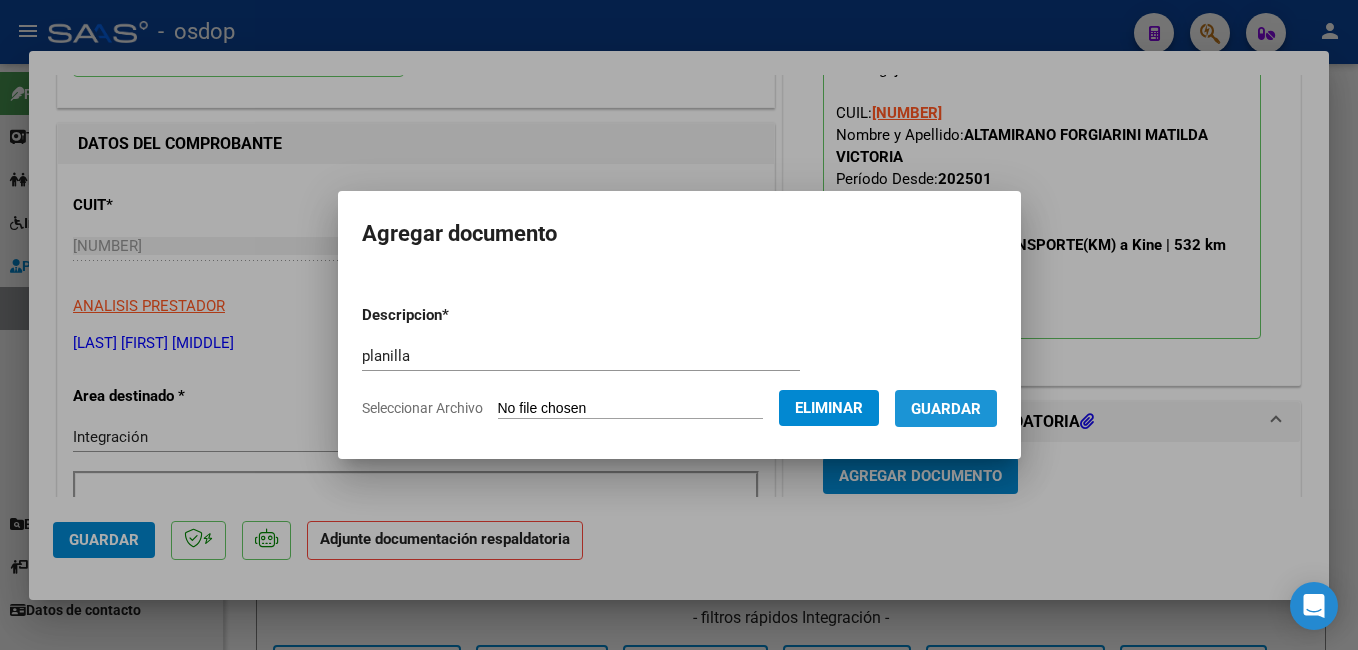 click on "Guardar" at bounding box center [946, 409] 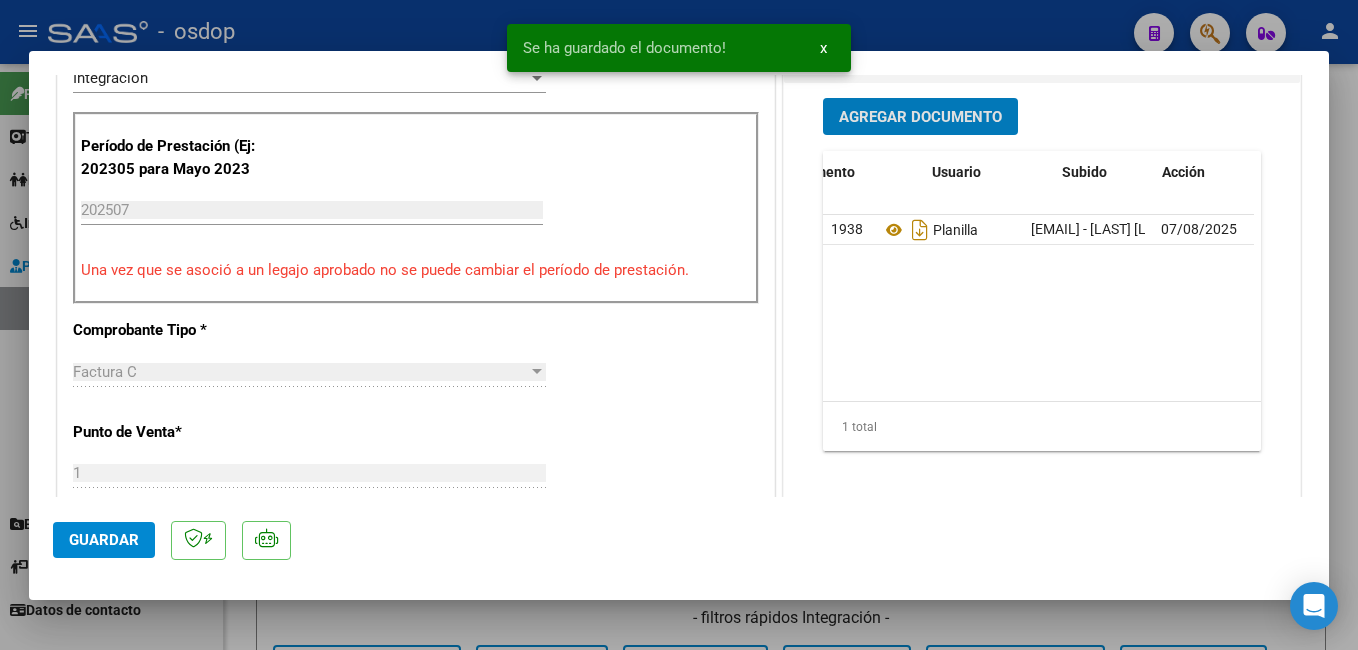 scroll, scrollTop: 600, scrollLeft: 0, axis: vertical 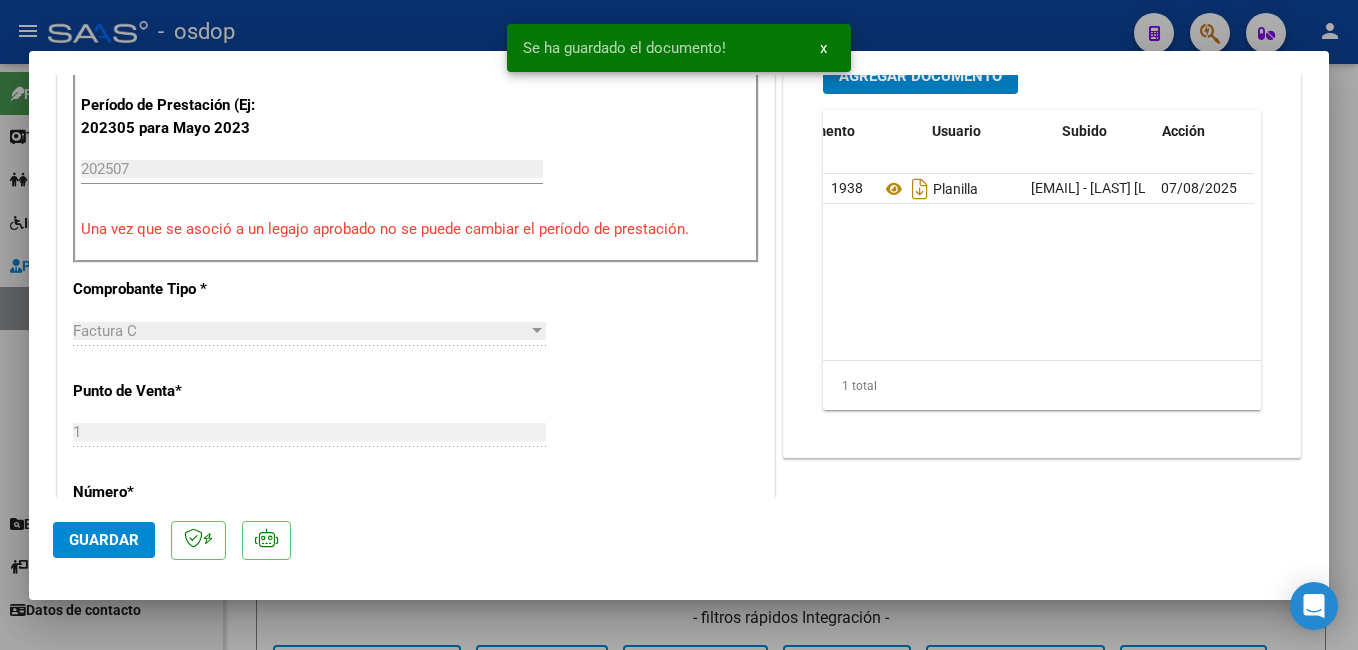 click on "Guardar" 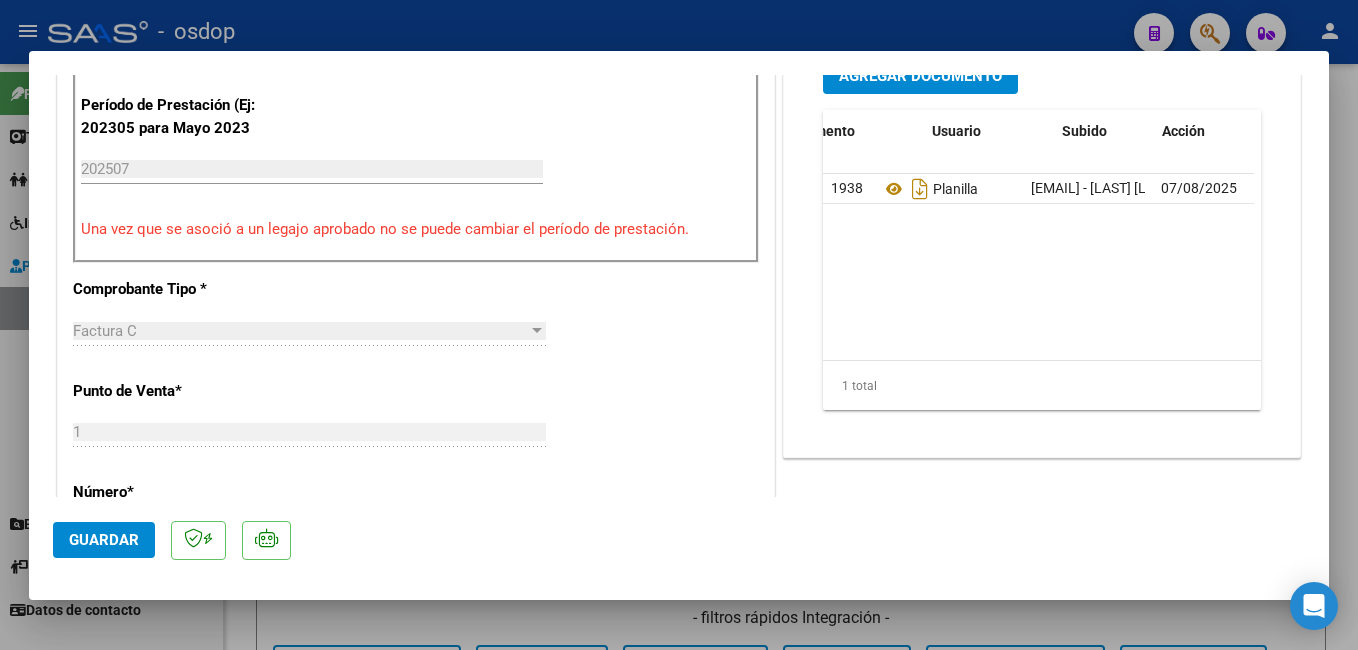 click at bounding box center (679, 325) 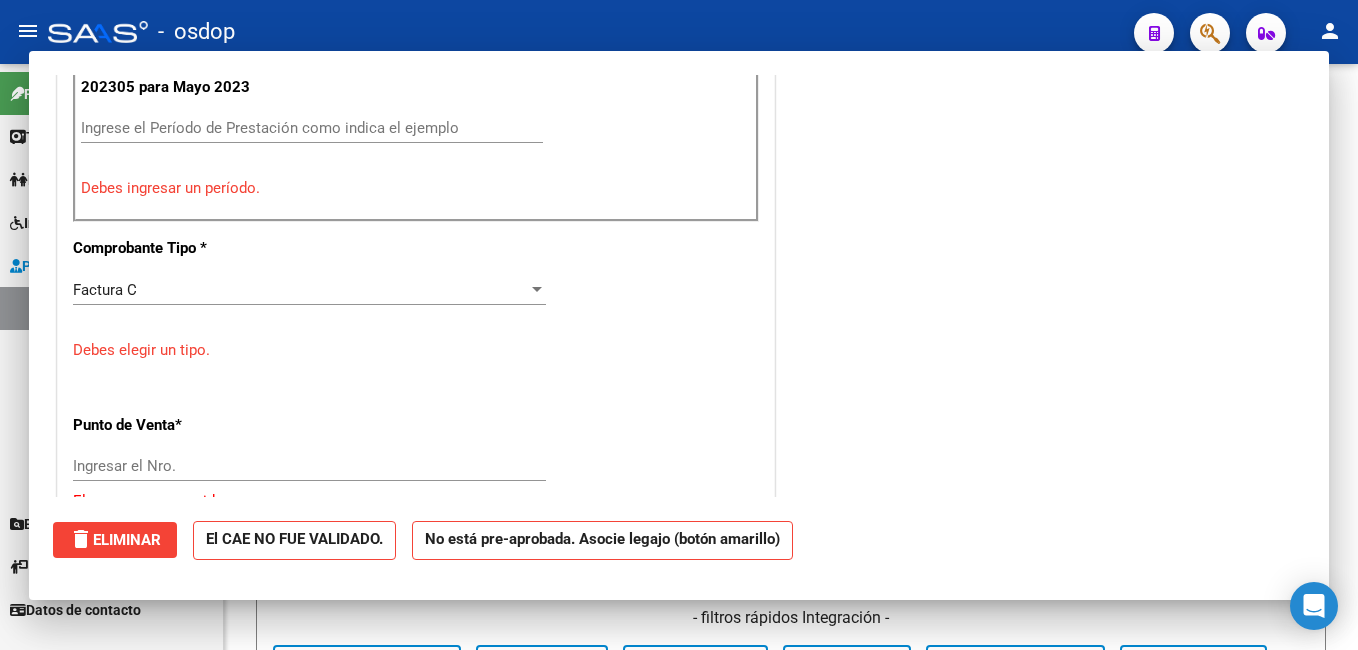 scroll, scrollTop: 559, scrollLeft: 0, axis: vertical 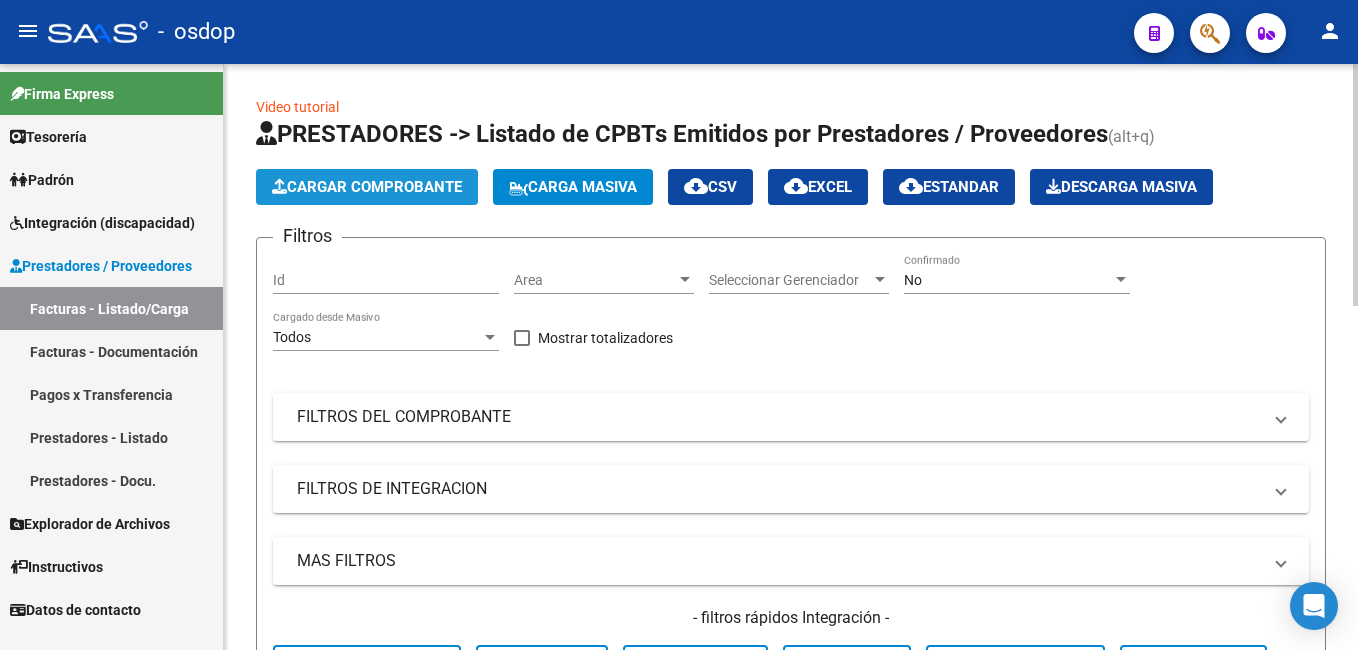 click on "Cargar Comprobante" 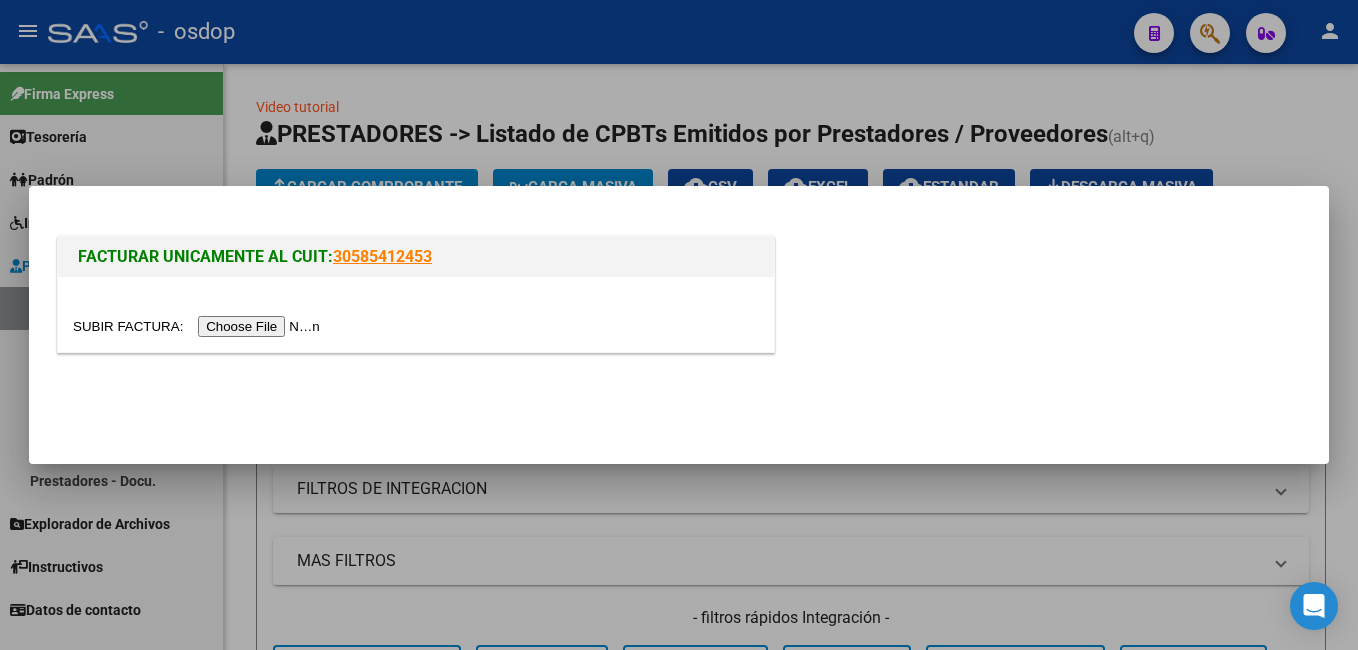 click at bounding box center [199, 326] 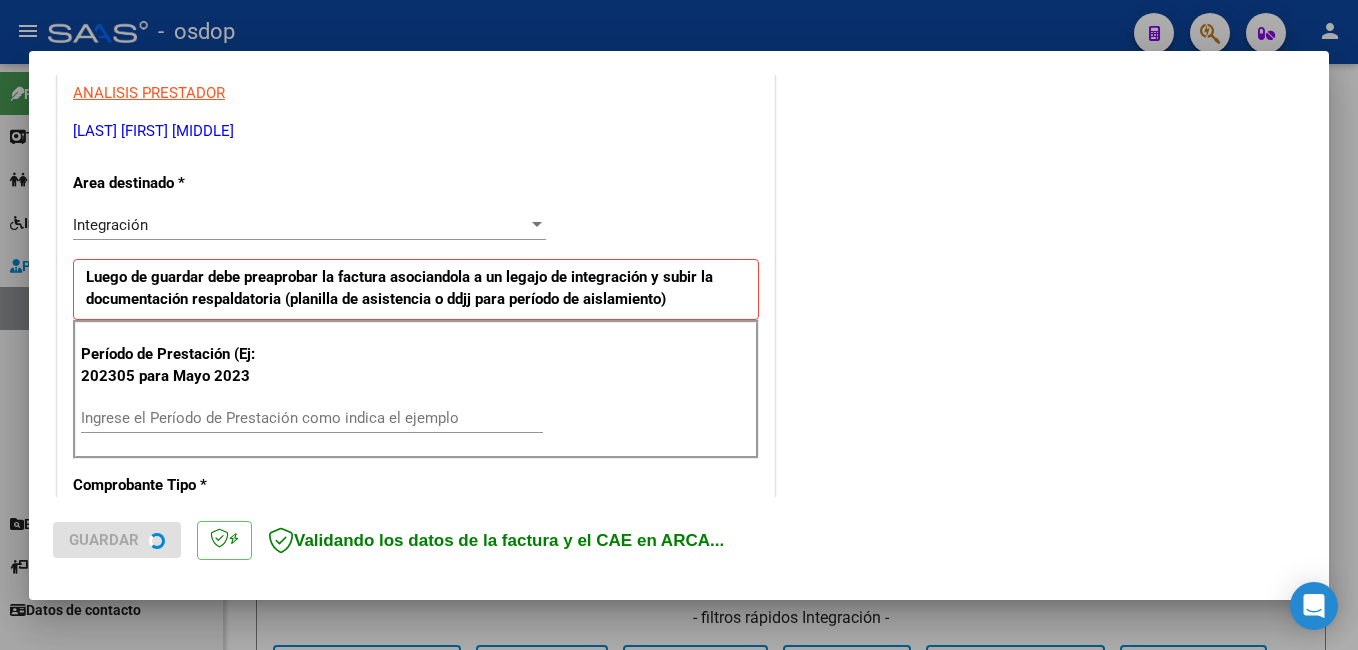 scroll, scrollTop: 400, scrollLeft: 0, axis: vertical 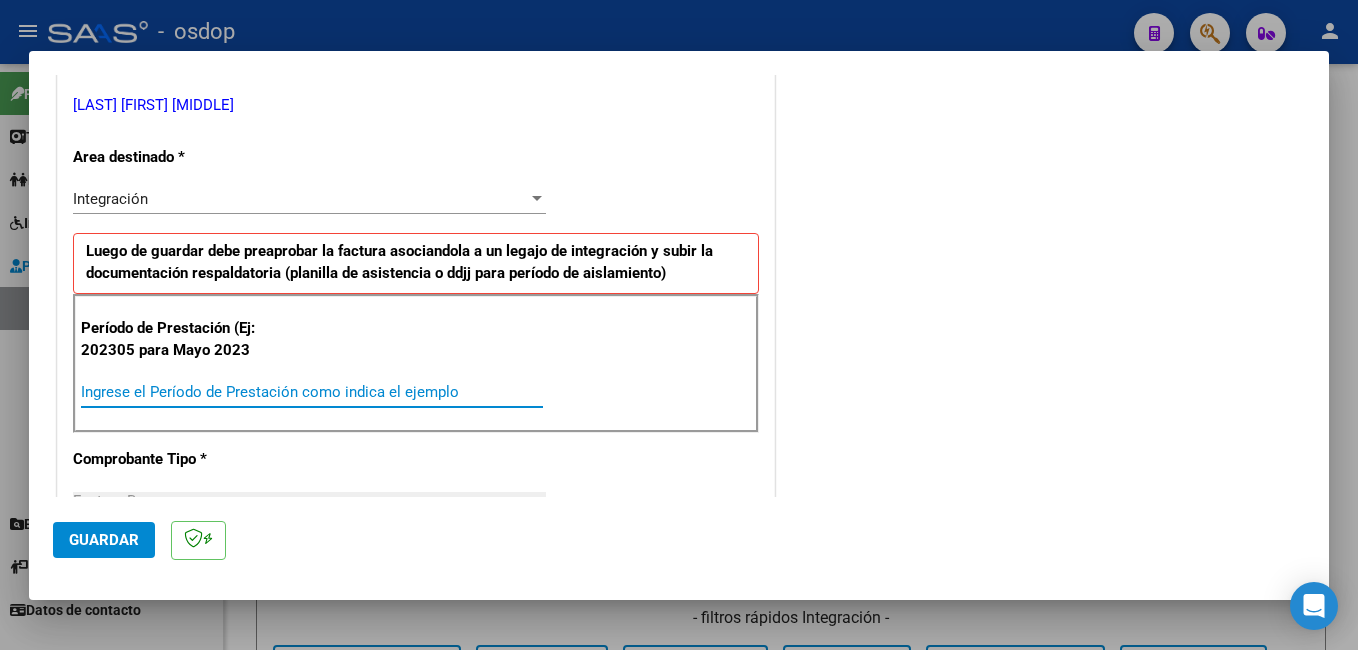 click on "Ingrese el Período de Prestación como indica el ejemplo" at bounding box center [312, 392] 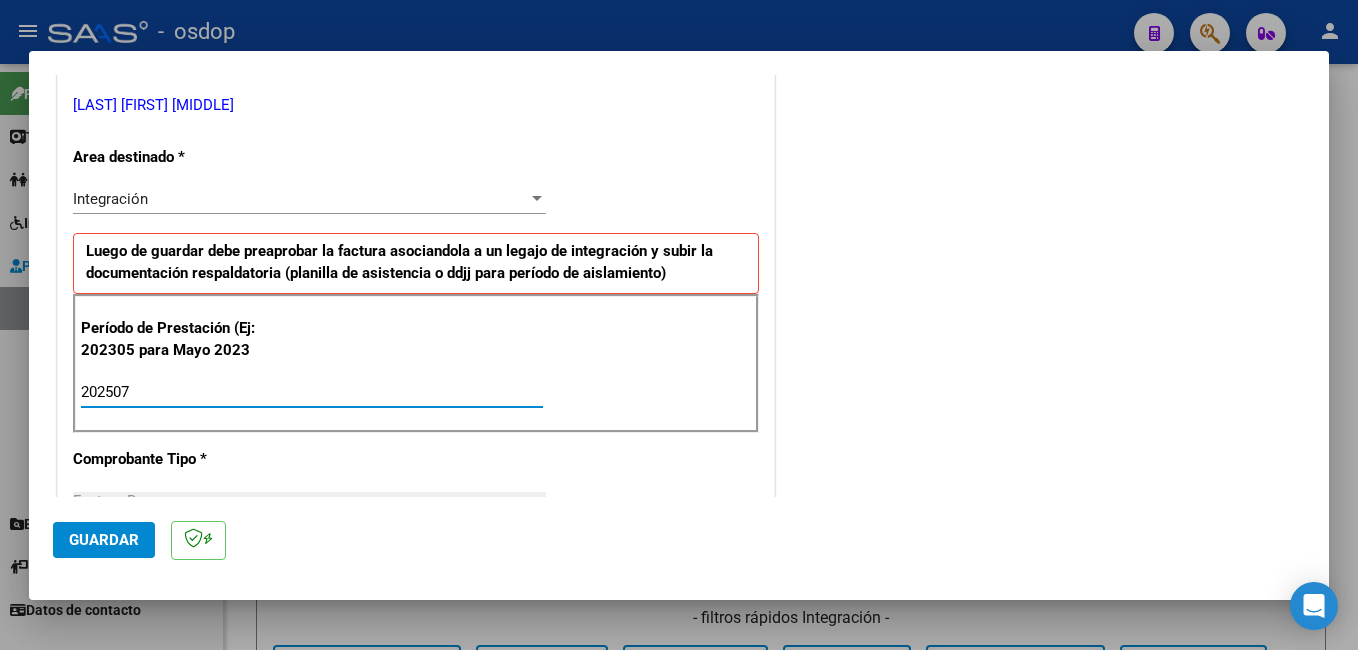 type on "202507" 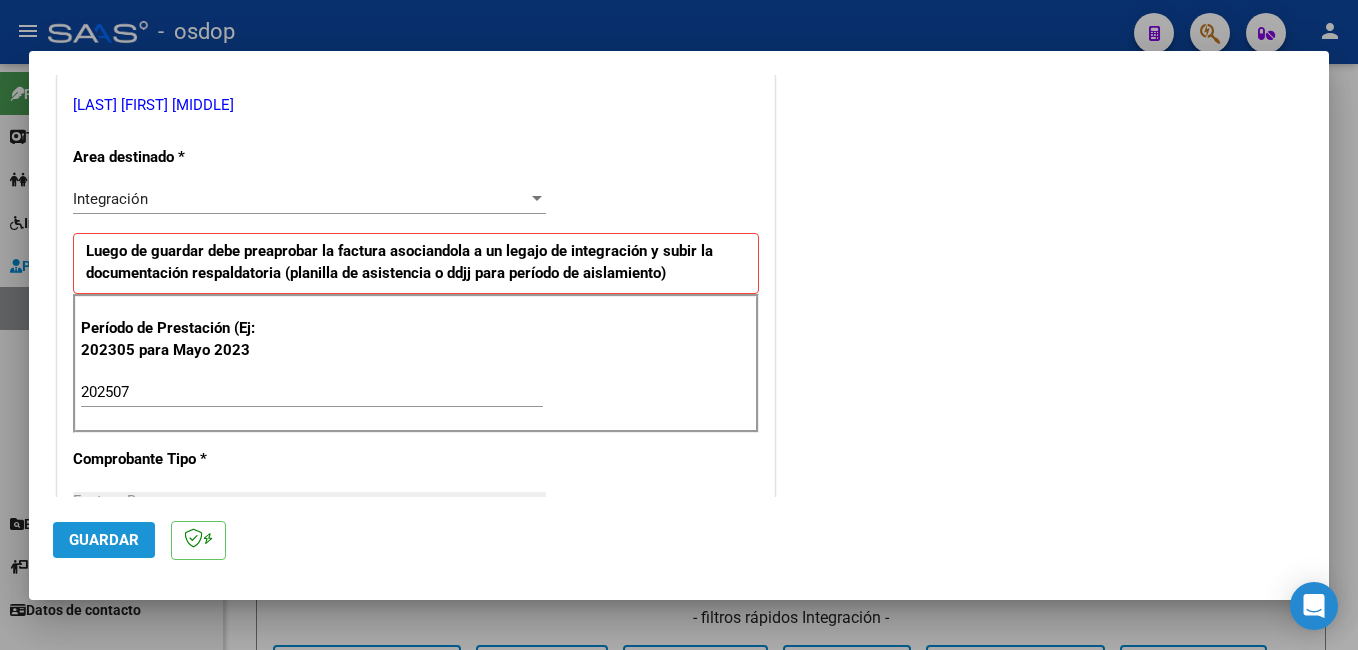 click on "Guardar" 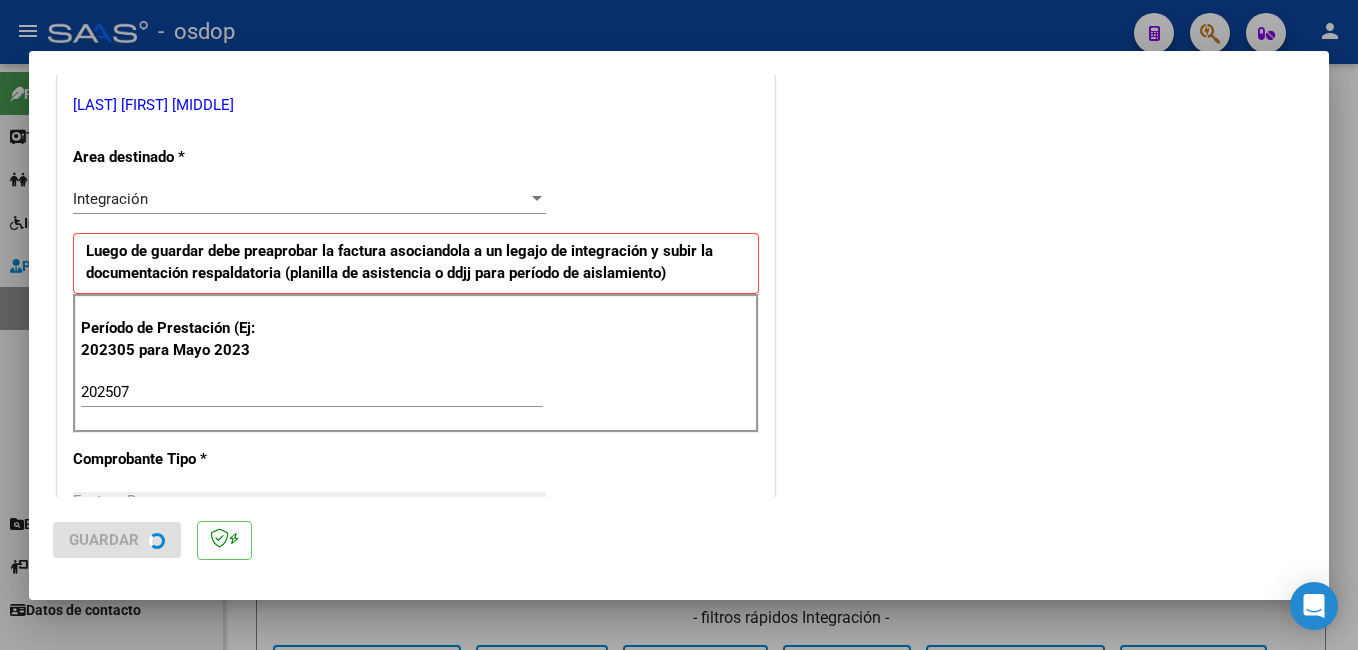 scroll, scrollTop: 0, scrollLeft: 0, axis: both 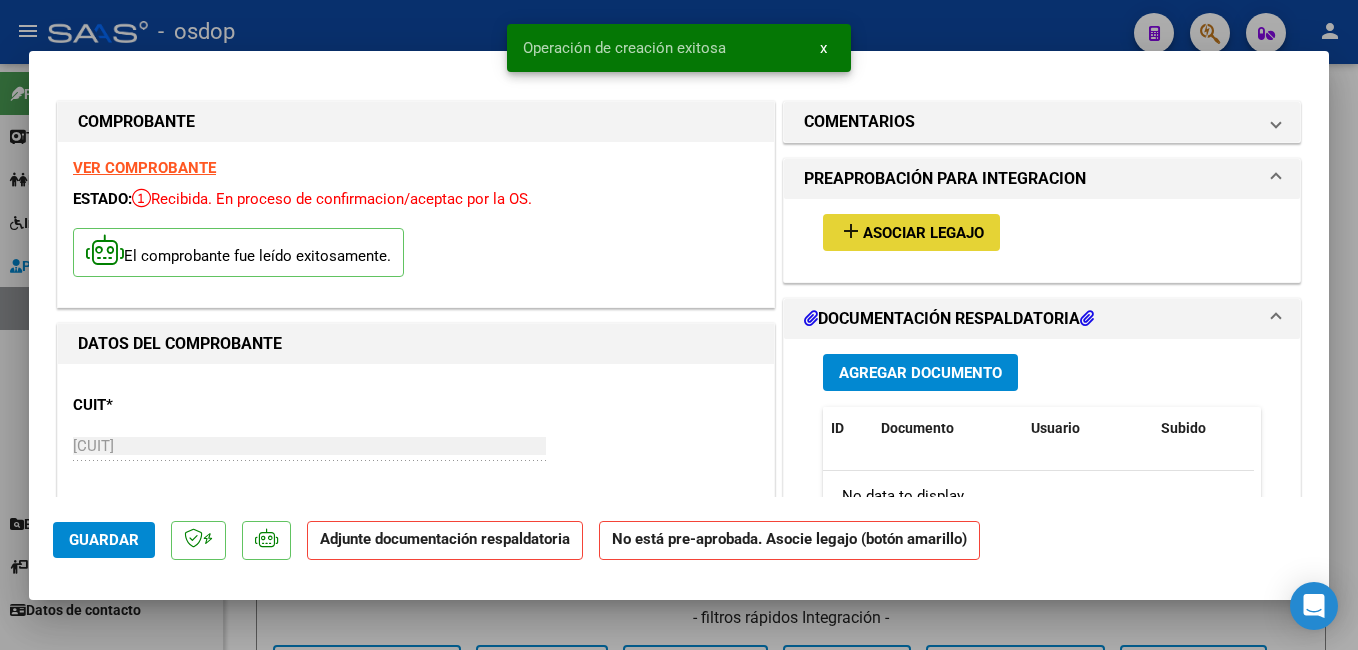 click on "add" at bounding box center (851, 231) 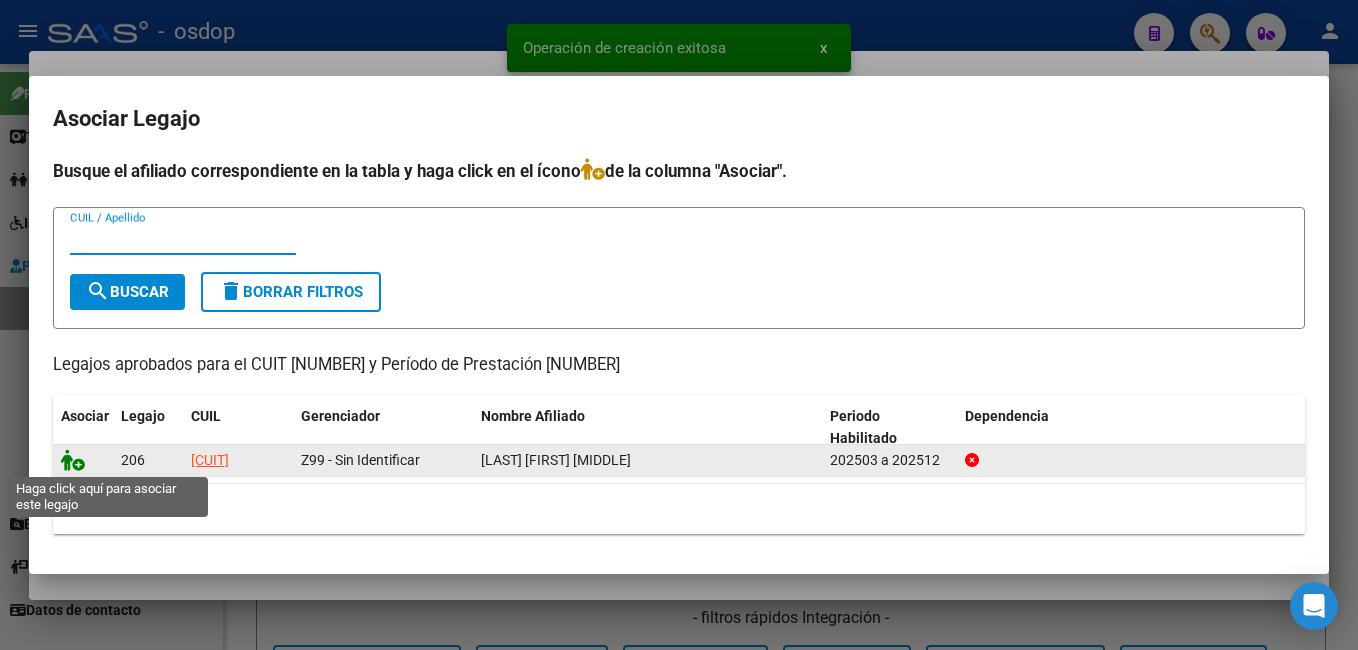 click 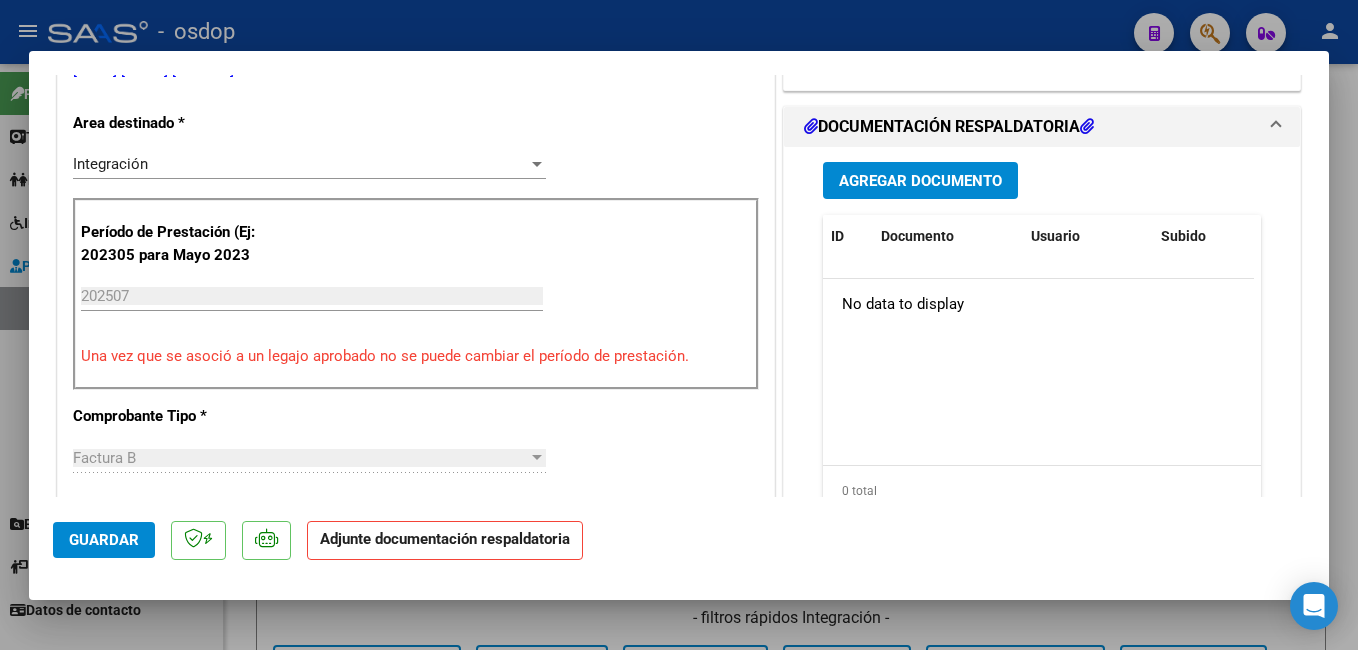 scroll, scrollTop: 500, scrollLeft: 0, axis: vertical 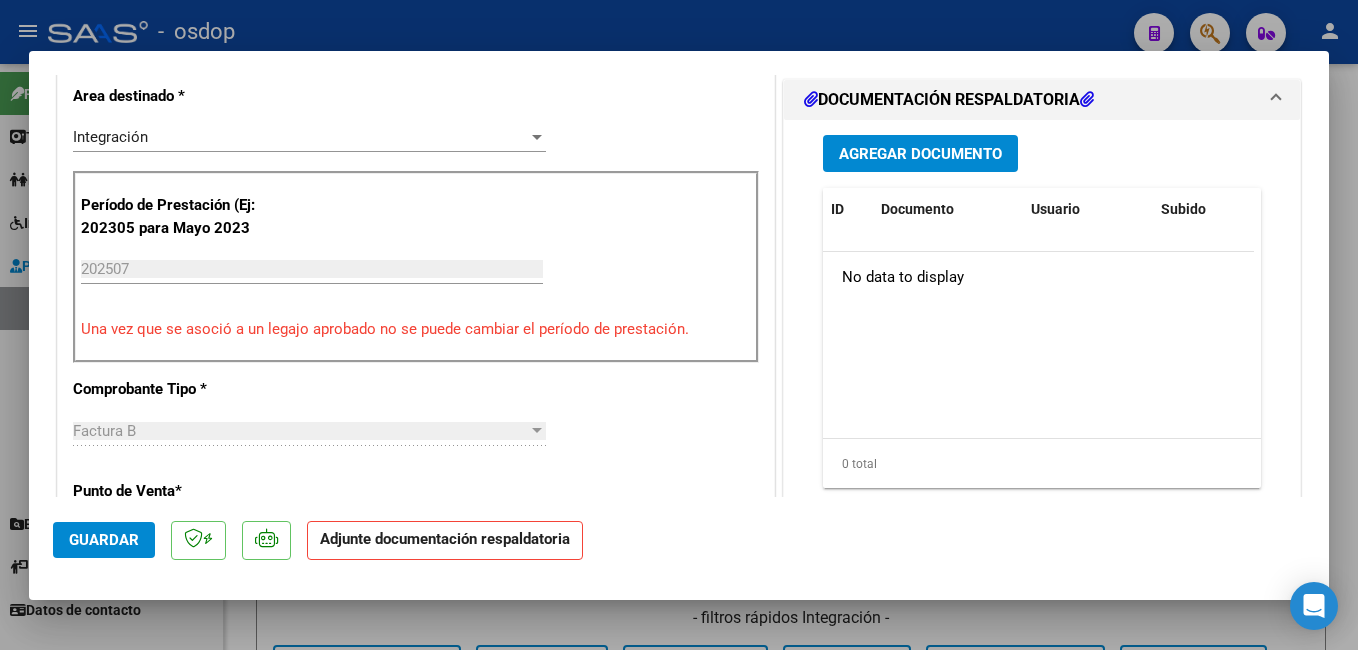 click on "Agregar Documento" at bounding box center (920, 154) 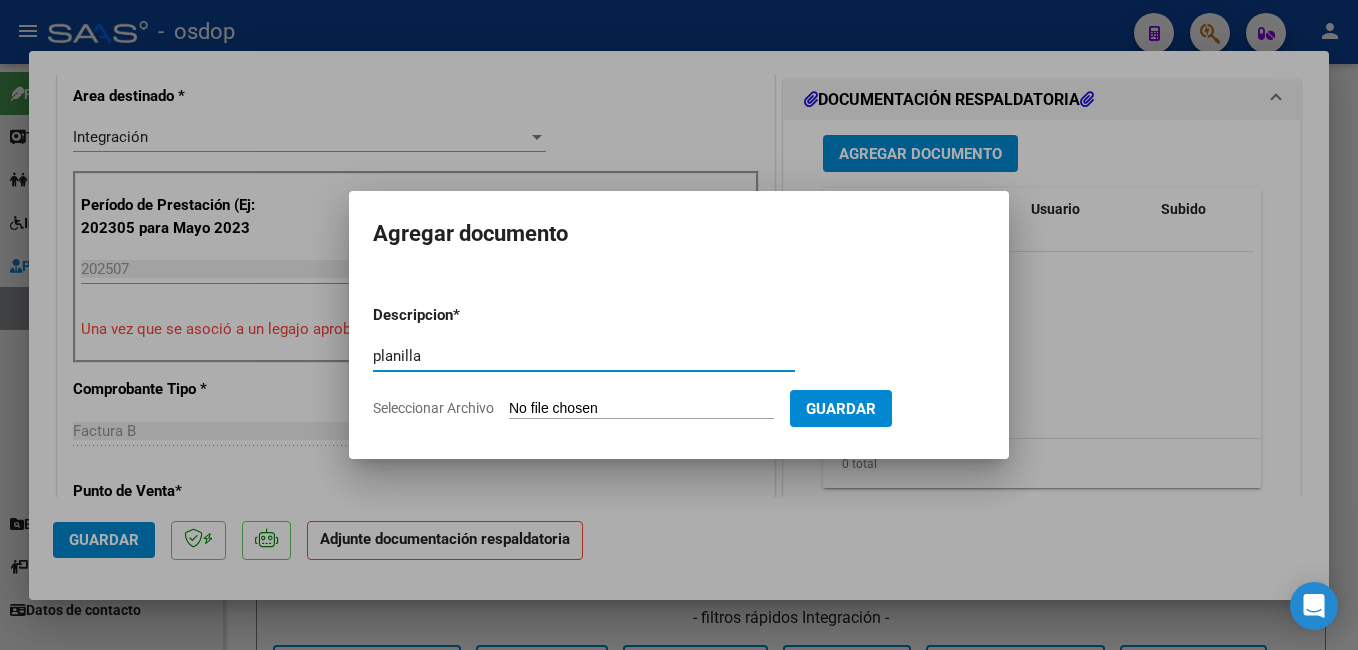 type on "planilla" 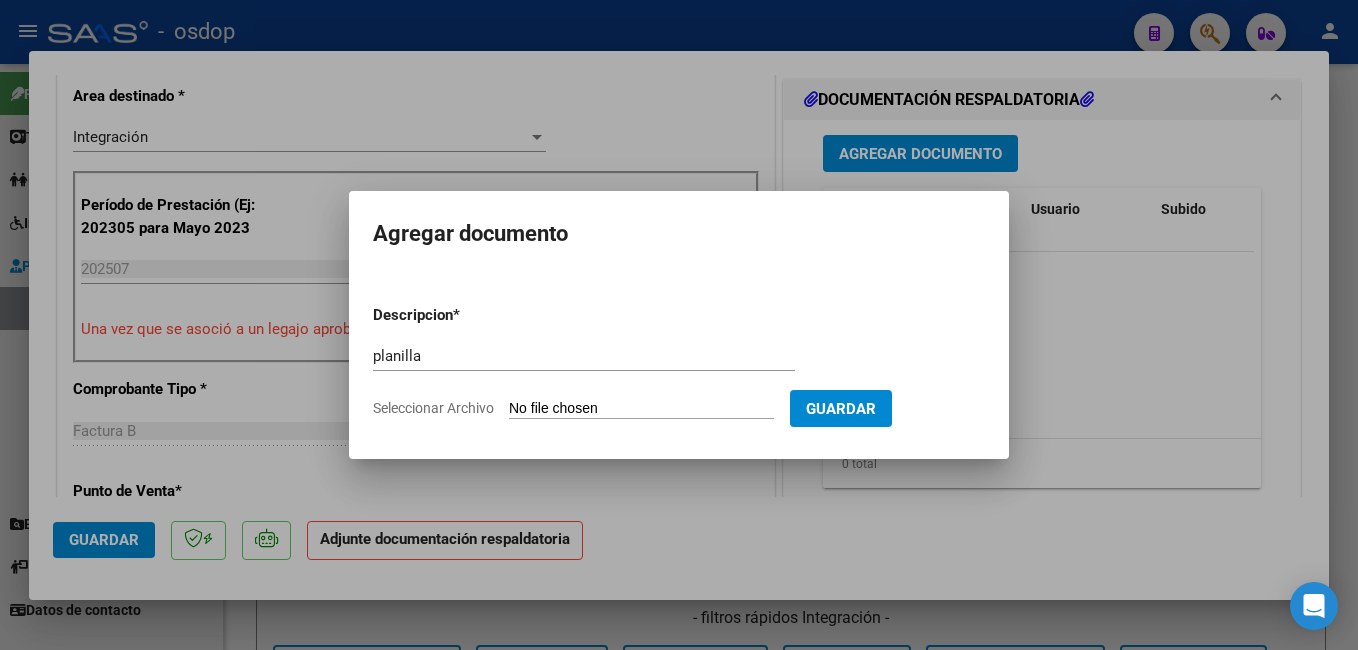 click on "Seleccionar Archivo" at bounding box center (641, 409) 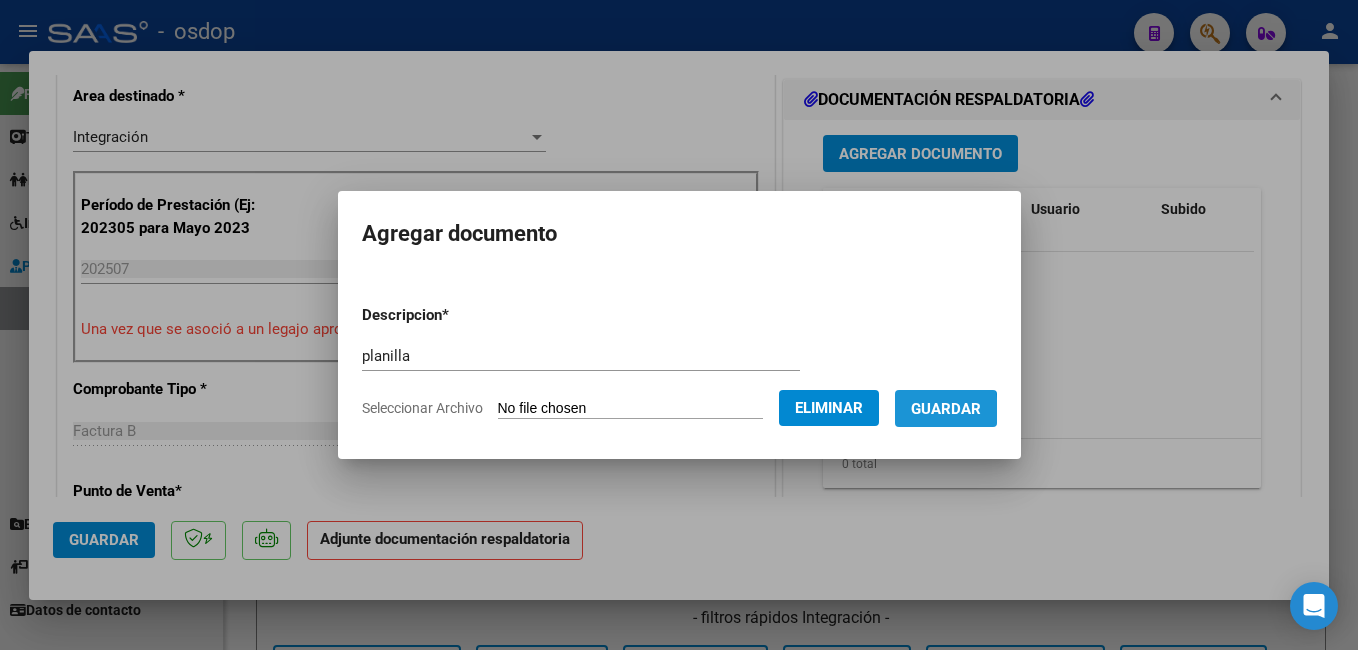 click on "Guardar" at bounding box center [946, 409] 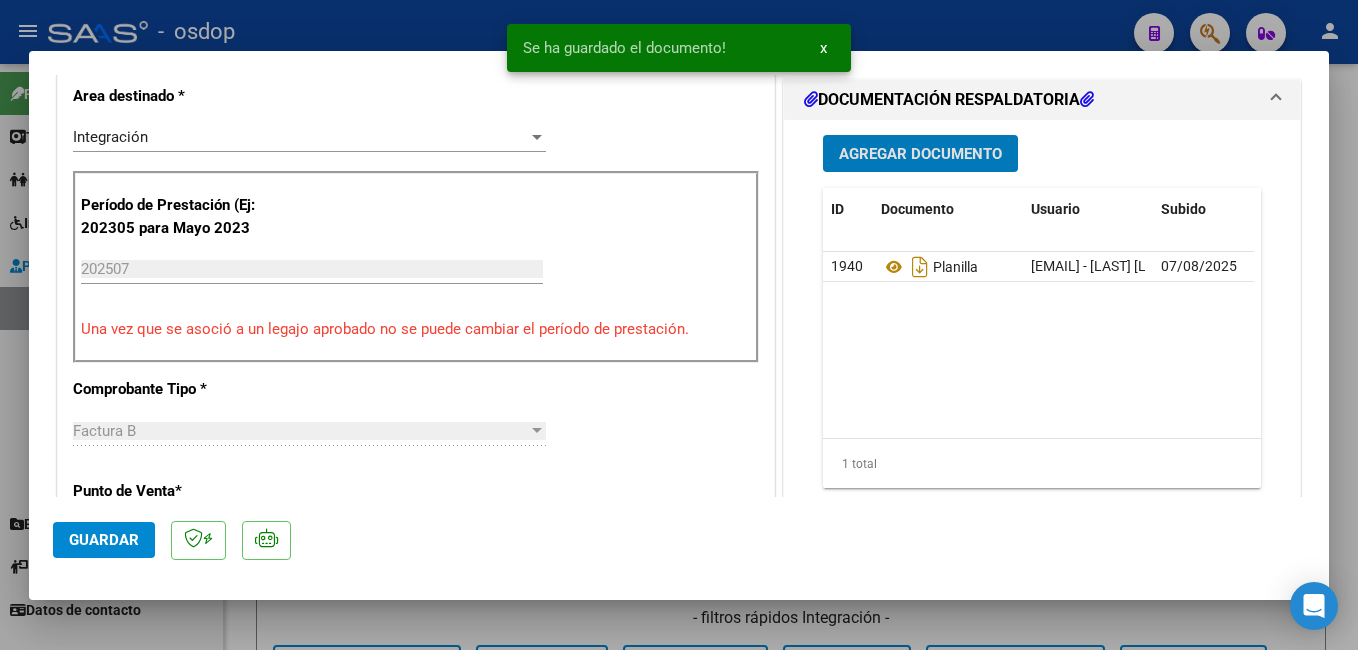 click on "Guardar" 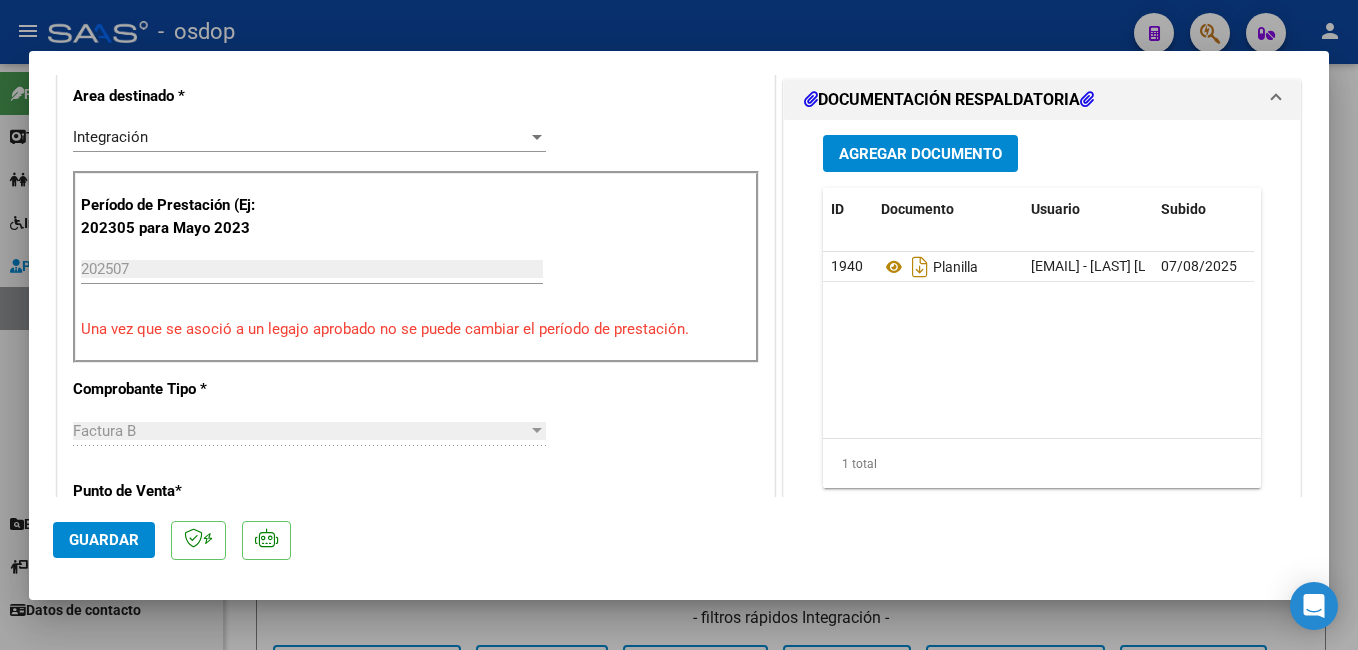 click at bounding box center (679, 325) 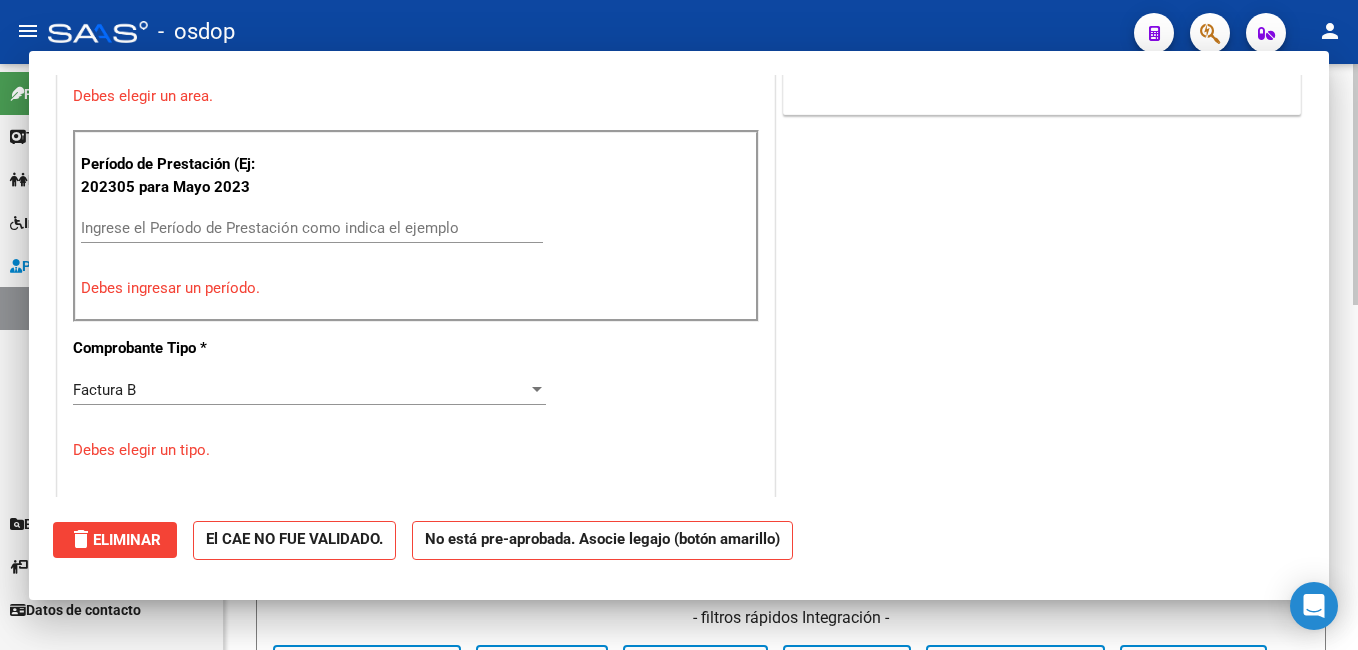 scroll, scrollTop: 0, scrollLeft: 0, axis: both 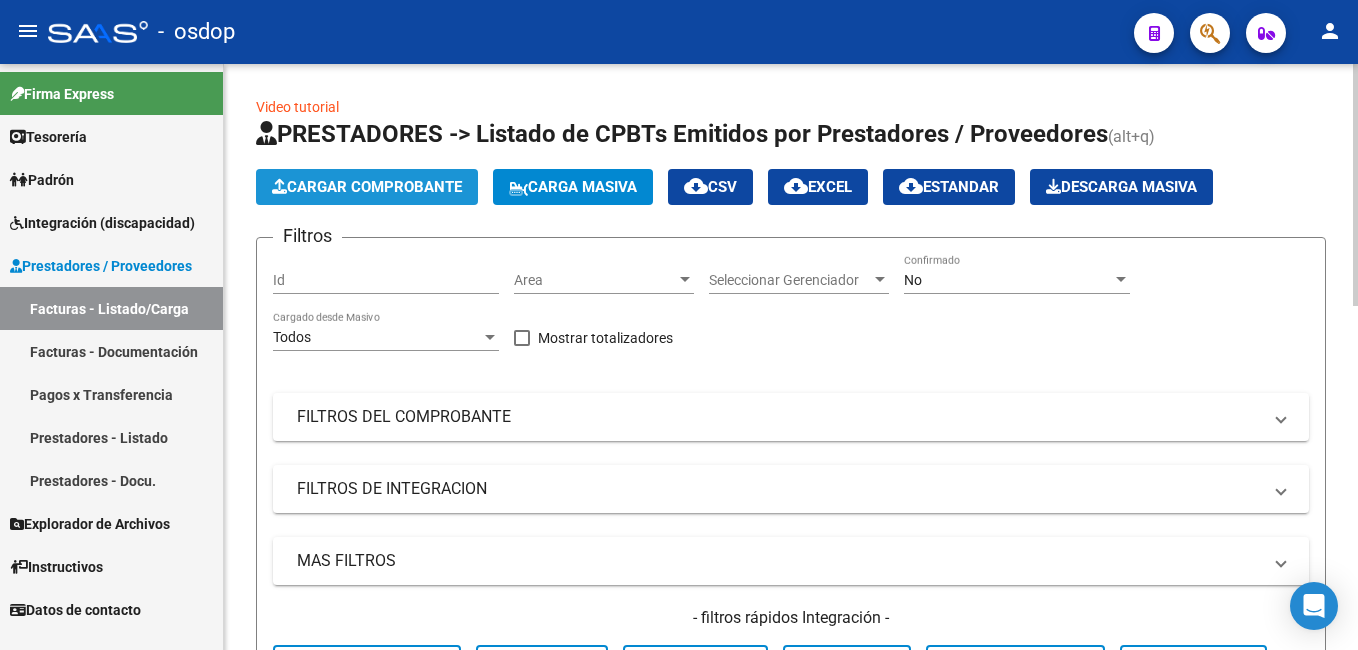 click on "Cargar Comprobante" 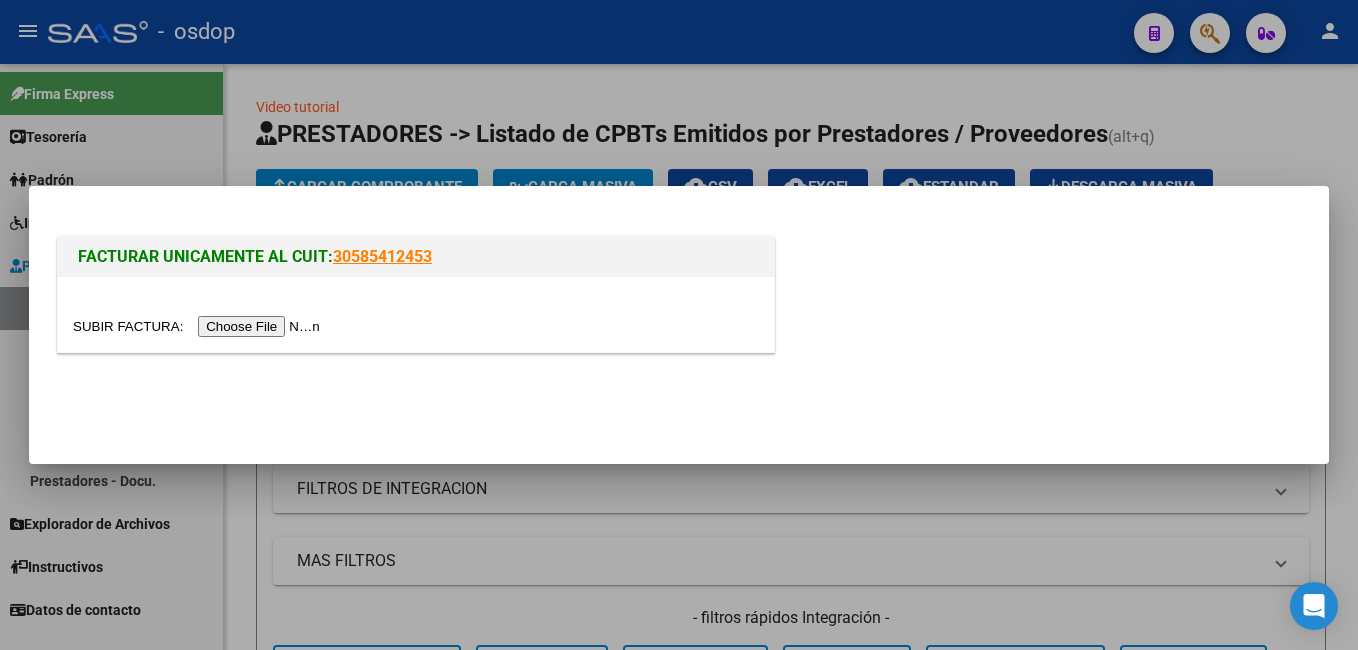 click at bounding box center (199, 326) 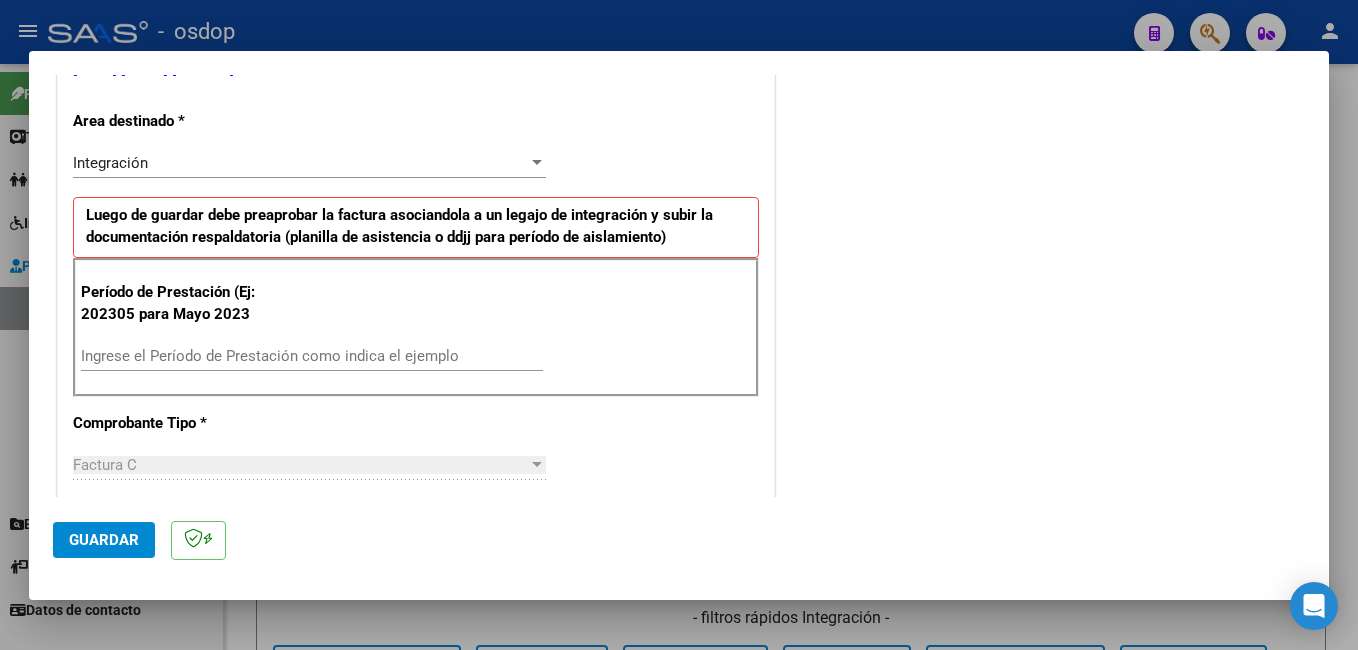 scroll, scrollTop: 500, scrollLeft: 0, axis: vertical 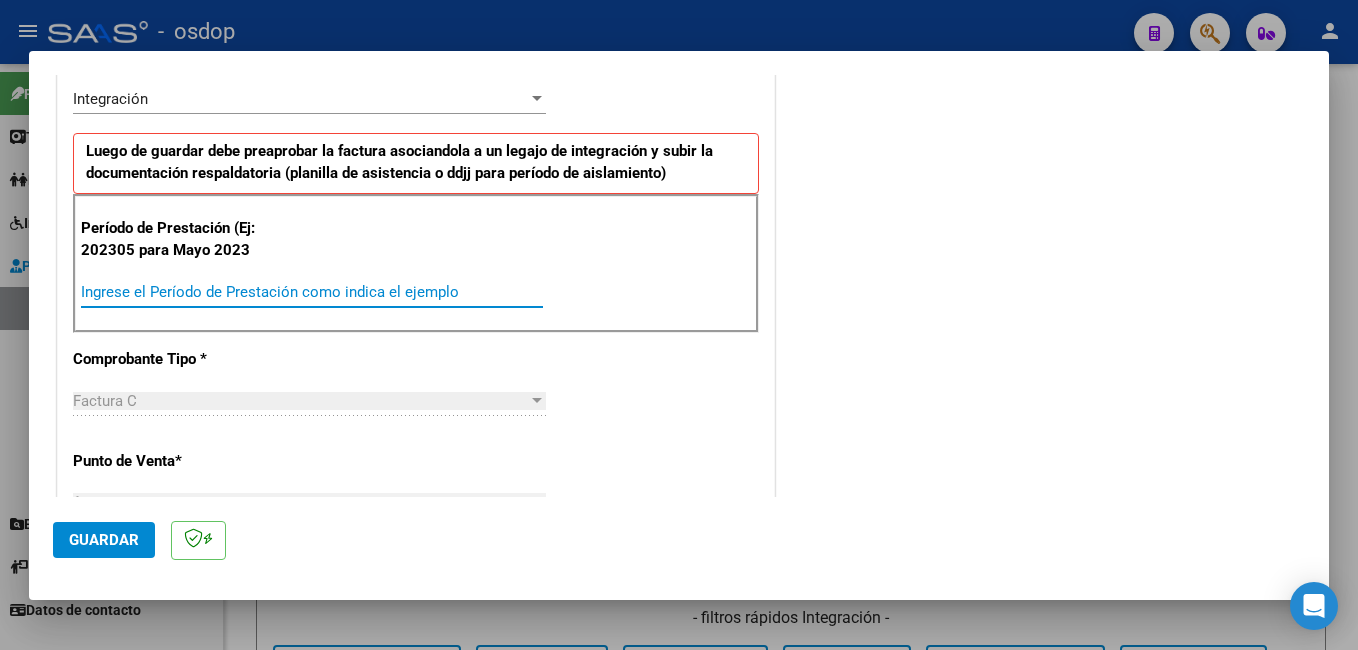 click on "Ingrese el Período de Prestación como indica el ejemplo" at bounding box center [312, 292] 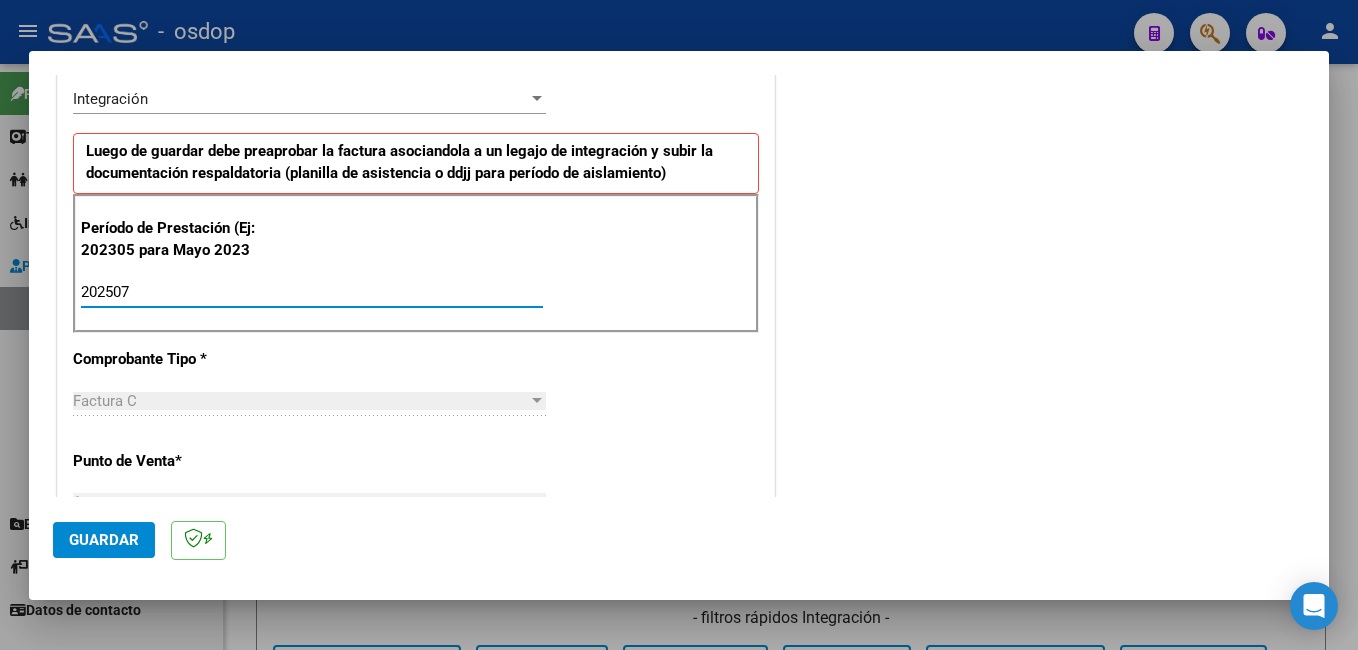 type on "202507" 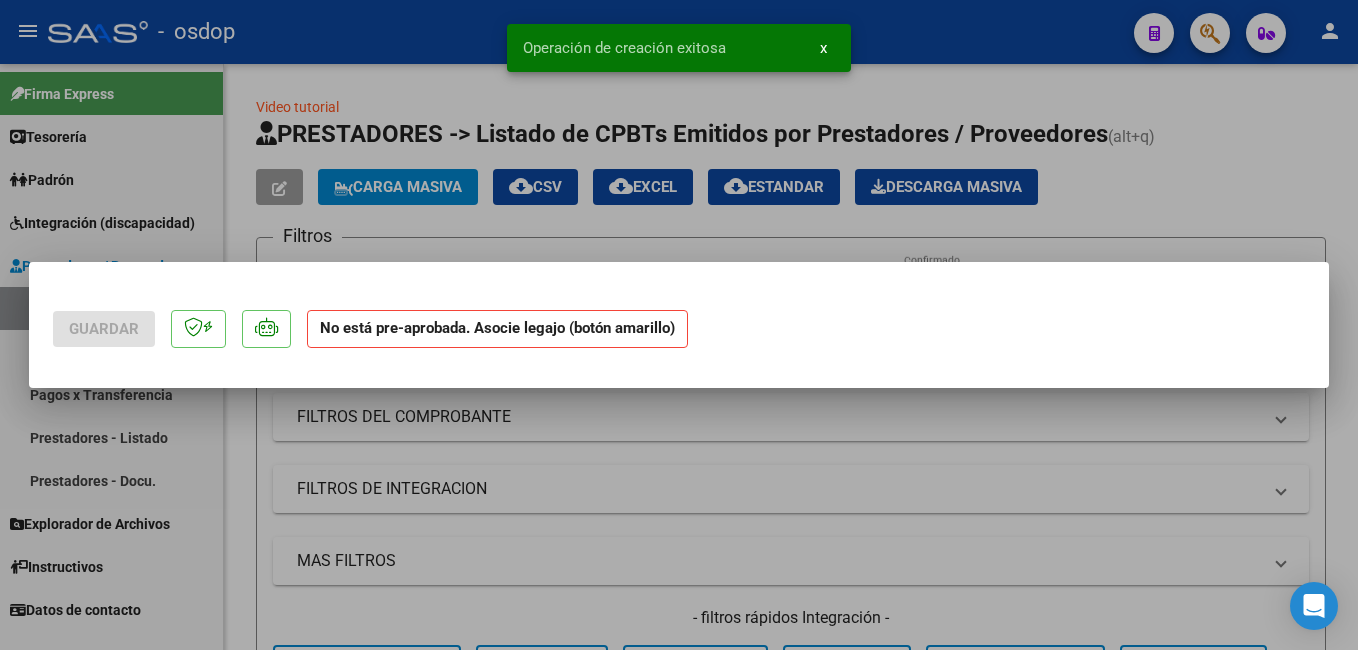 scroll, scrollTop: 0, scrollLeft: 0, axis: both 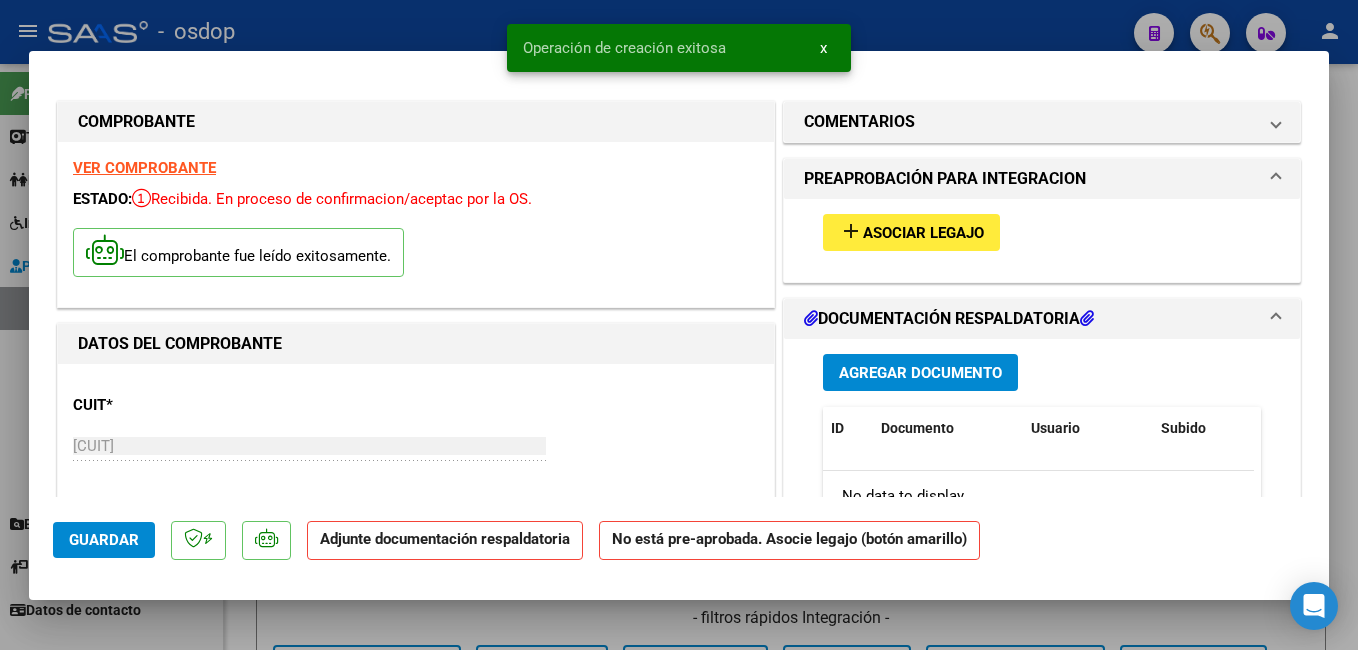 click on "add" at bounding box center [851, 231] 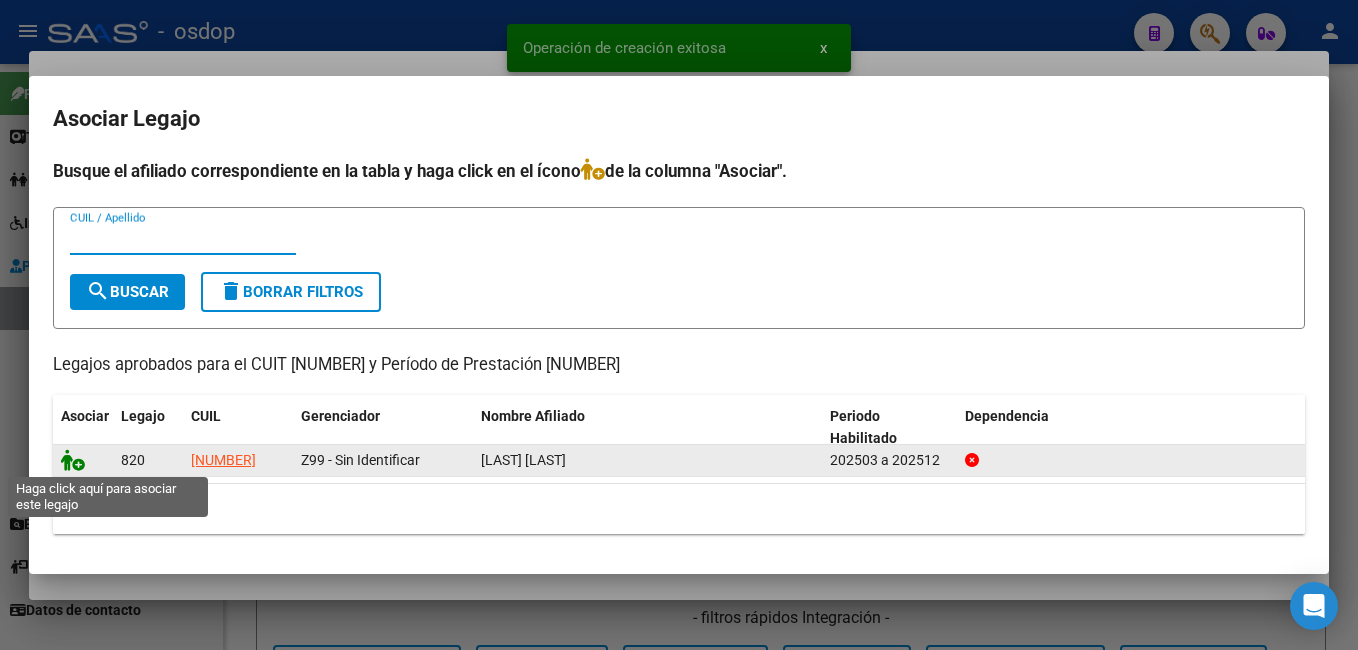 click 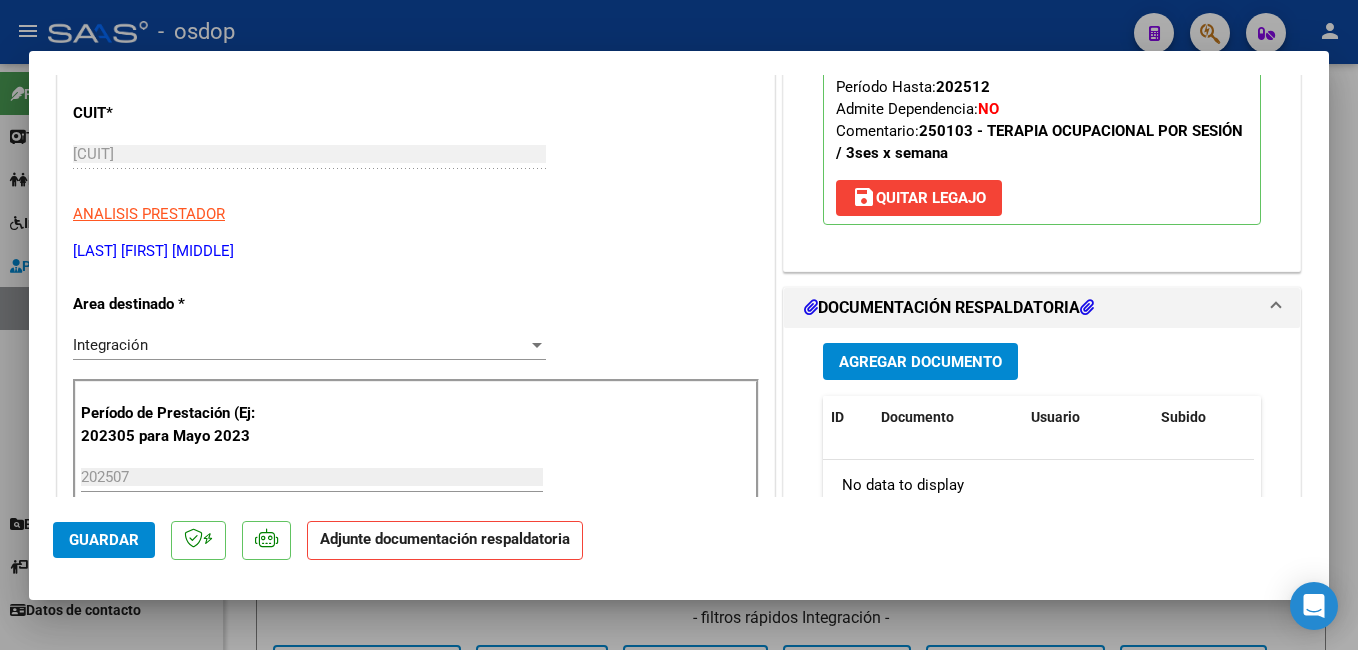 scroll, scrollTop: 300, scrollLeft: 0, axis: vertical 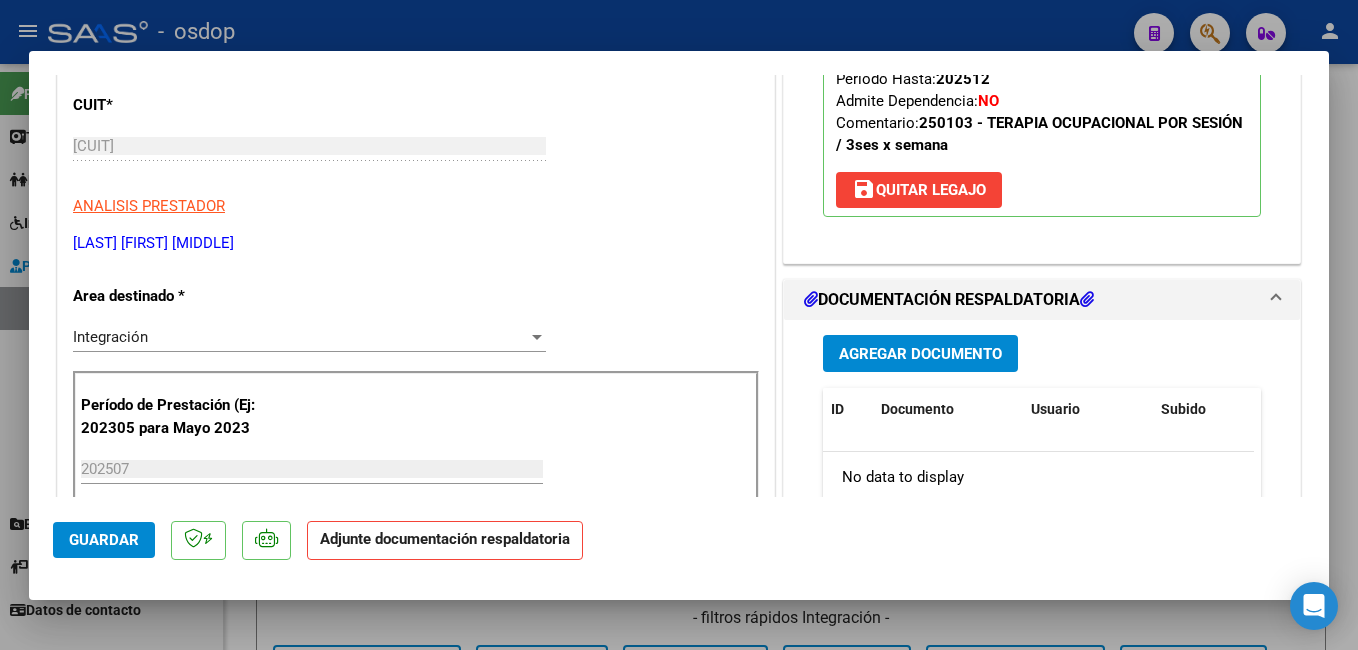 click on "Agregar Documento" at bounding box center [920, 353] 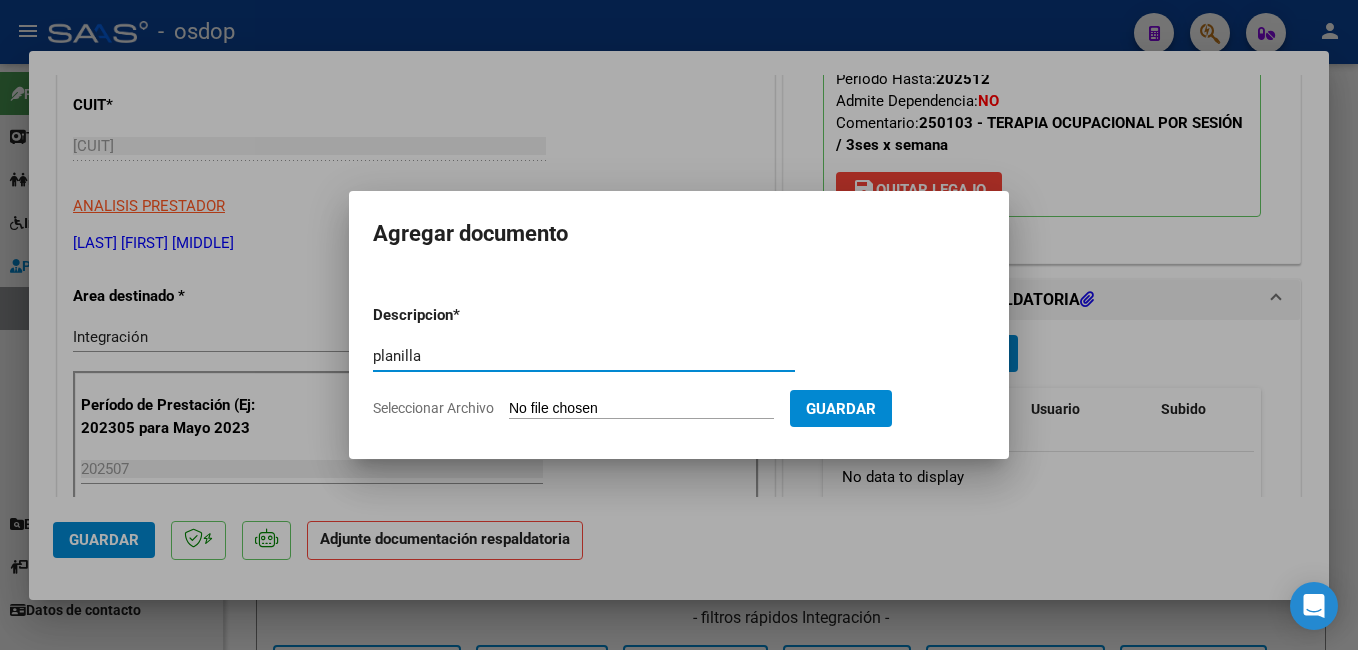 type on "planilla" 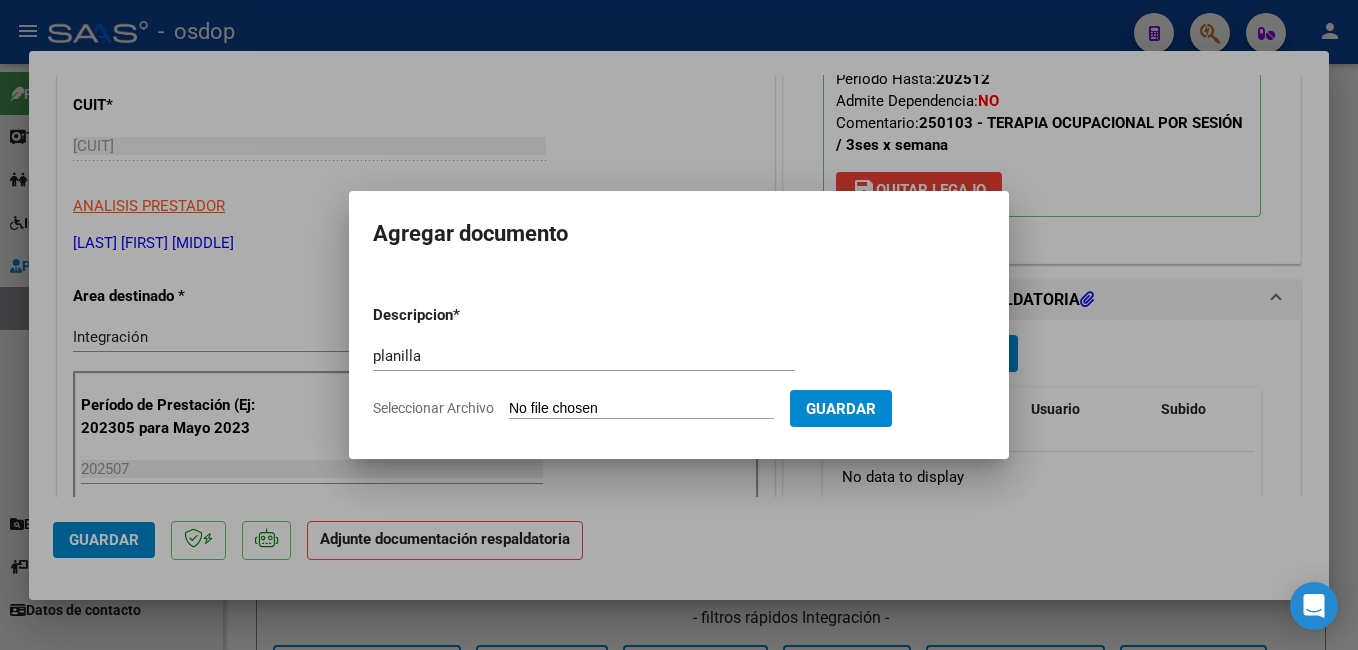 type on "C:\fakepath\ASISTENCIAS JULIO-5.pdf" 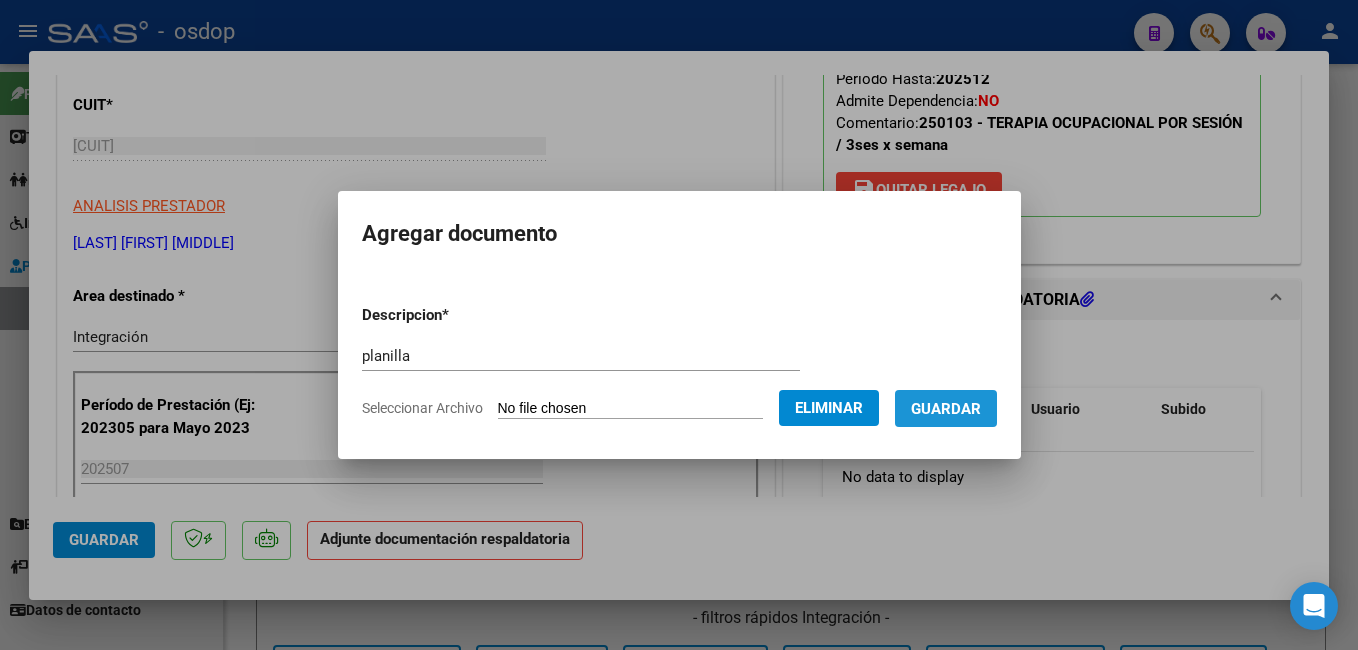 click on "Guardar" at bounding box center [946, 409] 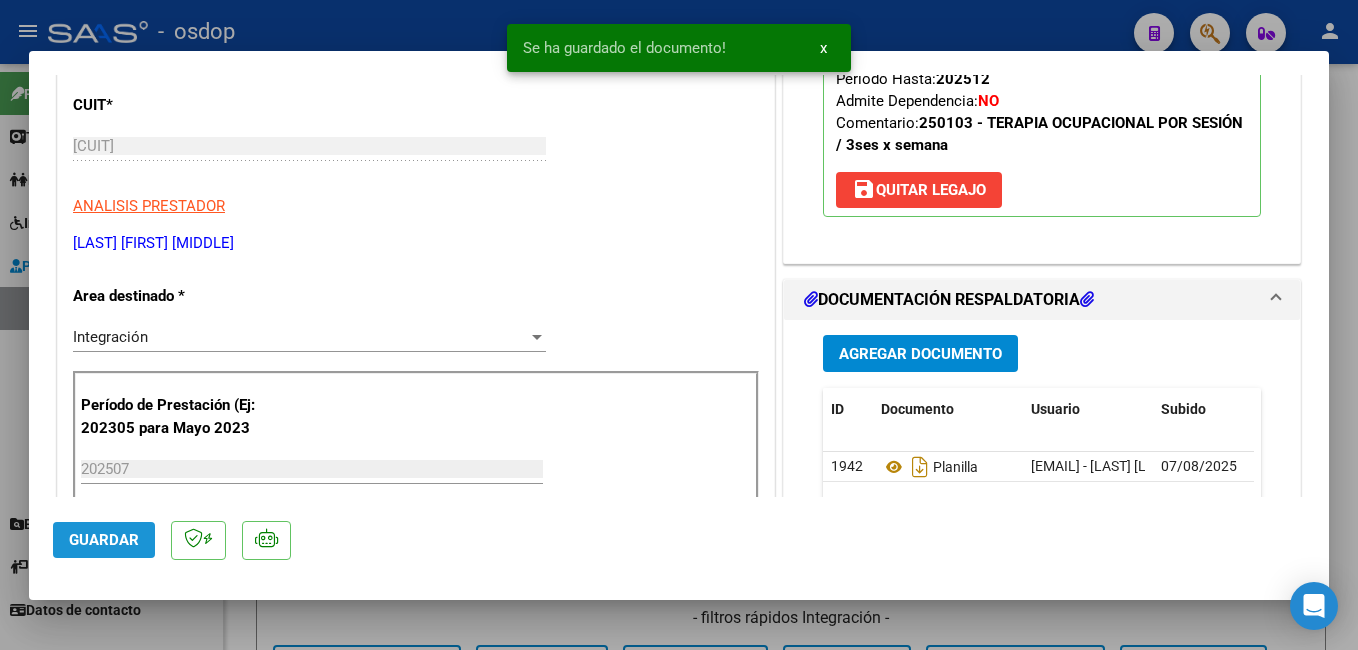 click on "Guardar" 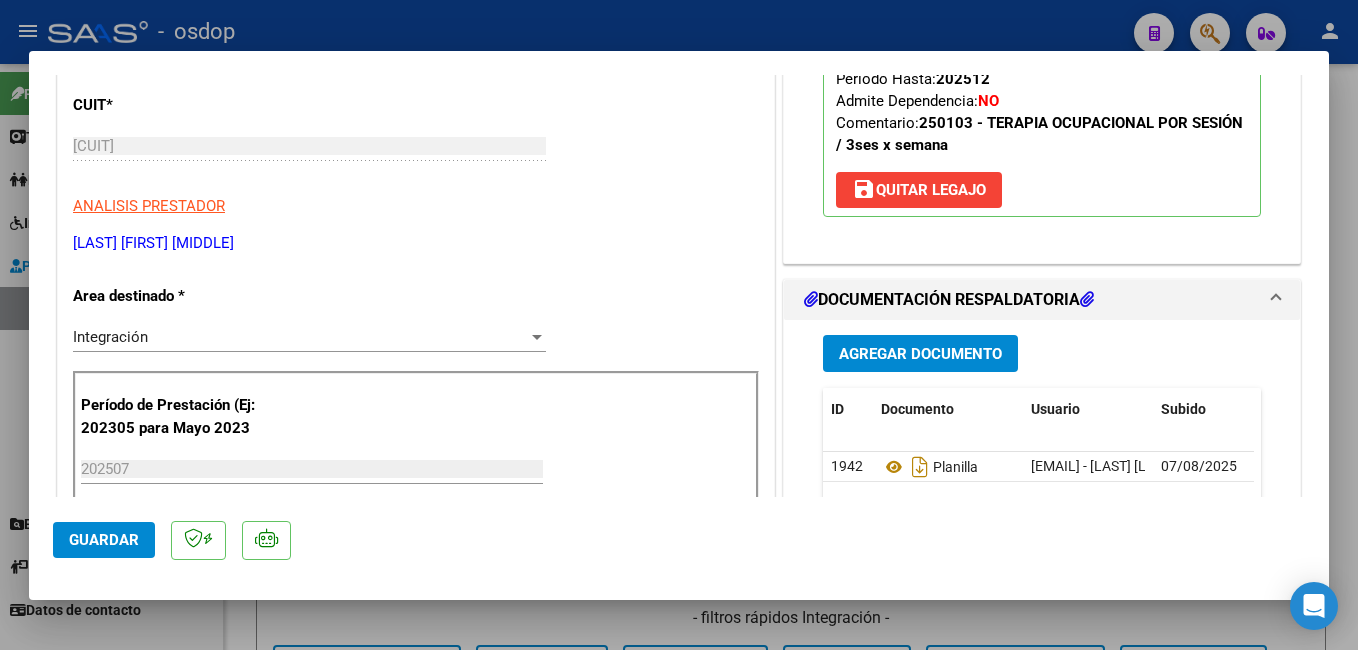 click at bounding box center [679, 325] 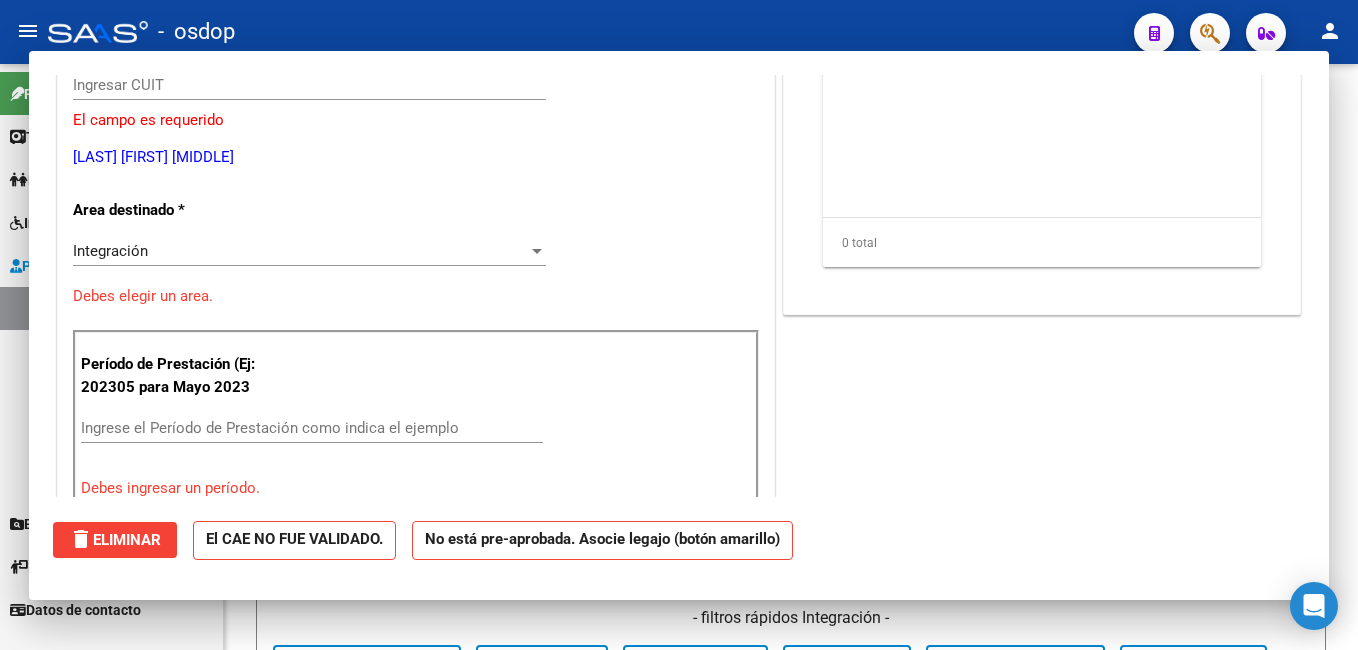 scroll, scrollTop: 239, scrollLeft: 0, axis: vertical 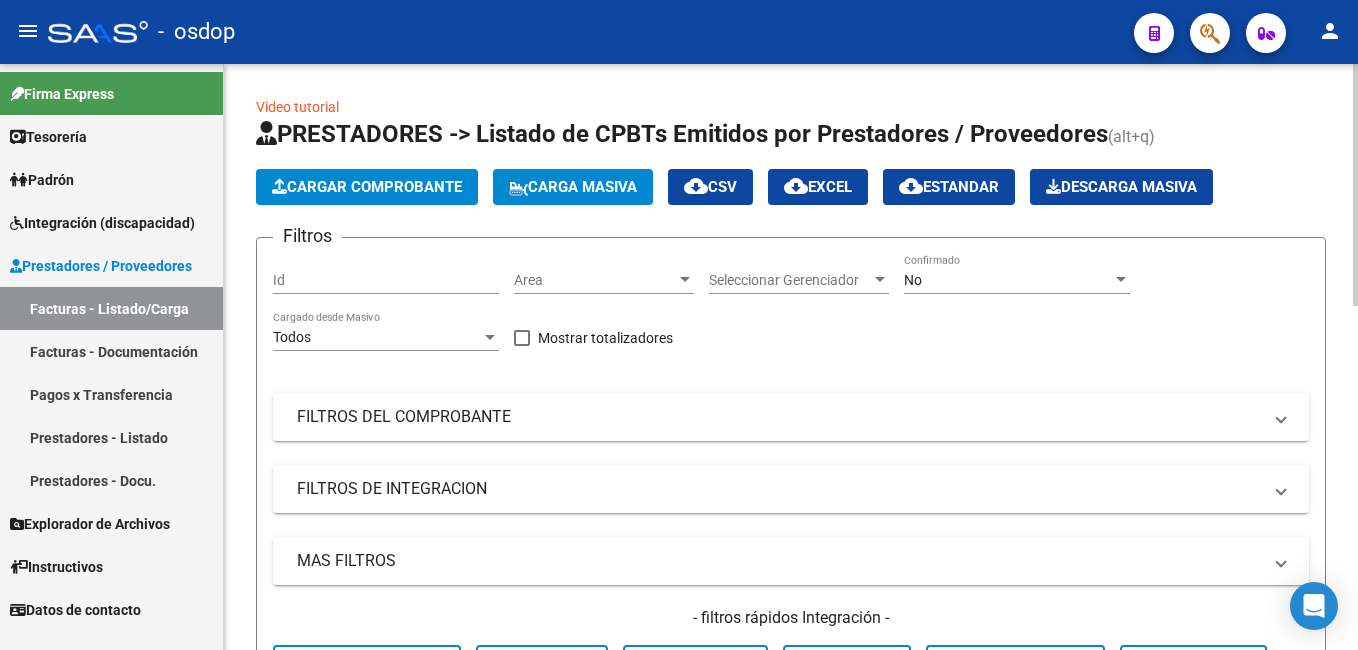 click on "Cargar Comprobante" 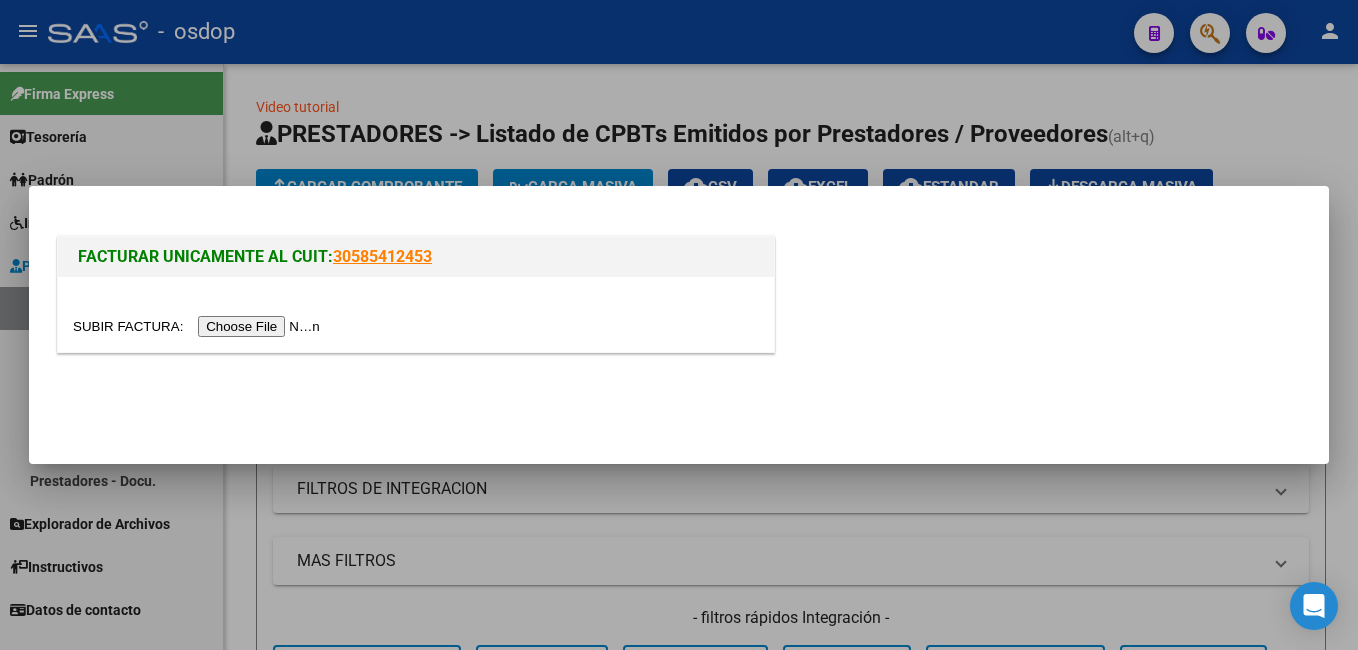 click at bounding box center (199, 326) 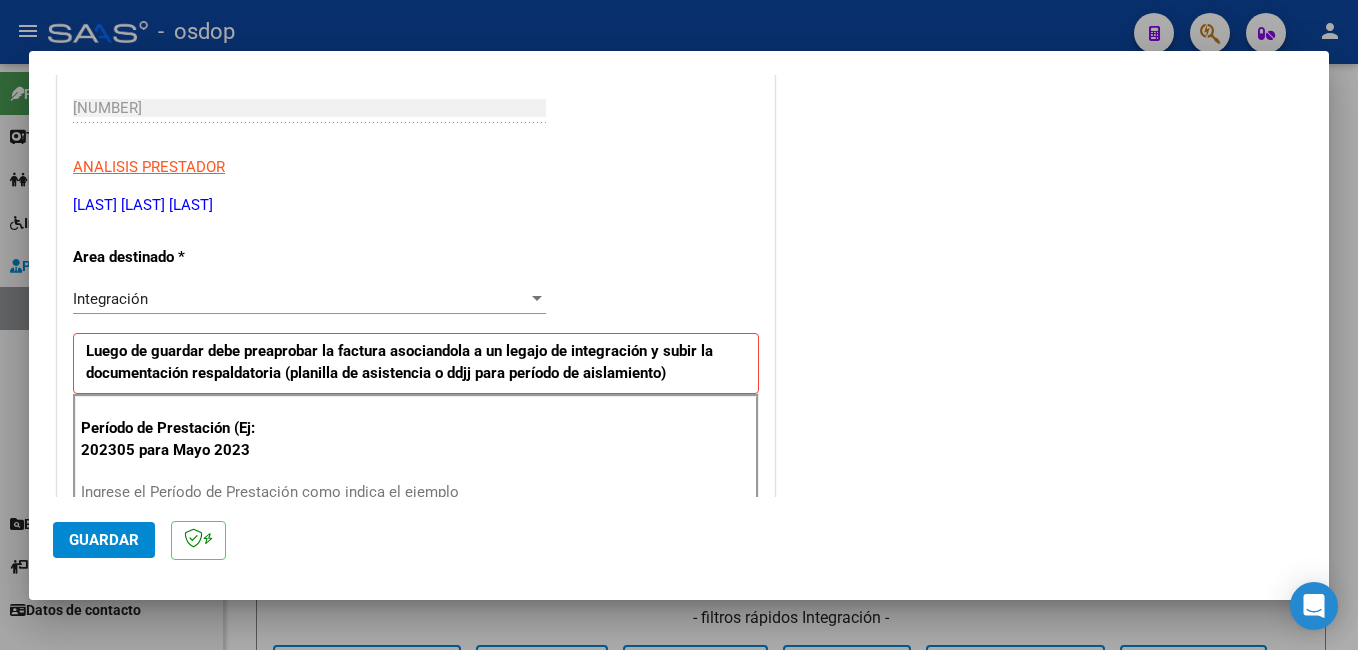 scroll, scrollTop: 500, scrollLeft: 0, axis: vertical 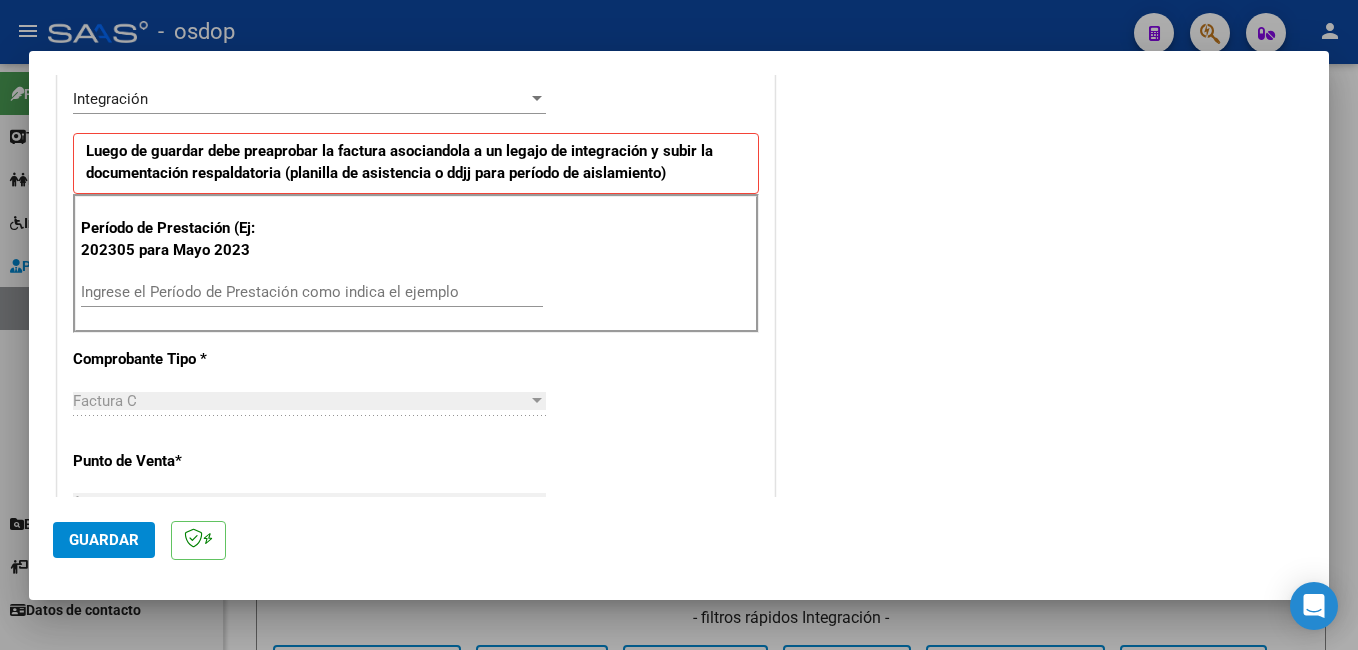 click on "Ingrese el Período de Prestación como indica el ejemplo" at bounding box center [312, 292] 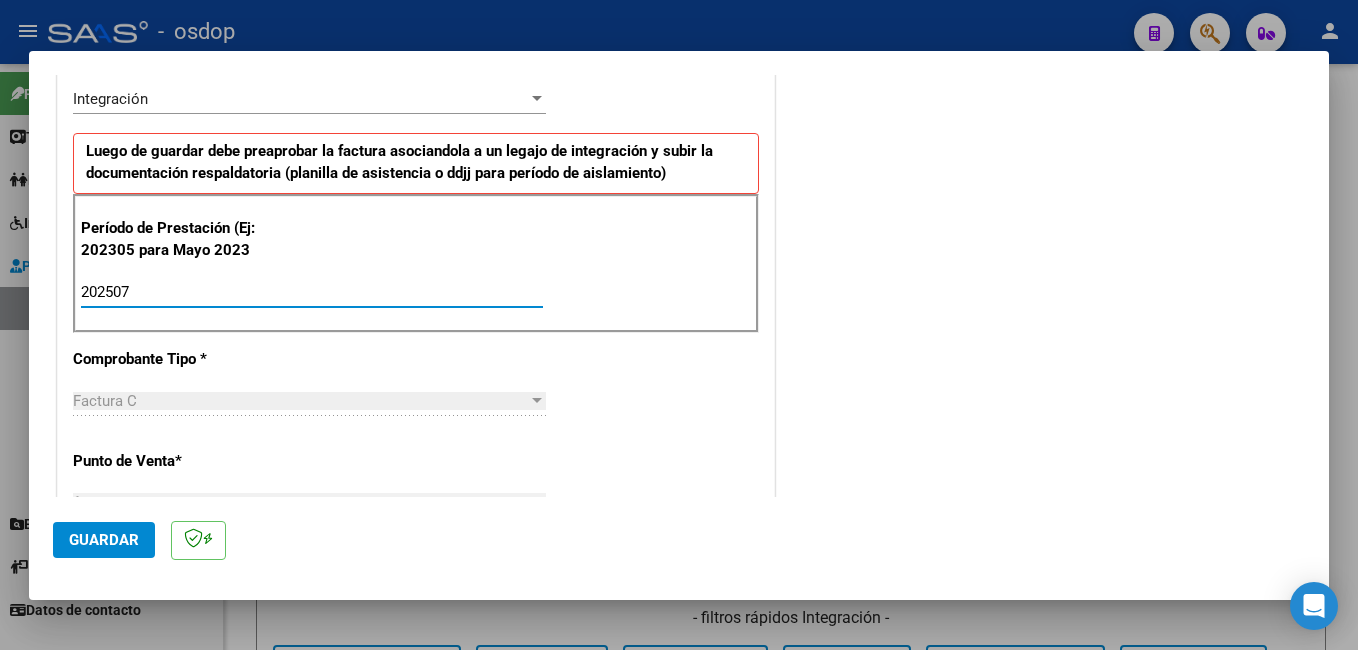 type on "202507" 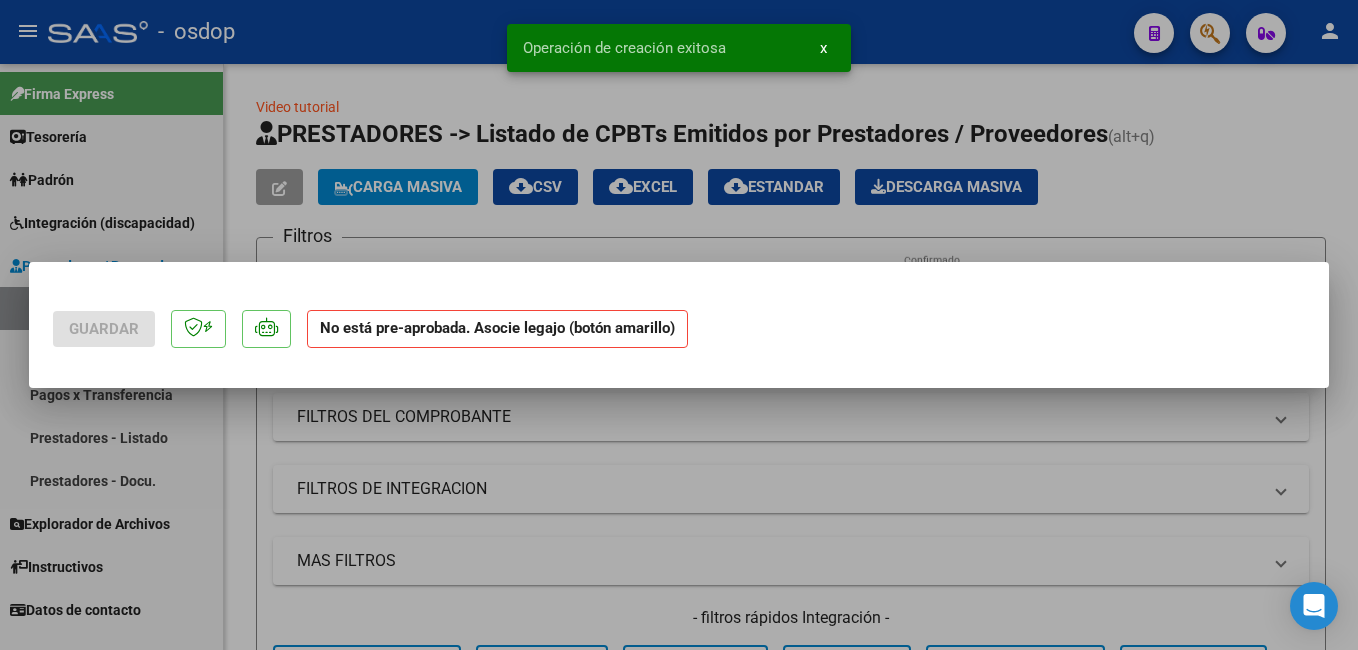 scroll, scrollTop: 0, scrollLeft: 0, axis: both 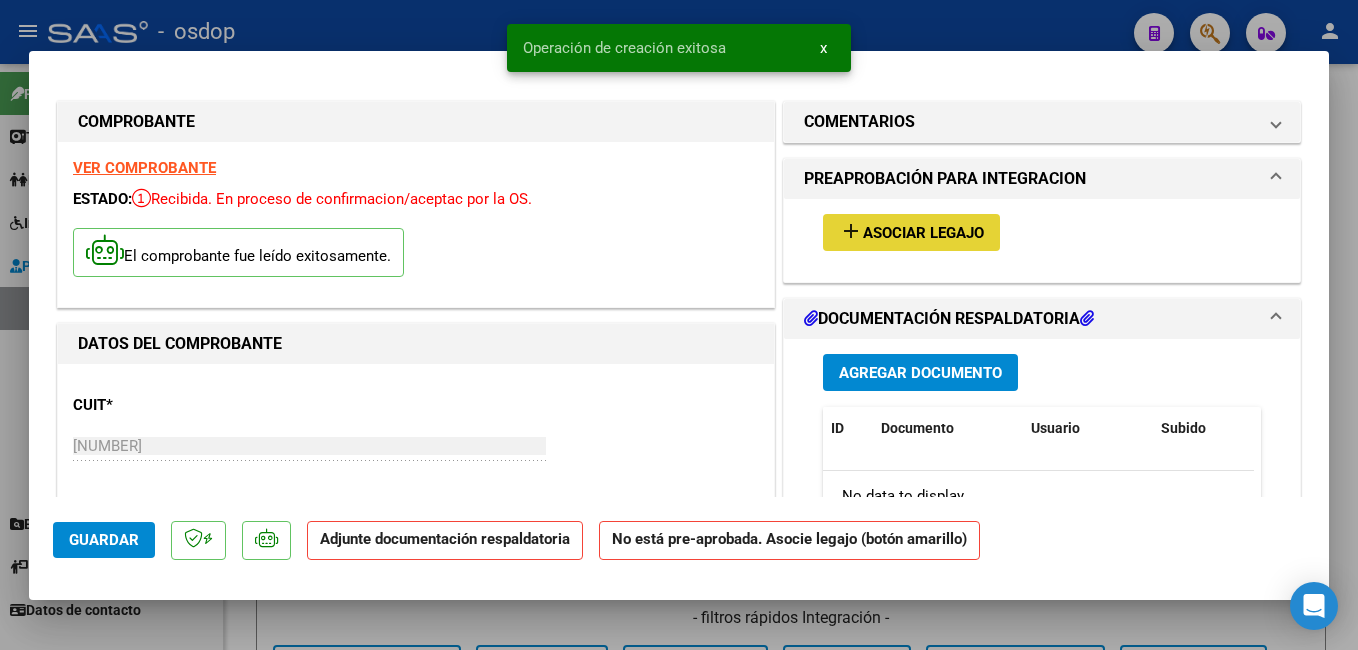 click on "add" at bounding box center (851, 231) 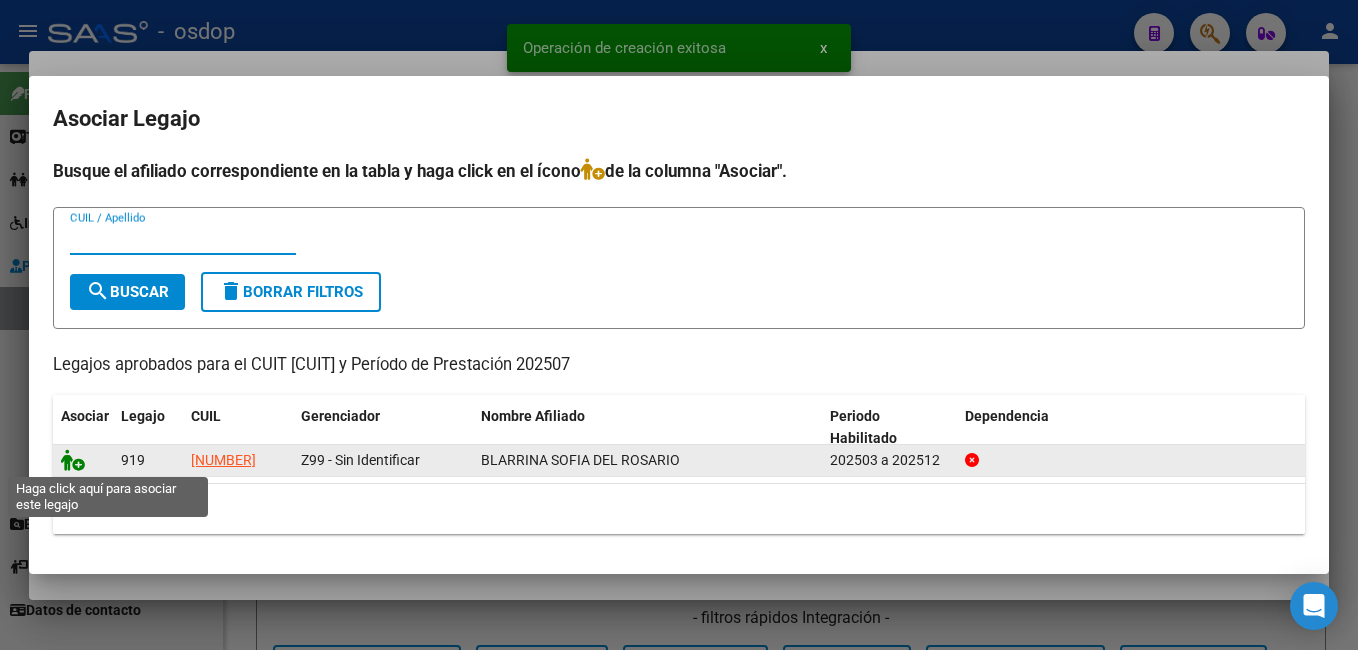 click 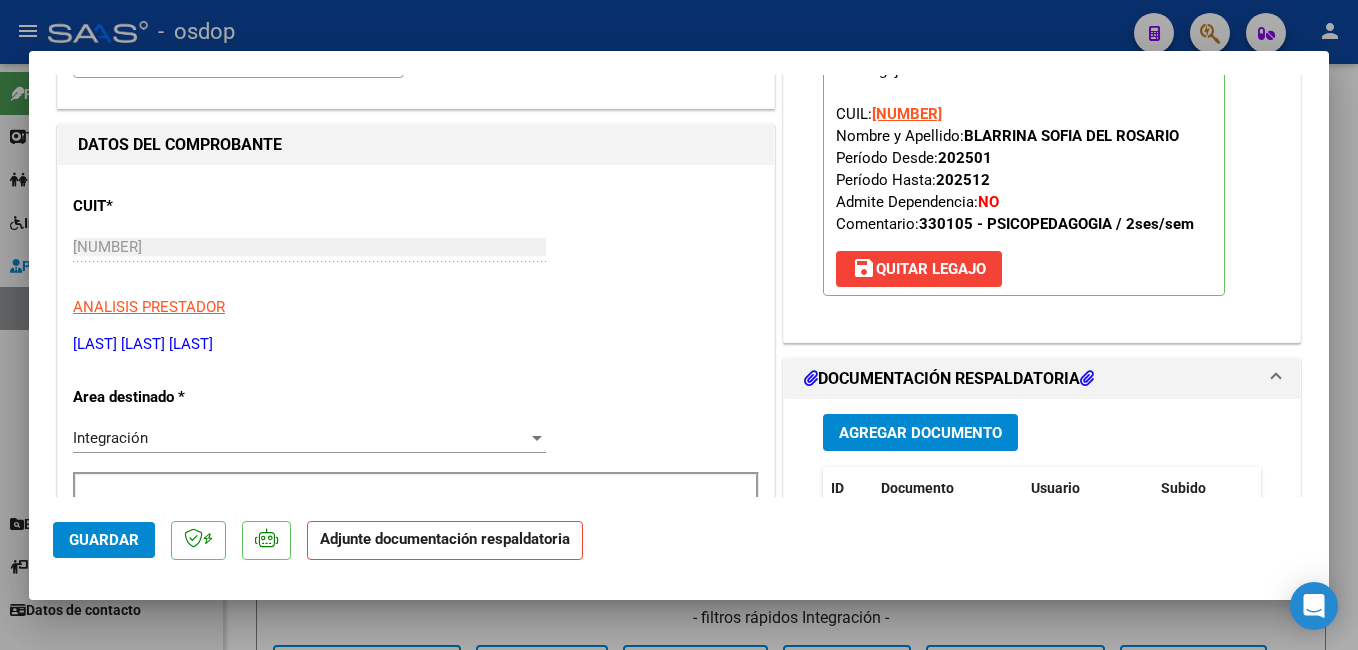 scroll, scrollTop: 200, scrollLeft: 0, axis: vertical 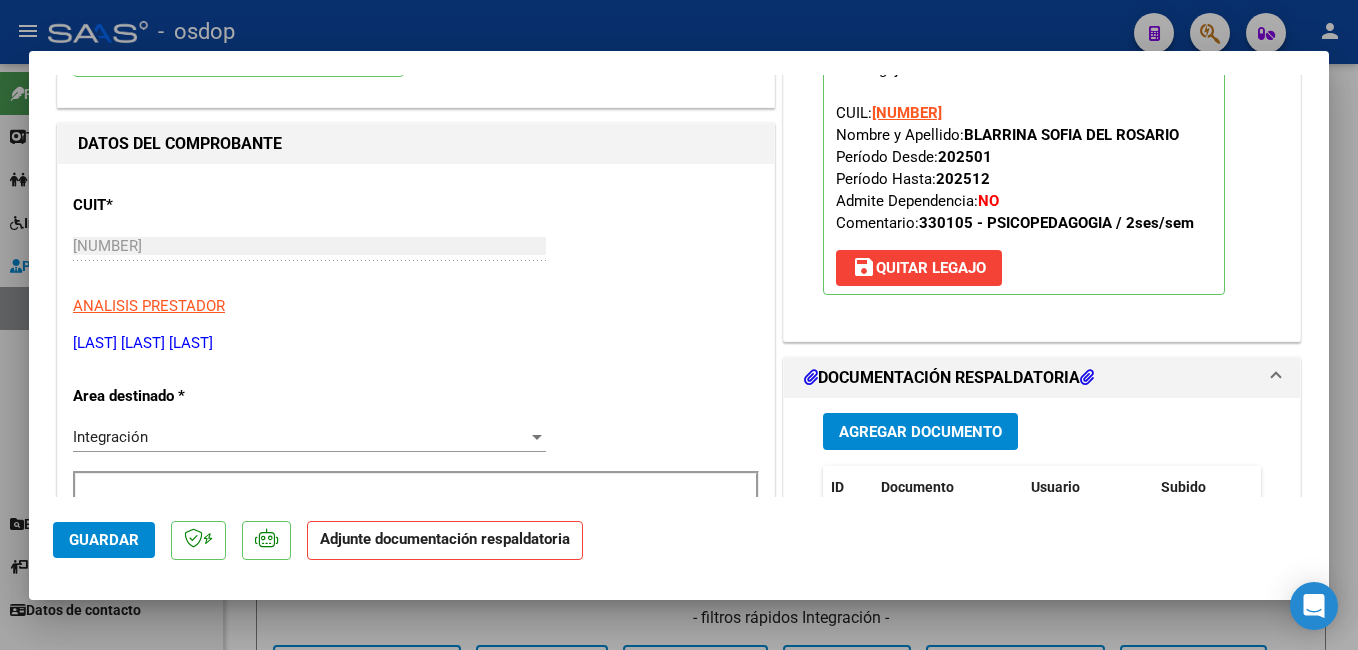 click on "Agregar Documento" at bounding box center (920, 432) 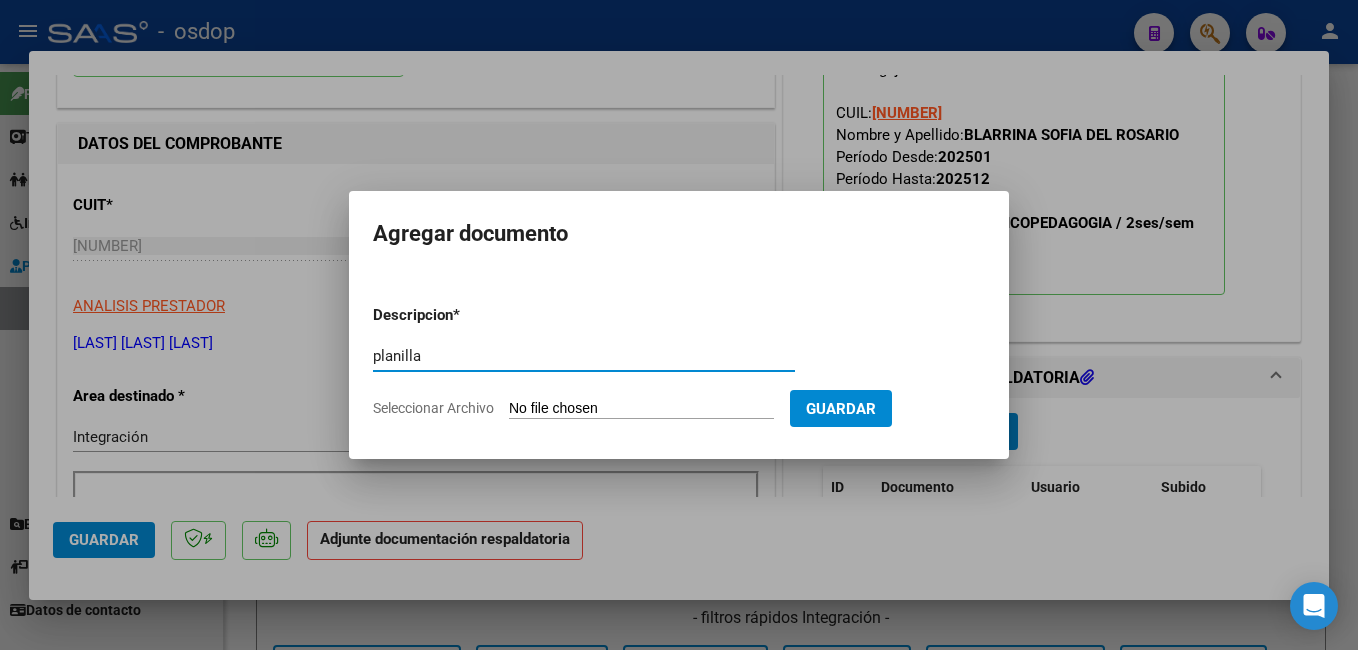 type on "planilla" 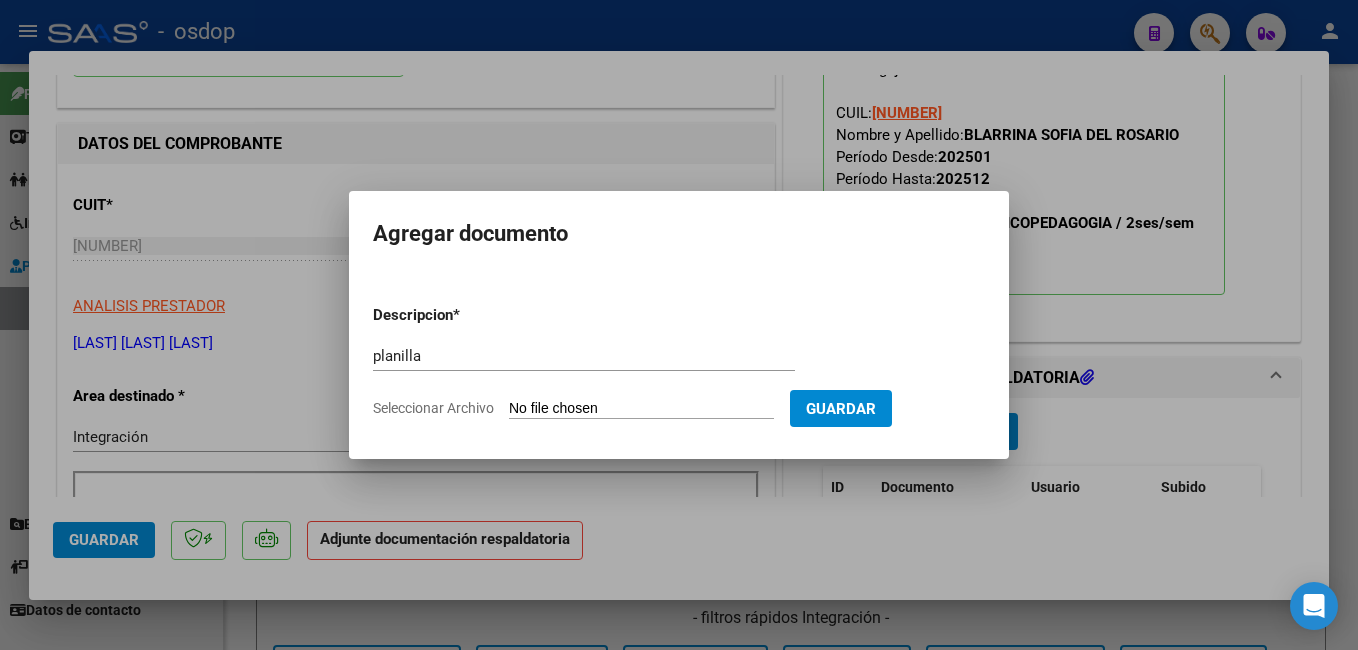 click on "Seleccionar Archivo" at bounding box center [641, 409] 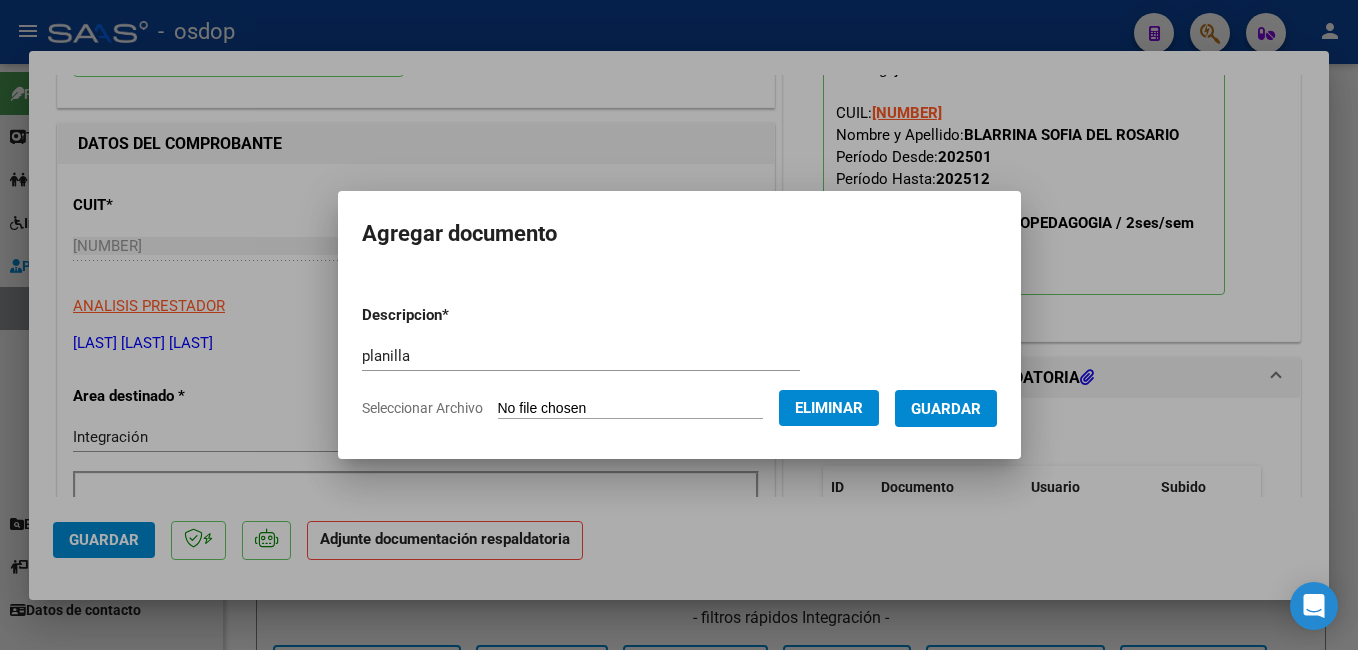 click on "Guardar" at bounding box center [946, 409] 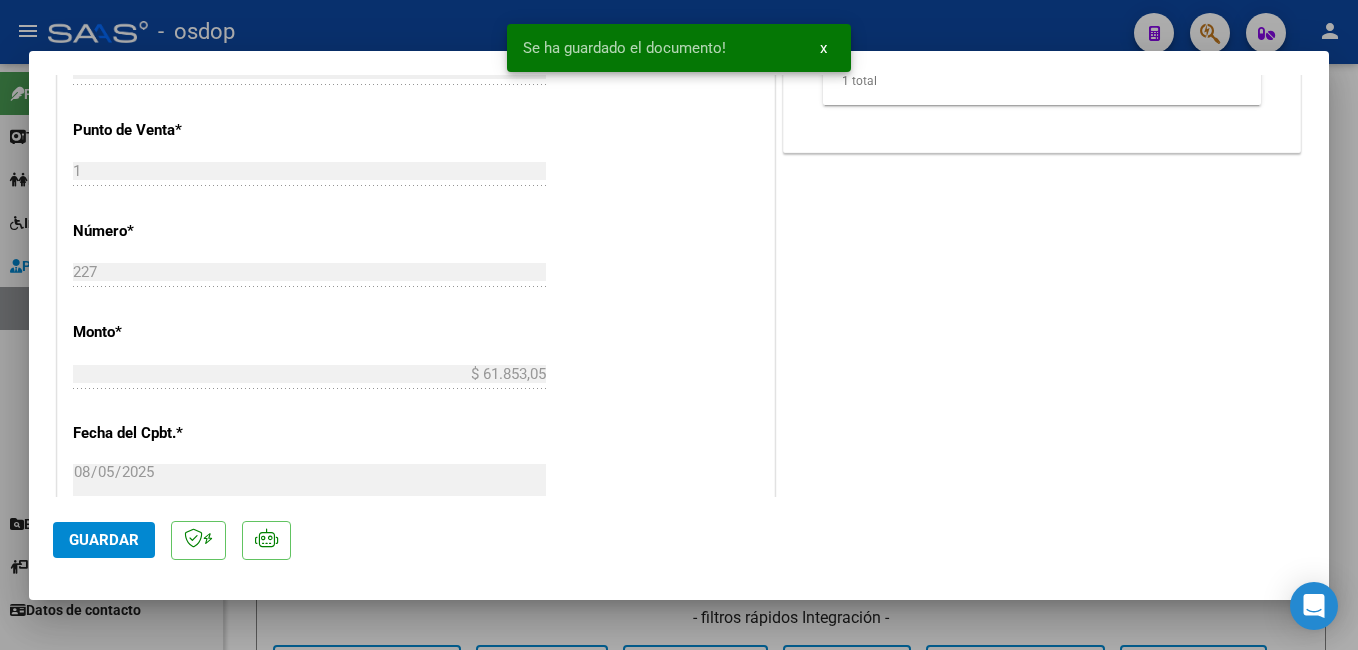 scroll, scrollTop: 900, scrollLeft: 0, axis: vertical 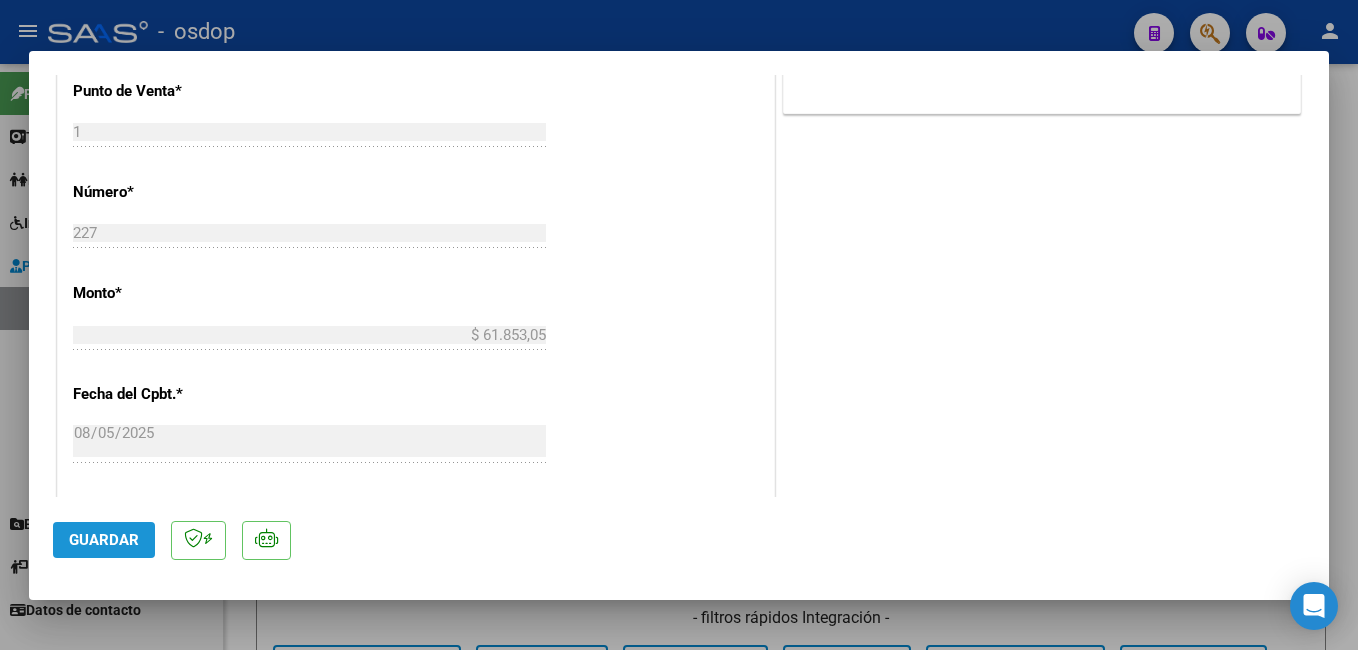 click on "Guardar" 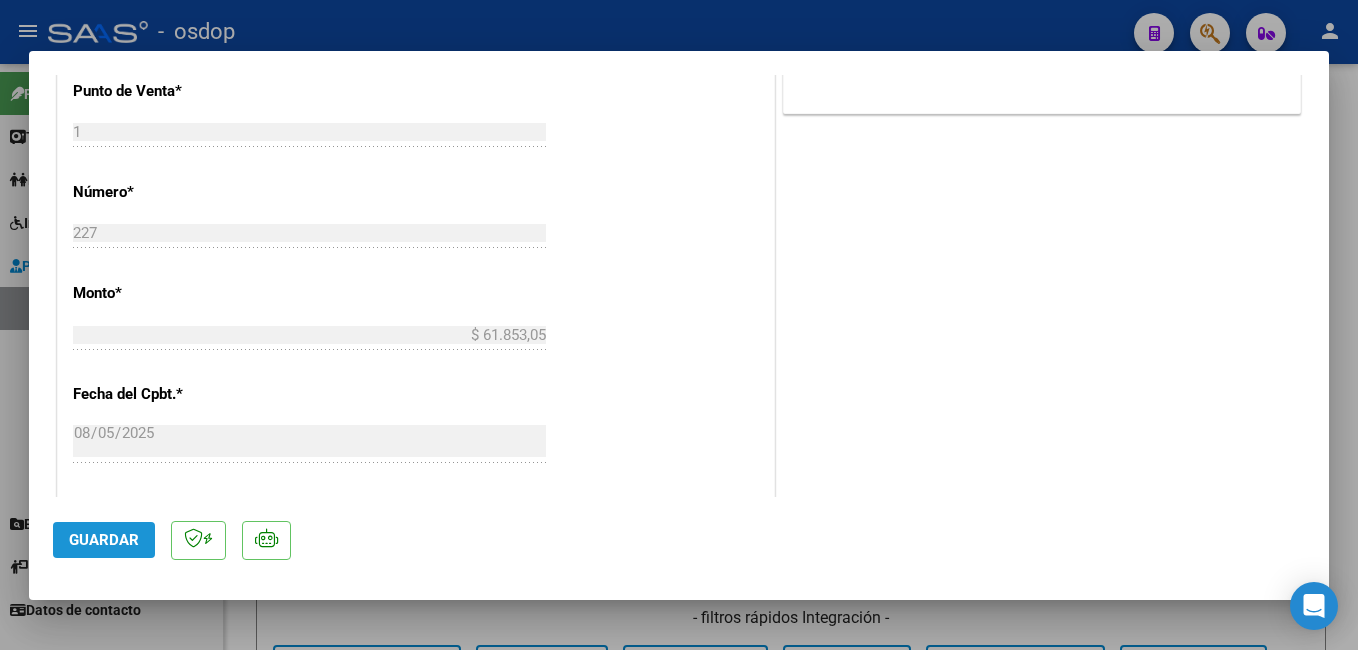 click on "Guardar" 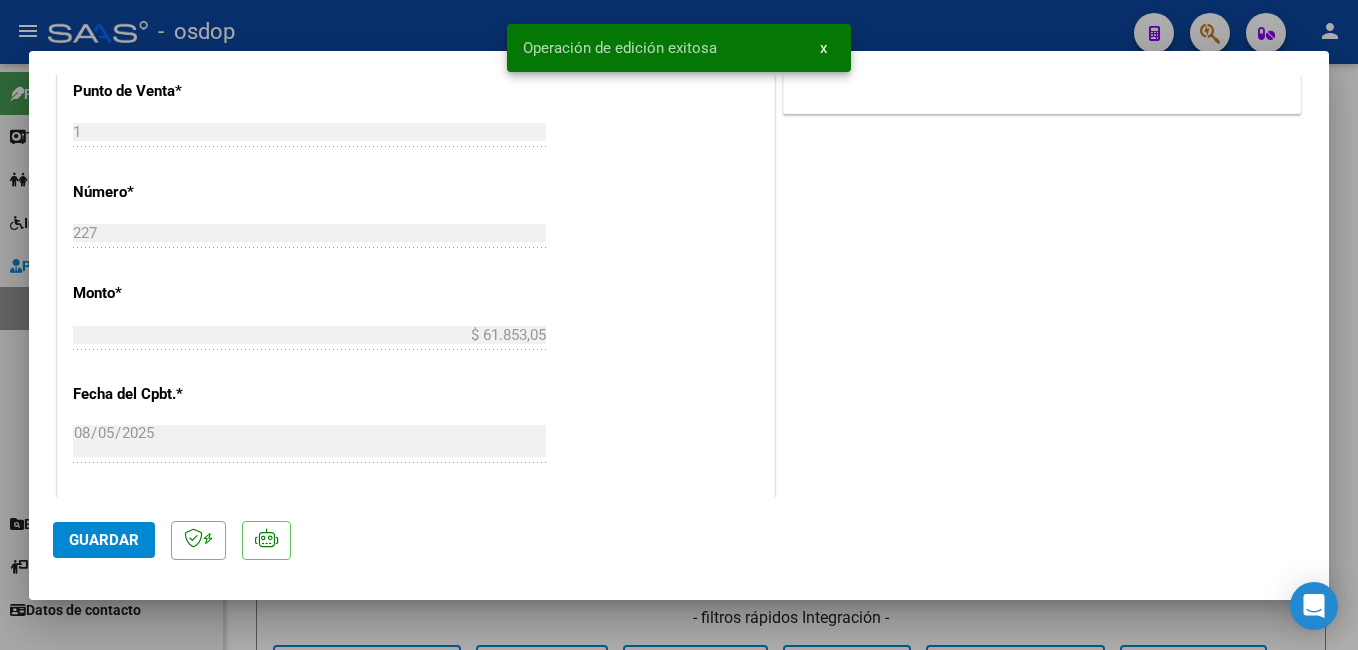 click at bounding box center [679, 325] 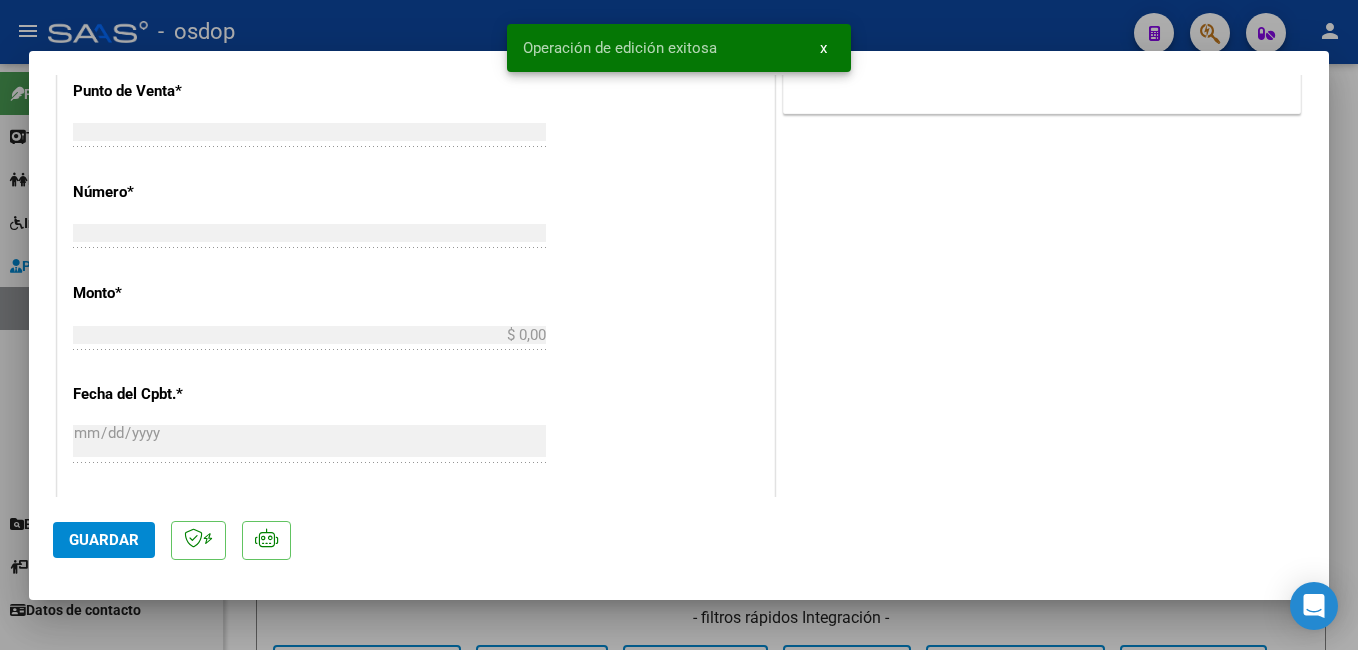 scroll, scrollTop: 0, scrollLeft: 0, axis: both 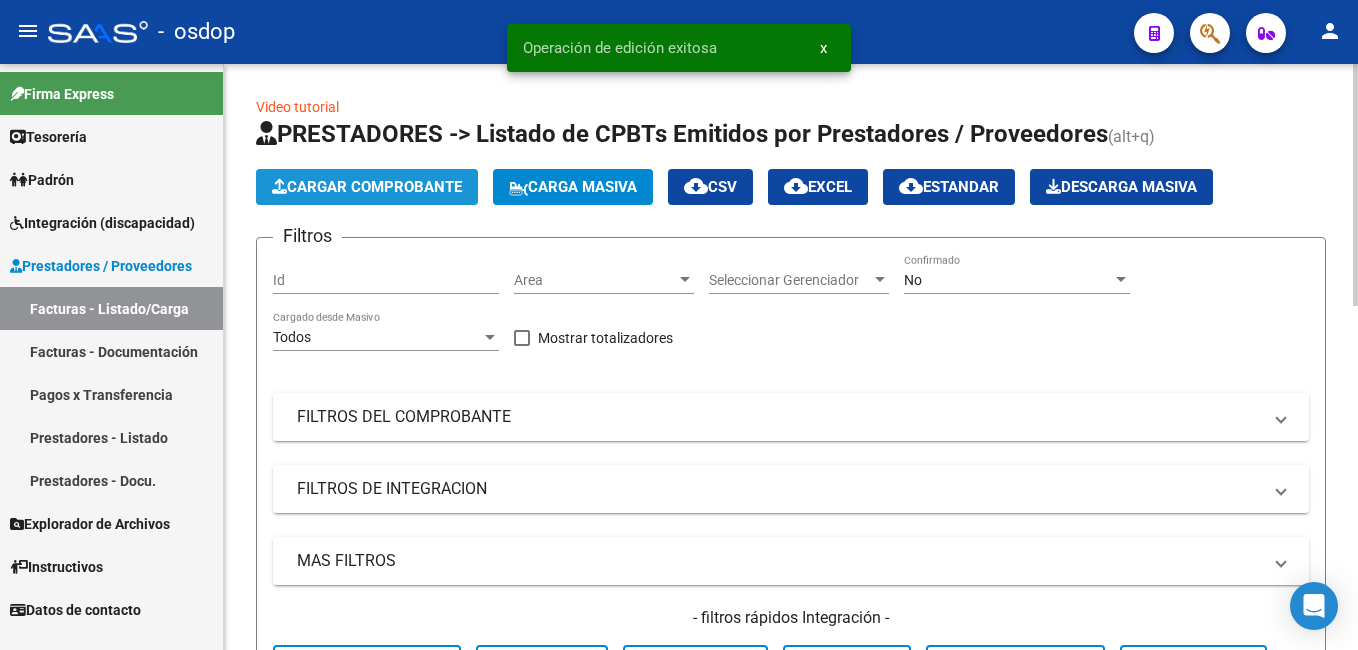 click on "Cargar Comprobante" 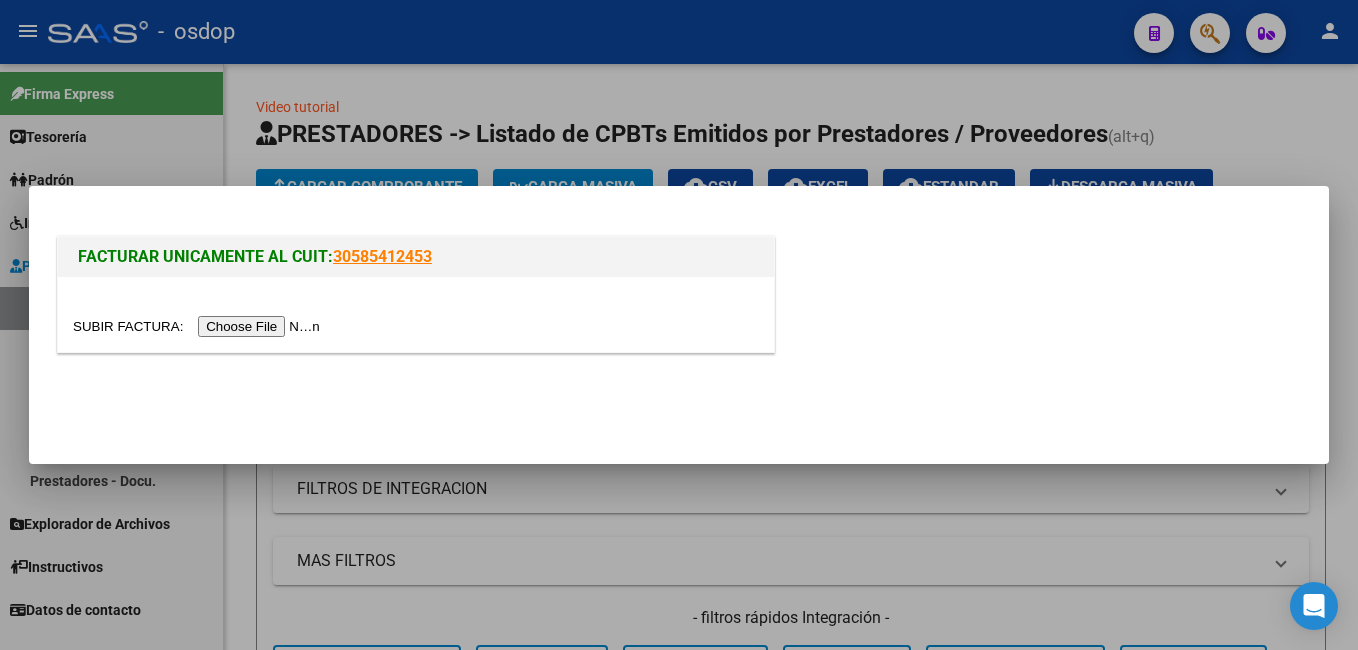 click at bounding box center (199, 326) 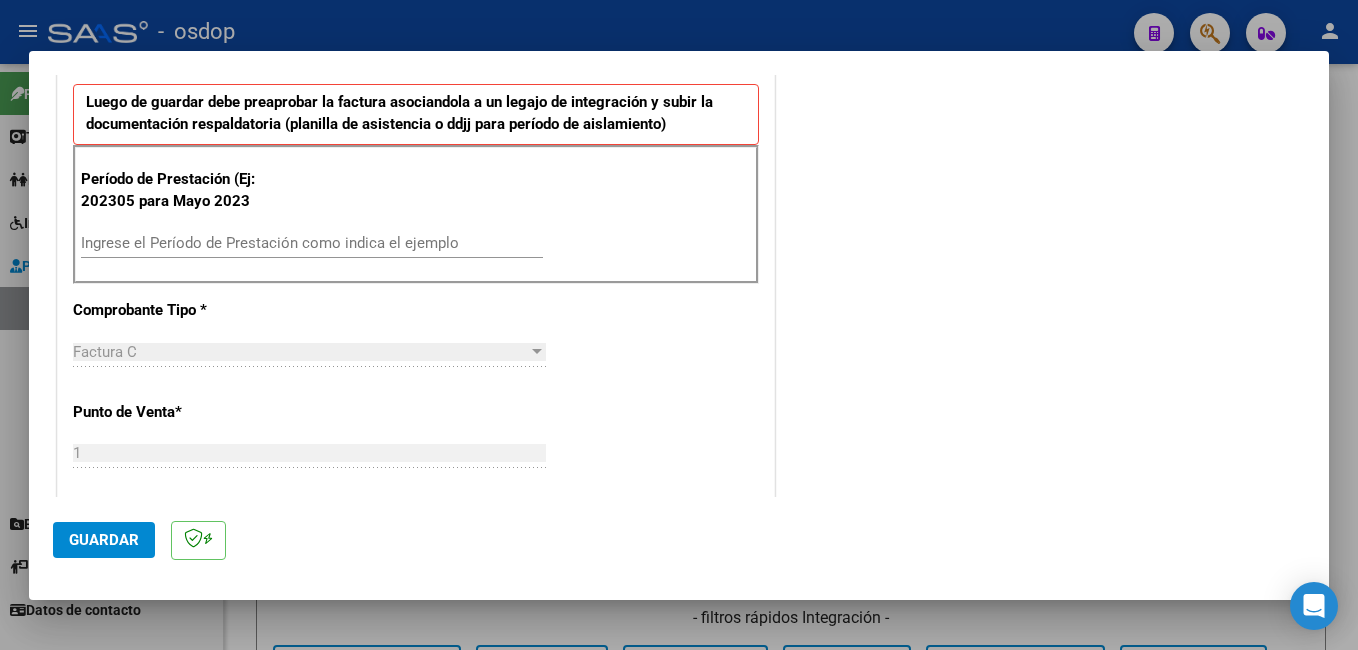scroll, scrollTop: 600, scrollLeft: 0, axis: vertical 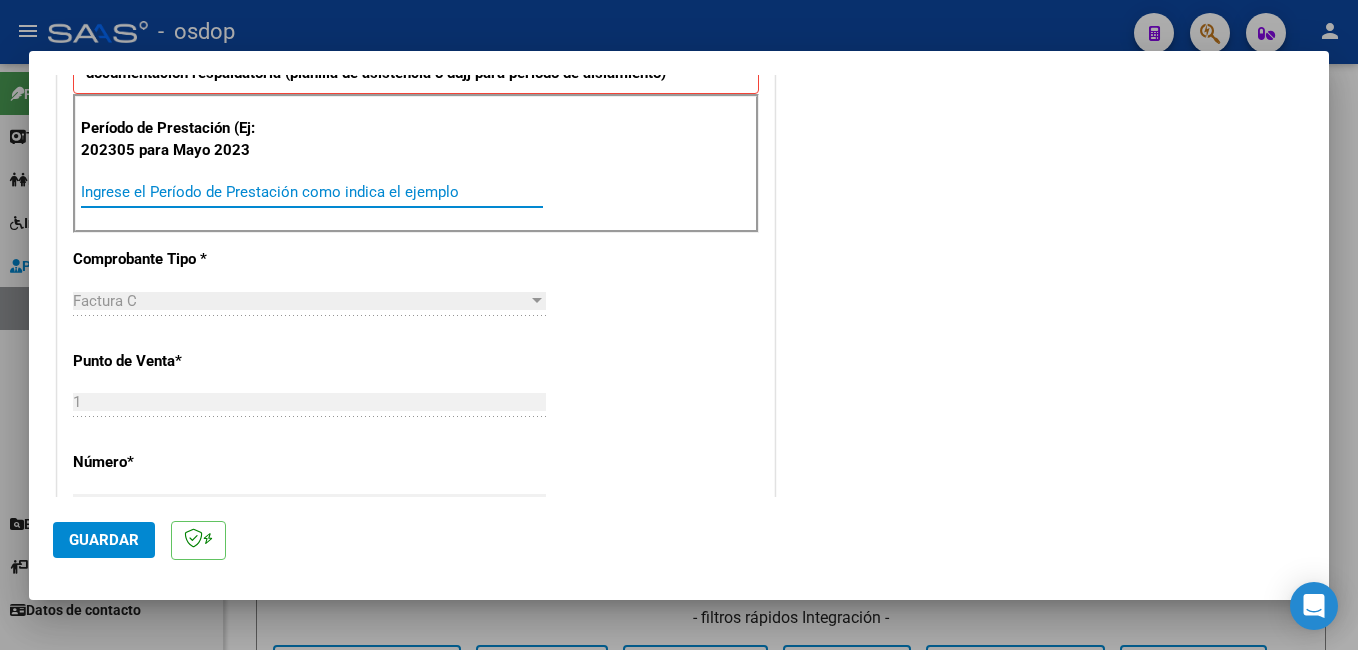 click on "Ingrese el Período de Prestación como indica el ejemplo" at bounding box center [312, 192] 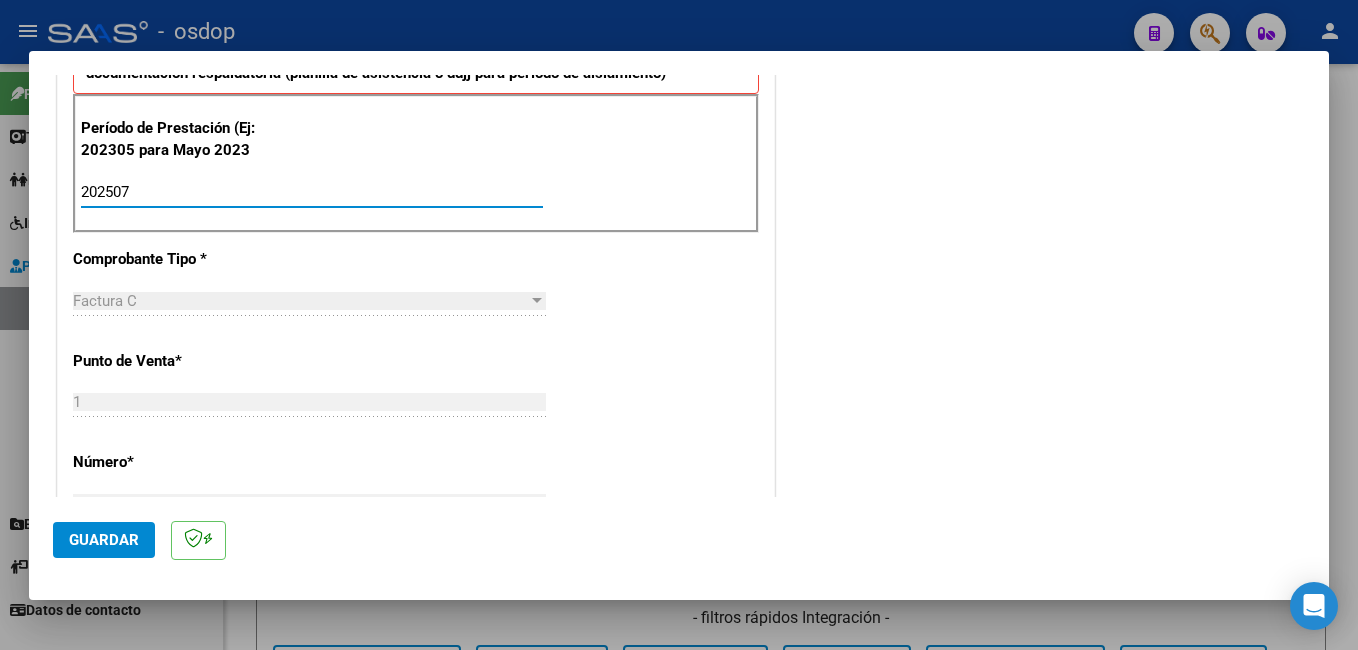 type on "202507" 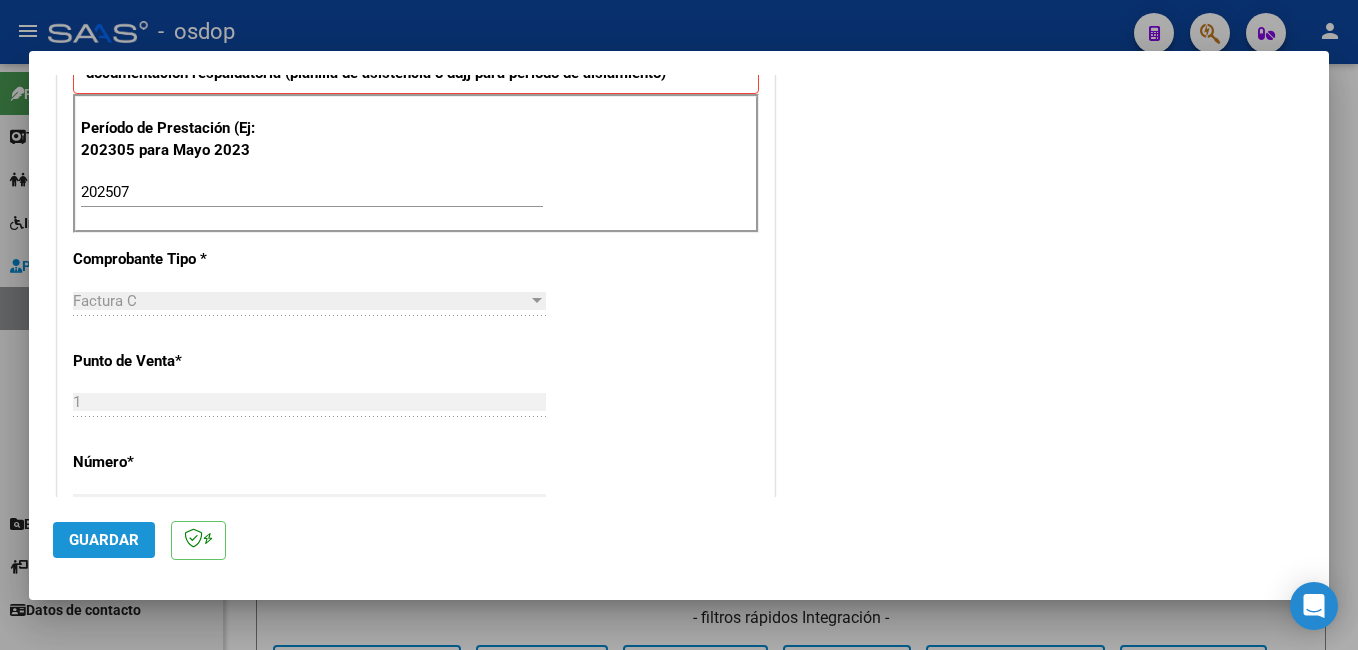click on "Guardar" 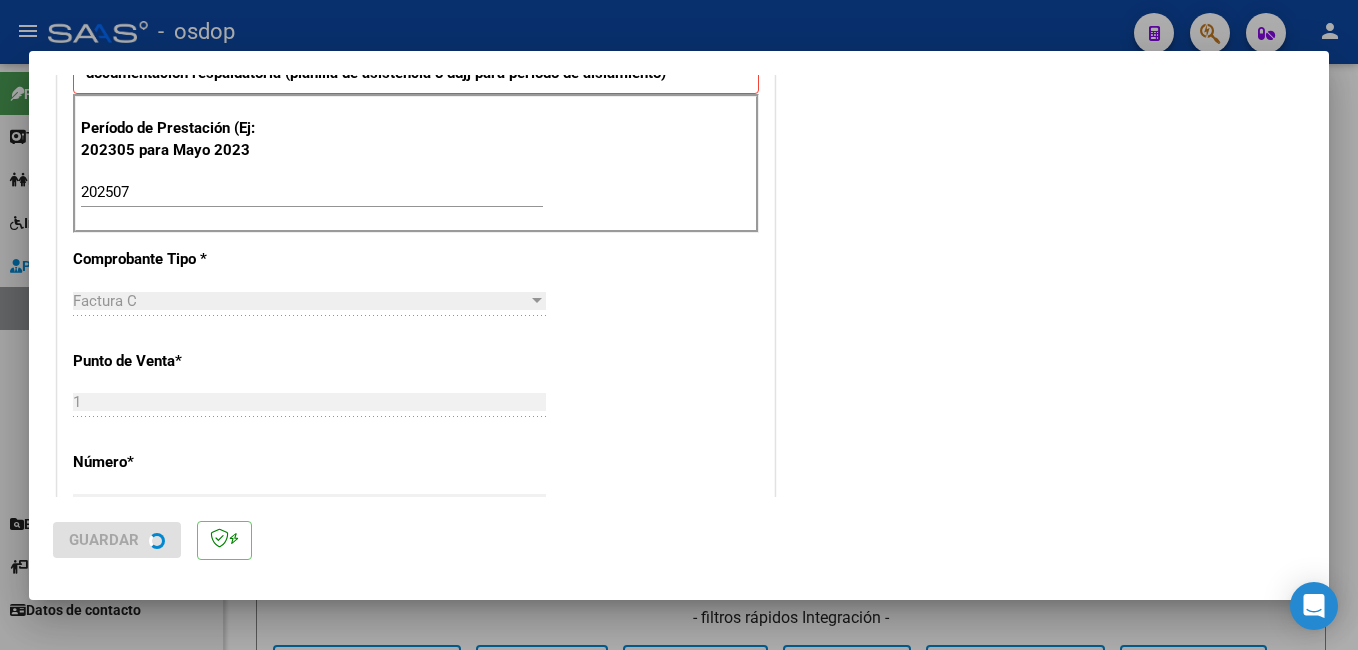 scroll, scrollTop: 0, scrollLeft: 0, axis: both 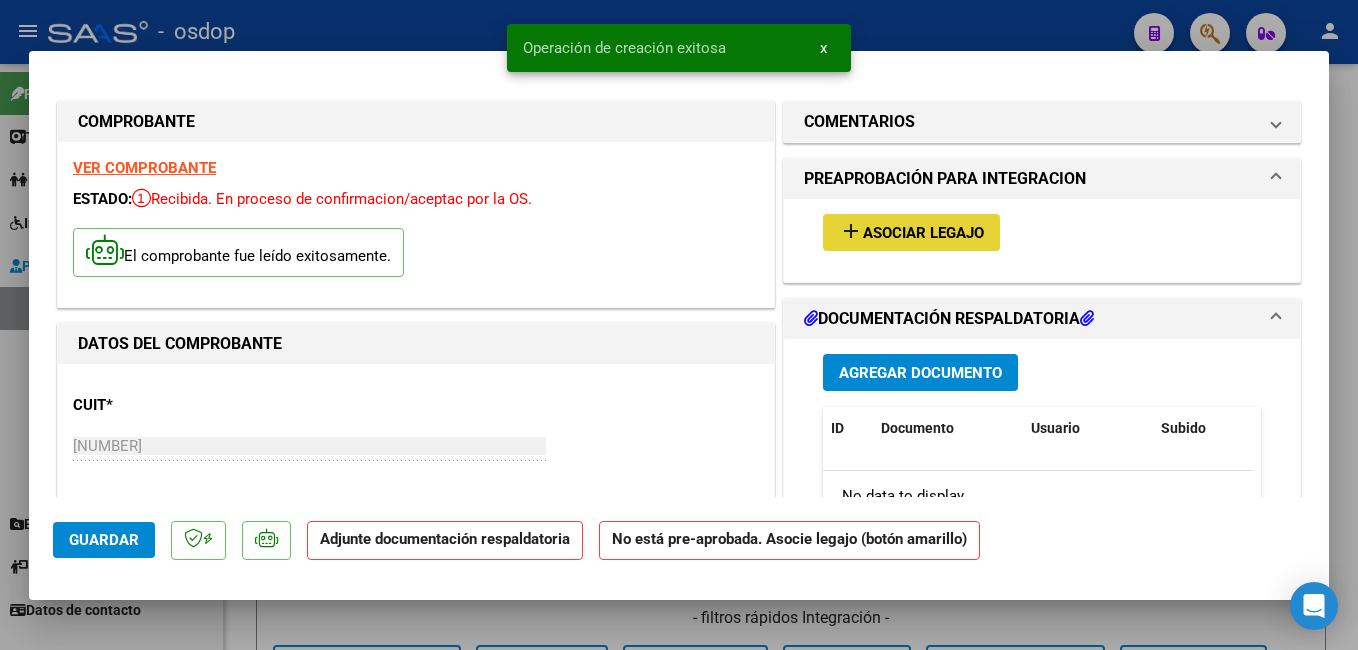 click on "Asociar Legajo" at bounding box center (923, 233) 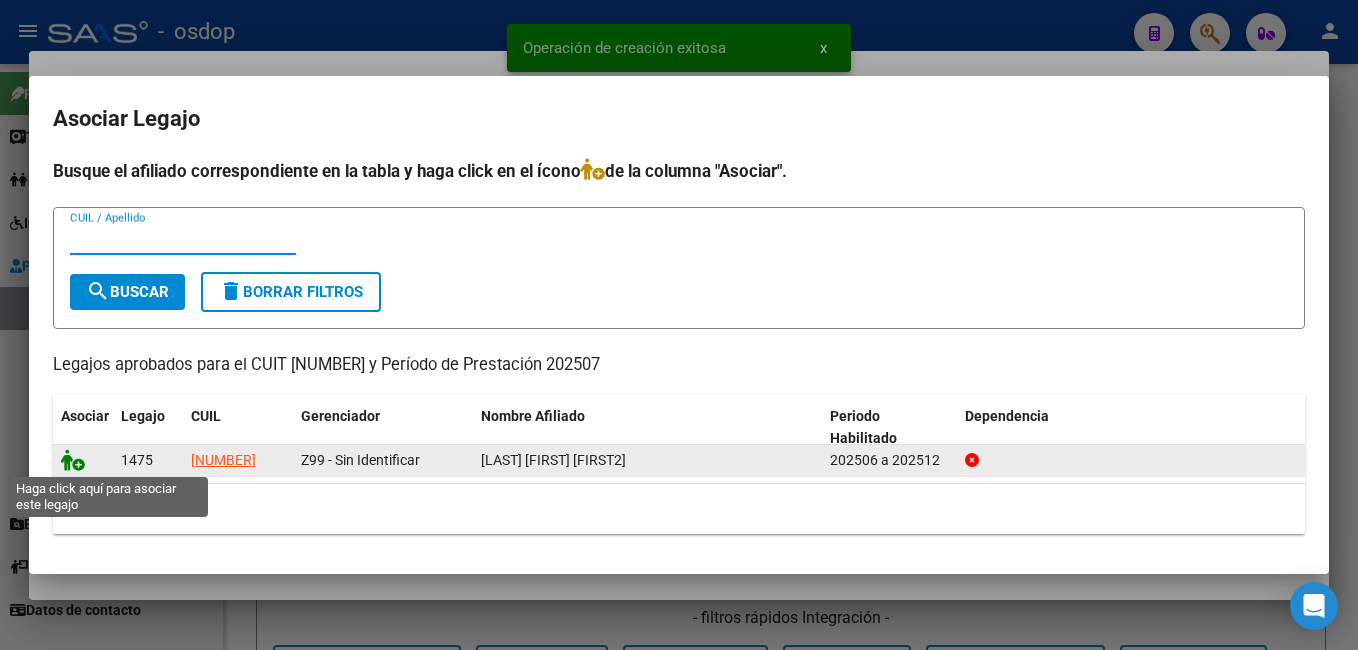 click 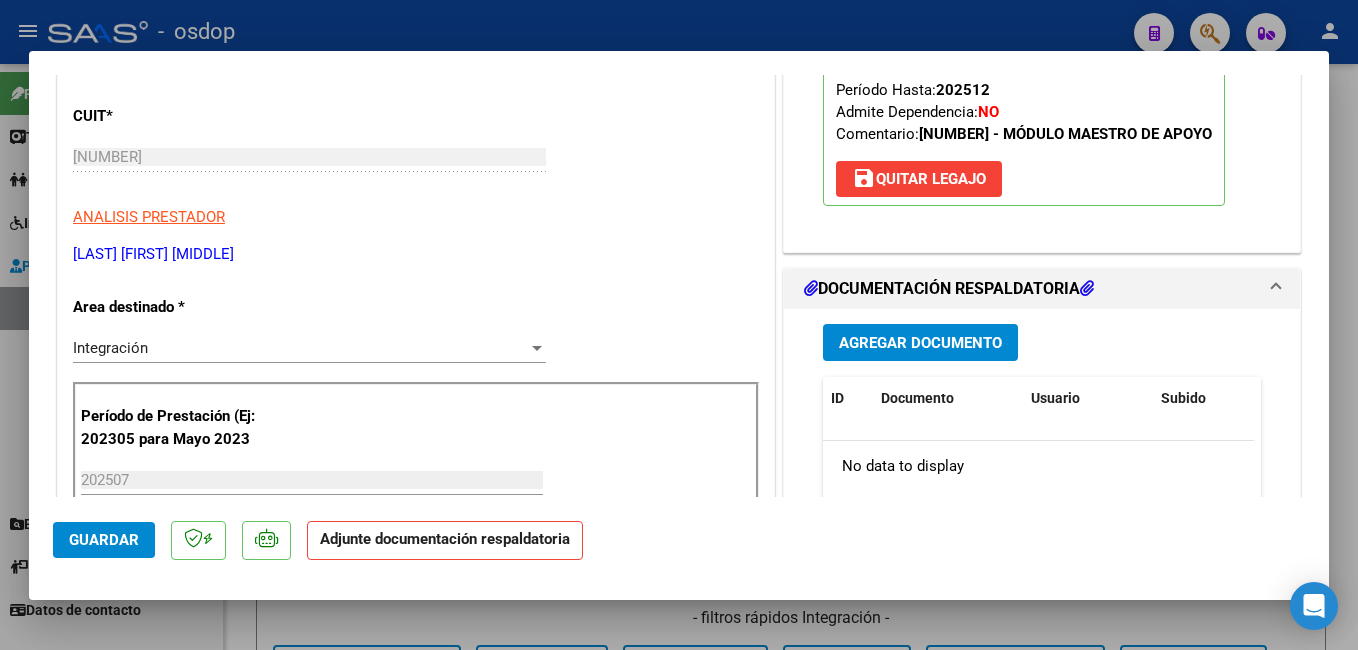 scroll, scrollTop: 300, scrollLeft: 0, axis: vertical 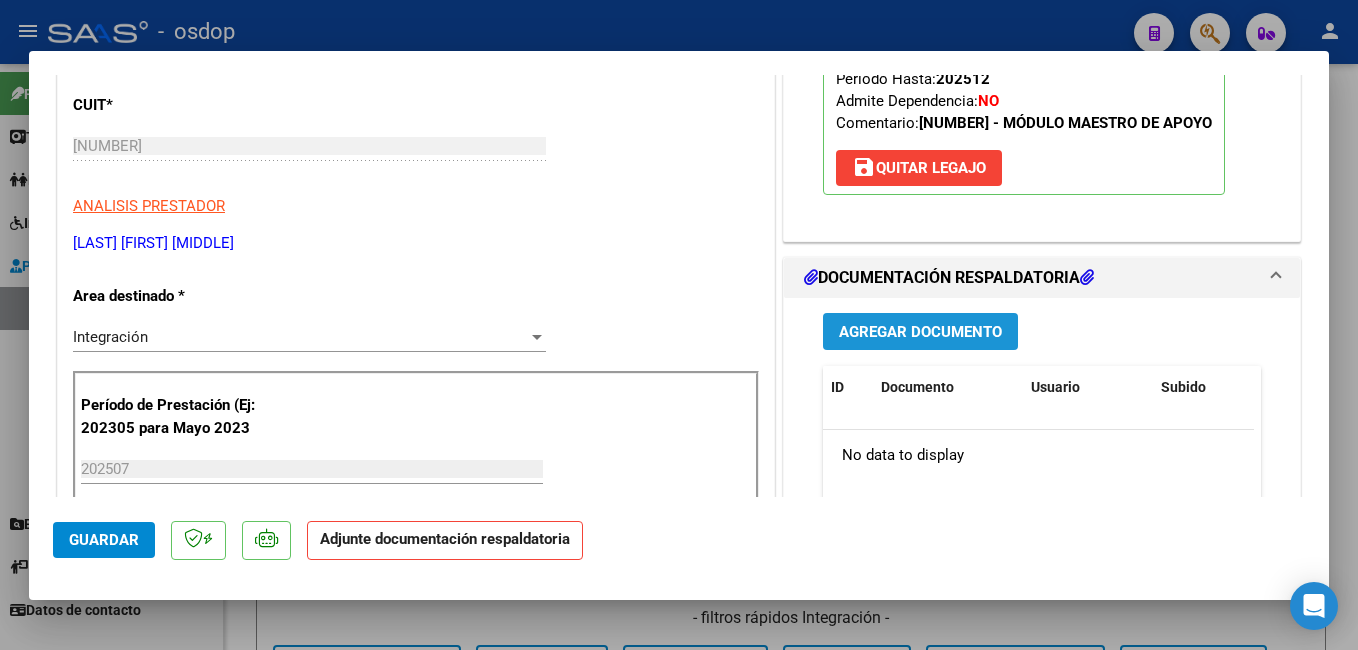 click on "Agregar Documento" at bounding box center (920, 332) 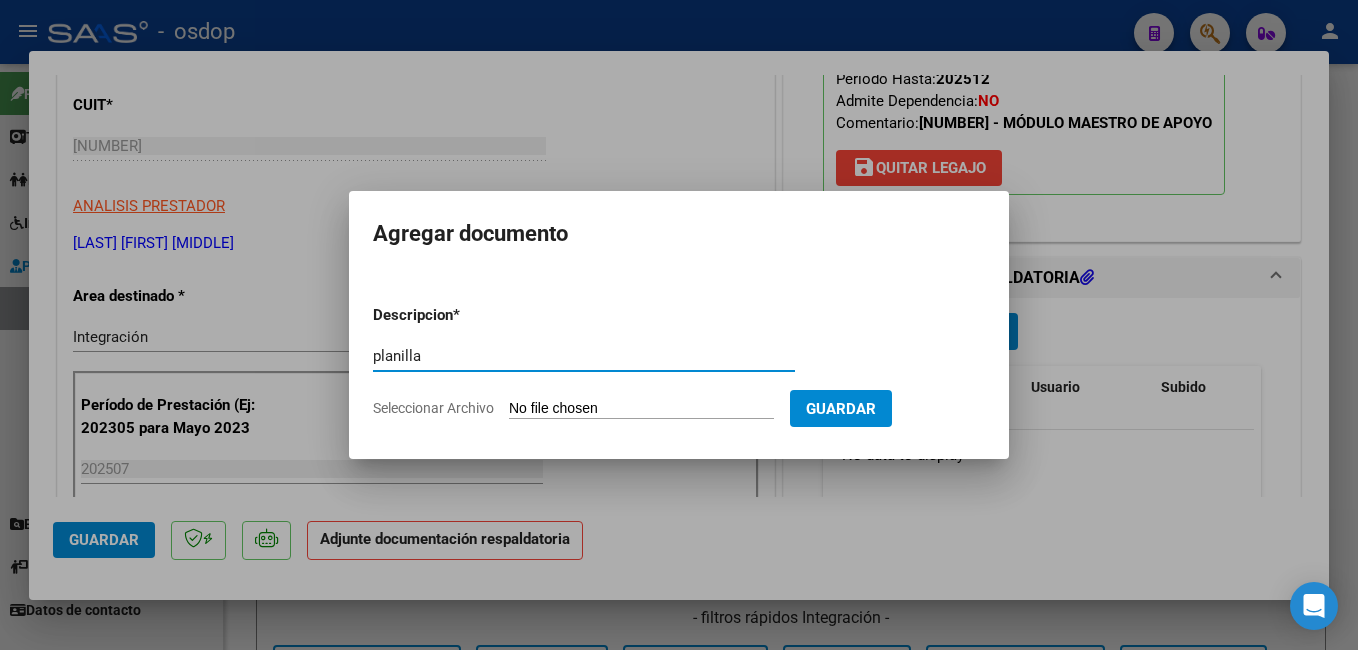 type on "planilla" 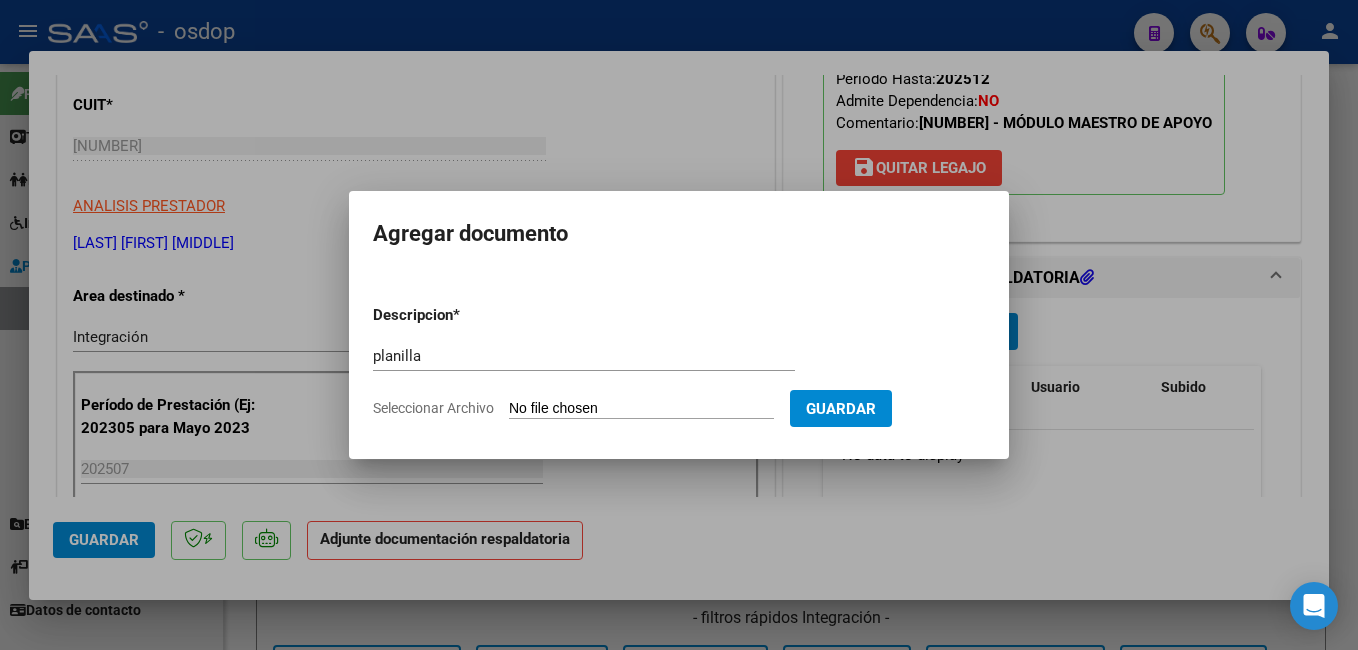 type on "C:\fakepath\[FILENAME].pdf" 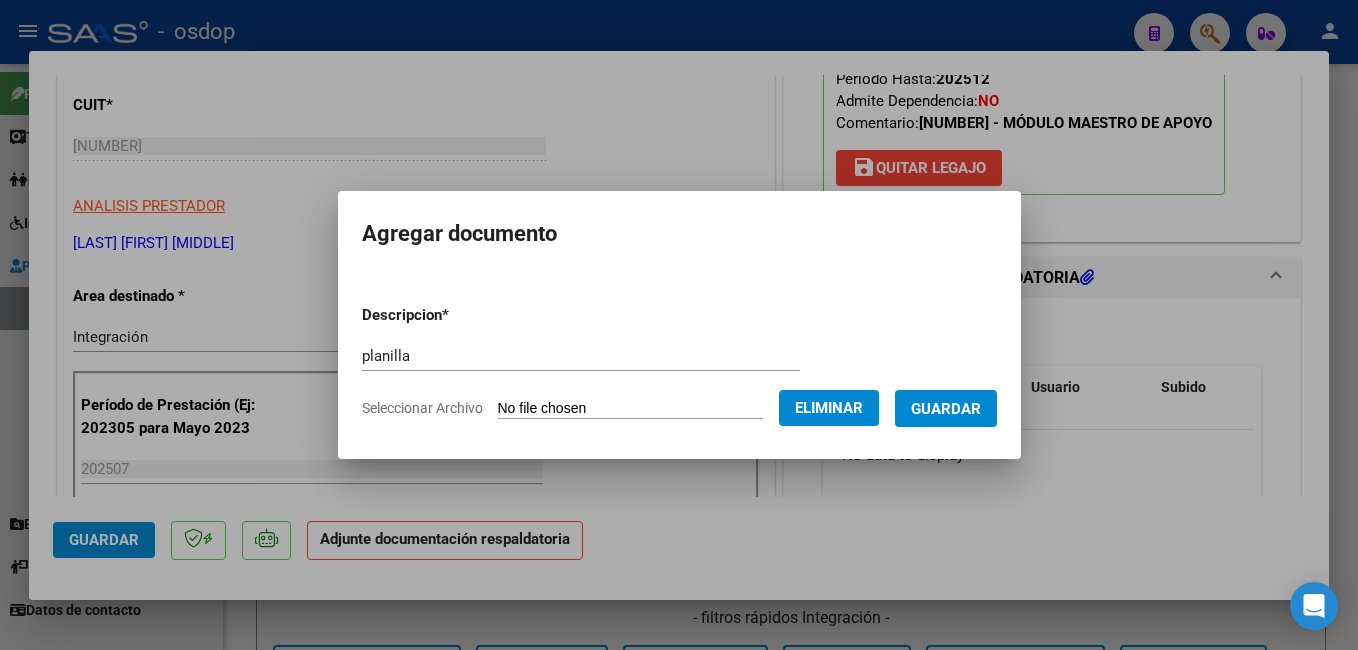 click on "Guardar" at bounding box center (946, 409) 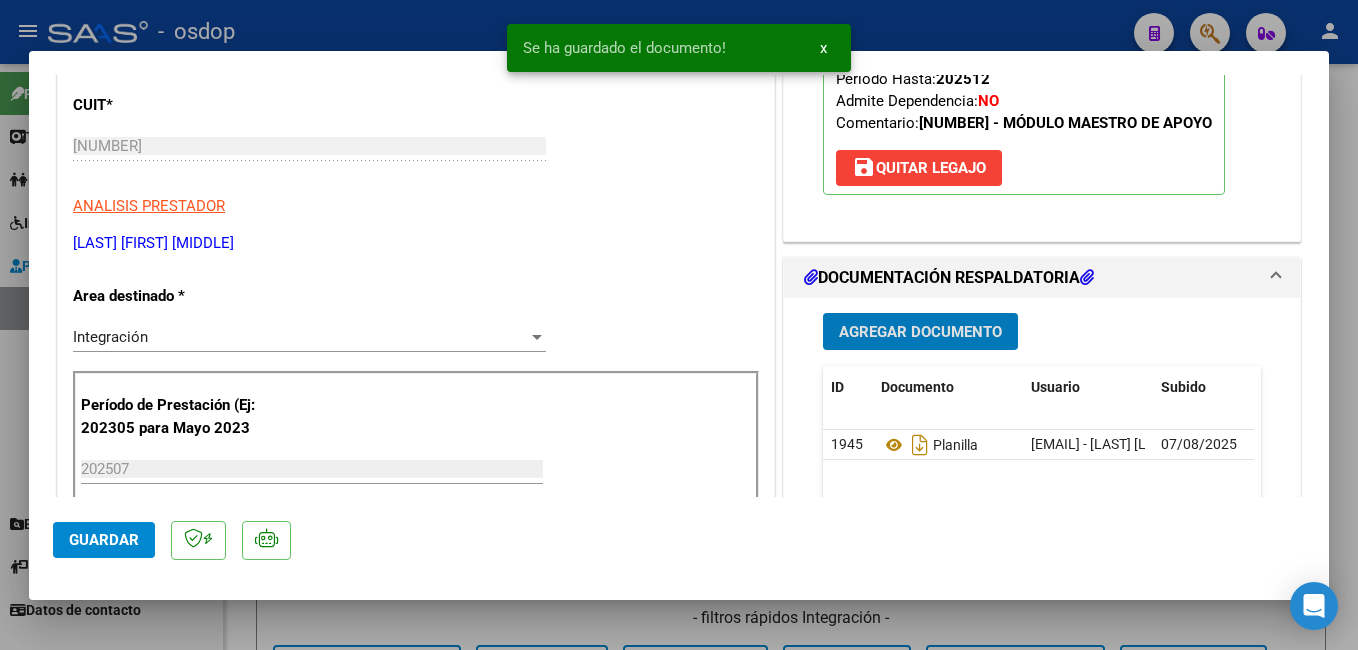 click on "Guardar" 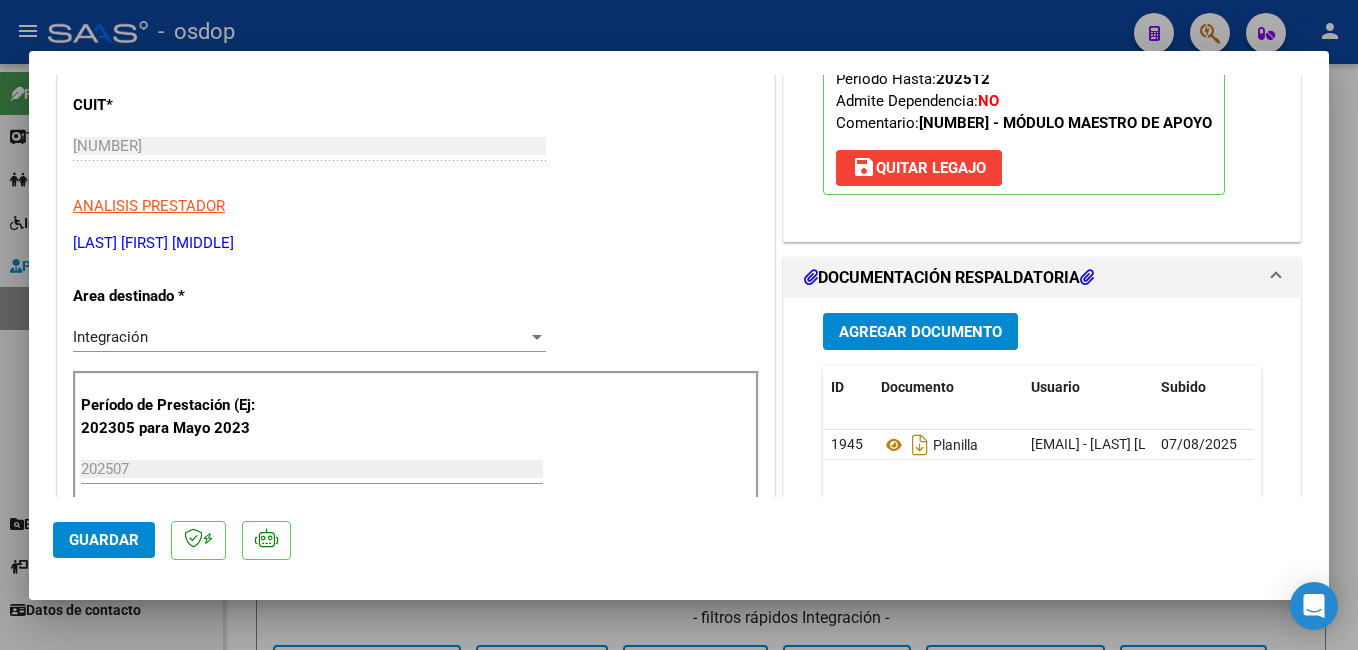 click on "Guardar" 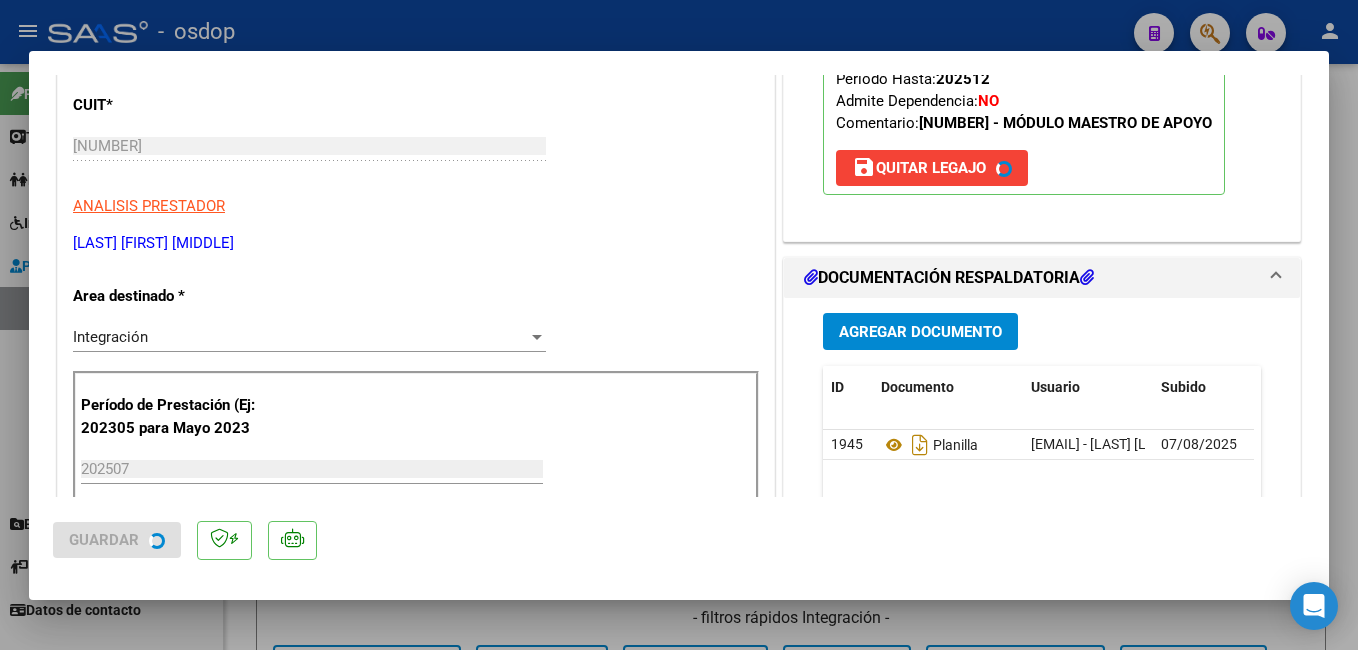 click at bounding box center (679, 325) 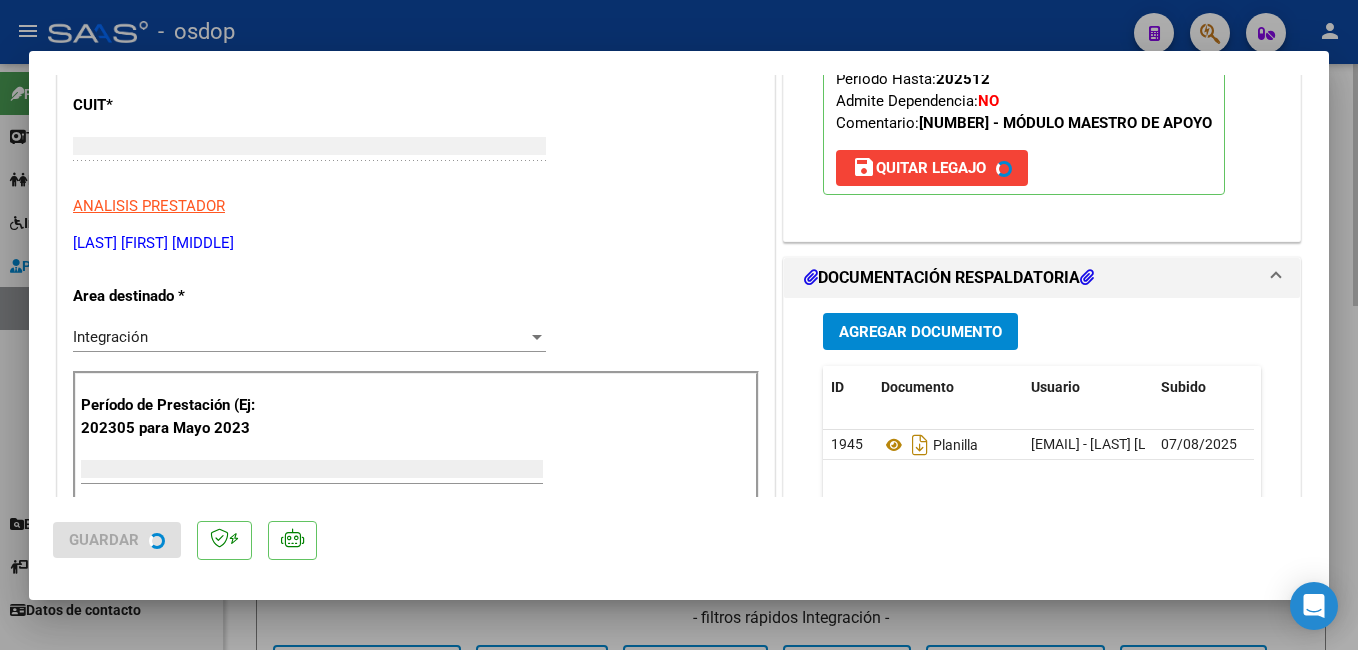 scroll, scrollTop: 0, scrollLeft: 0, axis: both 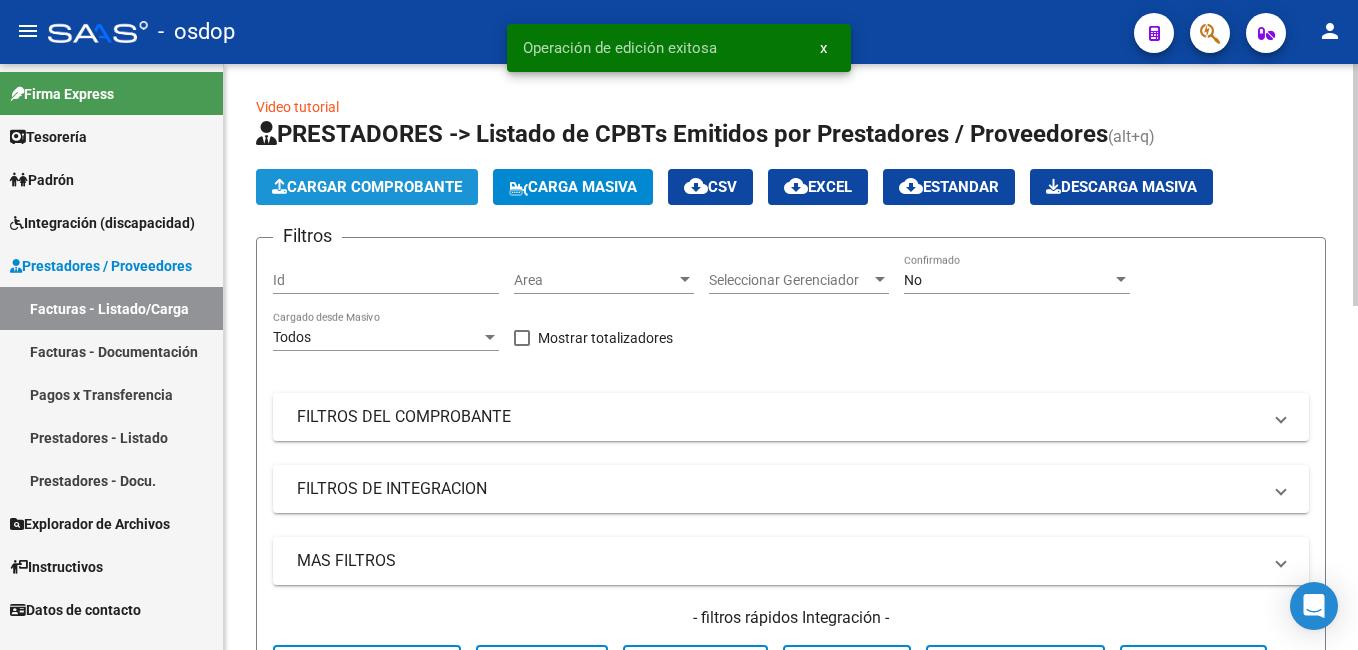 click on "Cargar Comprobante" 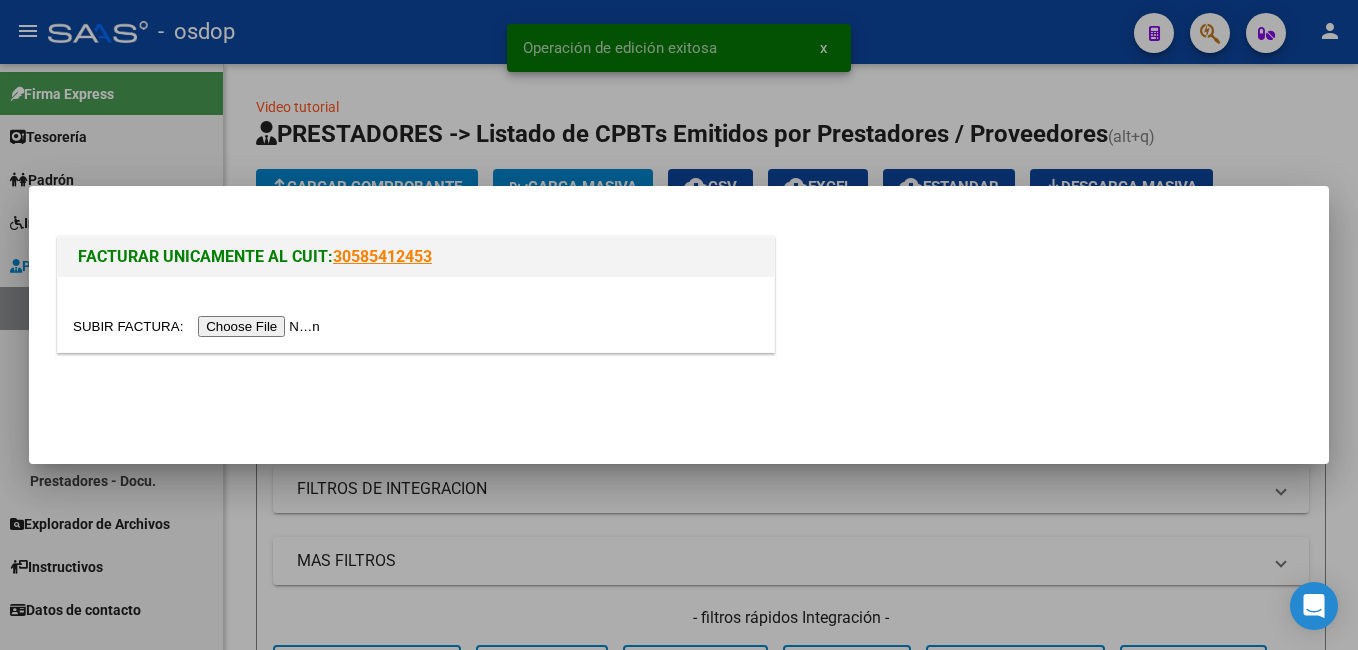 click at bounding box center [199, 326] 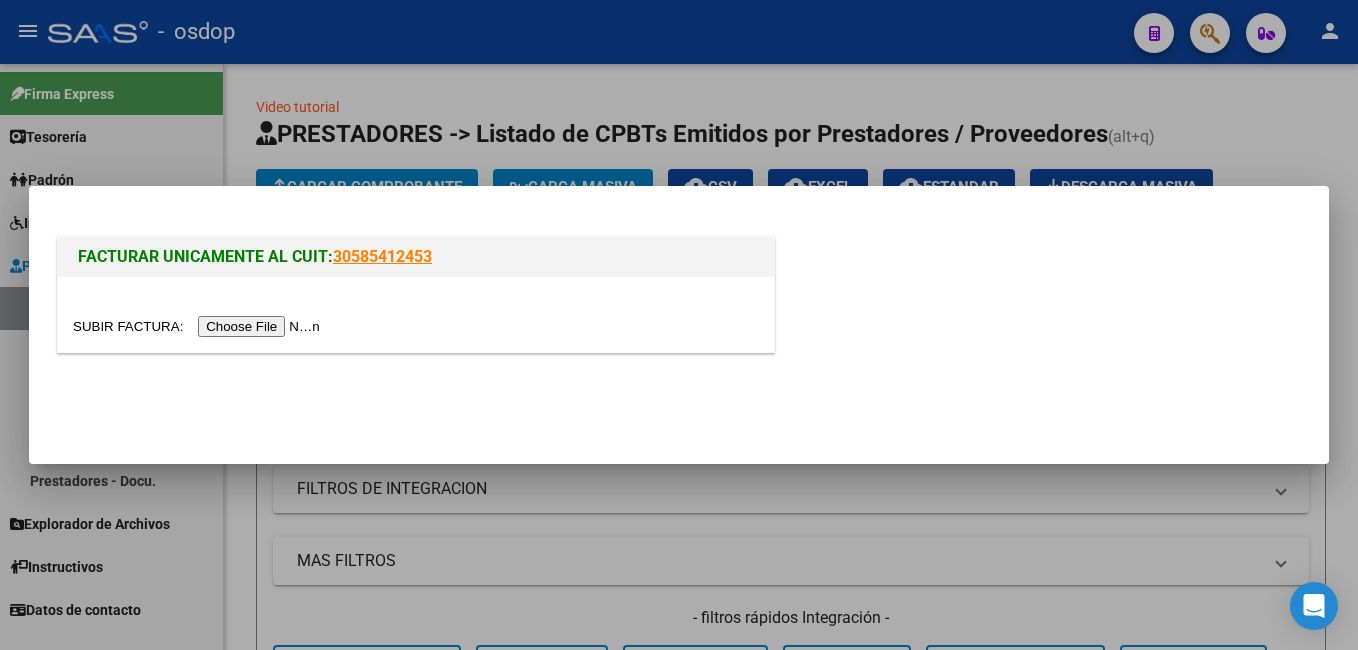 click at bounding box center (199, 326) 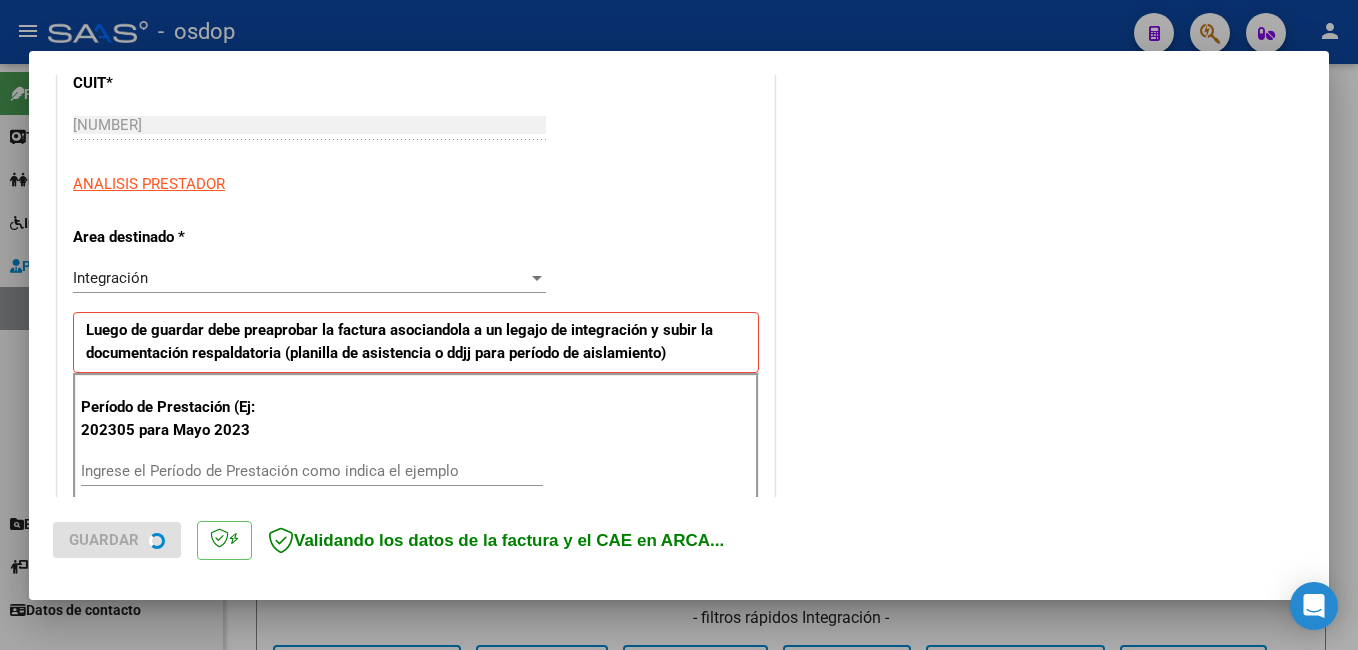 scroll, scrollTop: 400, scrollLeft: 0, axis: vertical 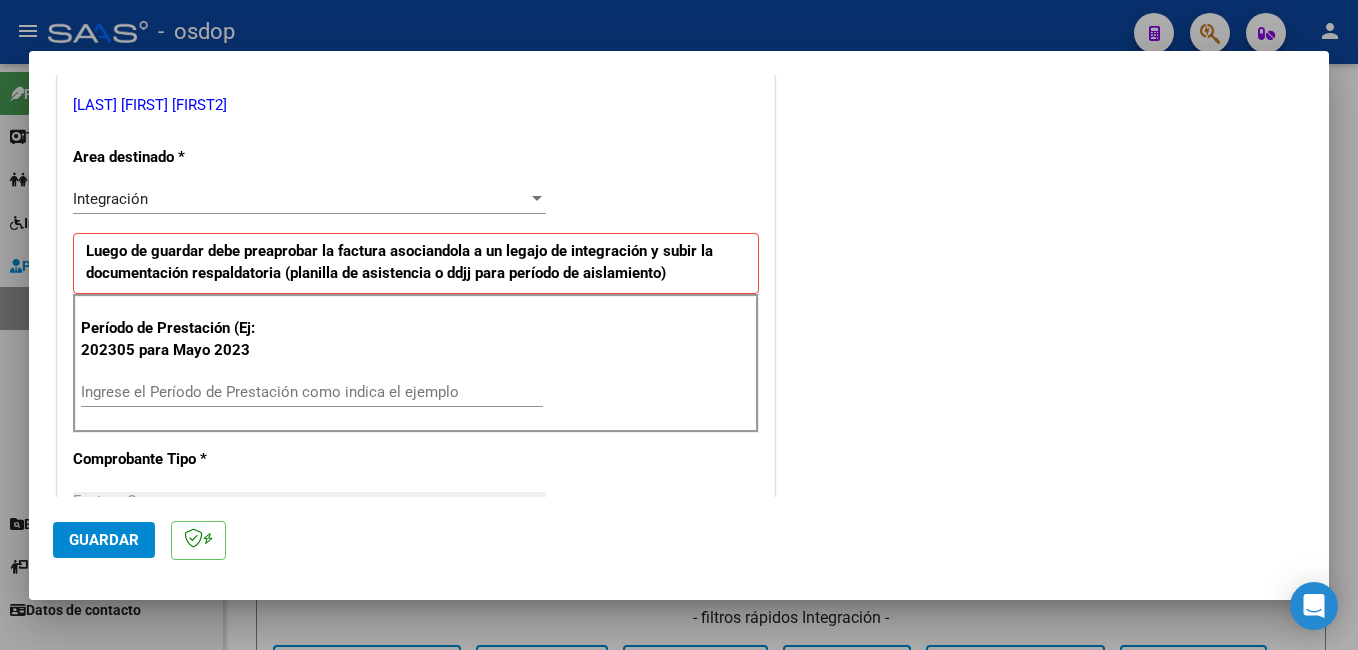 click on "Ingrese el Período de Prestación como indica el ejemplo" at bounding box center (312, 392) 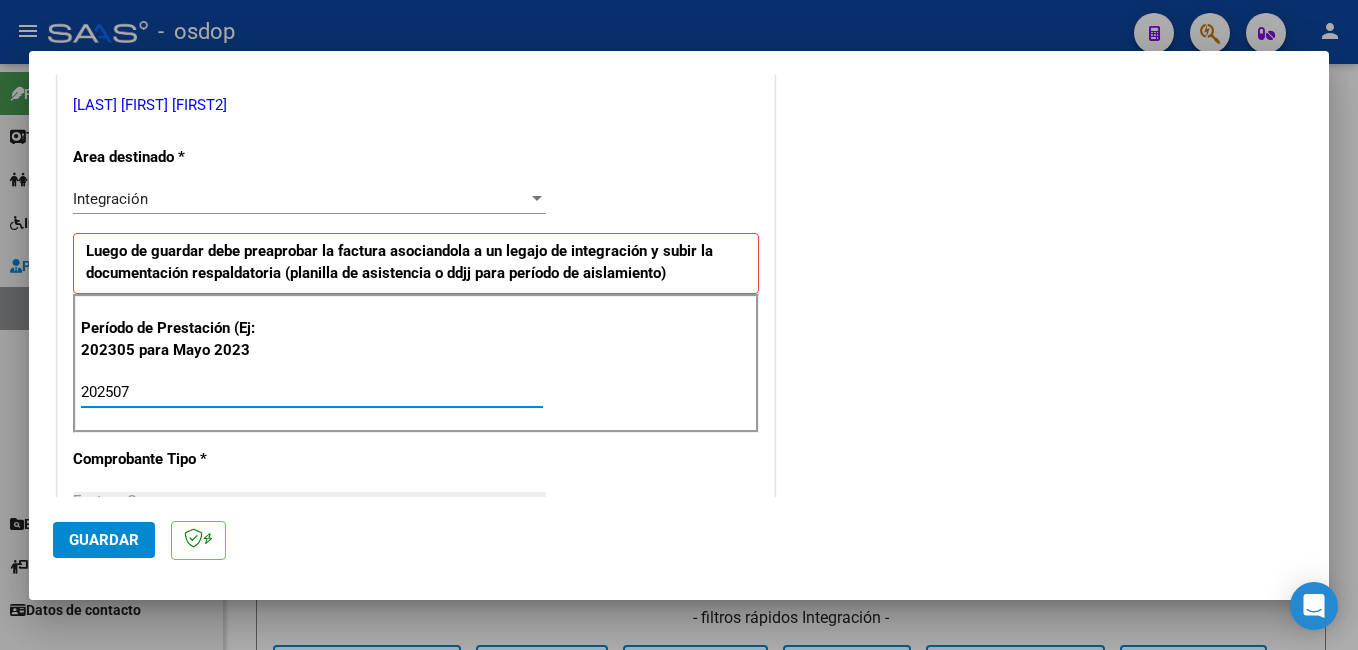 type on "202507" 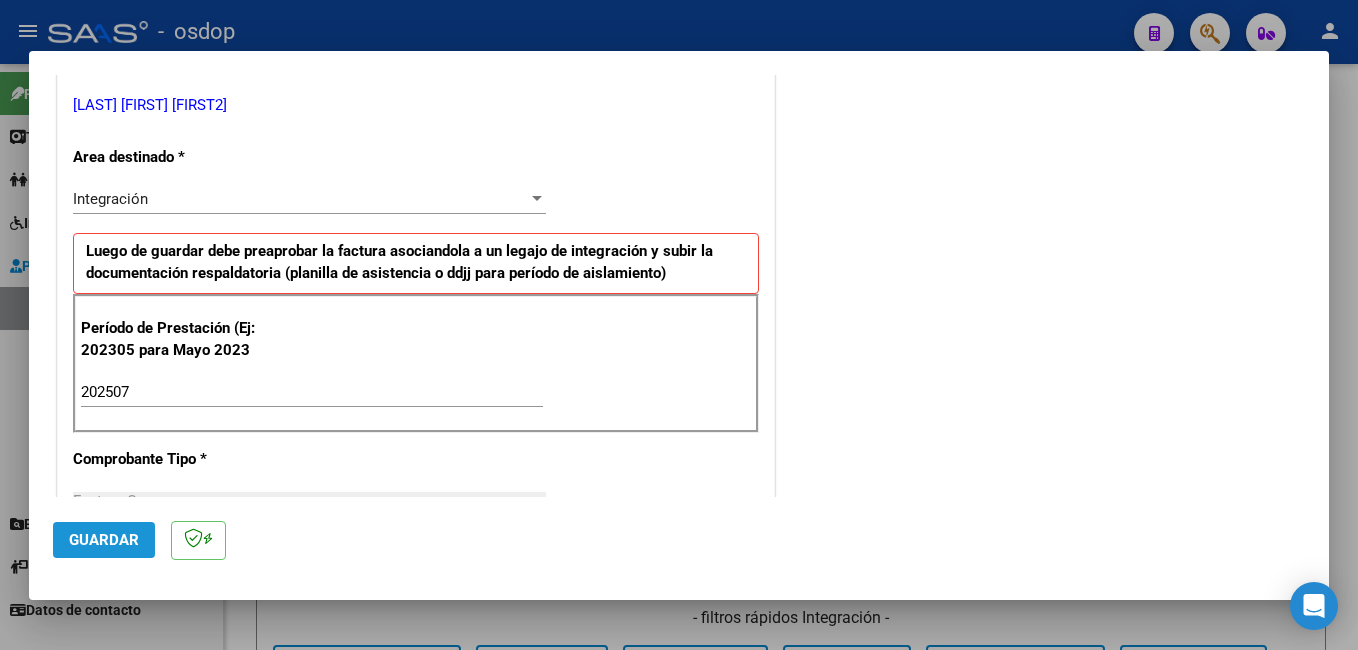 click on "Guardar" 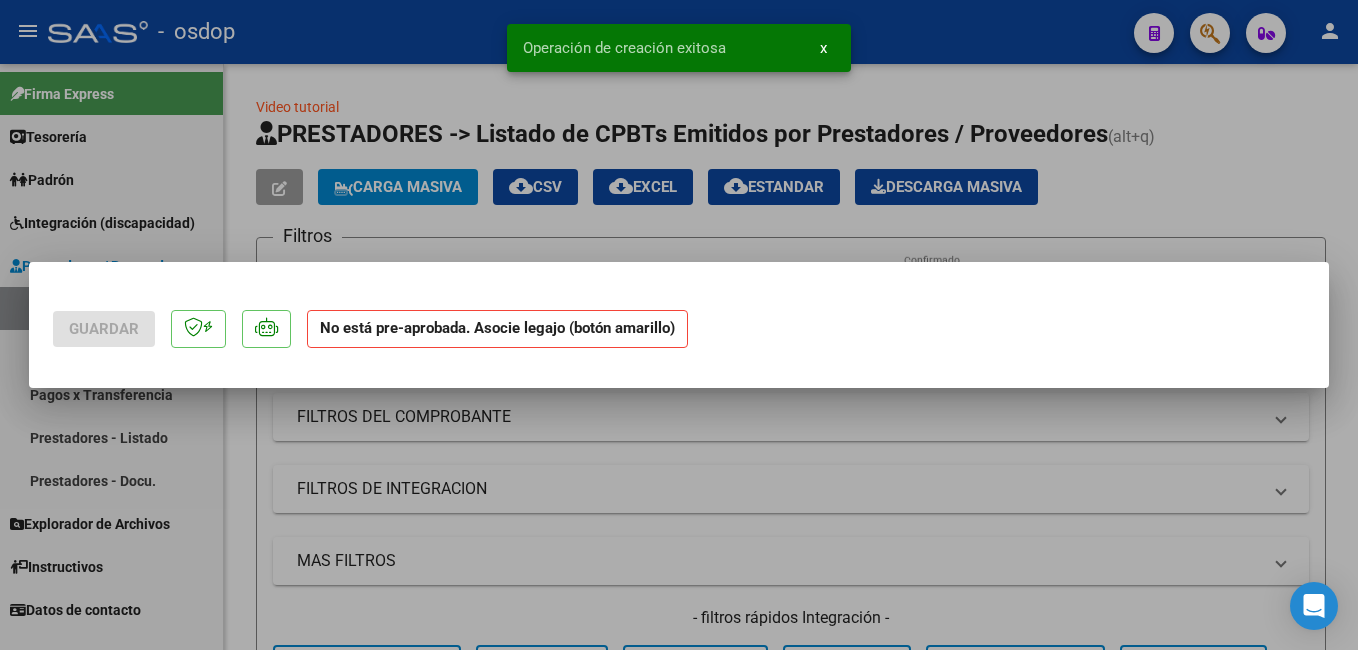 scroll, scrollTop: 0, scrollLeft: 0, axis: both 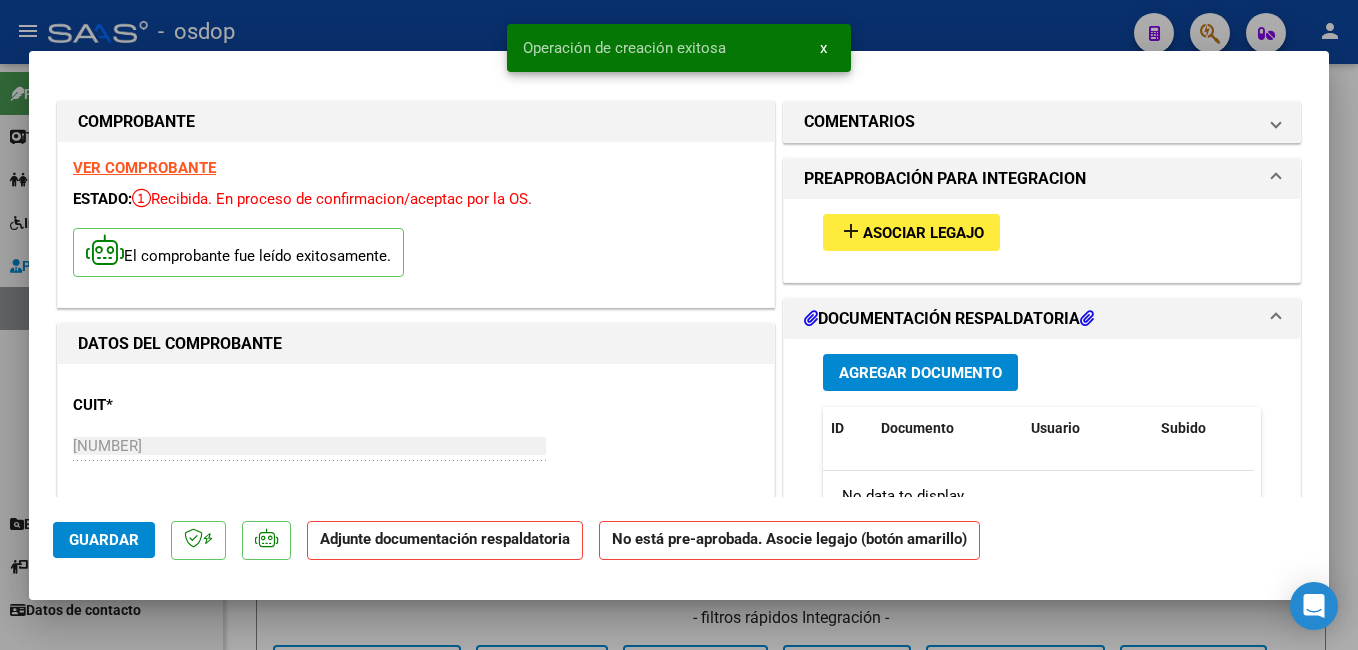 click on "add" at bounding box center (851, 231) 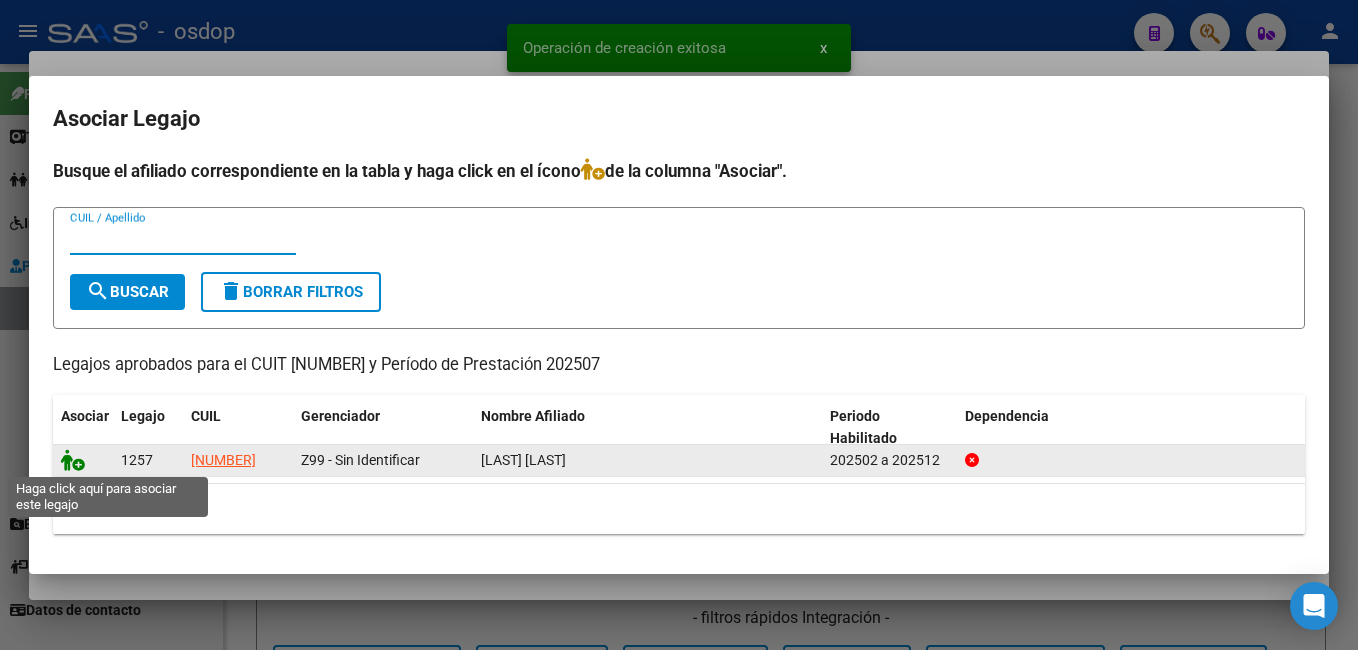 click 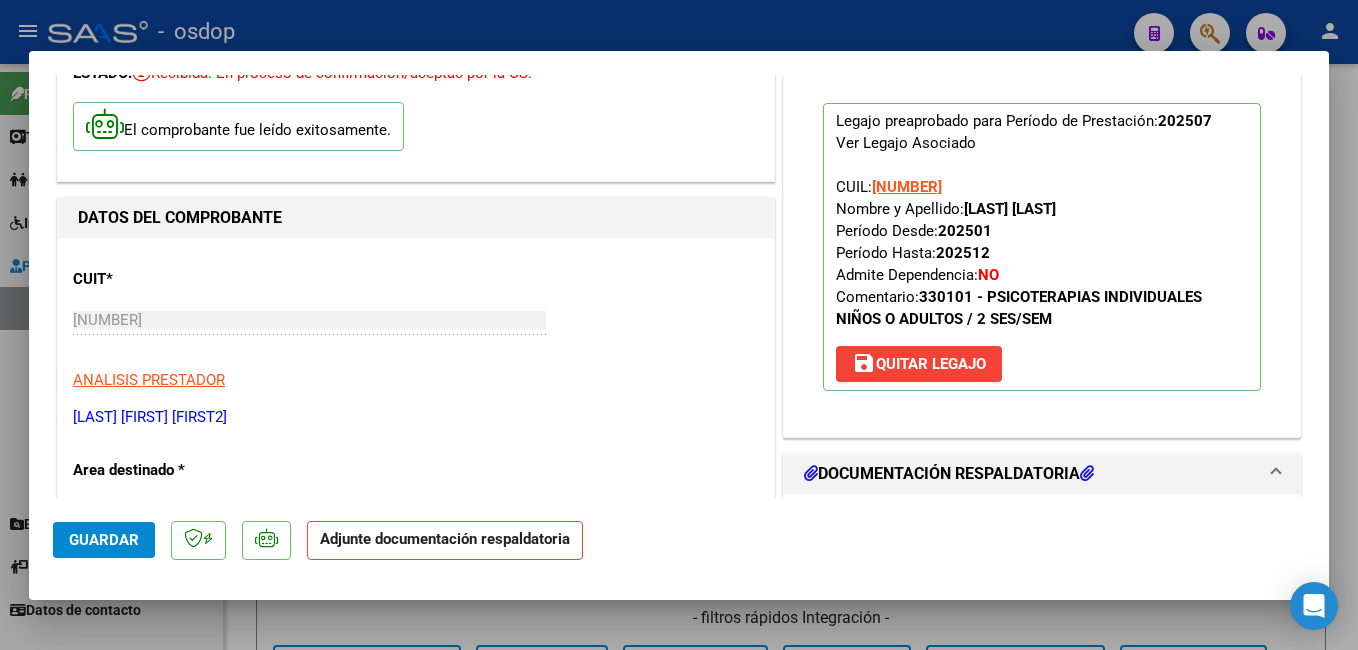 scroll, scrollTop: 200, scrollLeft: 0, axis: vertical 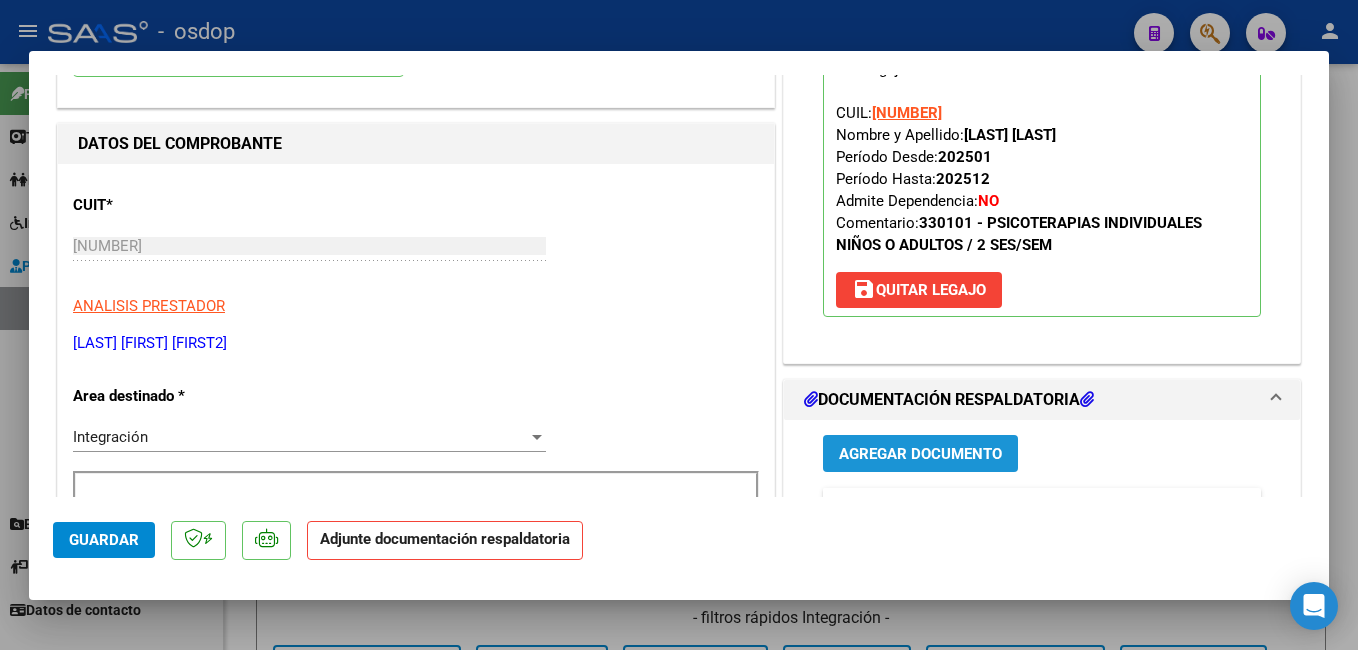 click on "Agregar Documento" at bounding box center [920, 454] 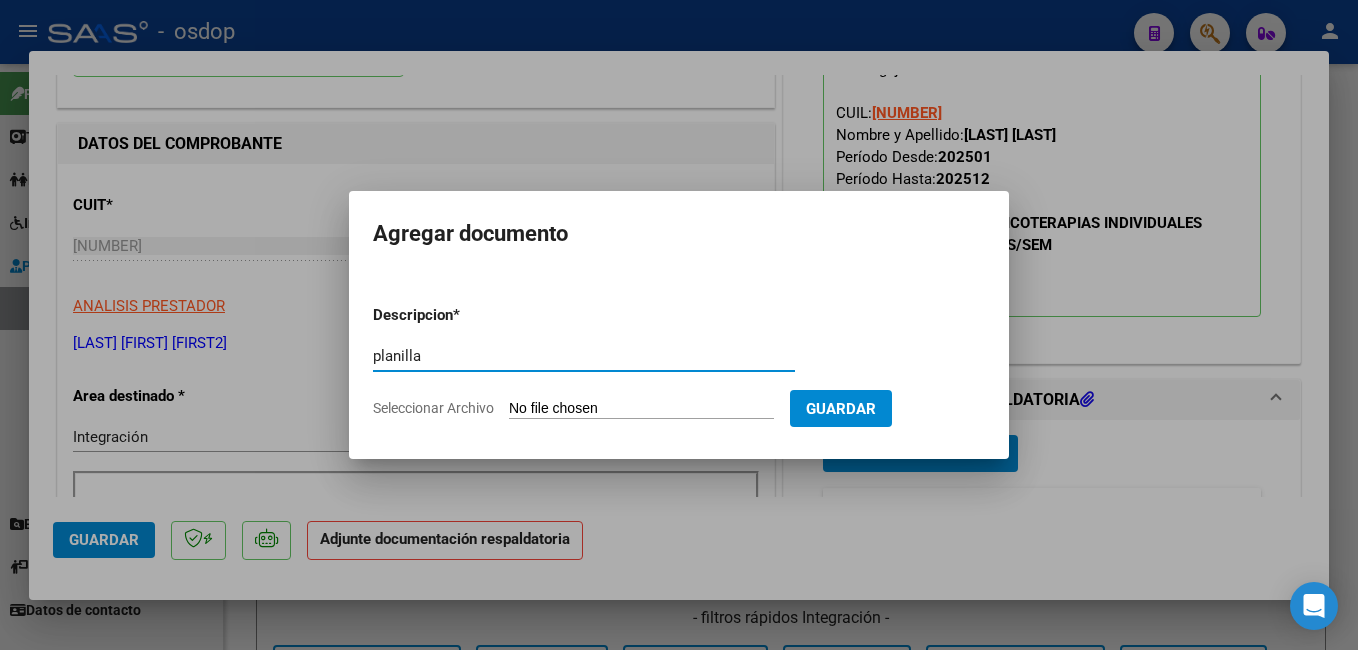 type on "planilla" 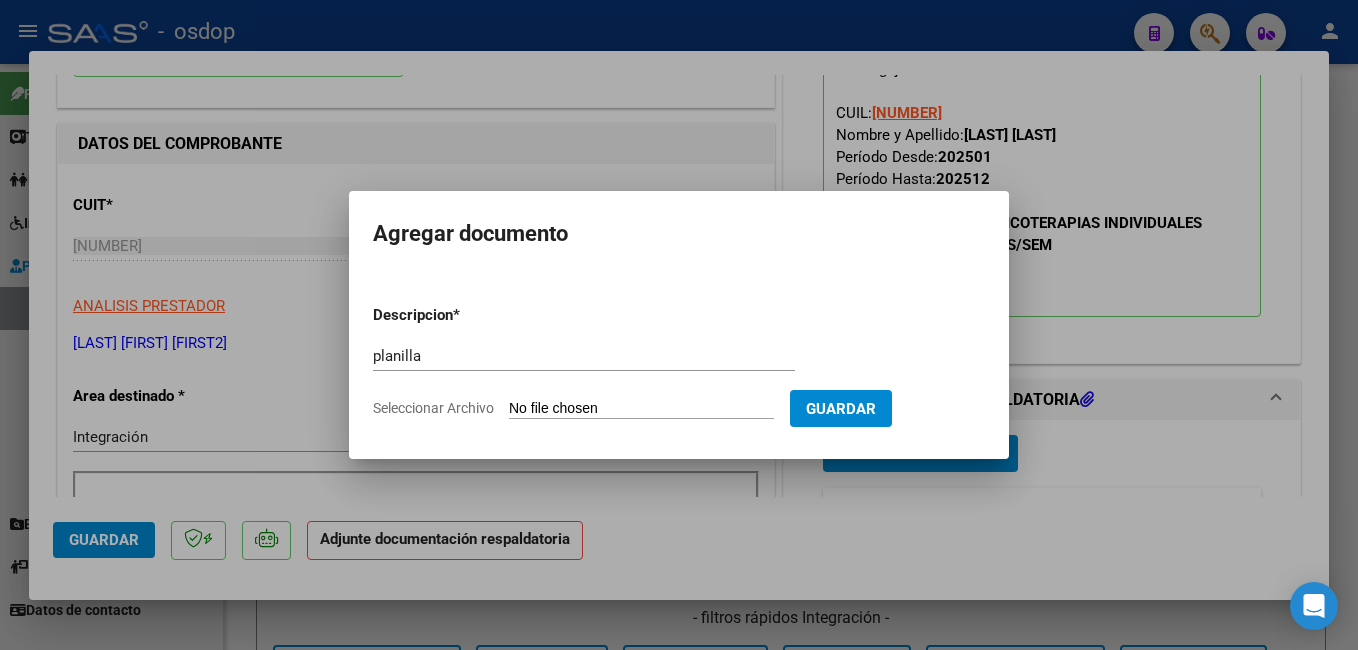 click on "Seleccionar Archivo" at bounding box center [641, 409] 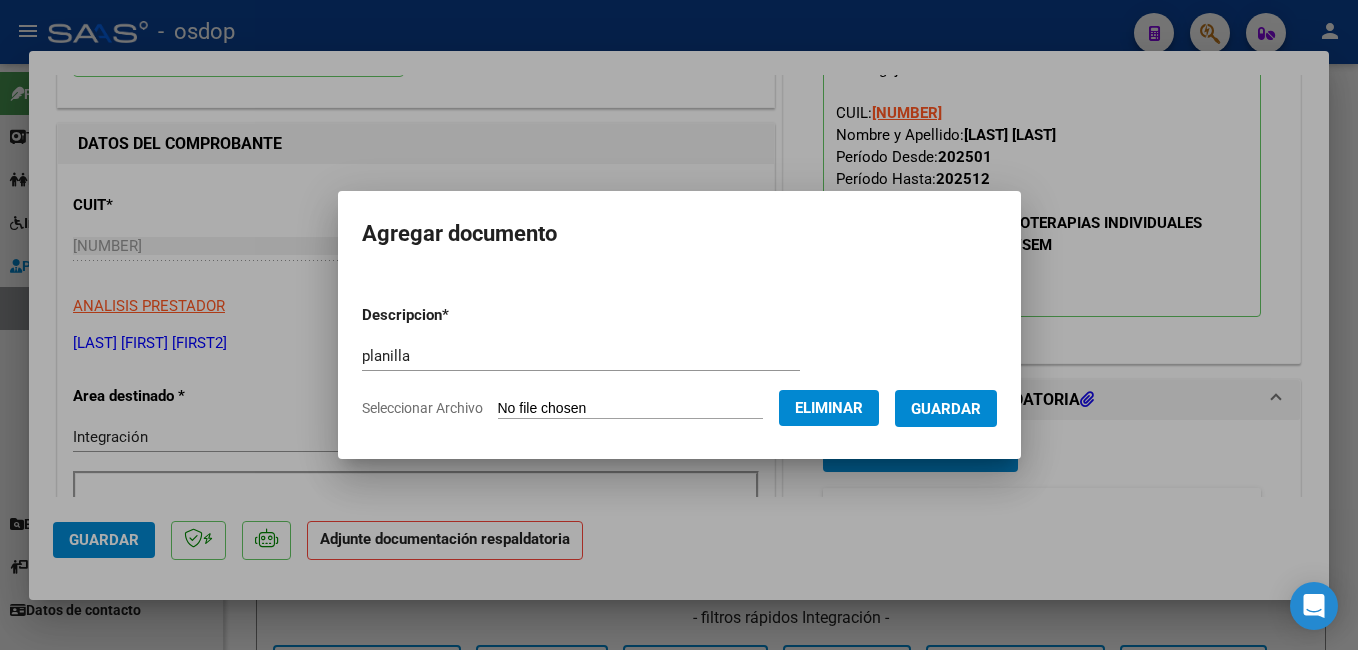 click on "Guardar" at bounding box center [946, 409] 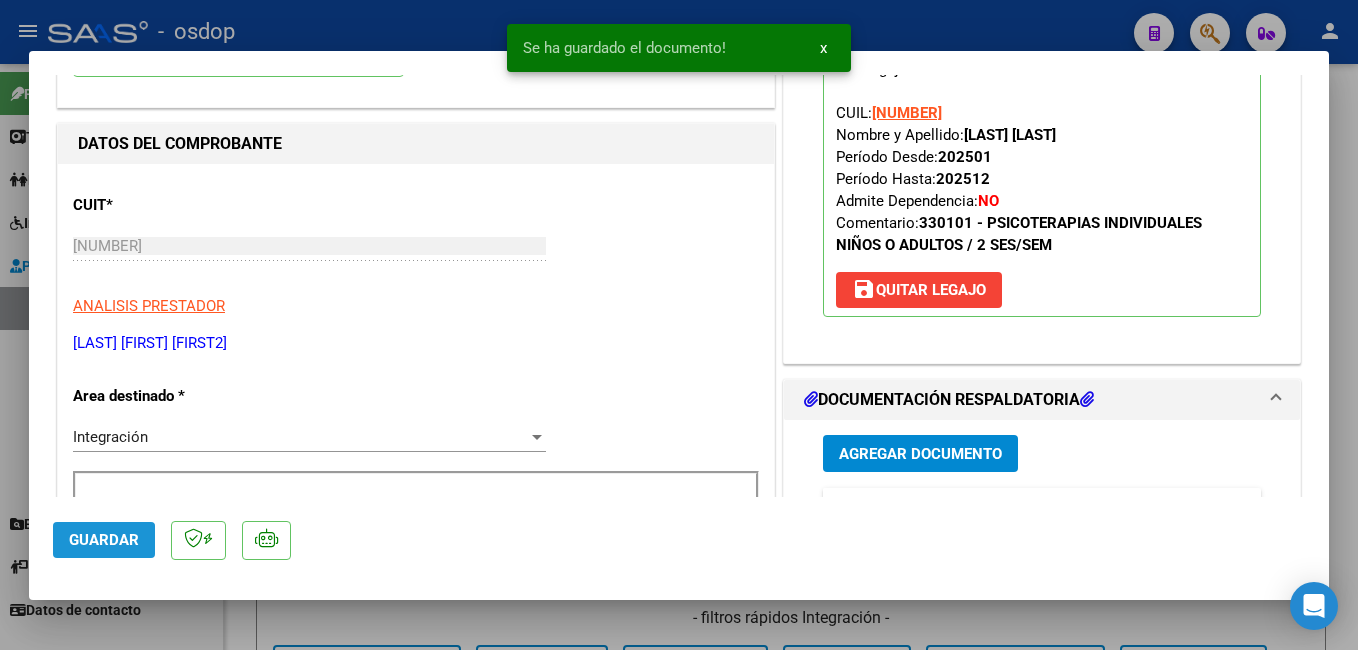 click on "Guardar" 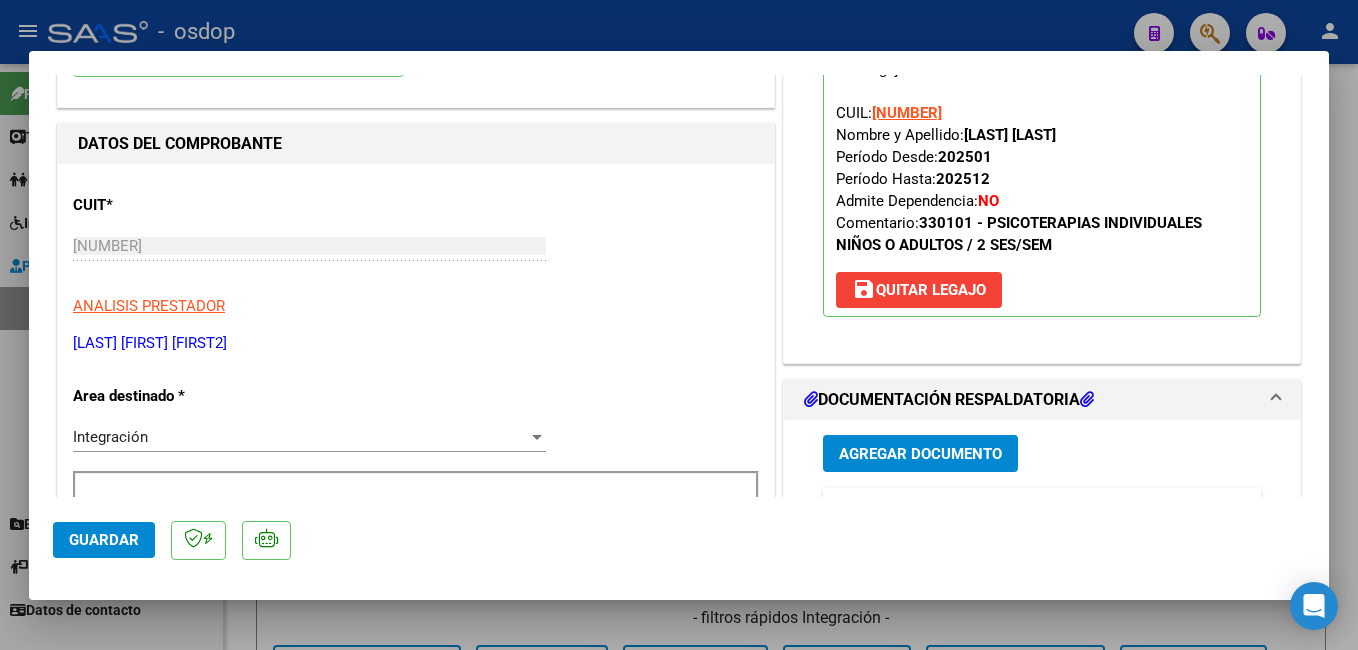 click at bounding box center (679, 325) 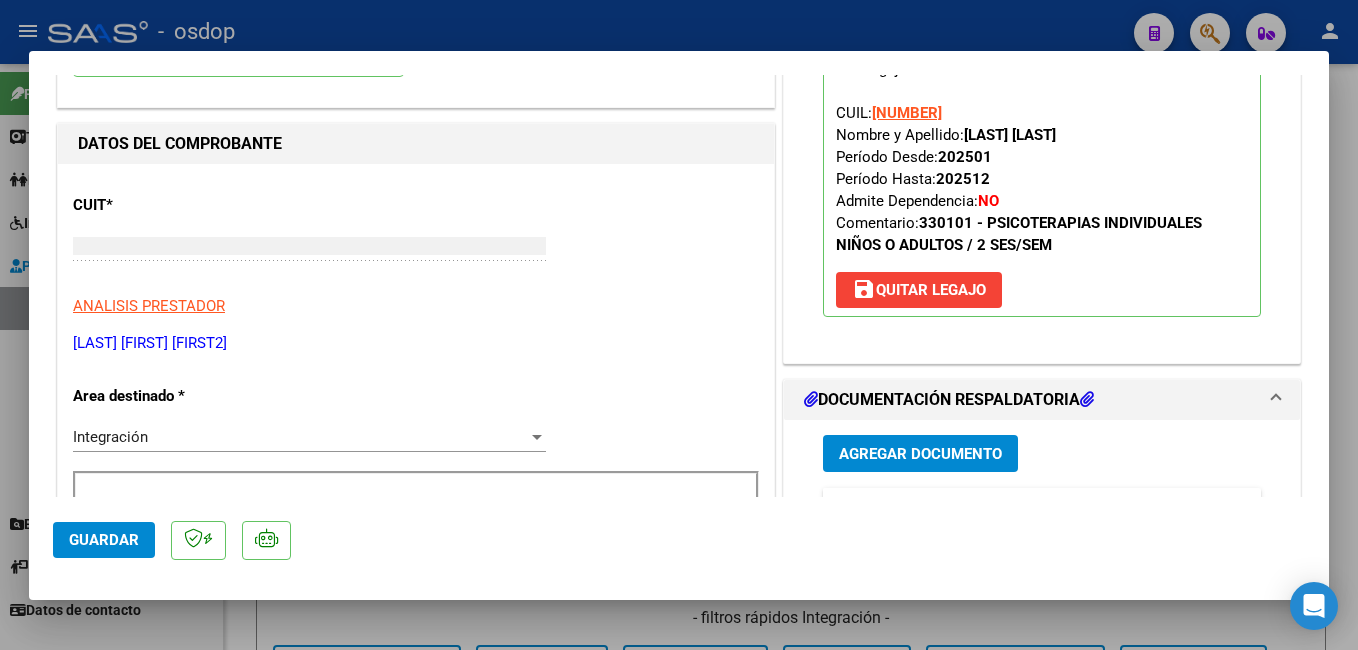 scroll, scrollTop: 212, scrollLeft: 0, axis: vertical 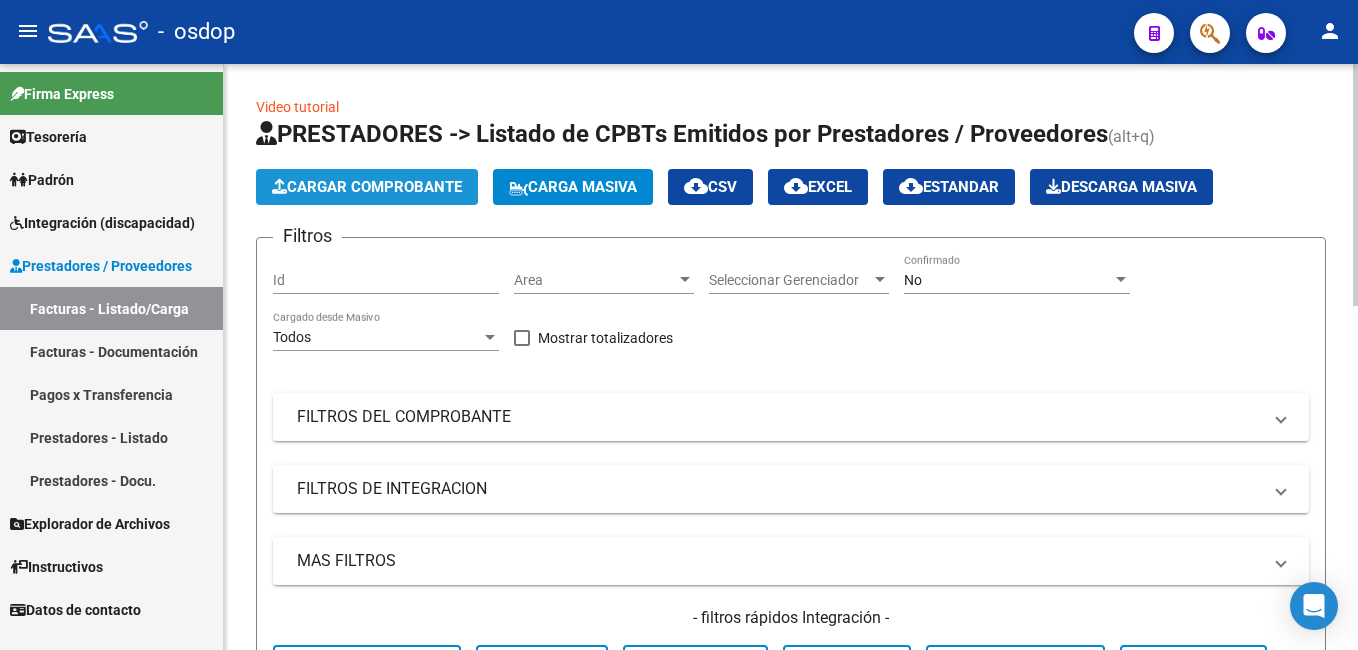 click on "Cargar Comprobante" 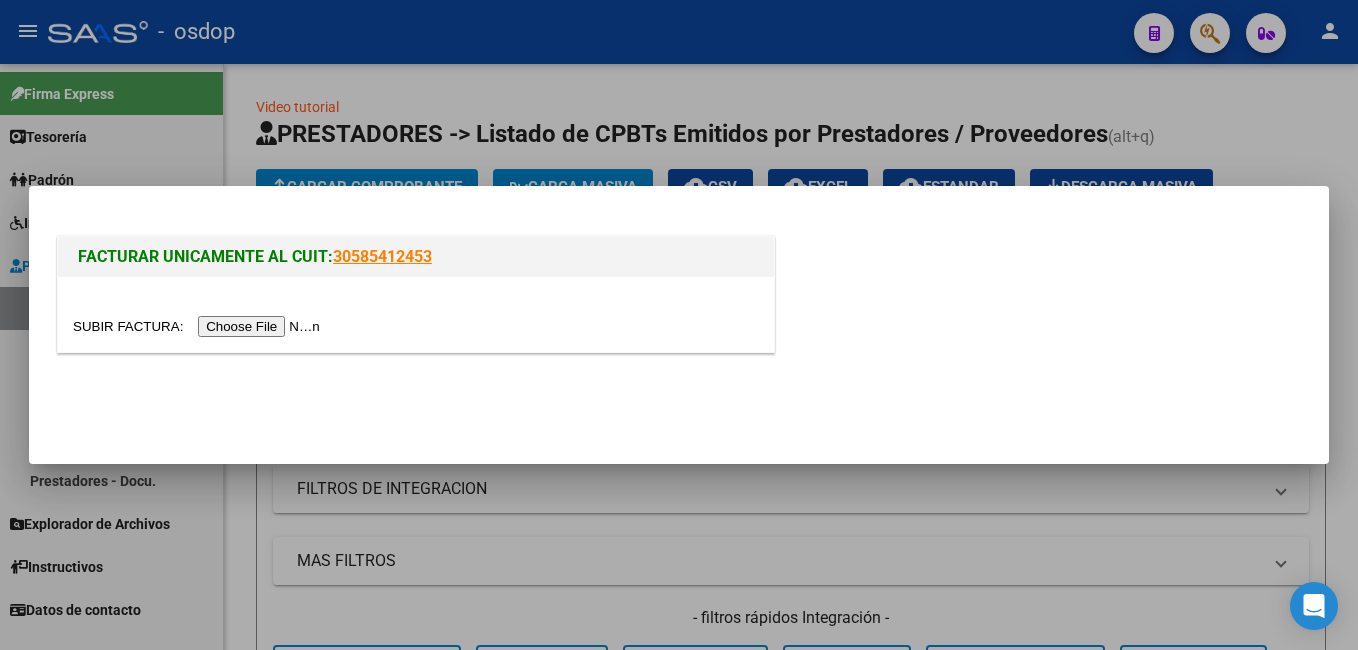 click at bounding box center (199, 326) 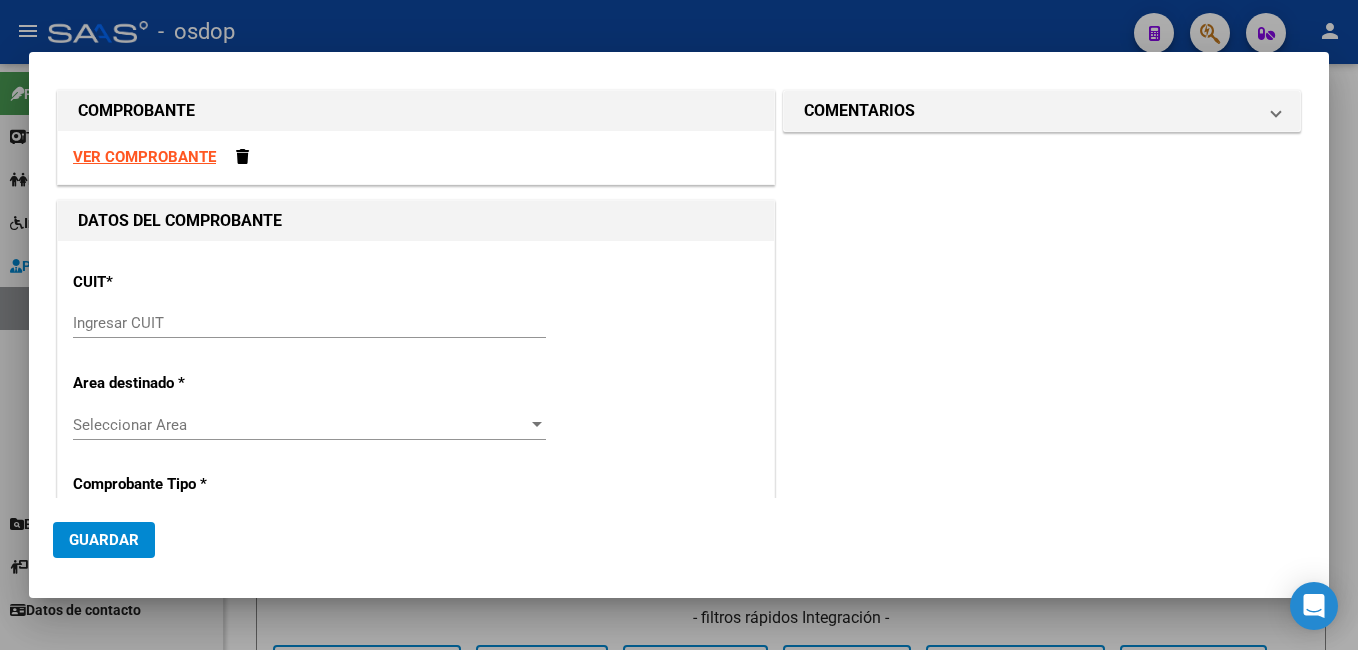 scroll, scrollTop: 0, scrollLeft: 0, axis: both 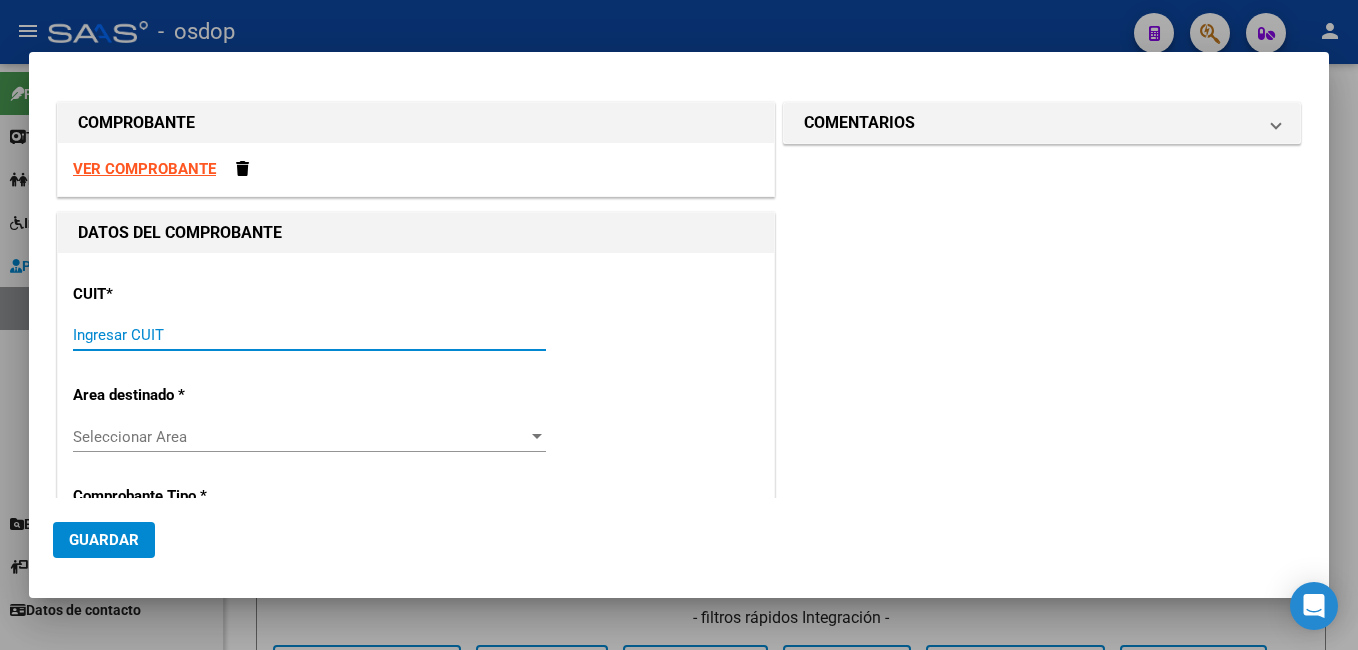 click on "Ingresar CUIT" at bounding box center [309, 335] 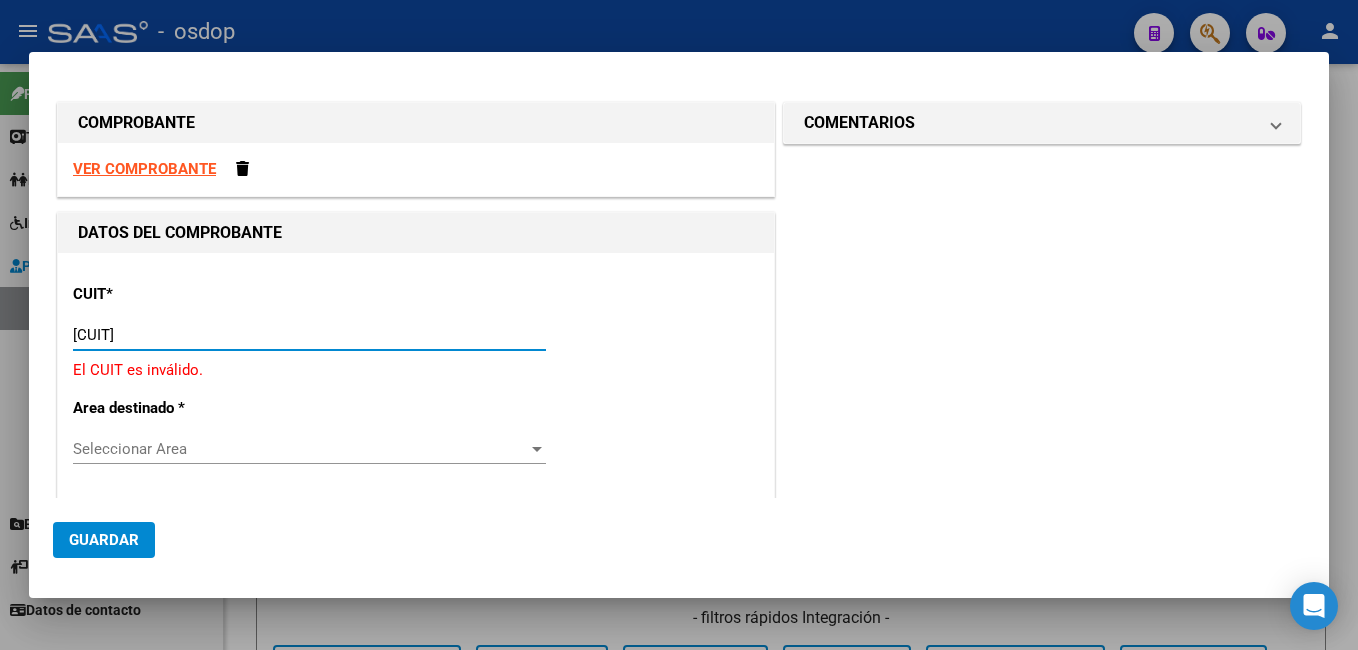 type on "[NUMBER]" 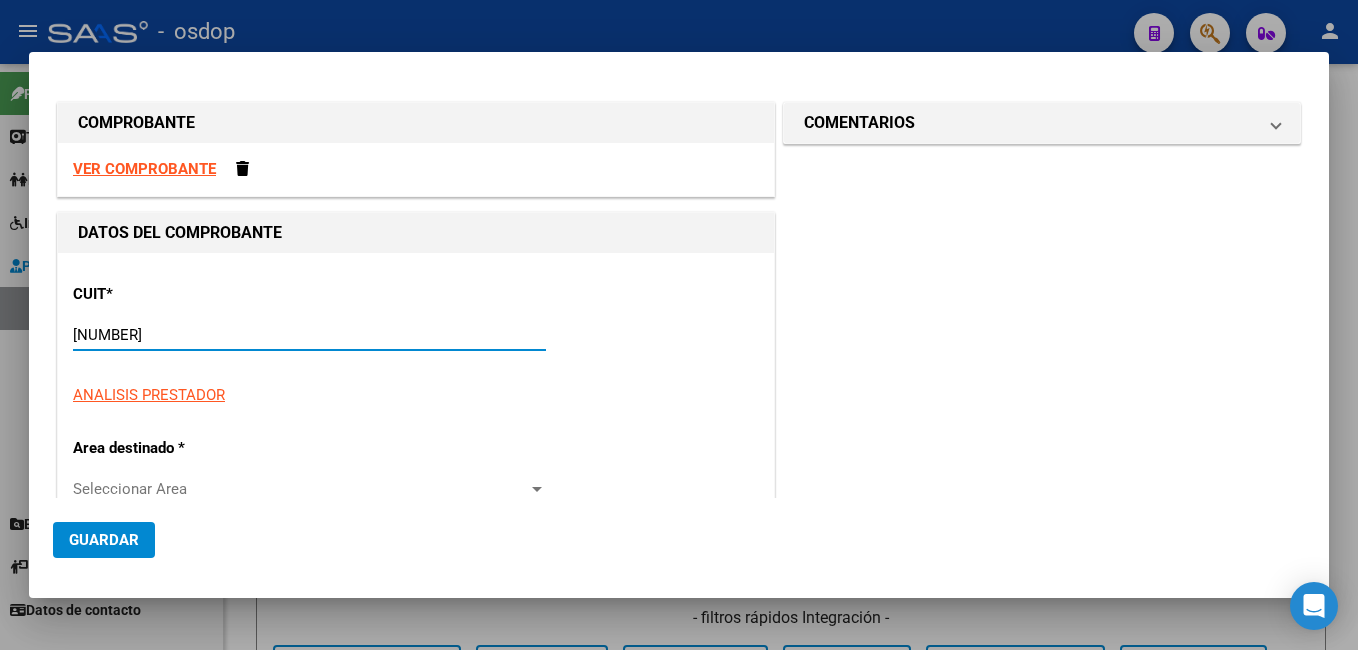 type on "2" 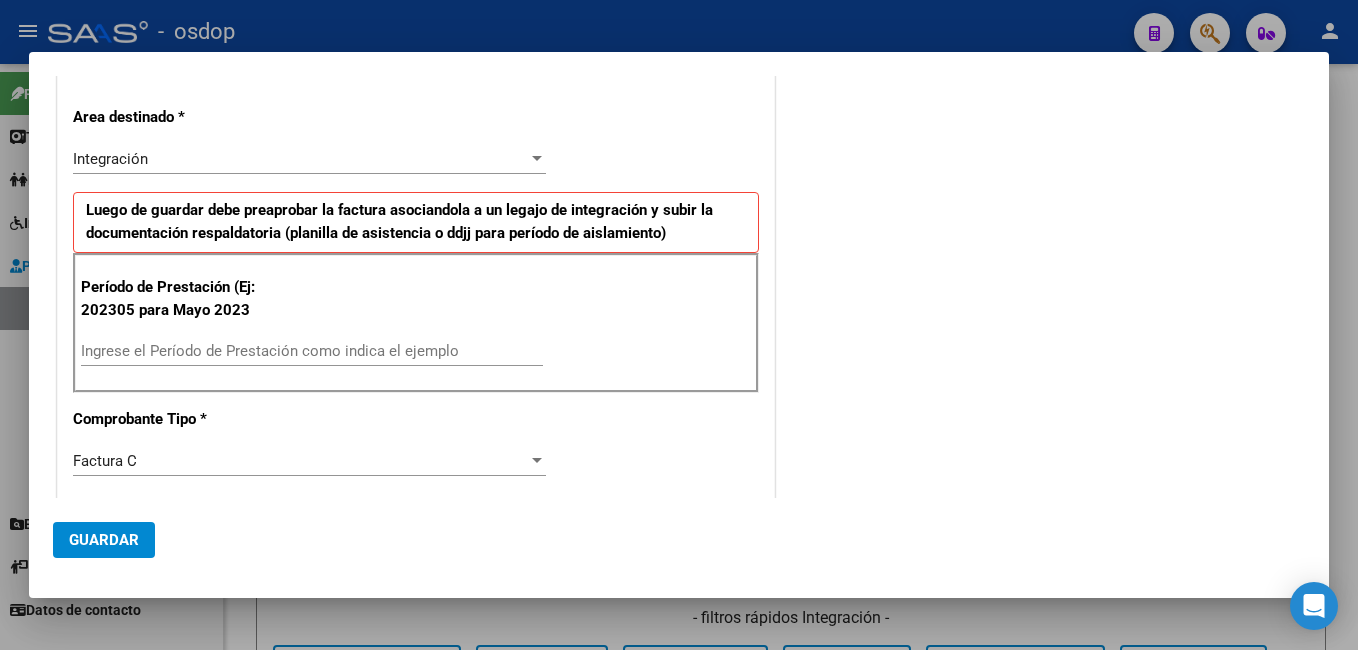 scroll, scrollTop: 400, scrollLeft: 0, axis: vertical 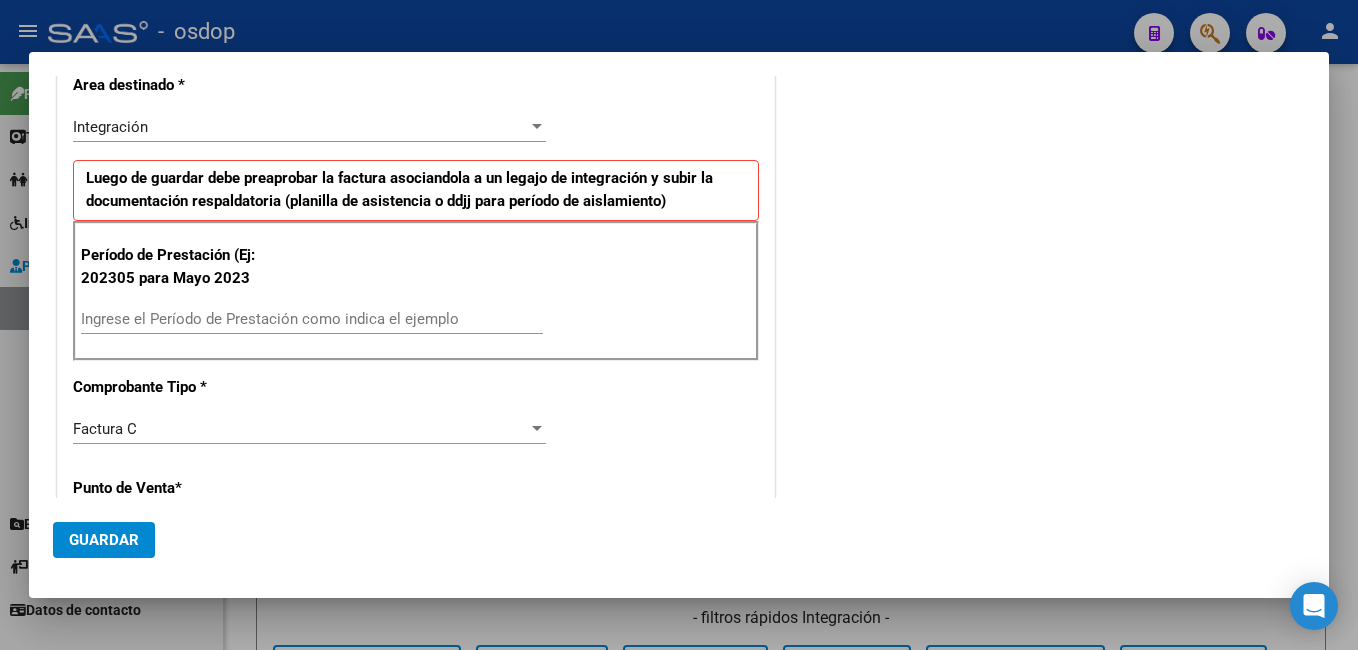 type on "[NUMBER]" 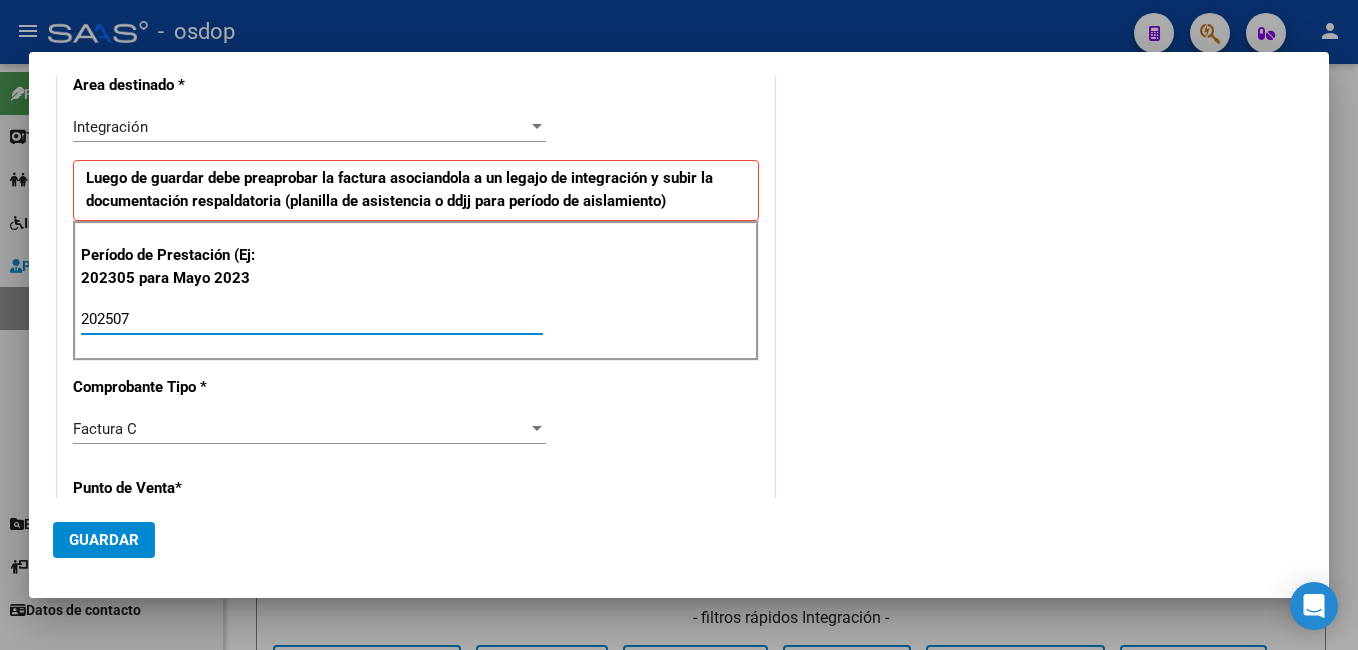 type on "202507" 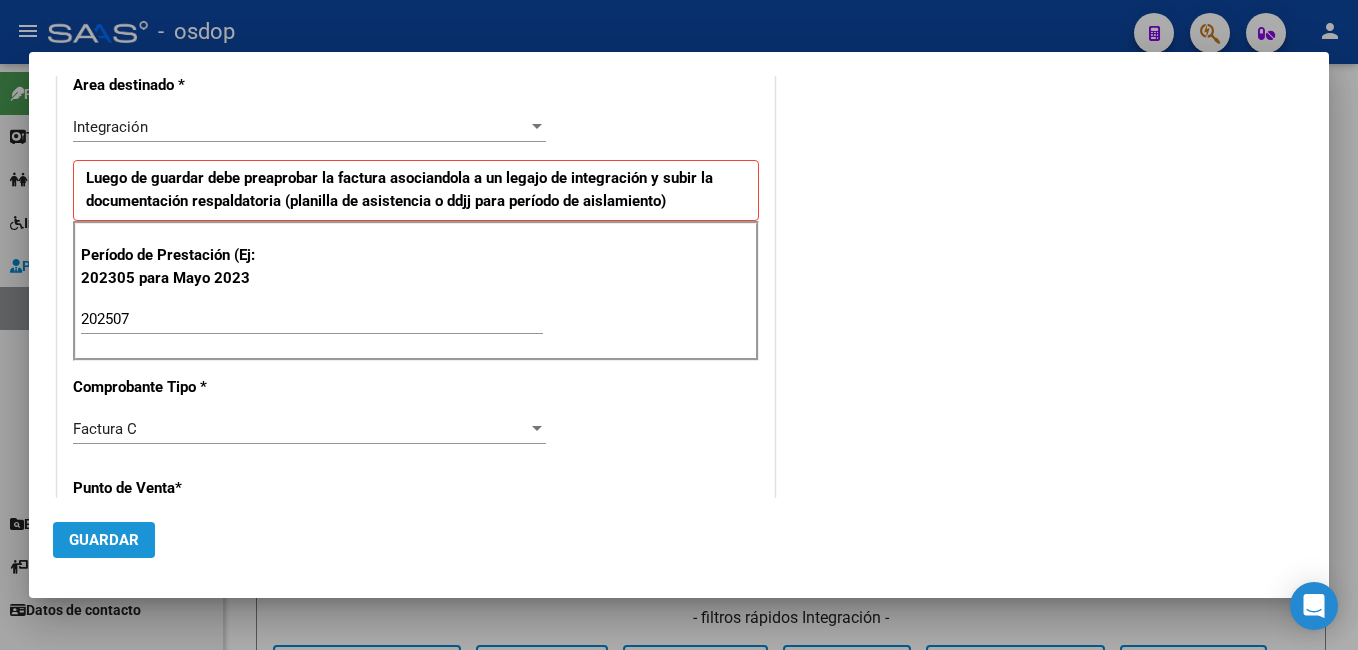 click on "Guardar" 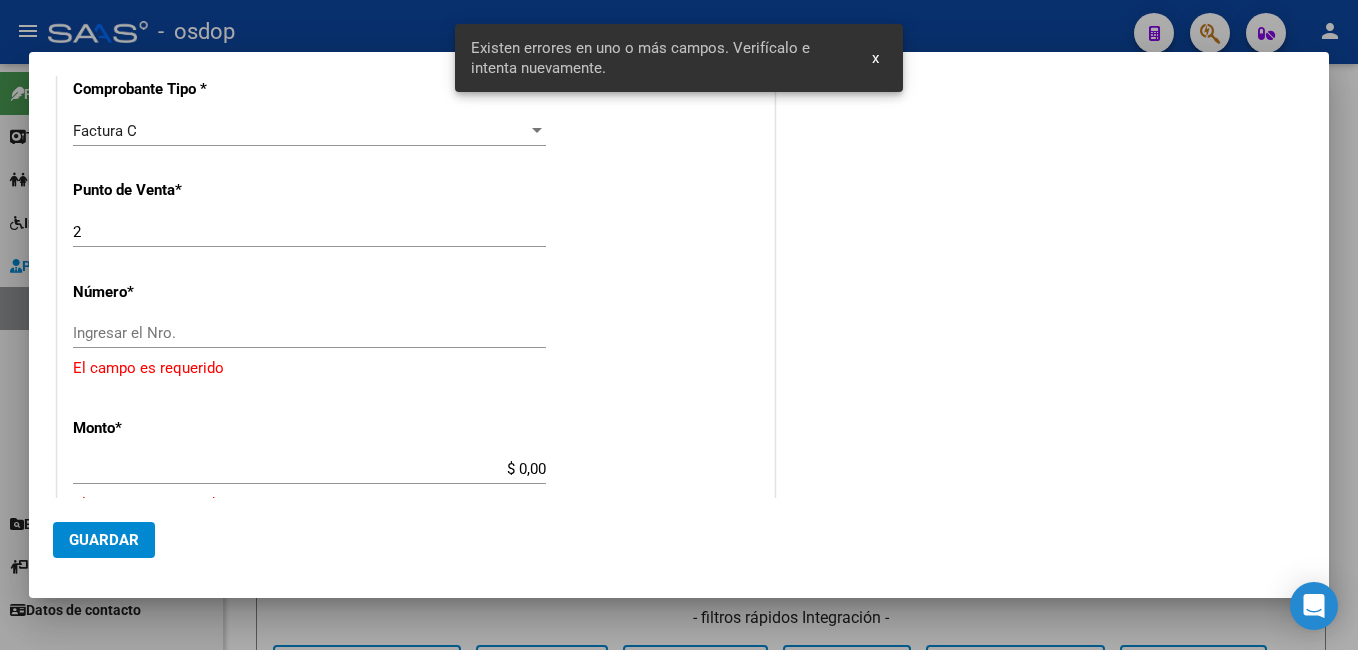 scroll, scrollTop: 735, scrollLeft: 0, axis: vertical 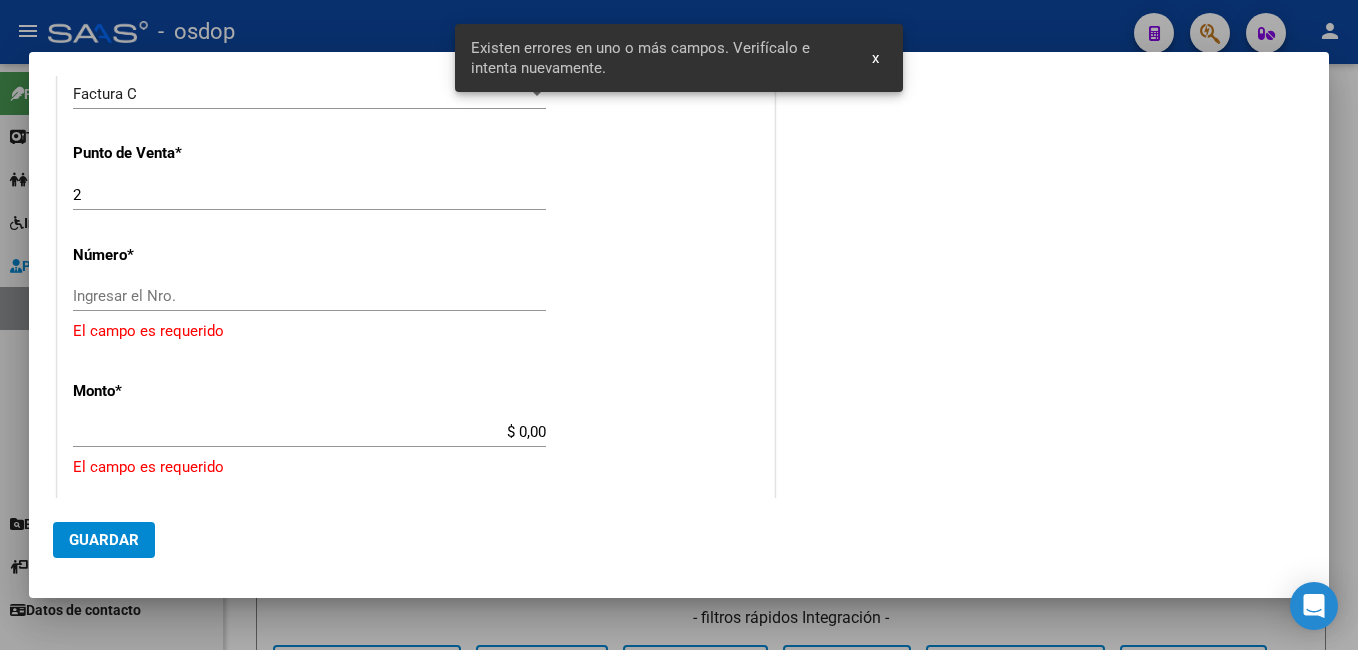 click on "CUIT  *   [NUMBER] Ingresar CUIT  ANALISIS PRESTADOR  [LAST] [FIRST] [MIDDLE]  ARCA Padrón  Area destinado * Integración Seleccionar Area Luego de guardar debe preaprobar la factura asociandola a un legajo de integración y subir la documentación respaldatoria (planilla de asistencia o ddjj para período de aislamiento)  Período de Prestación (Ej: 202305 para Mayo 2023    202507 Ingrese el Período de Prestación como indica el ejemplo   Comprobante Tipo * Factura C Seleccionar Tipo Punto de Venta  *   [NUMBER] Ingresar el Nro.  Número  *   Ingresar el Nro.   El campo es requerido Monto  *   $ [AMOUNT] Ingresar el monto   El campo es requerido Fecha del Cpbt.  *   [DATE] Ingresar la fecha   Ingrese una fecha válida CAE / CAEA (no ingrese CAI)    Ingresar el CAE o CAEA (no ingrese CAI)  Fecha Recibido  *   [DATE] Ingresar la fecha  Fecha de Vencimiento    Ingresar la fecha  Ref. Externa    Ingresar la ref.  N° Liquidación    Ingresar el N° Liquidación" at bounding box center (416, 368) 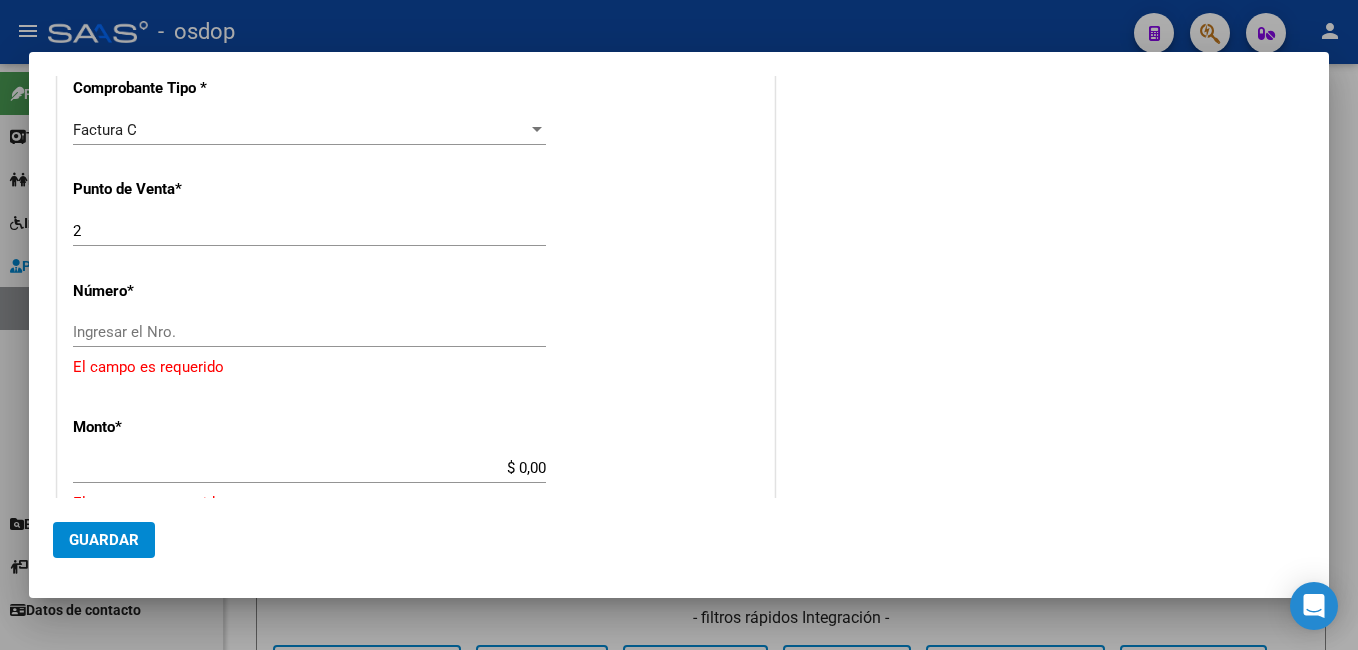 scroll, scrollTop: 700, scrollLeft: 0, axis: vertical 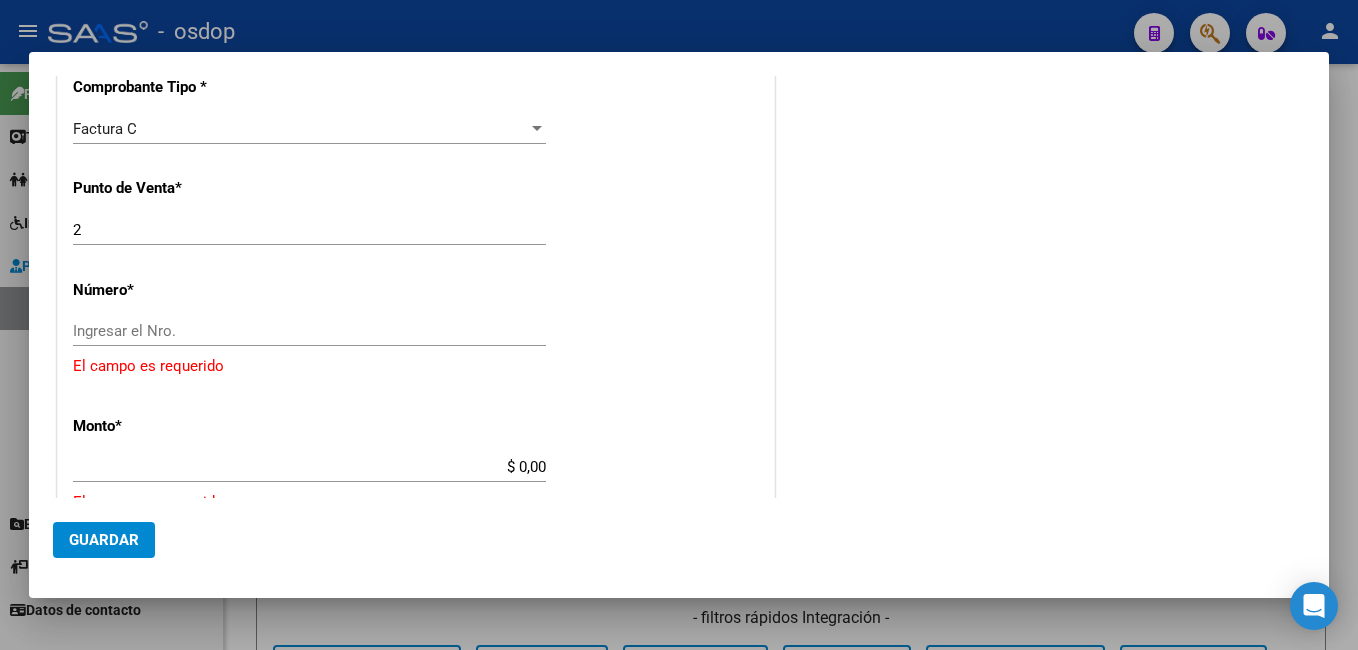 click on "Ingresar el Nro." at bounding box center (309, 331) 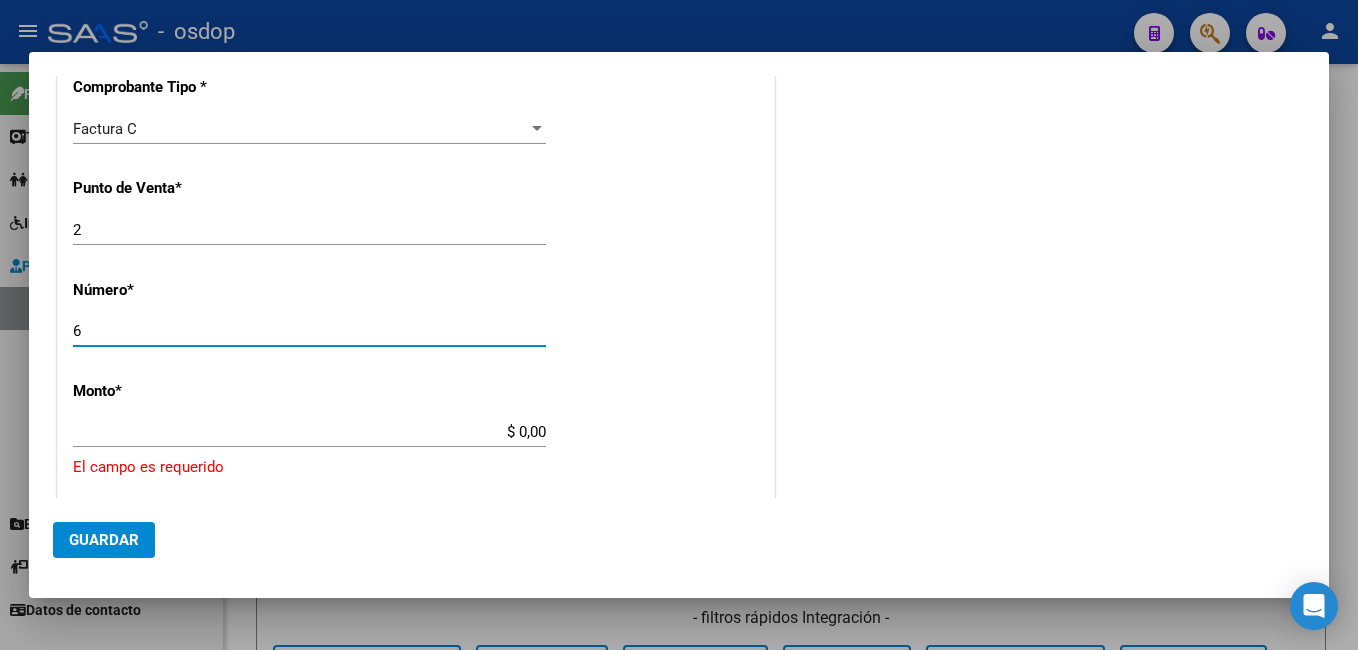 type on "6" 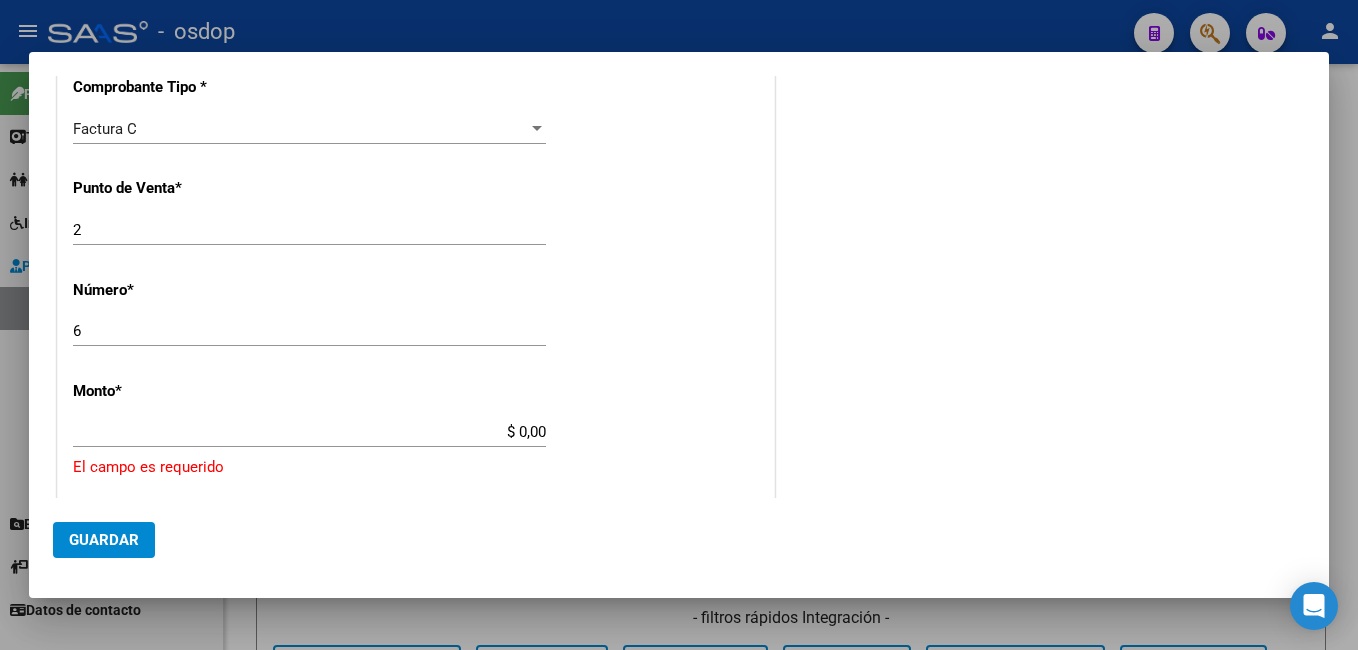 click on "CUIT  *   [NUMBER] Ingresar CUIT  ANALISIS PRESTADOR  [LAST] [FIRST] [MIDDLE]  ARCA Padrón  Area destinado * Integración Seleccionar Area Luego de guardar debe preaprobar la factura asociandola a un legajo de integración y subir la documentación respaldatoria (planilla de asistencia o ddjj para período de aislamiento)  Período de Prestación (Ej: 202305 para Mayo 2023    202507 Ingrese el Período de Prestación como indica el ejemplo   Comprobante Tipo * Factura C Seleccionar Tipo Punto de Venta  *   [NUMBER] Ingresar el Nro.  Número  *   [NUMBER] Ingresar el Nro.  Monto  *   $ [AMOUNT] Ingresar el monto   El campo es requerido Fecha del Cpbt.  *   [DATE] Ingresar la fecha   Ingrese una fecha válida CAE / CAEA (no ingrese CAI)    Ingresar el CAE o CAEA (no ingrese CAI)  Fecha Recibido  *   [DATE] Ingresar la fecha  Fecha de Vencimiento    Ingresar la fecha  Ref. Externa    Ingresar la ref.  N° Liquidación    Ingresar el N° Liquidación" at bounding box center [416, 386] 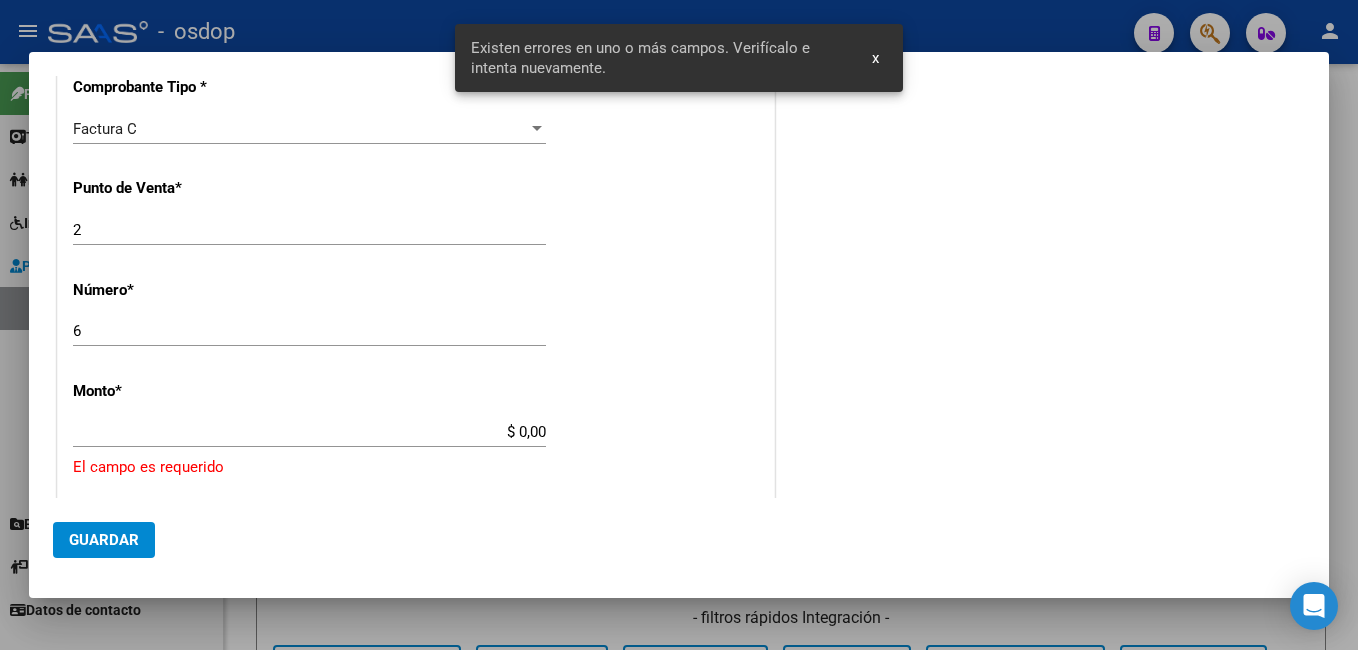 scroll, scrollTop: 842, scrollLeft: 0, axis: vertical 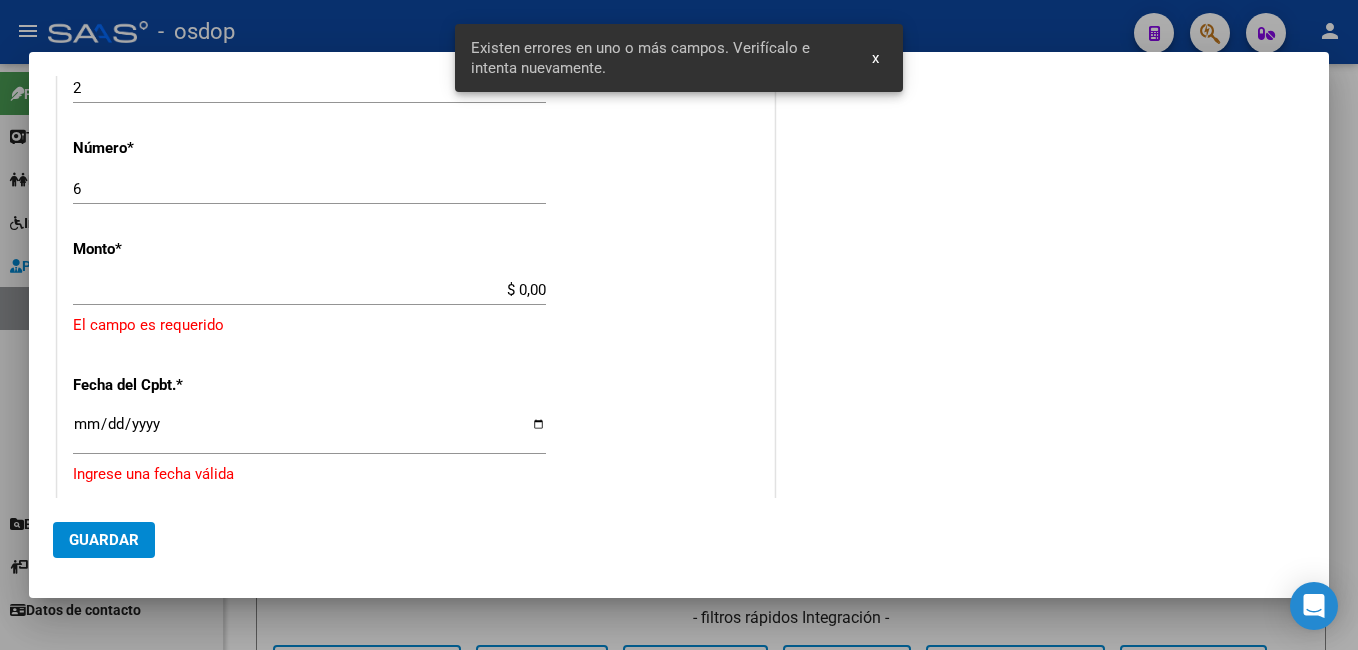 click on "CUIT  *   [NUMBER] Ingresar CUIT  ANALISIS PRESTADOR  [LAST] [FIRST] [MIDDLE]  ARCA Padrón  Area destinado * Integración Seleccionar Area Luego de guardar debe preaprobar la factura asociandola a un legajo de integración y subir la documentación respaldatoria (planilla de asistencia o ddjj para período de aislamiento)  Período de Prestación (Ej: 202305 para Mayo 2023    202507 Ingrese el Período de Prestación como indica el ejemplo   Comprobante Tipo * Factura C Seleccionar Tipo Punto de Venta  *   [NUMBER] Ingresar el Nro.  Número  *   [NUMBER] Ingresar el Nro.  Monto  *   $ [AMOUNT] Ingresar el monto   El campo es requerido Fecha del Cpbt.  *   [DATE] Ingresar la fecha   Ingrese una fecha válida CAE / CAEA (no ingrese CAI)    Ingresar el CAE o CAEA (no ingrese CAI)  Fecha Recibido  *   [DATE] Ingresar la fecha  Fecha de Vencimiento    Ingresar la fecha  Ref. Externa    Ingresar la ref.  N° Liquidación    Ingresar el N° Liquidación" at bounding box center [416, 244] 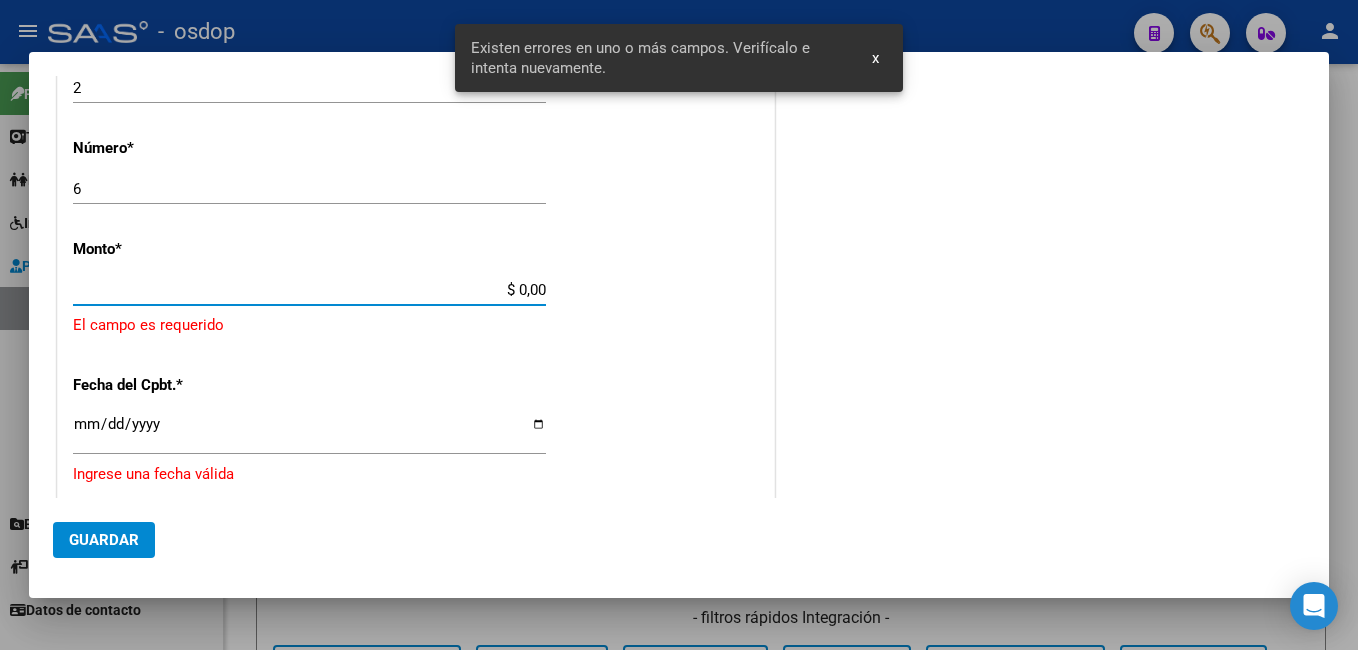 drag, startPoint x: 493, startPoint y: 283, endPoint x: 638, endPoint y: 299, distance: 145.88008 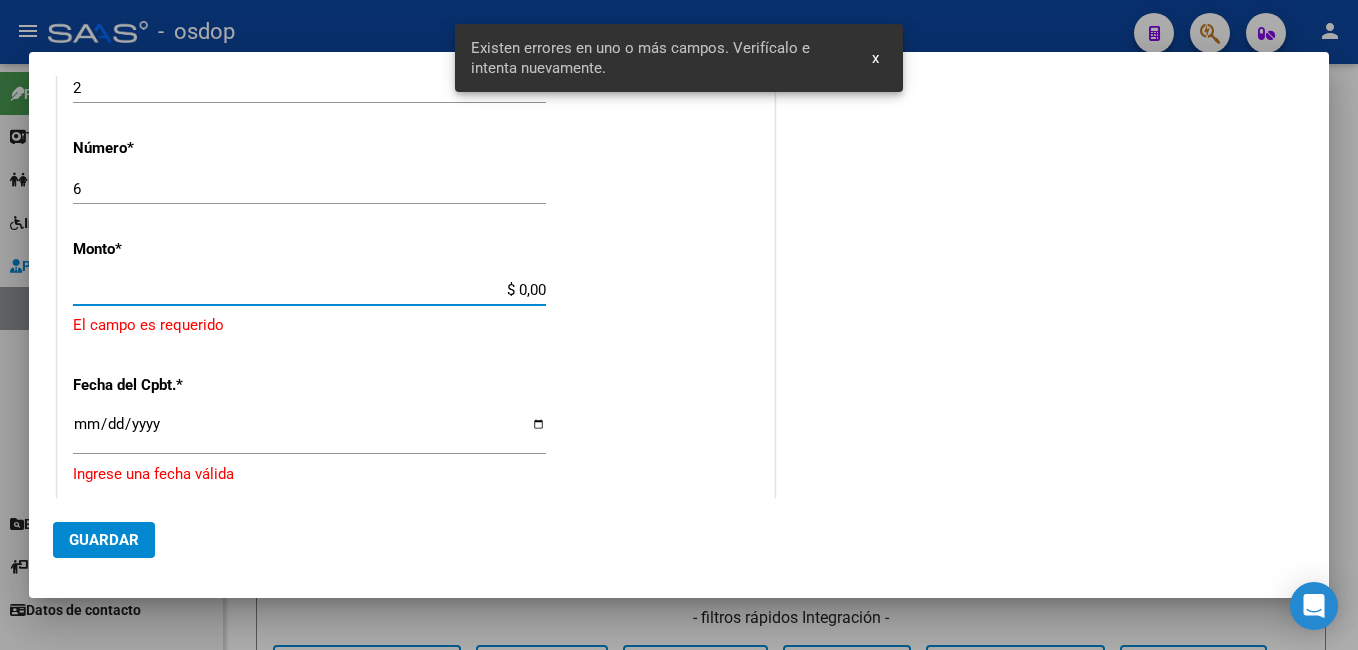click on "CUIT  *   [NUMBER] Ingresar CUIT  ANALISIS PRESTADOR  [LAST] [FIRST] [MIDDLE]  ARCA Padrón  Area destinado * Integración Seleccionar Area Luego de guardar debe preaprobar la factura asociandola a un legajo de integración y subir la documentación respaldatoria (planilla de asistencia o ddjj para período de aislamiento)  Período de Prestación (Ej: 202305 para Mayo 2023    202507 Ingrese el Período de Prestación como indica el ejemplo   Comprobante Tipo * Factura C Seleccionar Tipo Punto de Venta  *   [NUMBER] Ingresar el Nro.  Número  *   [NUMBER] Ingresar el Nro.  Monto  *   $ [AMOUNT] Ingresar el monto   El campo es requerido Fecha del Cpbt.  *   [DATE] Ingresar la fecha   Ingrese una fecha válida CAE / CAEA (no ingrese CAI)    Ingresar el CAE o CAEA (no ingrese CAI)  Fecha Recibido  *   [DATE] Ingresar la fecha  Fecha de Vencimiento    Ingresar la fecha  Ref. Externa    Ingresar la ref.  N° Liquidación    Ingresar el N° Liquidación" at bounding box center [416, 244] 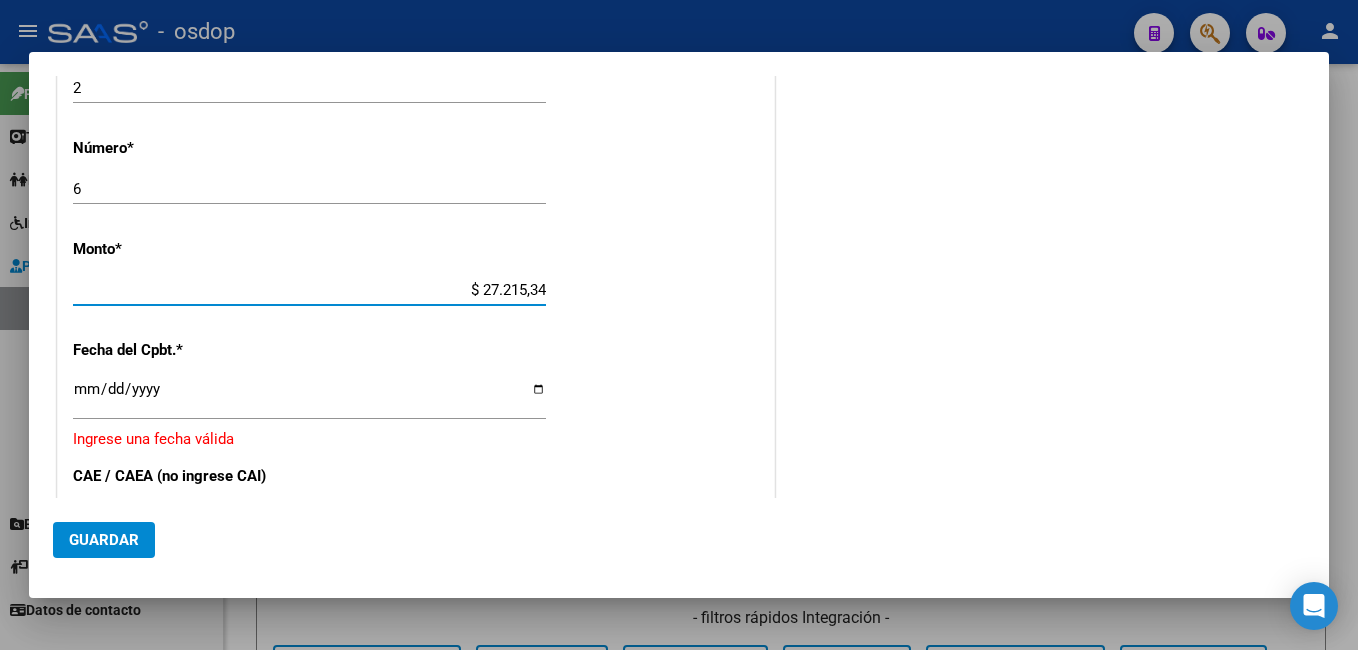 type on "$ 272.153,42" 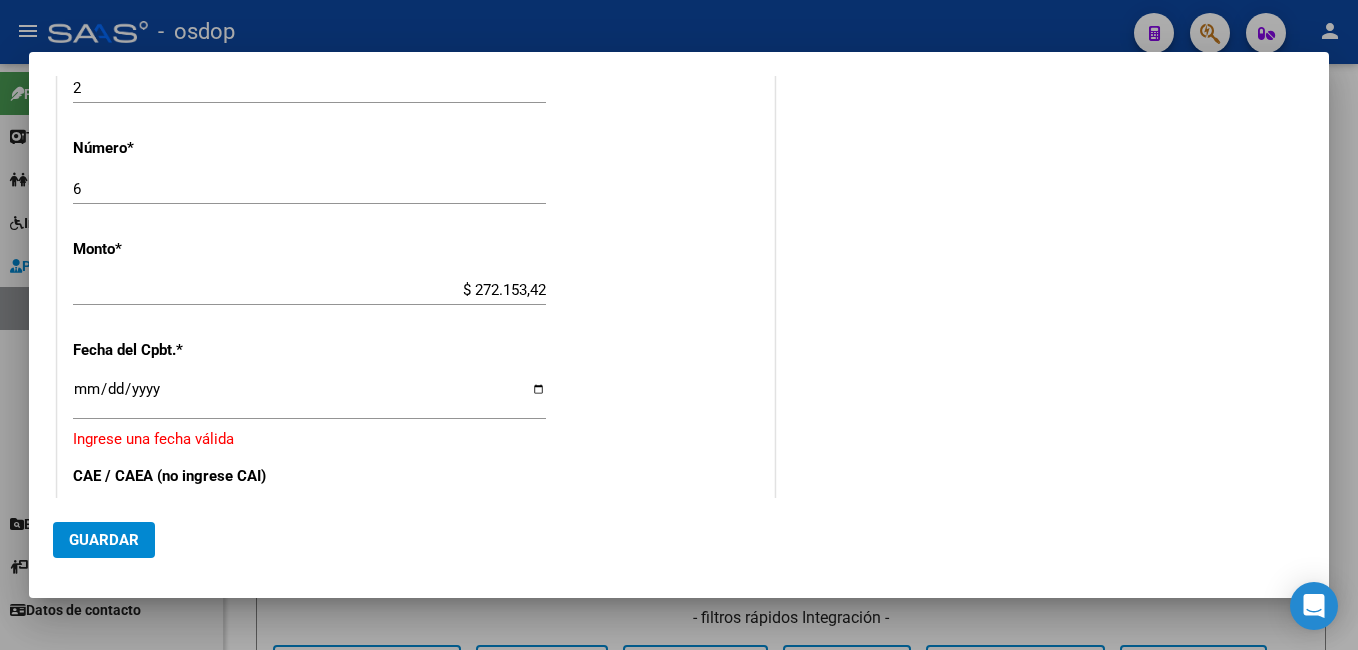 click on "CUIT  *   [NUMBER] Ingresar CUIT  ANALISIS PRESTADOR  [LAST] [FIRST] [MIDDLE]  ARCA Padrón  Area destinado * Integración Seleccionar Area Período de Prestación (sólo integración):  202507  Comprobante Tipo * Factura C Seleccionar Tipo Punto de Venta  *   [NUMBER] Ingresar el Nro.  Número  *   [NUMBER] Ingresar el Nro.  Monto  *   $ [AMOUNT] Ingresar el monto  Fecha del Cpbt.  *   [DATE] Ingresar la fecha  CAE / CAEA (no ingrese CAI)    [NUMBER] Ingresar el CAE o CAEA (no ingrese CAI)  Fecha Recibido  *   [DATE] Ingresar la fecha  Fecha de Vencimiento    Ingresar la fecha  Ref. Externa" at bounding box center (416, 226) 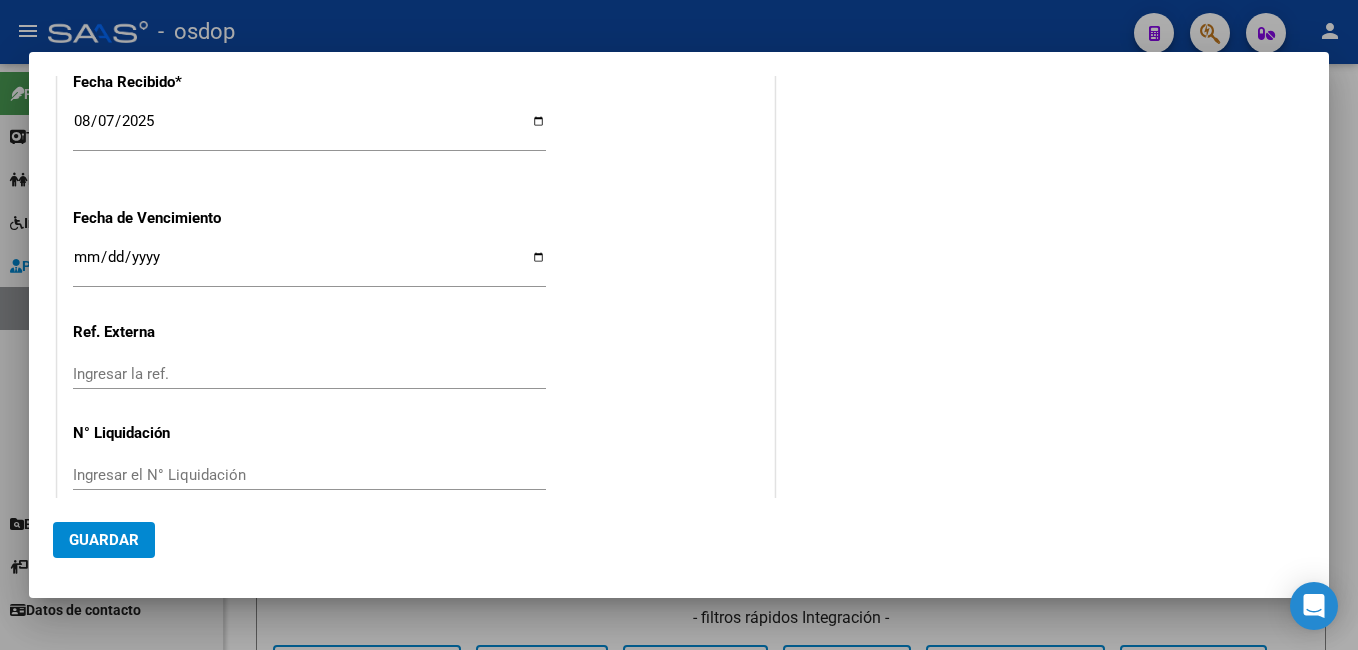 scroll, scrollTop: 1390, scrollLeft: 0, axis: vertical 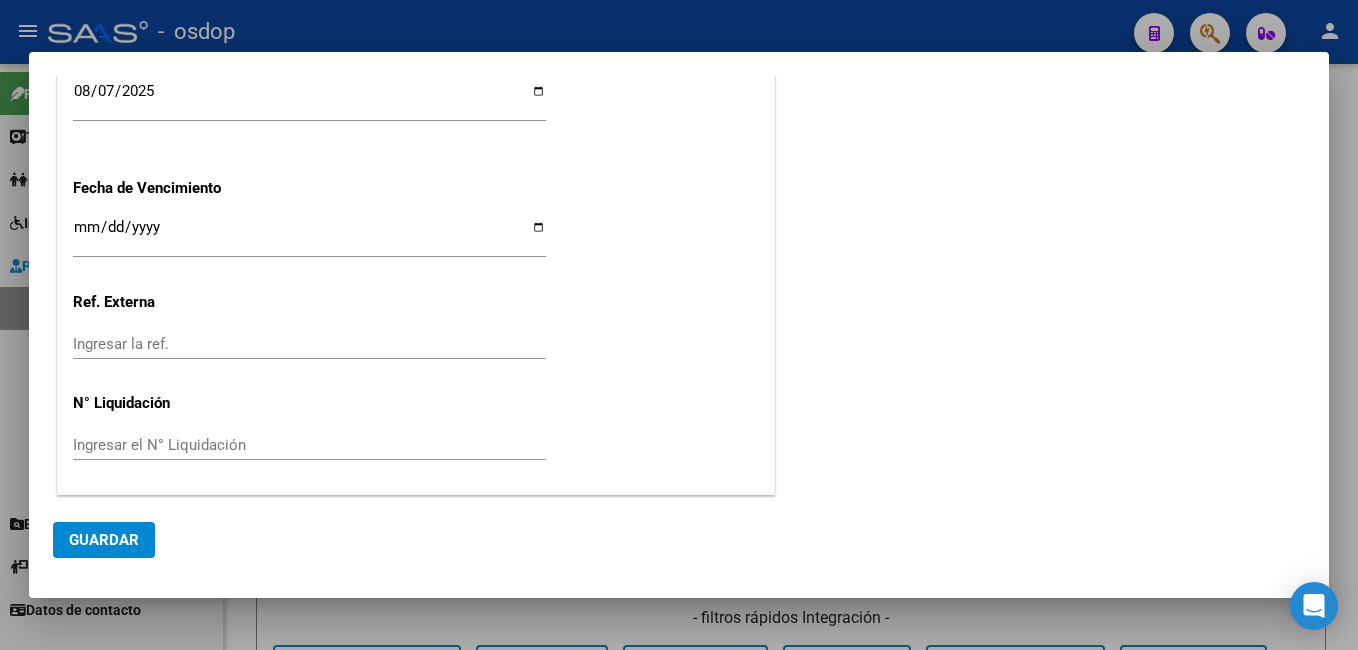 click on "Ingresar la fecha" 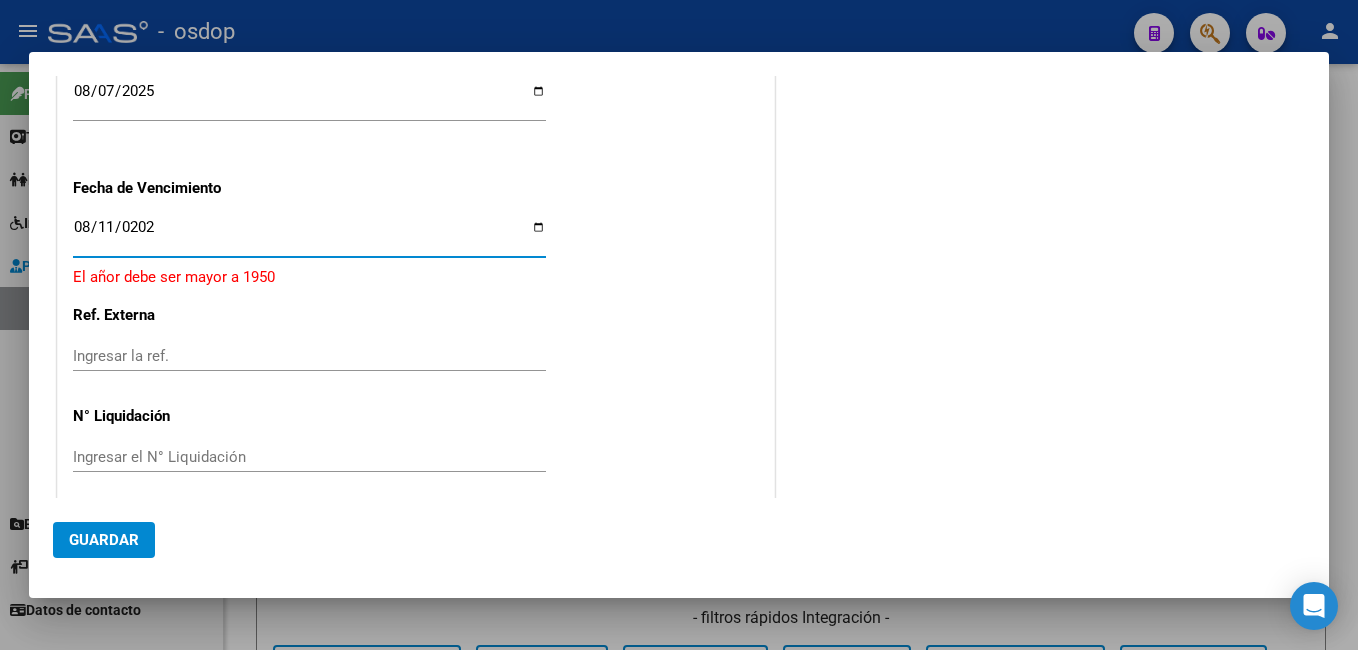 type on "2025-08-11" 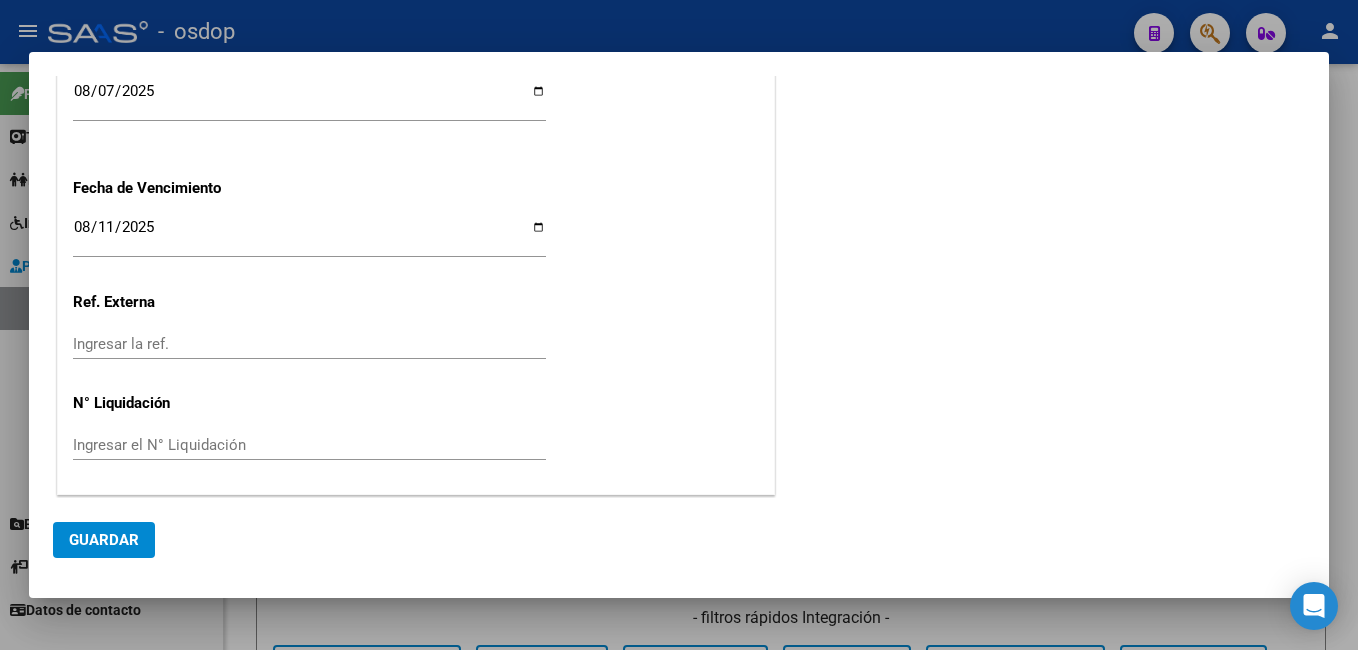 click on "CUIT  *   [NUMBER] Ingresar CUIT  ANALISIS PRESTADOR  [LAST] [FIRST] [FIRST2]  ARCA Padrón  Area destinado * Integración Seleccionar Area Luego de guardar debe preaprobar la factura asociandola a un legajo de integración y subir la documentación respaldatoria (planilla de asistencia o ddjj para período de aislamiento)  Período de Prestación (Ej: 202305 para Mayo 2023    [NUMBER] Ingrese el Período de Prestación como indica el ejemplo   Comprobante Tipo * Factura C Seleccionar Tipo Punto de Venta  *   2 Ingresar el Nro.  Número  *   6 Ingresar el Nro.  Monto  *   $ [NUMBER] Ingresar el monto  Fecha del Cpbt.  *   Ingresar la fecha   Ingrese una fecha válida CAE / CAEA (no ingrese CAI)    Ingresar el CAE o CAEA (no ingrese CAI)  Fecha Recibido  *   [DATE] Ingresar la fecha  Fecha de Vencimiento    [DATE] Ingresar la fecha  Ref. Externa    Ingresar la ref.  N° Liquidación    Ingresar el N° Liquidación" at bounding box center (416, -322) 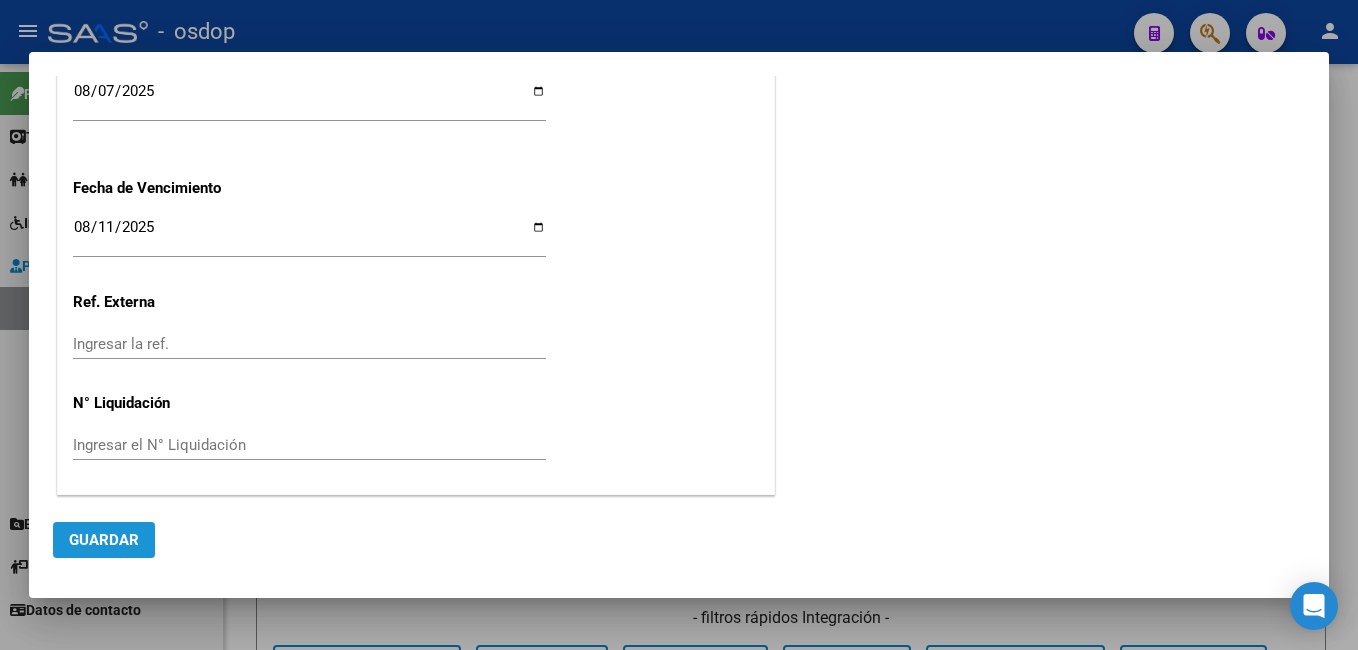 click on "Guardar" 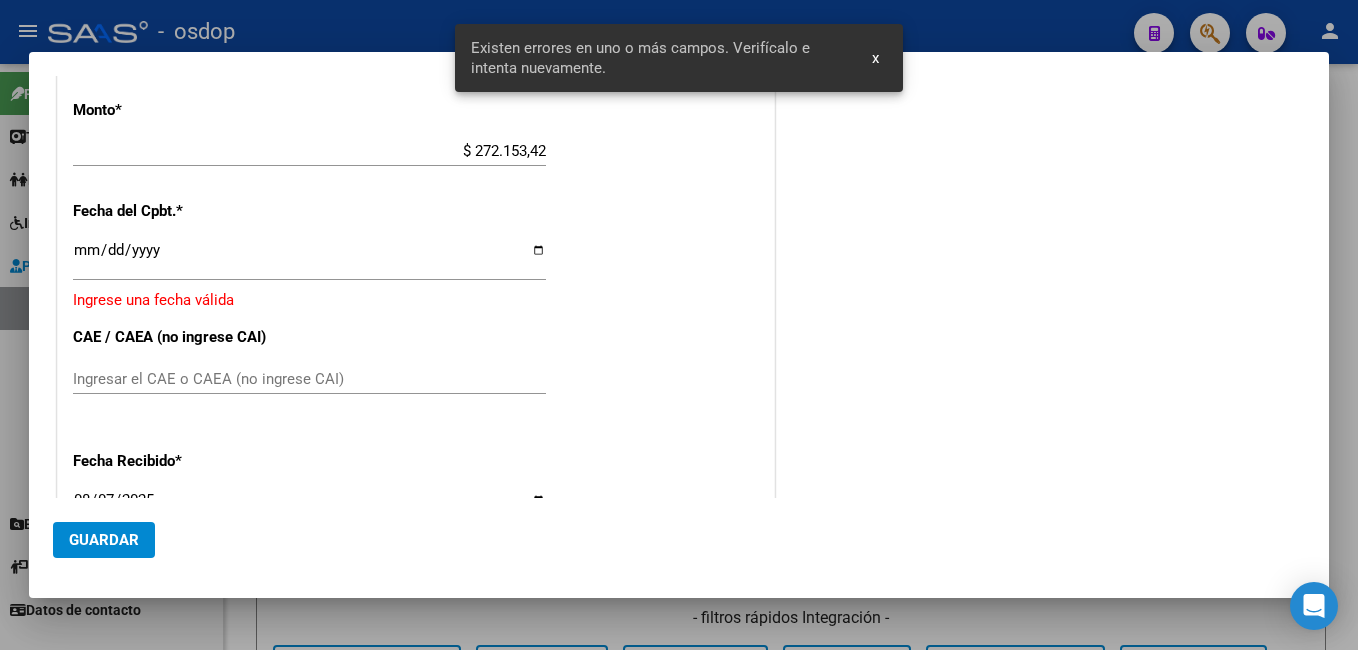 scroll, scrollTop: 950, scrollLeft: 0, axis: vertical 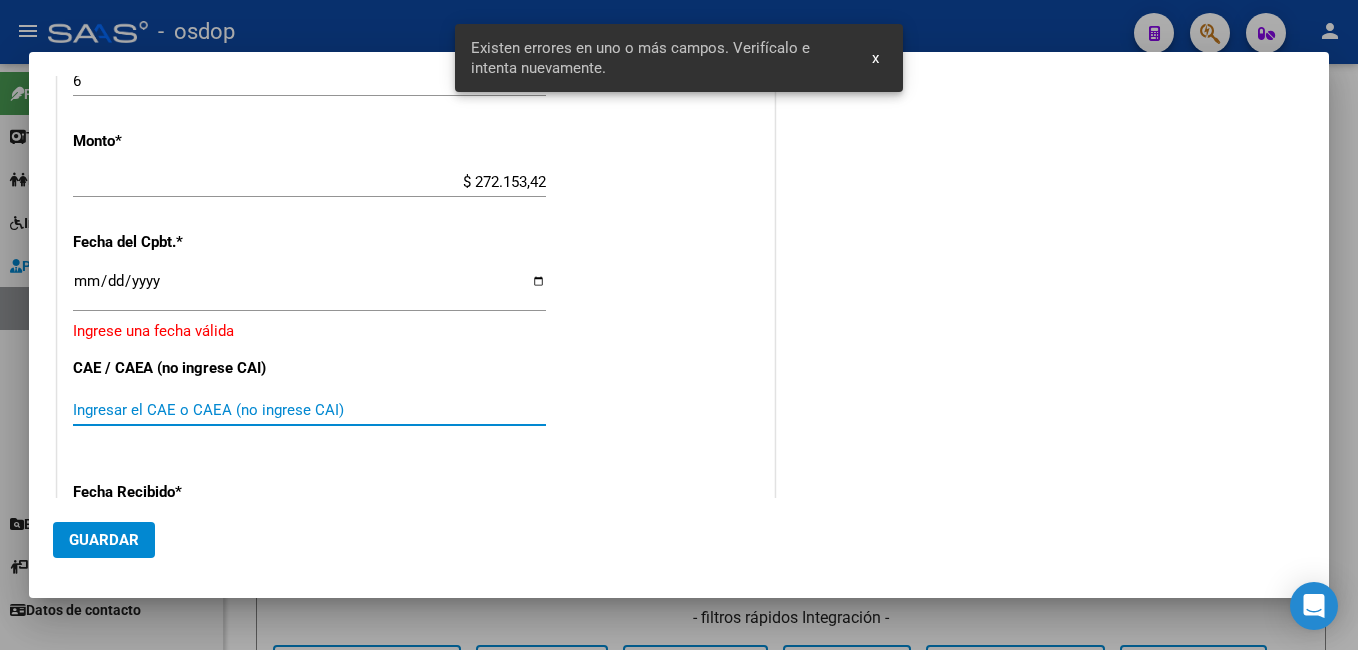 click on "Ingresar el CAE o CAEA (no ingrese CAI)" at bounding box center (309, 410) 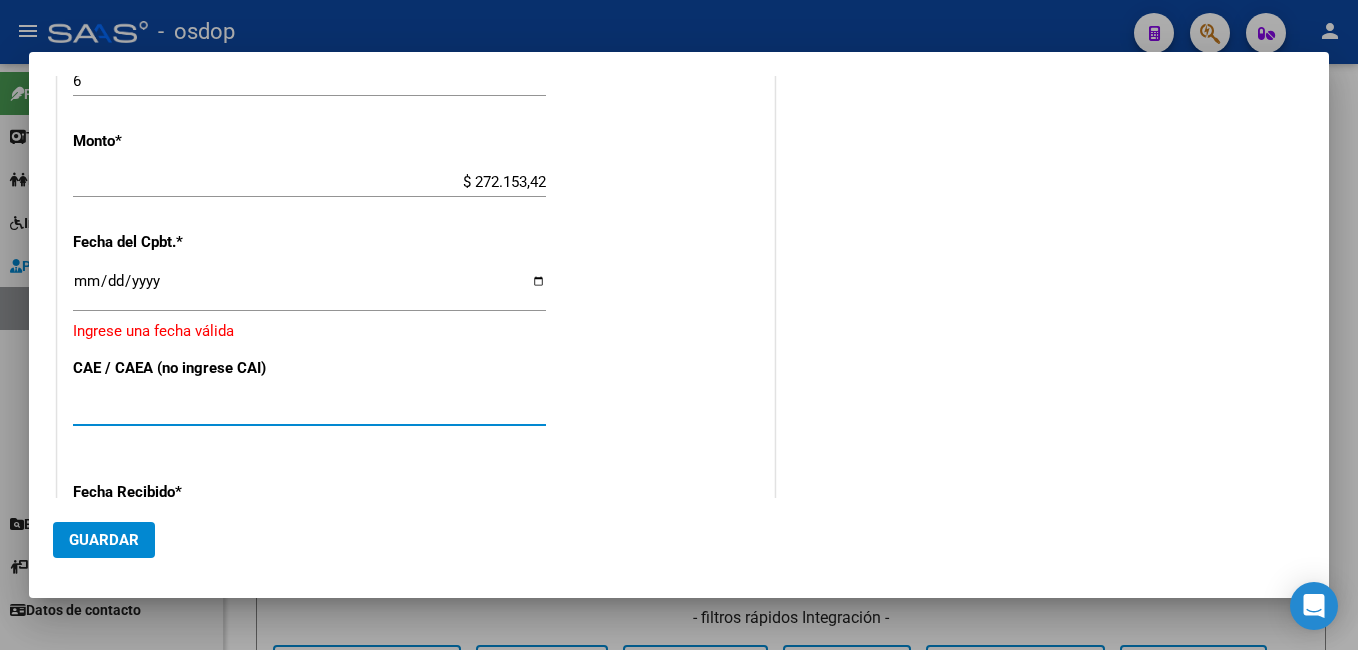 type on "[NUMBER]" 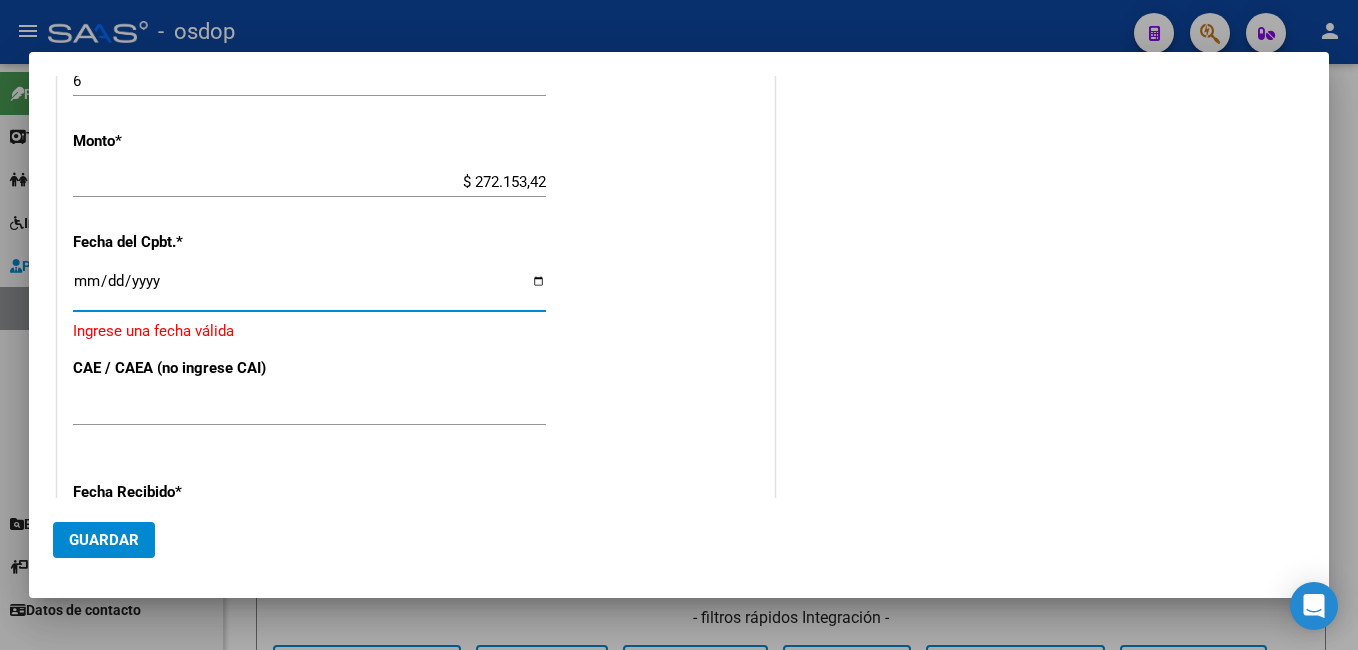 click on "Ingresar la fecha" at bounding box center (309, 289) 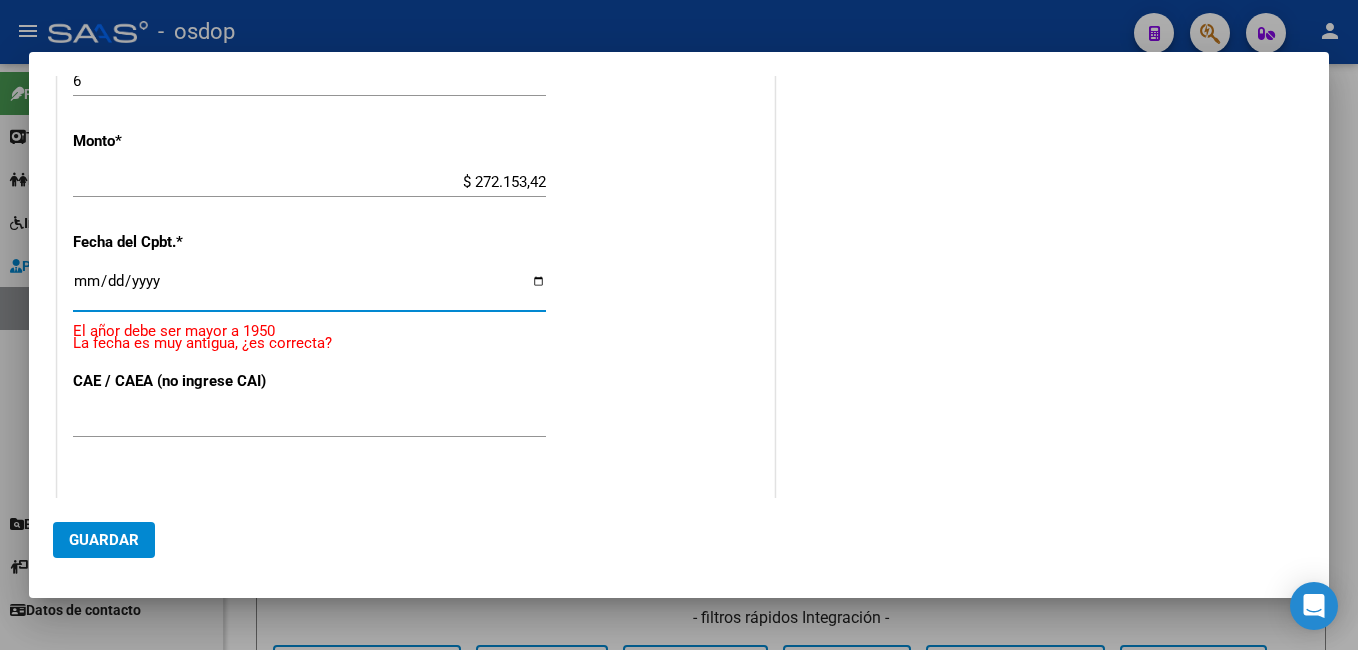 scroll, scrollTop: 963, scrollLeft: 0, axis: vertical 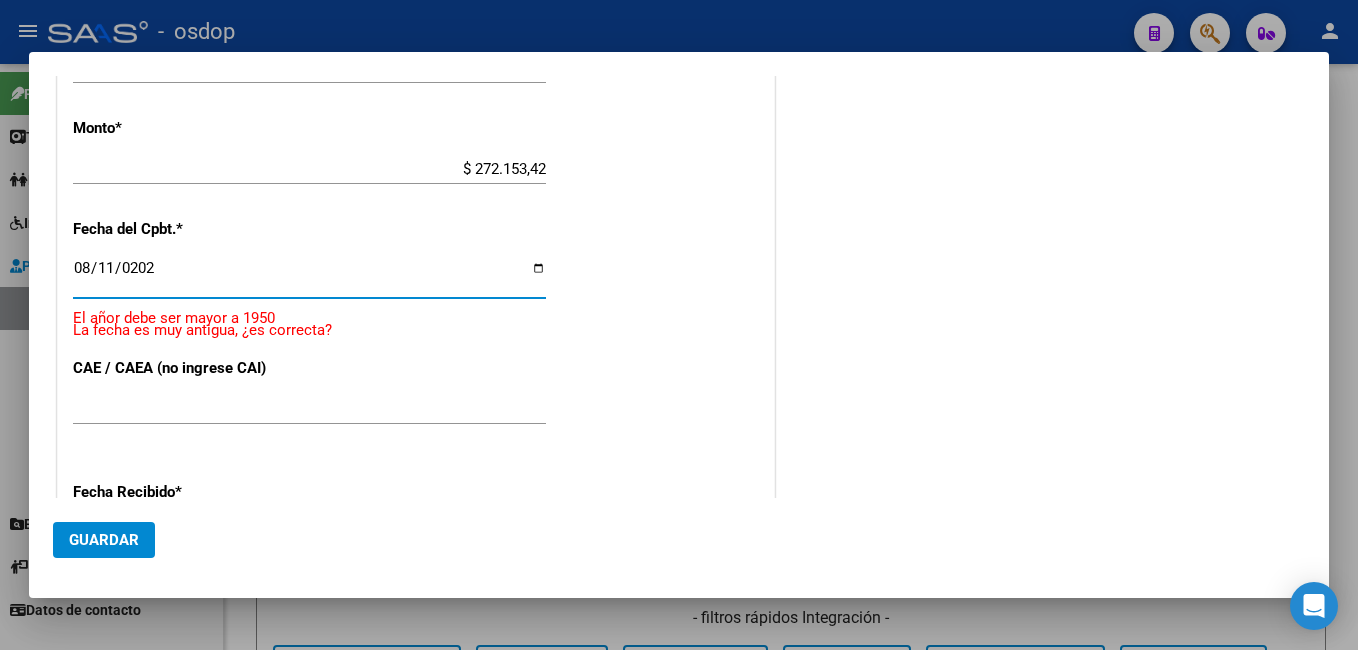 type on "2025-08-11" 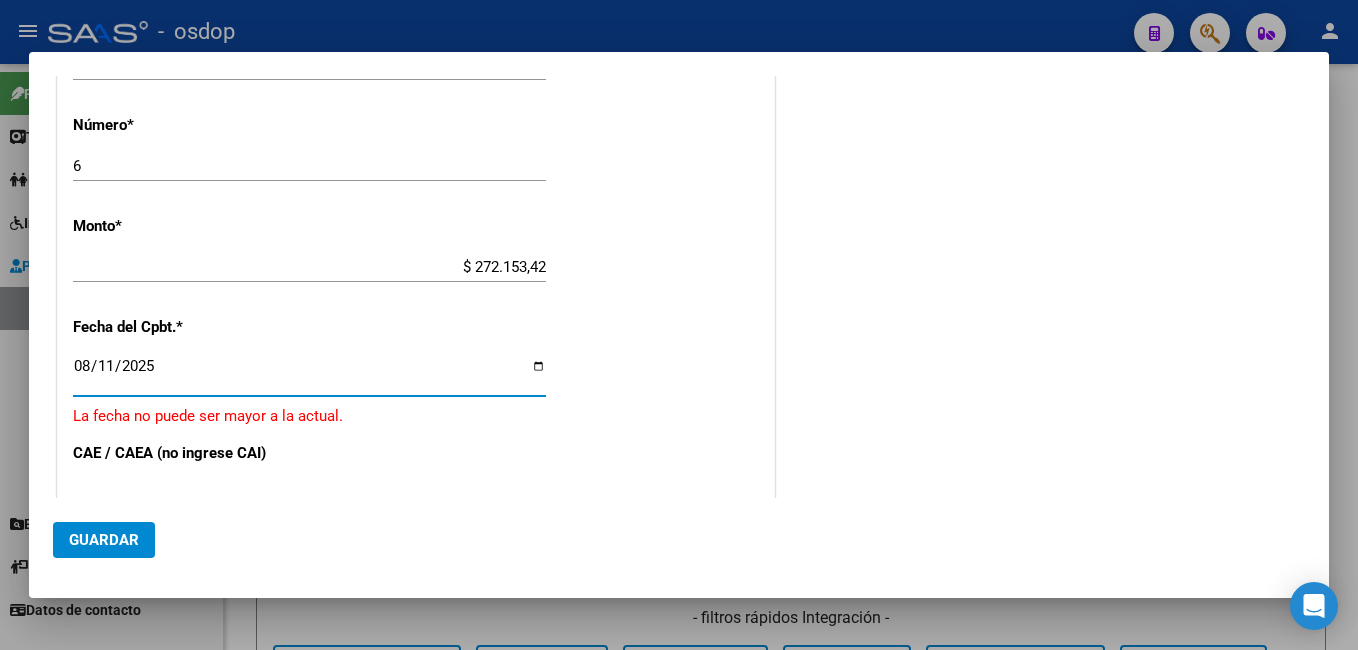 scroll, scrollTop: 900, scrollLeft: 0, axis: vertical 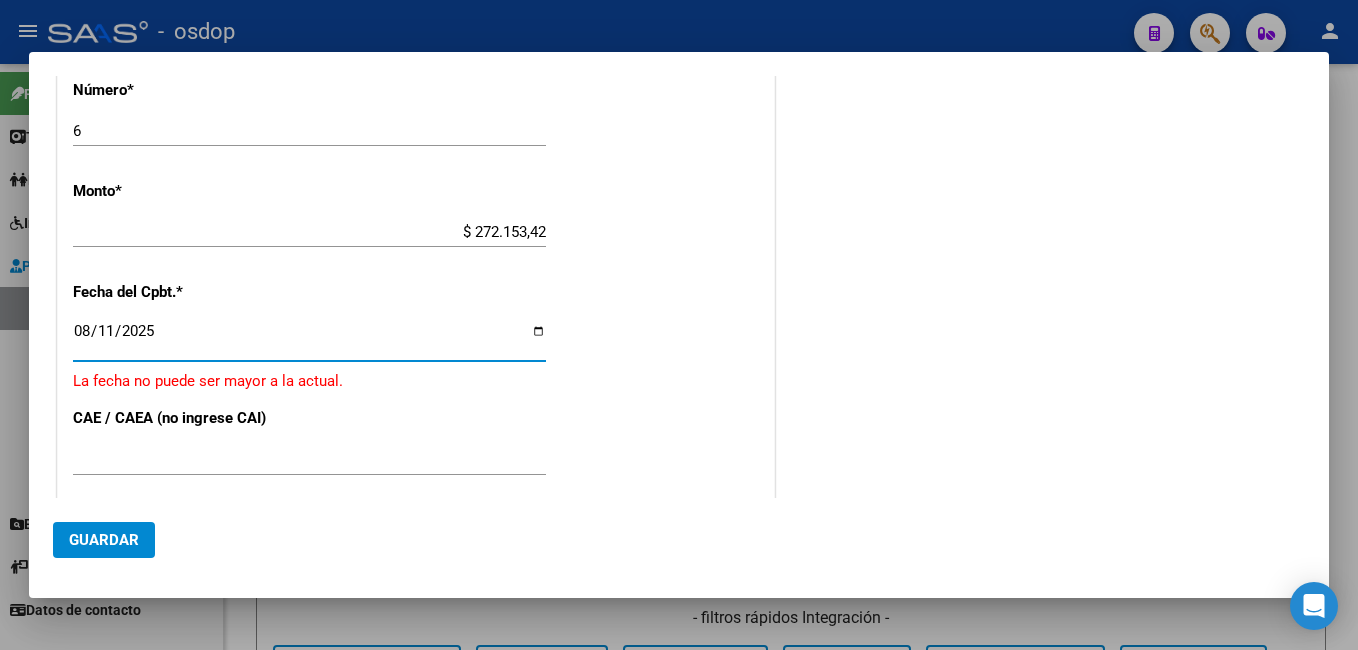 click on "CUIT  *   [NUMBER] Ingresar CUIT  ANALISIS PRESTADOR  [LAST] [FIRST] [FIRST2]  ARCA Padrón  Area destinado * Integración Seleccionar Area Luego de guardar debe preaprobar la factura asociandola a un legajo de integración y subir la documentación respaldatoria (planilla de asistencia o ddjj para período de aislamiento)  Período de Prestación (Ej: 202305 para Mayo 2023    [NUMBER] Ingrese el Período de Prestación como indica el ejemplo   Comprobante Tipo * Factura C Seleccionar Tipo Punto de Venta  *   2 Ingresar el Nro.  Número  *   6 Ingresar el Nro.  Monto  *   $ [NUMBER] Ingresar el monto  Fecha del Cpbt.  *   [DATE] Ingresar la fecha   La fecha no puede ser mayor a la actual. CAE / CAEA (no ingrese CAI)    [NUMBER] Ingresar el CAE o CAEA (no ingrese CAI)  Fecha Recibido  *   [DATE] Ingresar la fecha  Fecha de Vencimiento    [DATE] Ingresar la fecha  Ref. Externa    Ingresar la ref.  N° Liquidación    Ingresar el N° Liquidación" at bounding box center (416, 168) 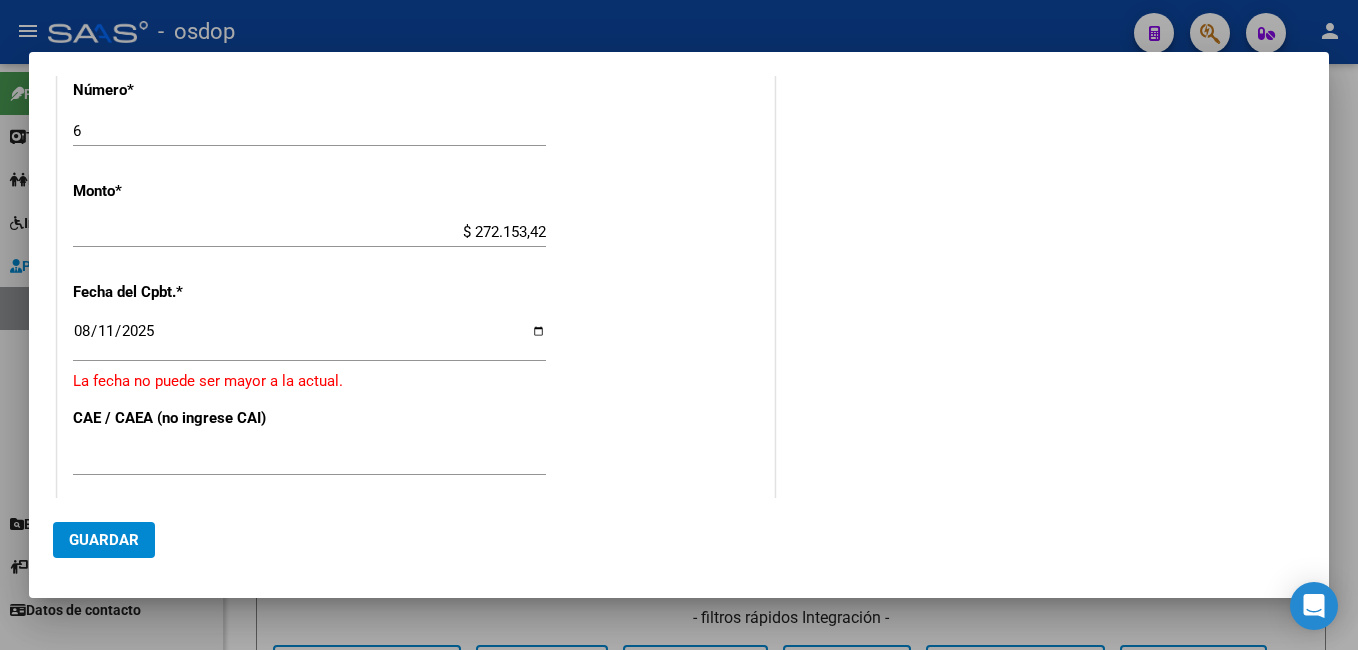 click on "CUIT  *   [NUMBER] Ingresar CUIT  ANALISIS PRESTADOR  [LAST] [FIRST] [FIRST2]  ARCA Padrón  Area destinado * Integración Seleccionar Area Luego de guardar debe preaprobar la factura asociandola a un legajo de integración y subir la documentación respaldatoria (planilla de asistencia o ddjj para período de aislamiento)  Período de Prestación (Ej: 202305 para Mayo 2023    [NUMBER] Ingrese el Período de Prestación como indica el ejemplo   Comprobante Tipo * Factura C Seleccionar Tipo Punto de Venta  *   2 Ingresar el Nro.  Número  *   6 Ingresar el Nro.  Monto  *   $ [NUMBER] Ingresar el monto  Fecha del Cpbt.  *   [DATE] Ingresar la fecha   La fecha no puede ser mayor a la actual. CAE / CAEA (no ingrese CAI)    [NUMBER] Ingresar el CAE o CAEA (no ingrese CAI)  Fecha Recibido  *   [DATE] Ingresar la fecha  Fecha de Vencimiento    [DATE] Ingresar la fecha  Ref. Externa    Ingresar la ref.  N° Liquidación    Ingresar el N° Liquidación" at bounding box center (416, 168) 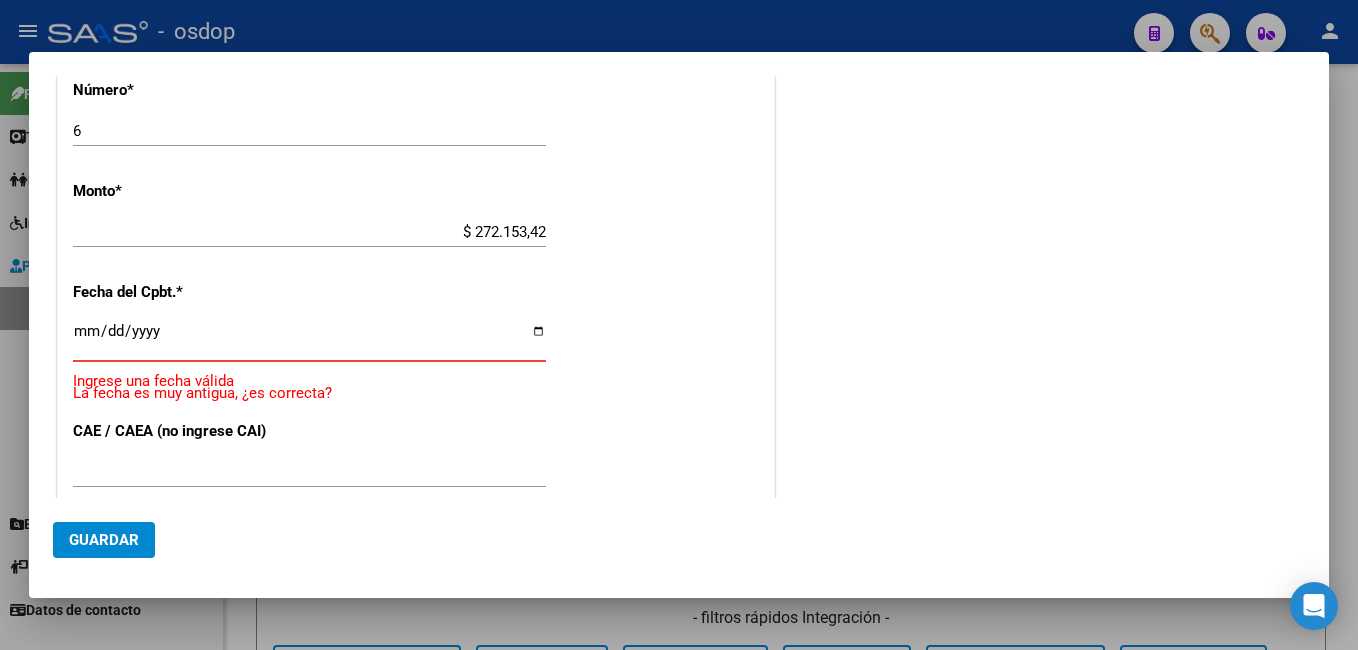 type on "2025-08-01" 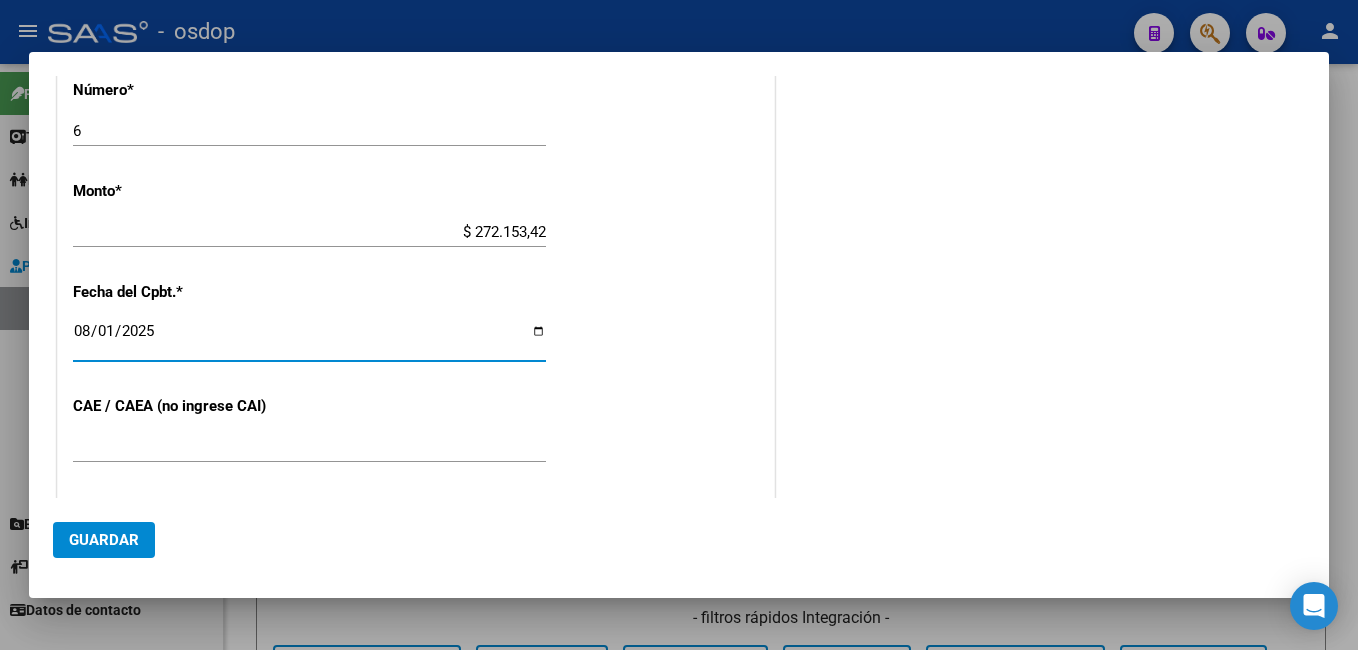 click on "COMENTARIOS Comentarios De la Obra Social: Comentarios de la Obra Social (no visibles para el prestador/gerenciador):" at bounding box center [1042, 87] 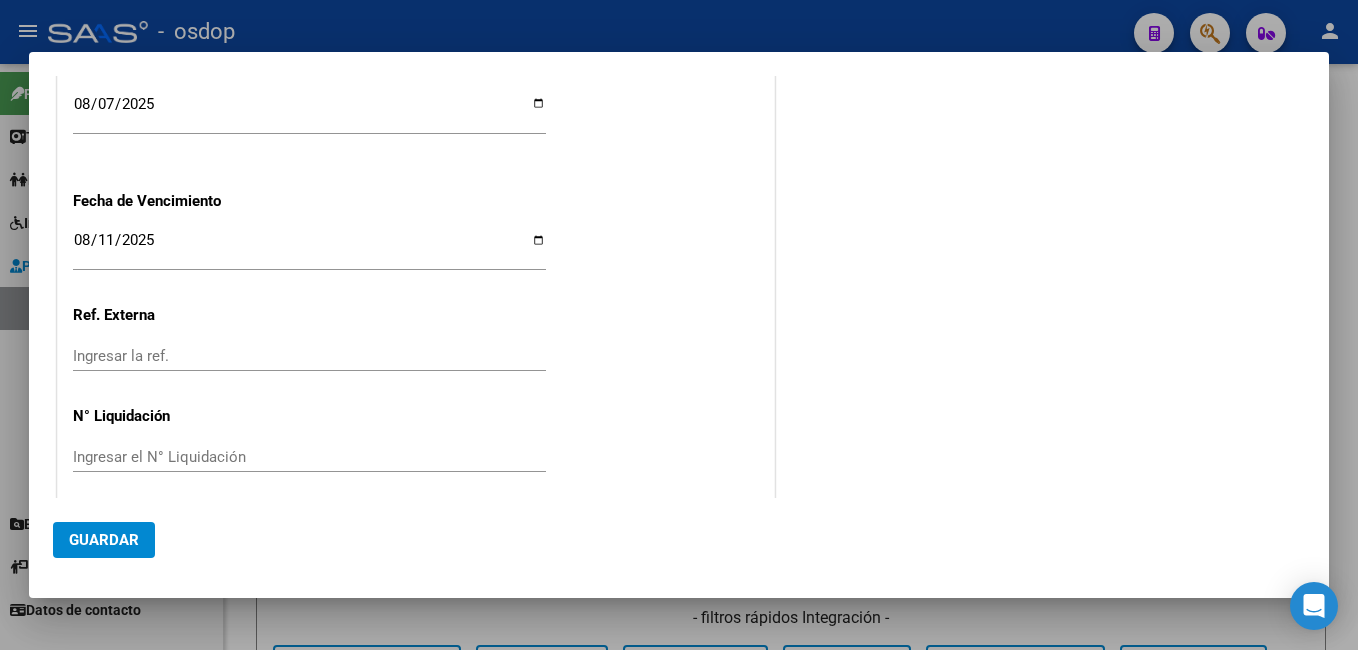 scroll, scrollTop: 1377, scrollLeft: 0, axis: vertical 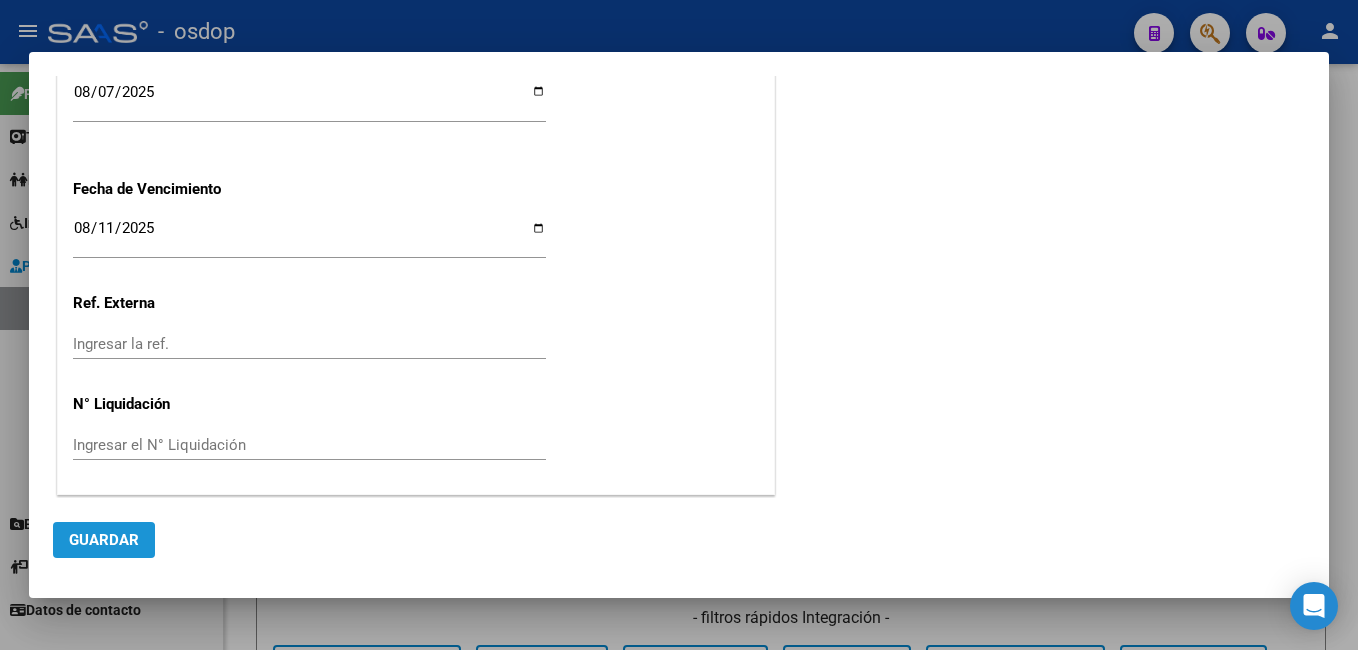 click on "Guardar" 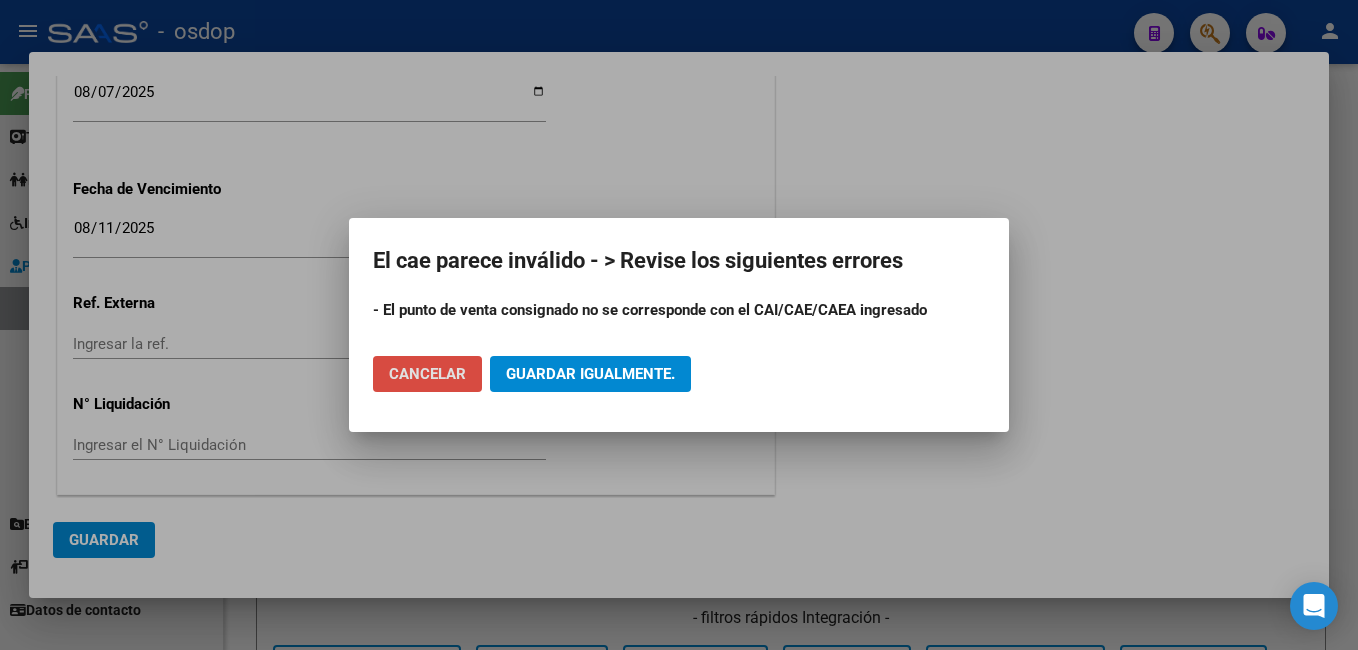 click on "Cancelar" 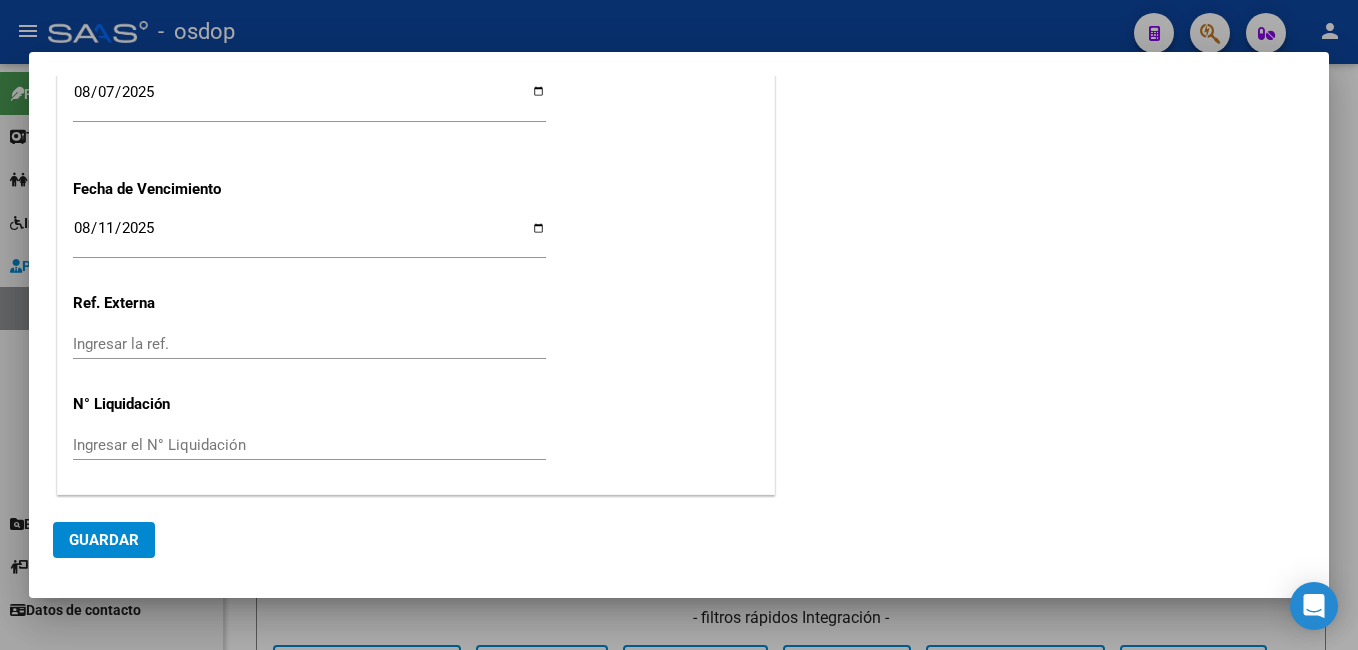click at bounding box center [679, 325] 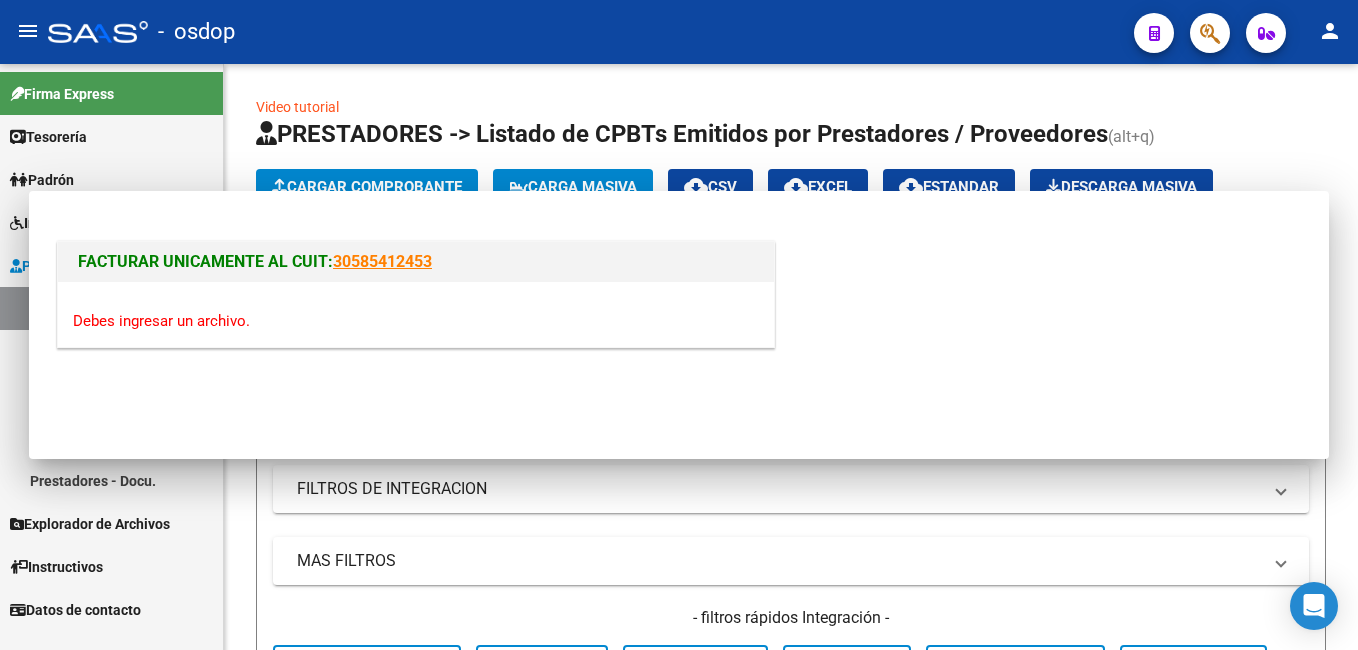 scroll, scrollTop: 0, scrollLeft: 0, axis: both 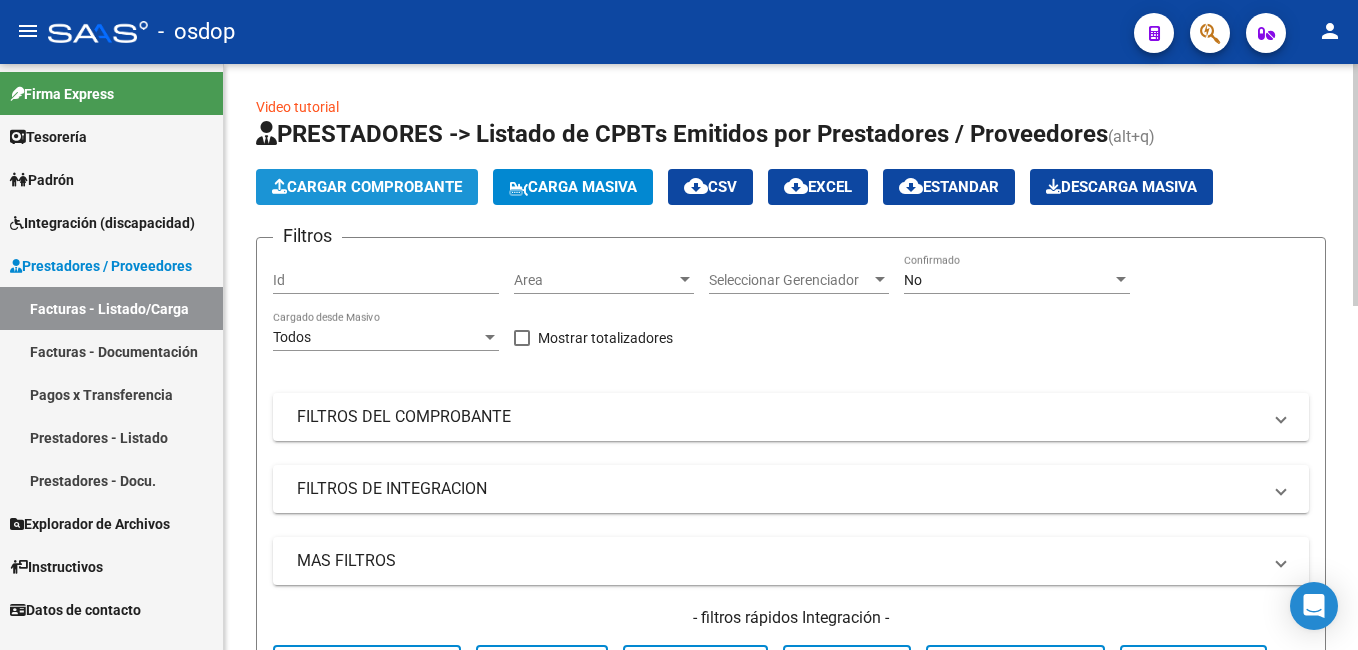 click on "Cargar Comprobante" 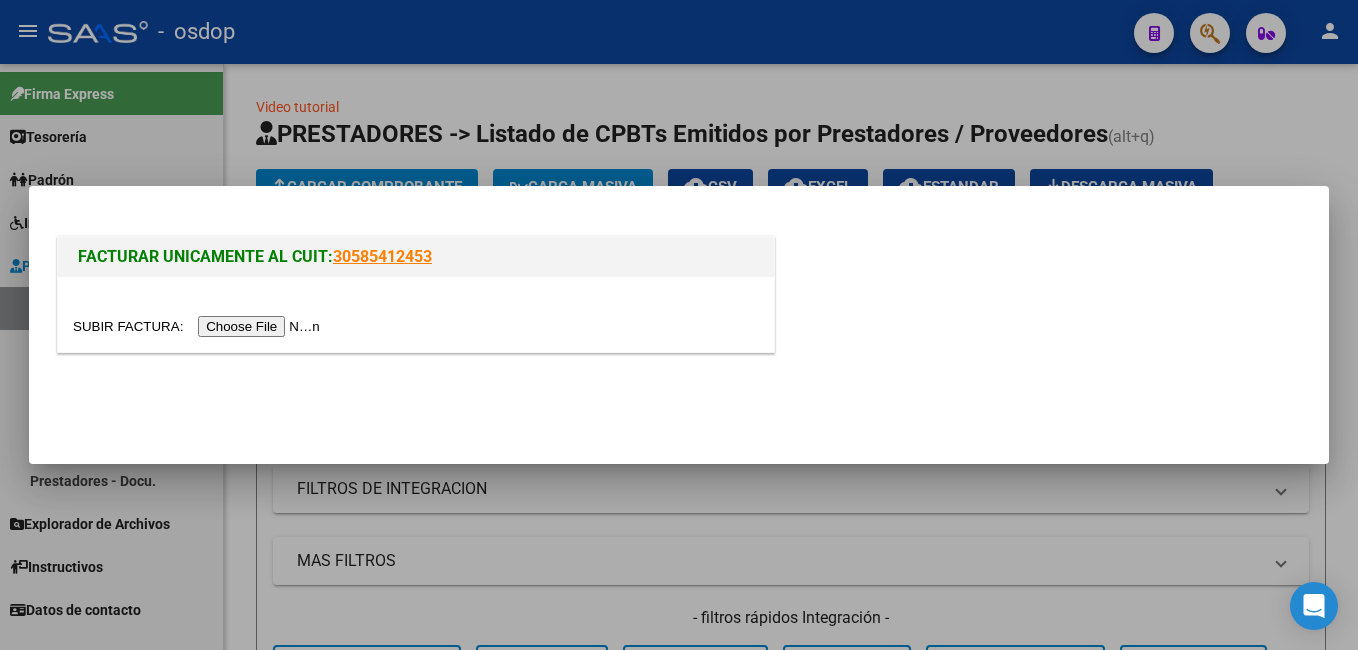 click at bounding box center [199, 326] 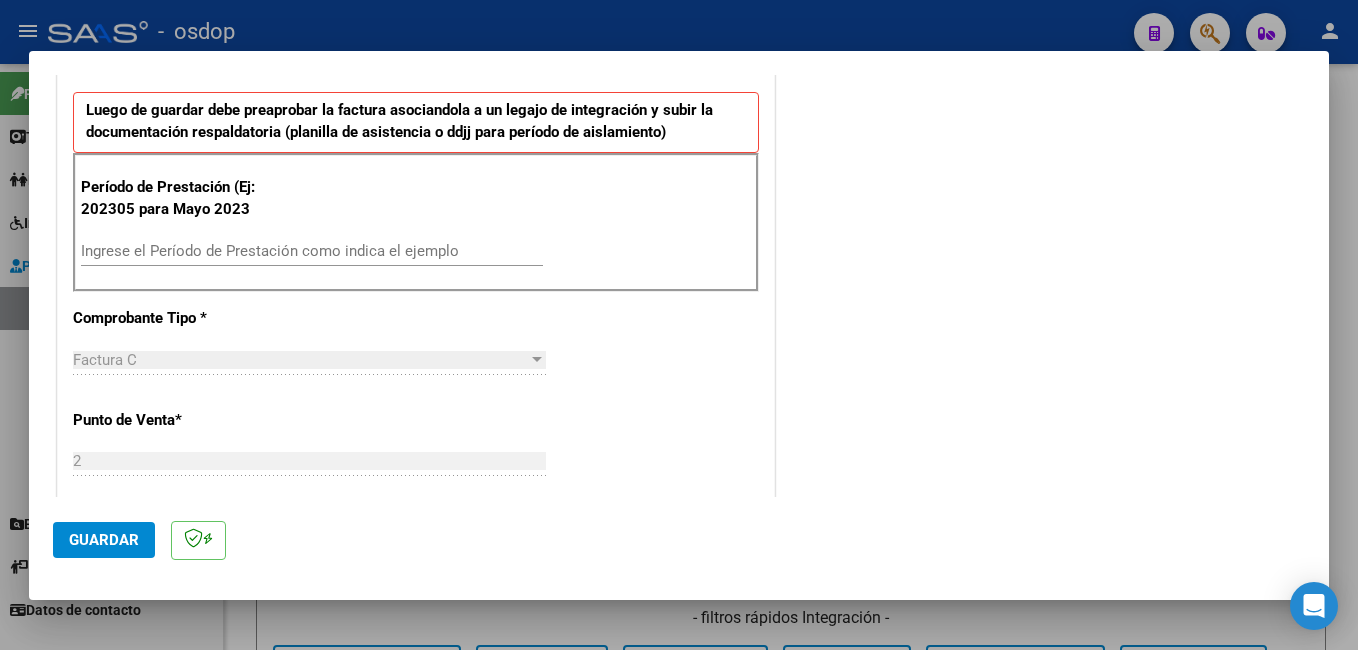 scroll, scrollTop: 600, scrollLeft: 0, axis: vertical 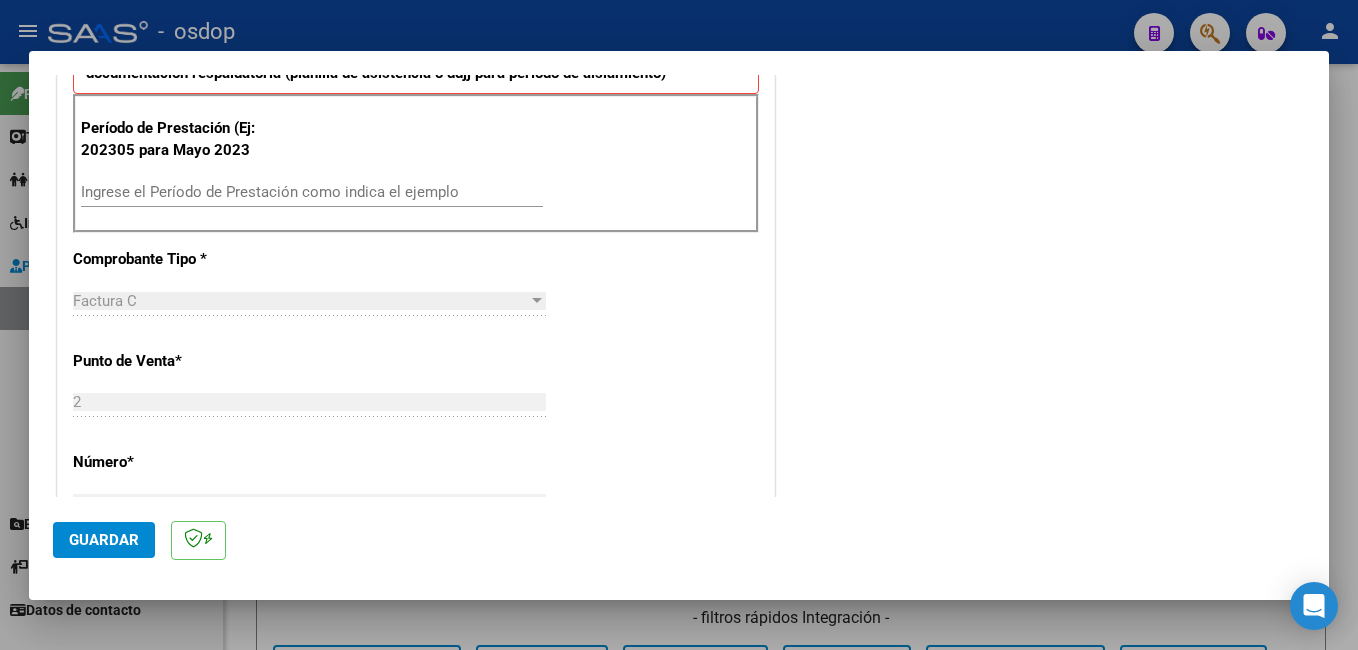 click on "Ingrese el Período de Prestación como indica el ejemplo" at bounding box center (312, 192) 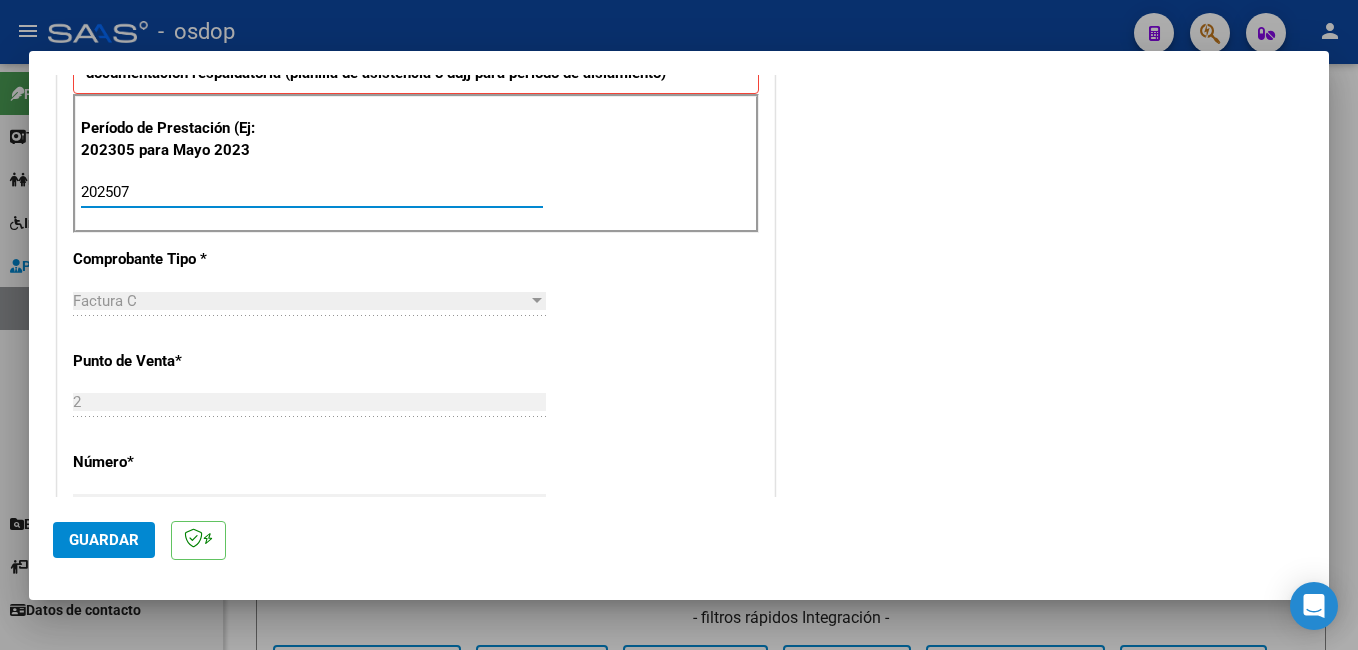 type on "202507" 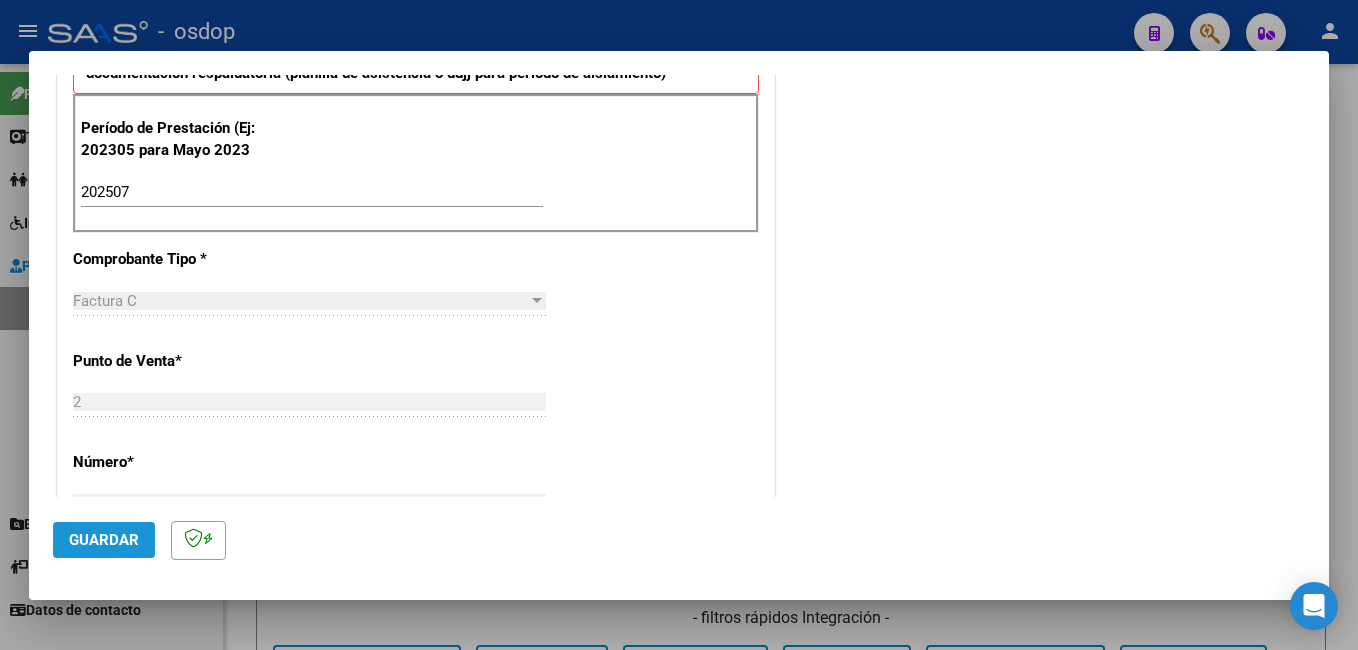 click on "Guardar" 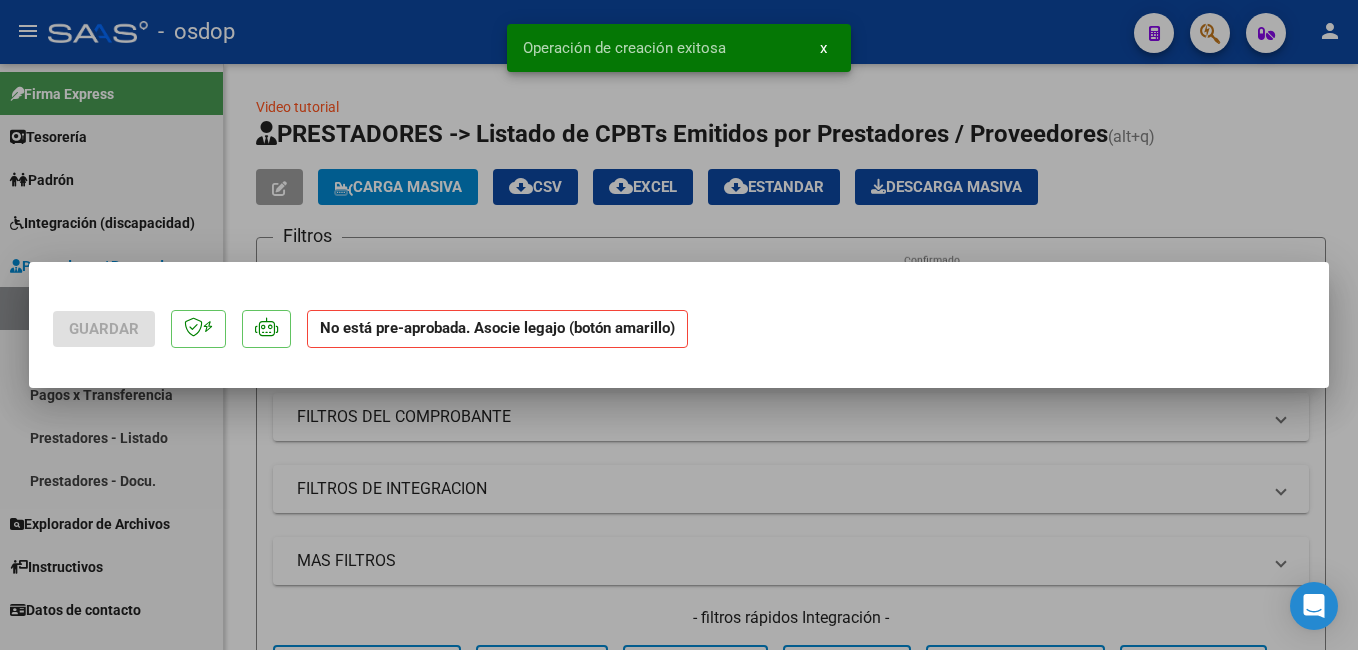 scroll, scrollTop: 0, scrollLeft: 0, axis: both 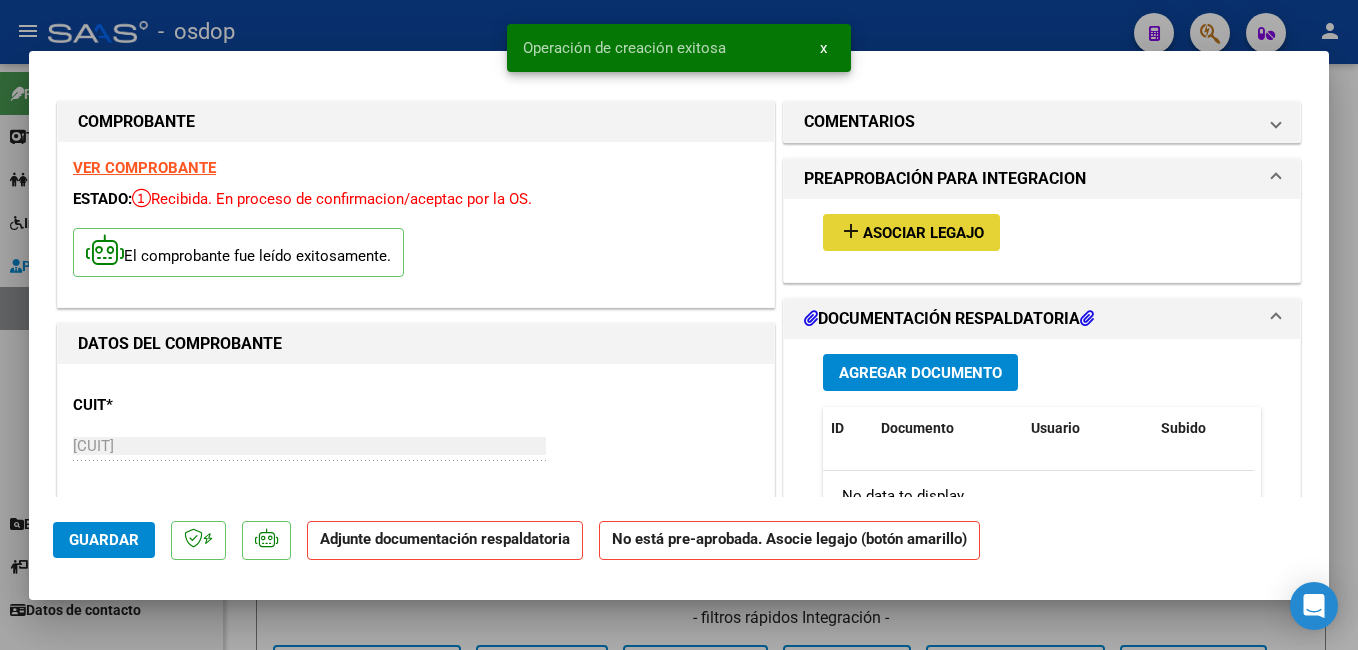 click on "add" at bounding box center [851, 231] 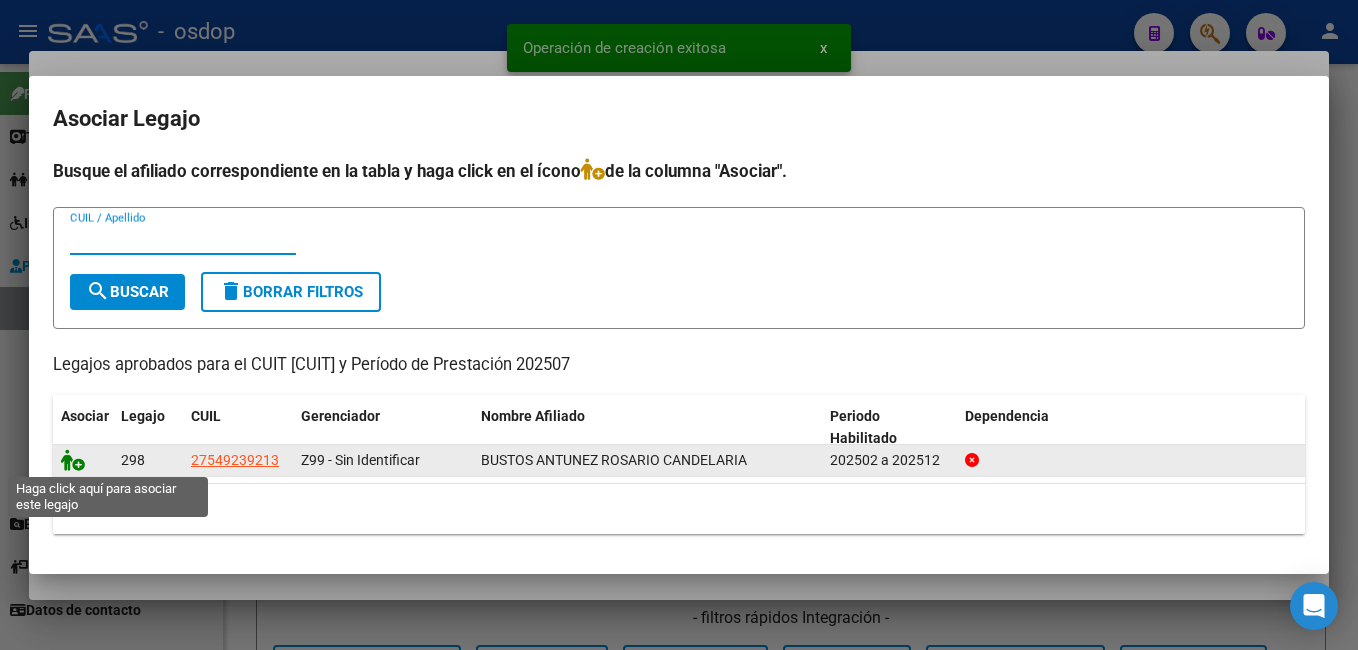 click 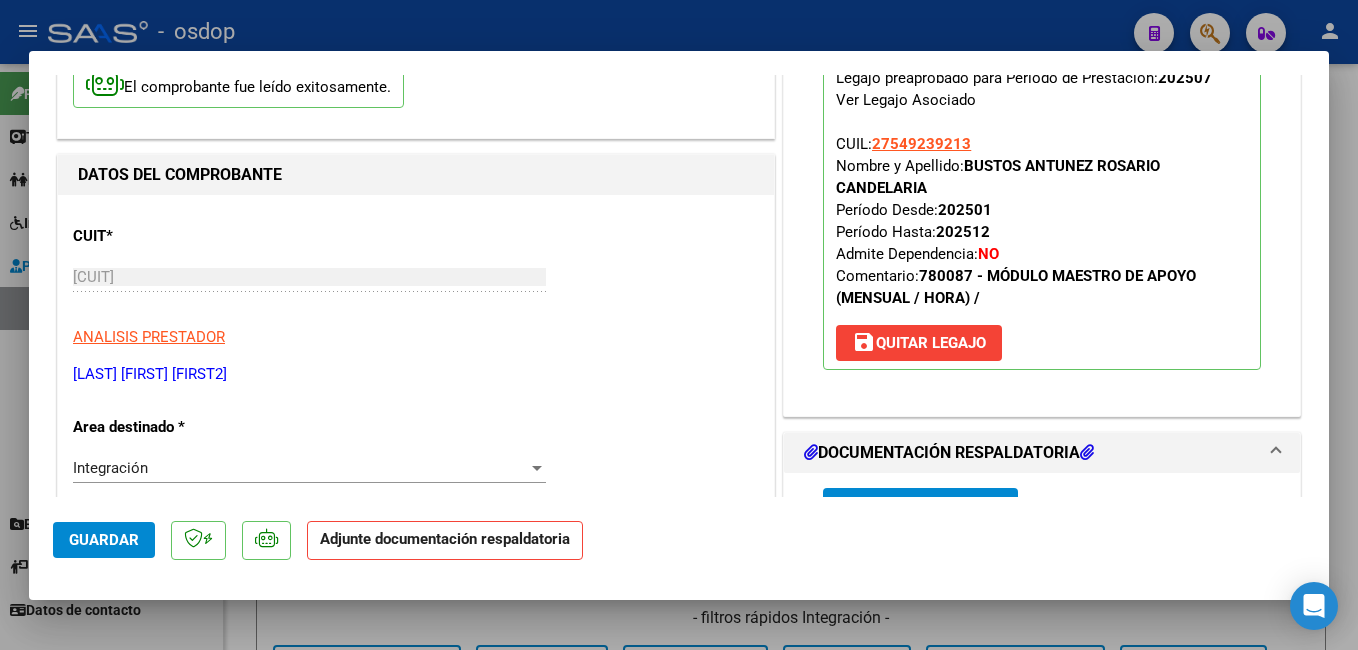 scroll, scrollTop: 200, scrollLeft: 0, axis: vertical 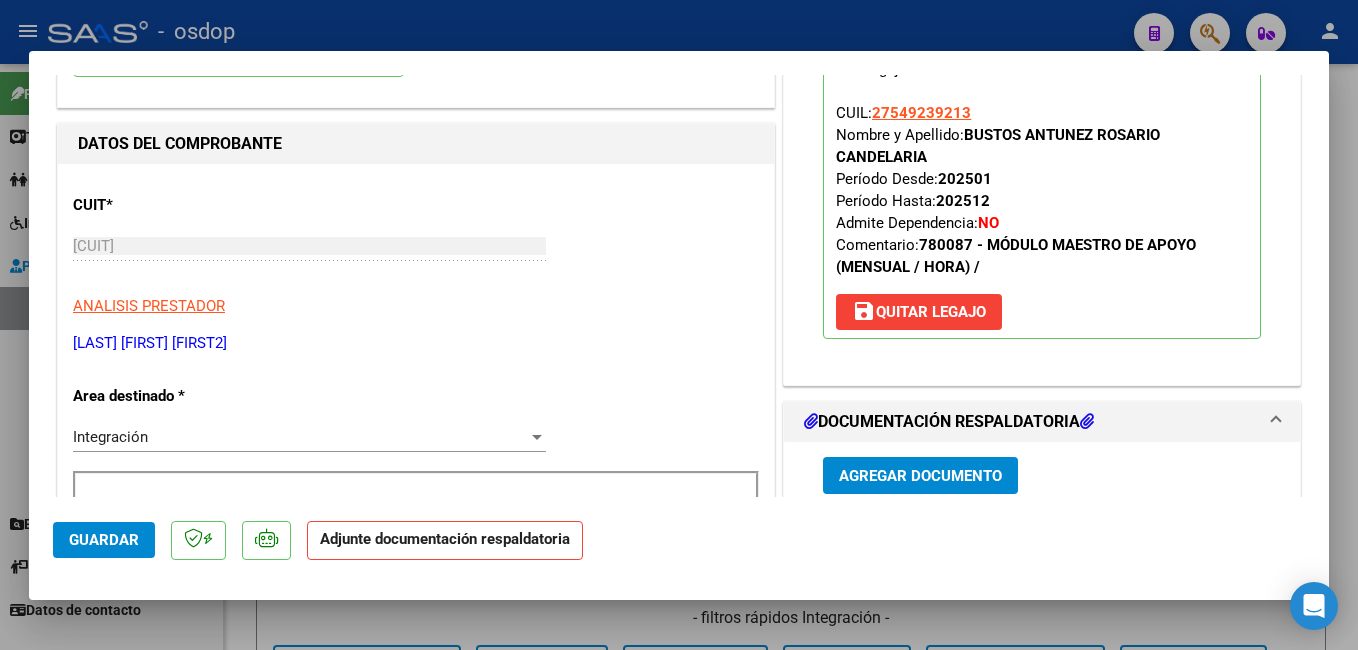 click on "Agregar Documento" at bounding box center (920, 476) 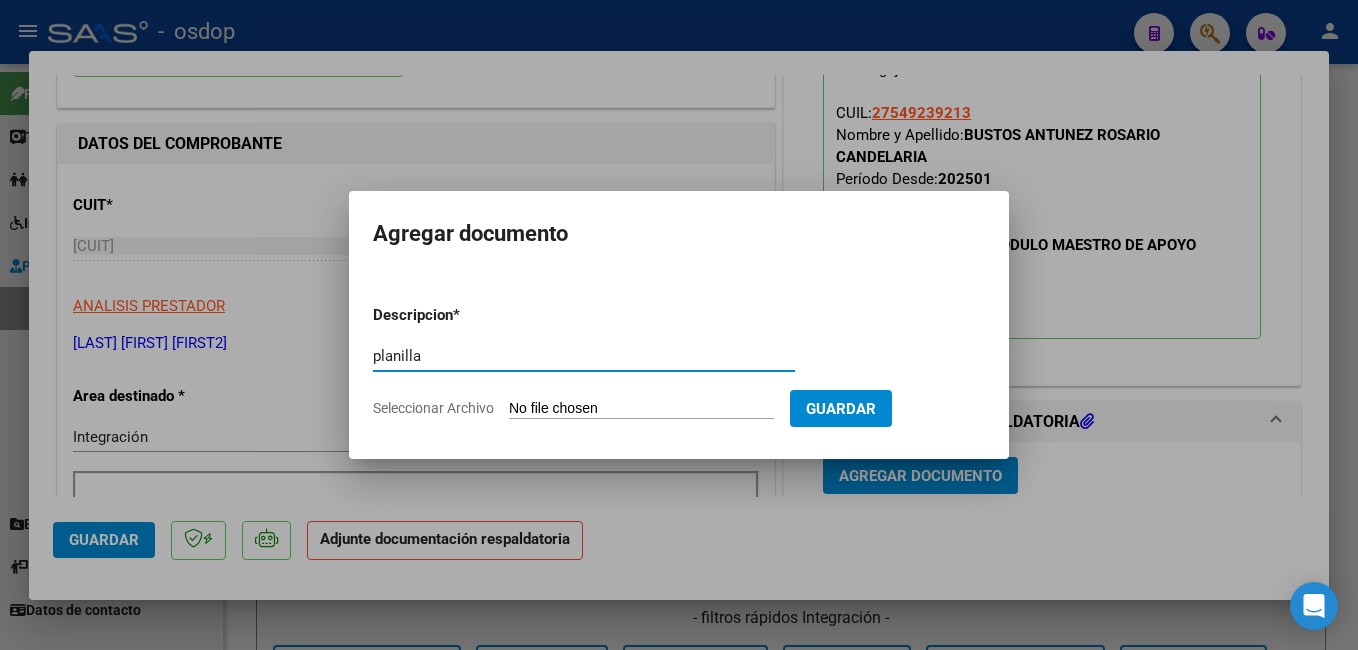 type on "planilla" 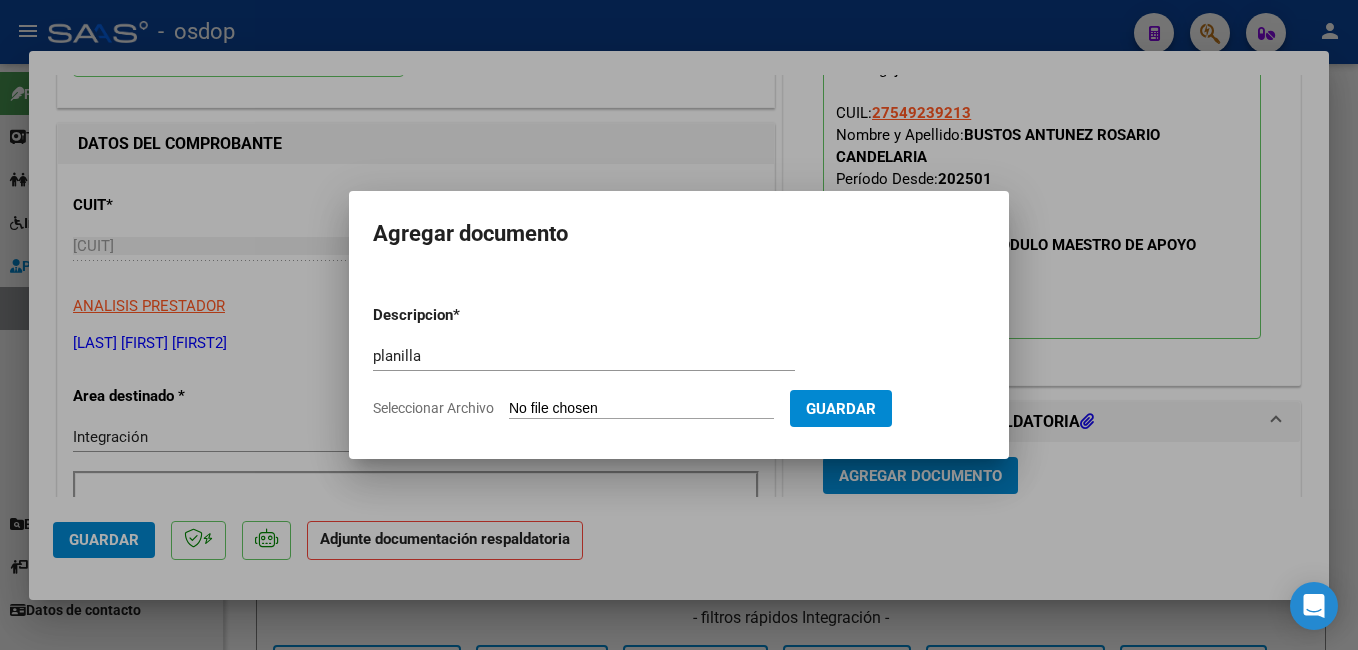 click on "Seleccionar Archivo" at bounding box center (641, 409) 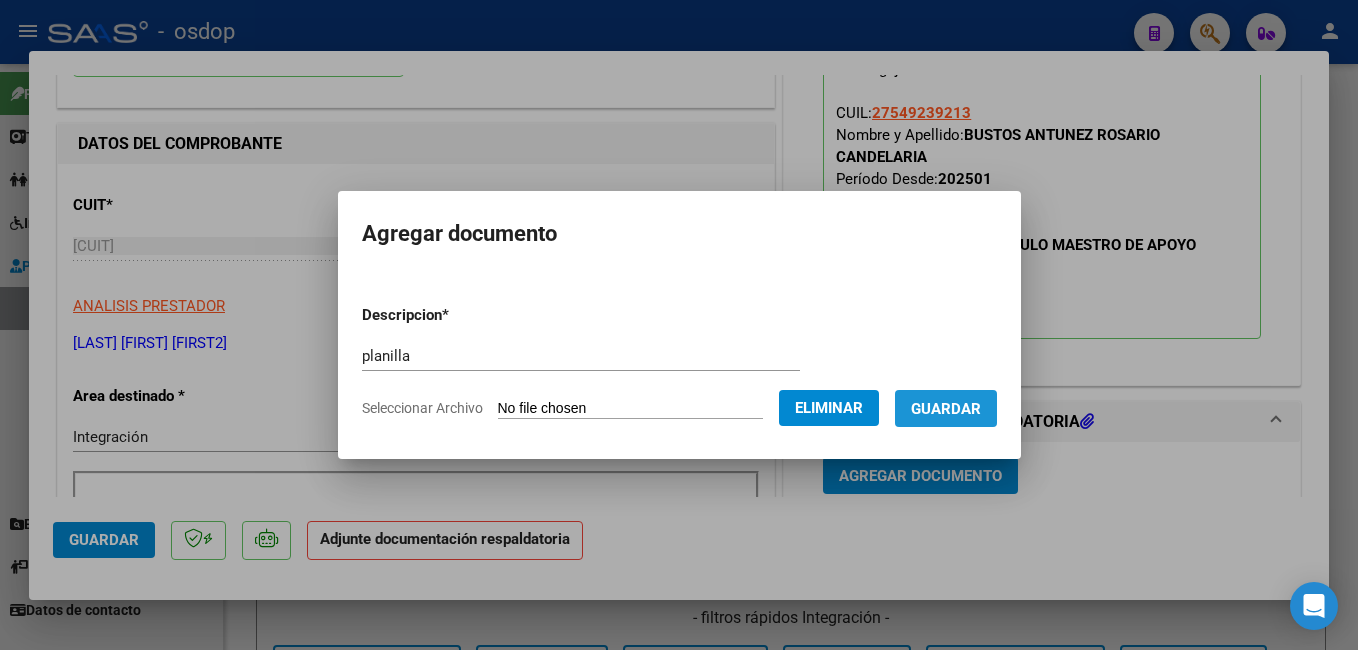 click on "Guardar" at bounding box center [946, 409] 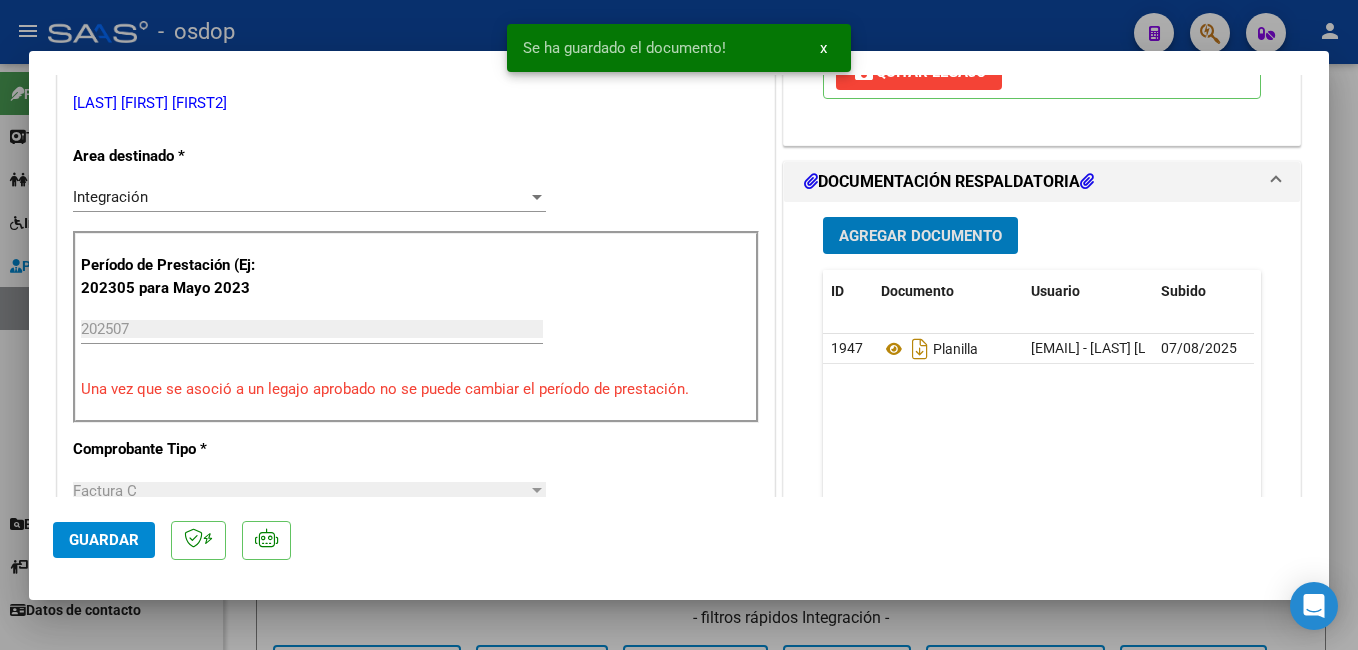 scroll, scrollTop: 500, scrollLeft: 0, axis: vertical 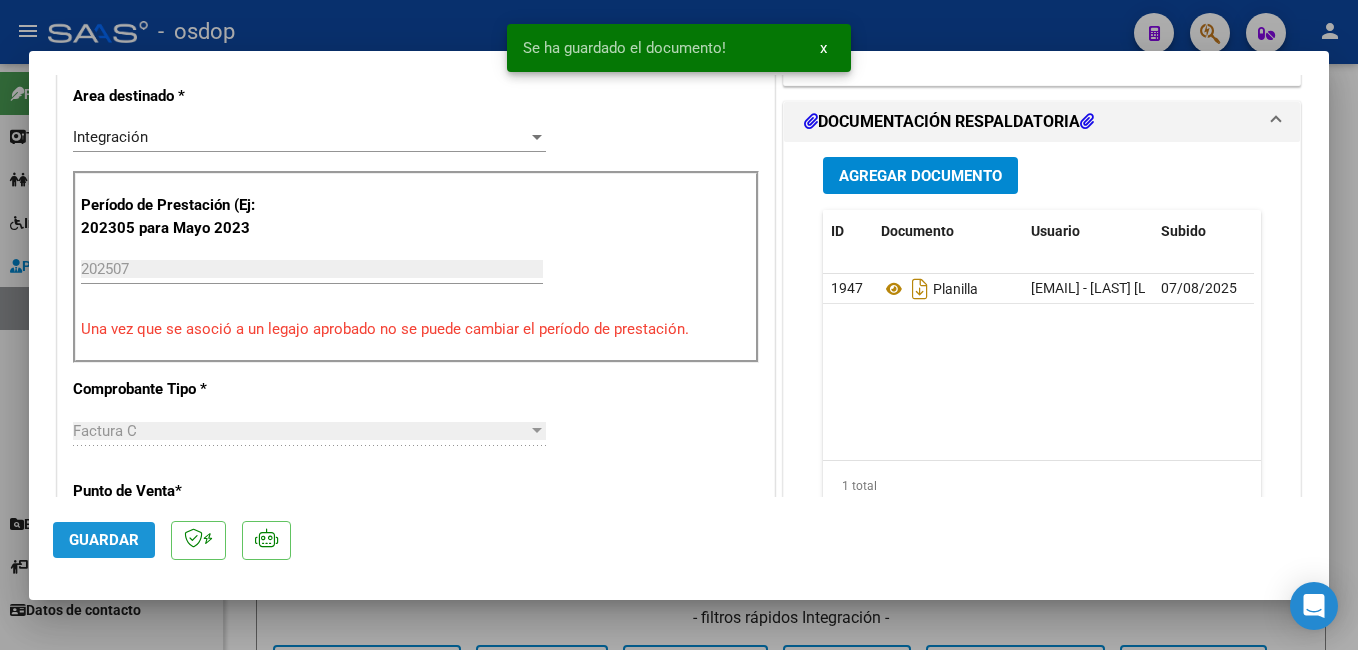click on "Guardar" 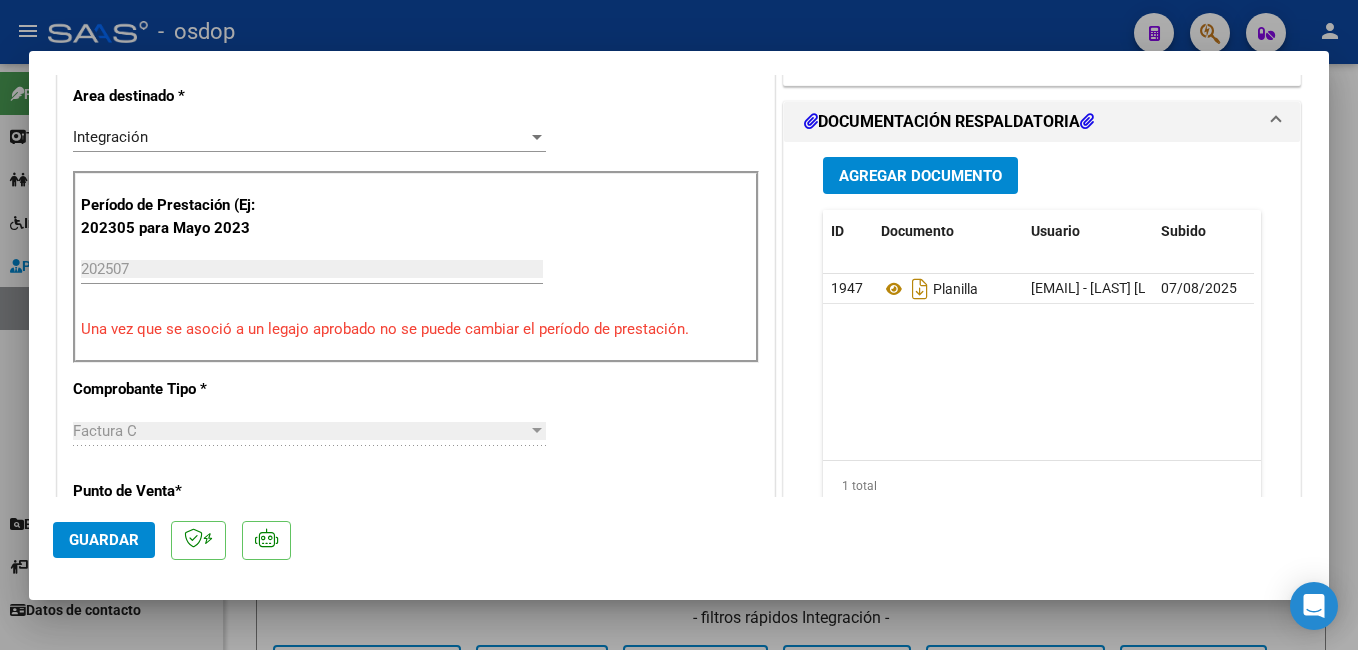click on "Guardar" 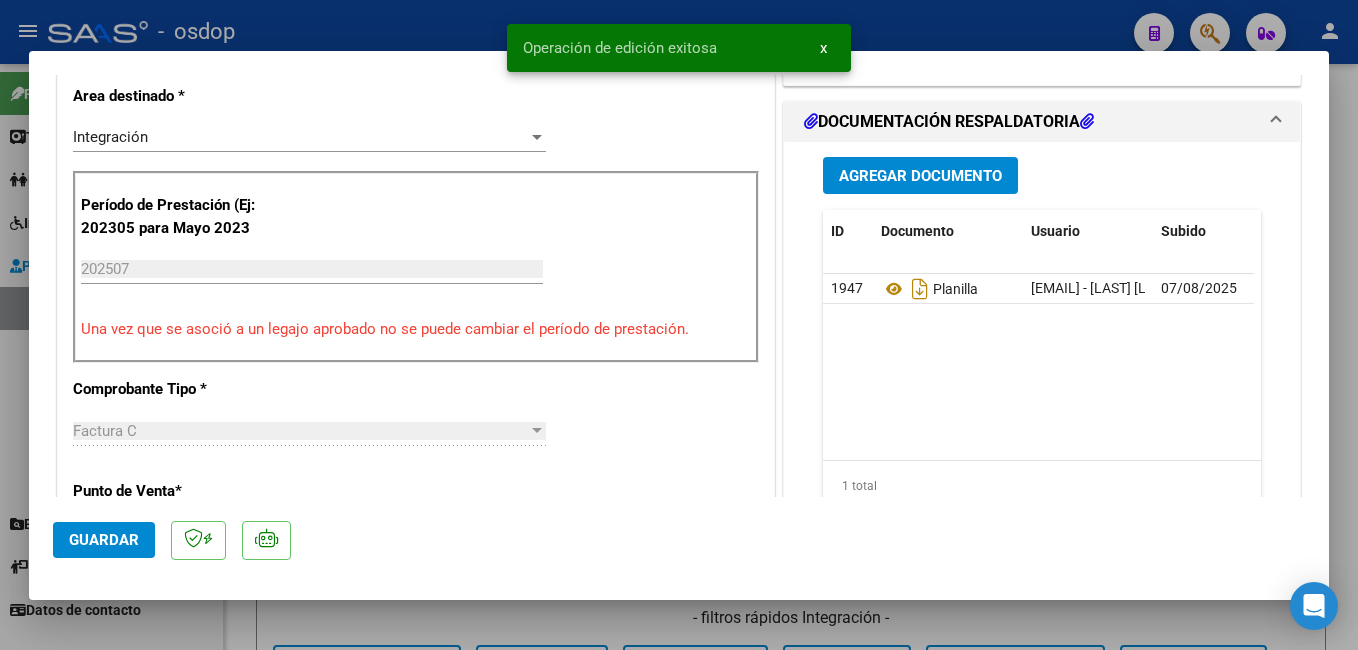 click at bounding box center (679, 325) 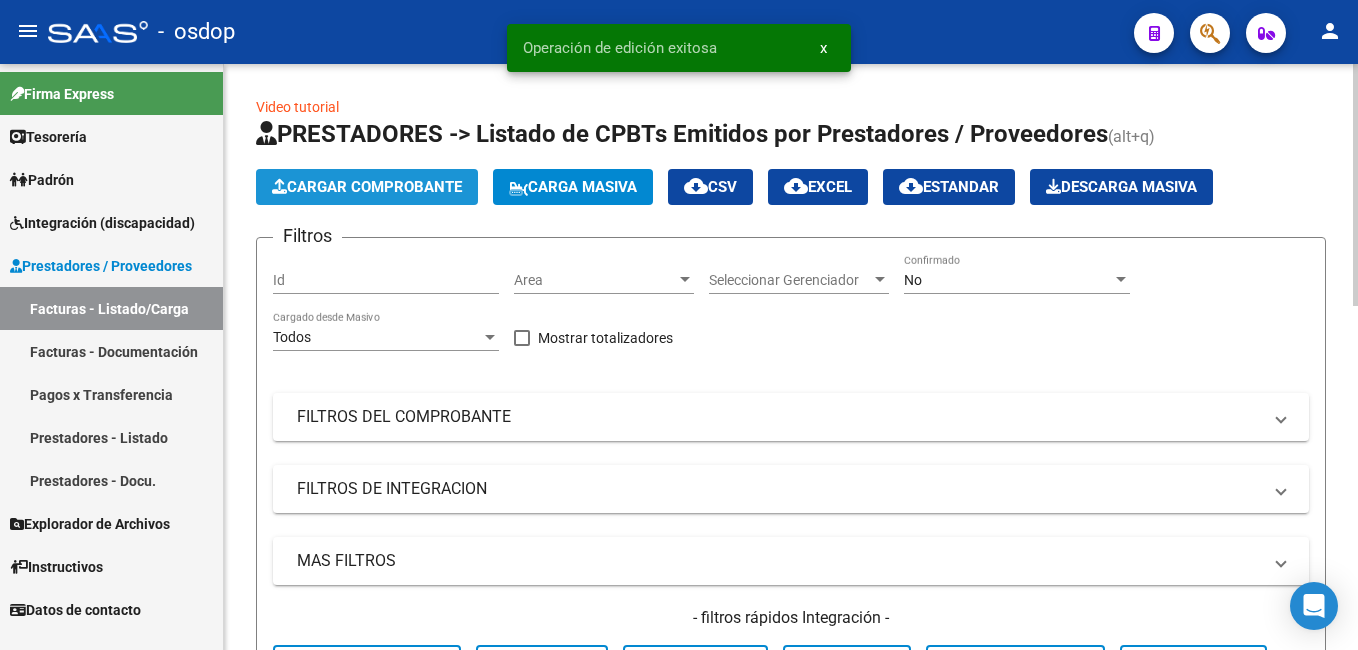 click on "Cargar Comprobante" 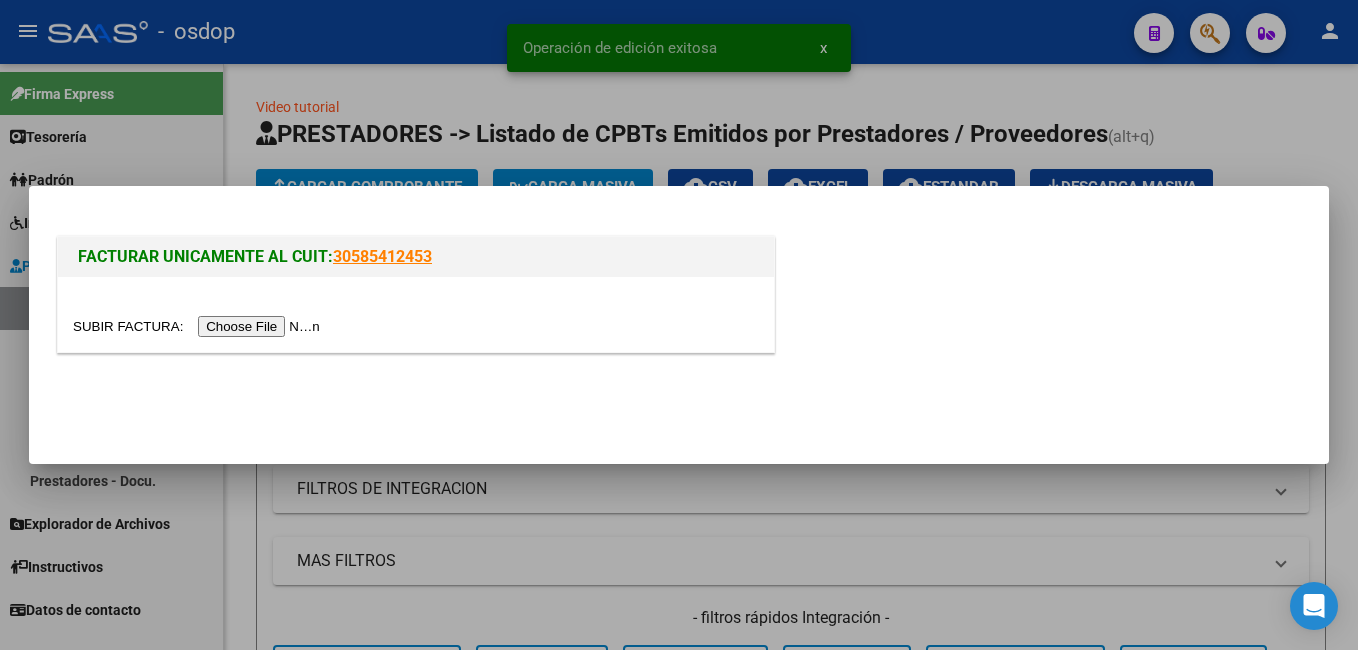 click at bounding box center [199, 326] 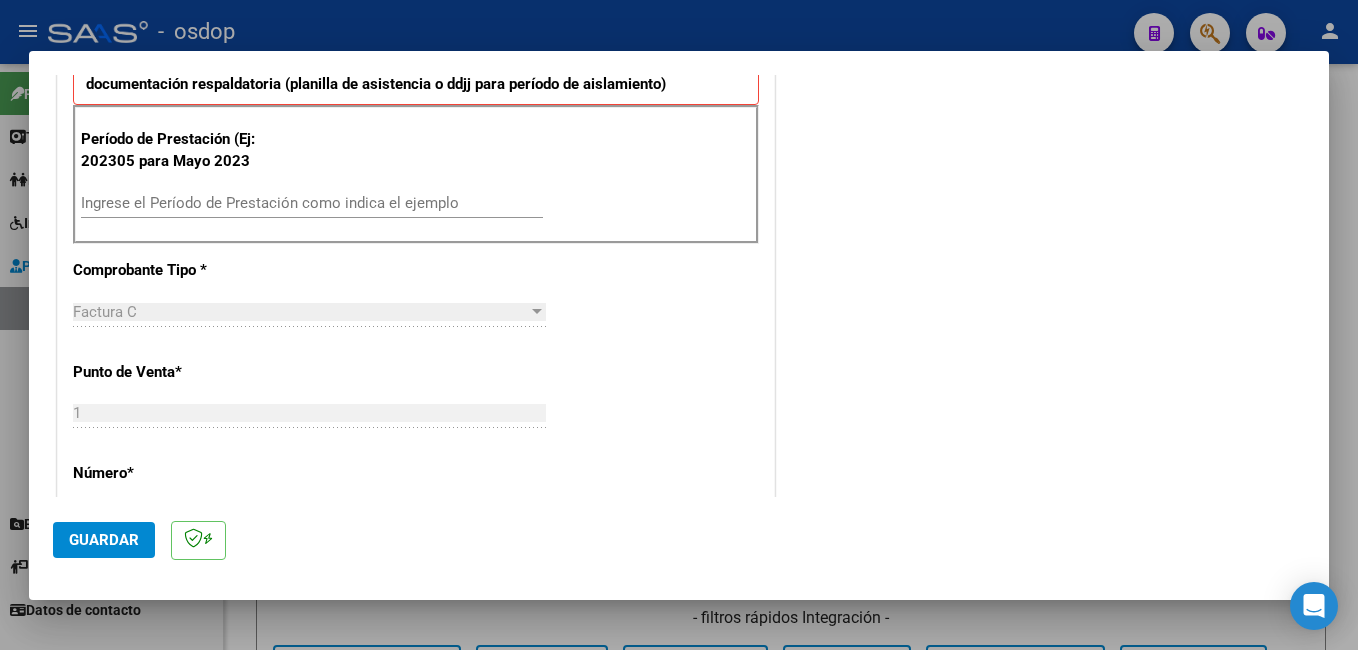 scroll, scrollTop: 600, scrollLeft: 0, axis: vertical 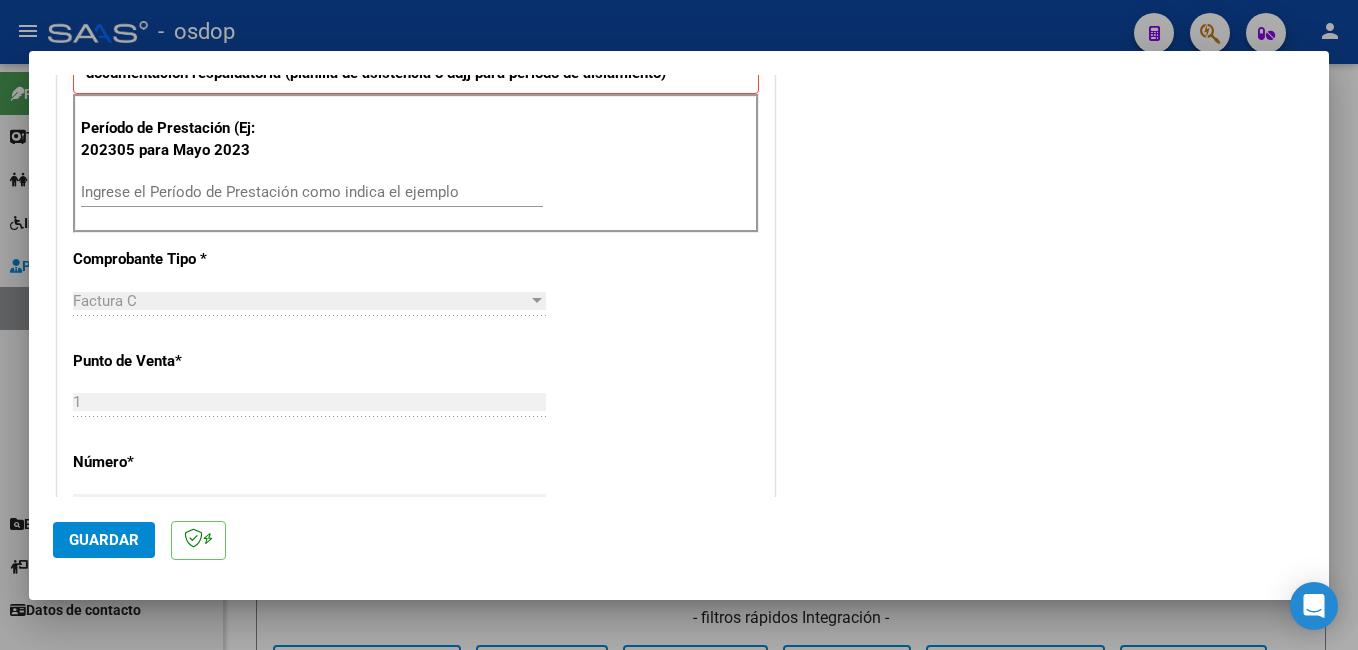 click on "Ingrese el Período de Prestación como indica el ejemplo" at bounding box center (312, 192) 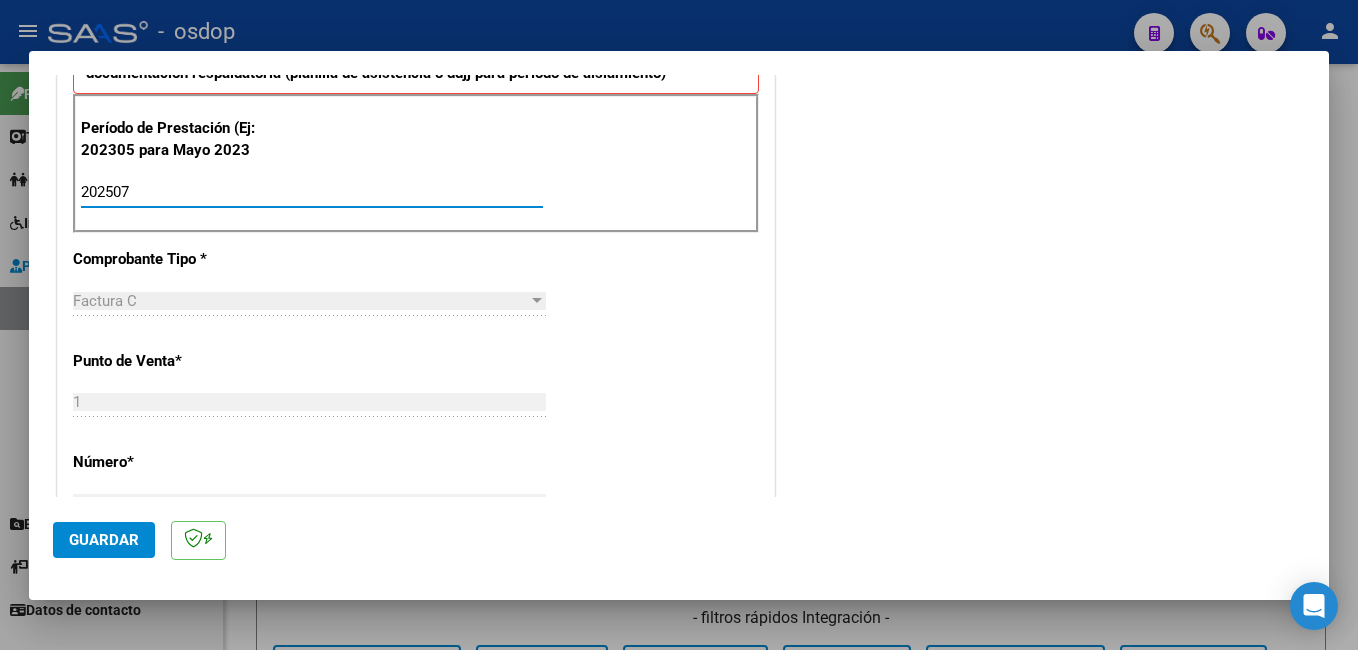 type on "202507" 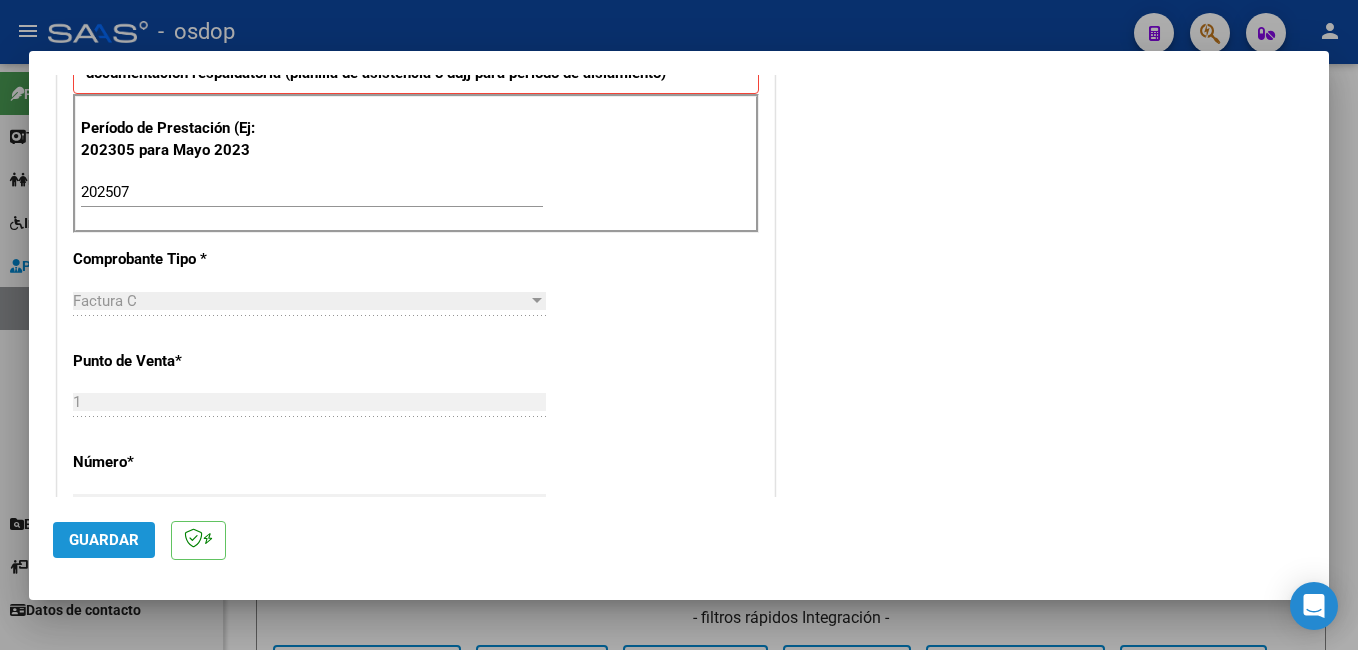click on "Guardar" 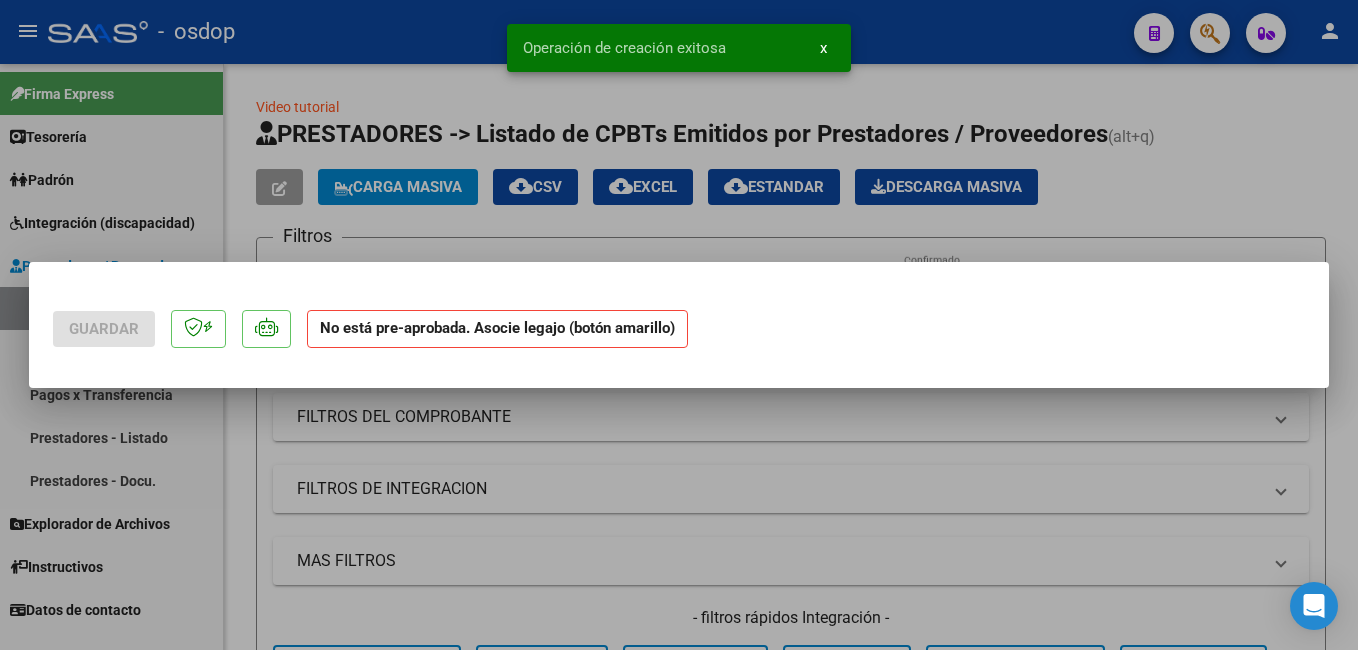 scroll, scrollTop: 0, scrollLeft: 0, axis: both 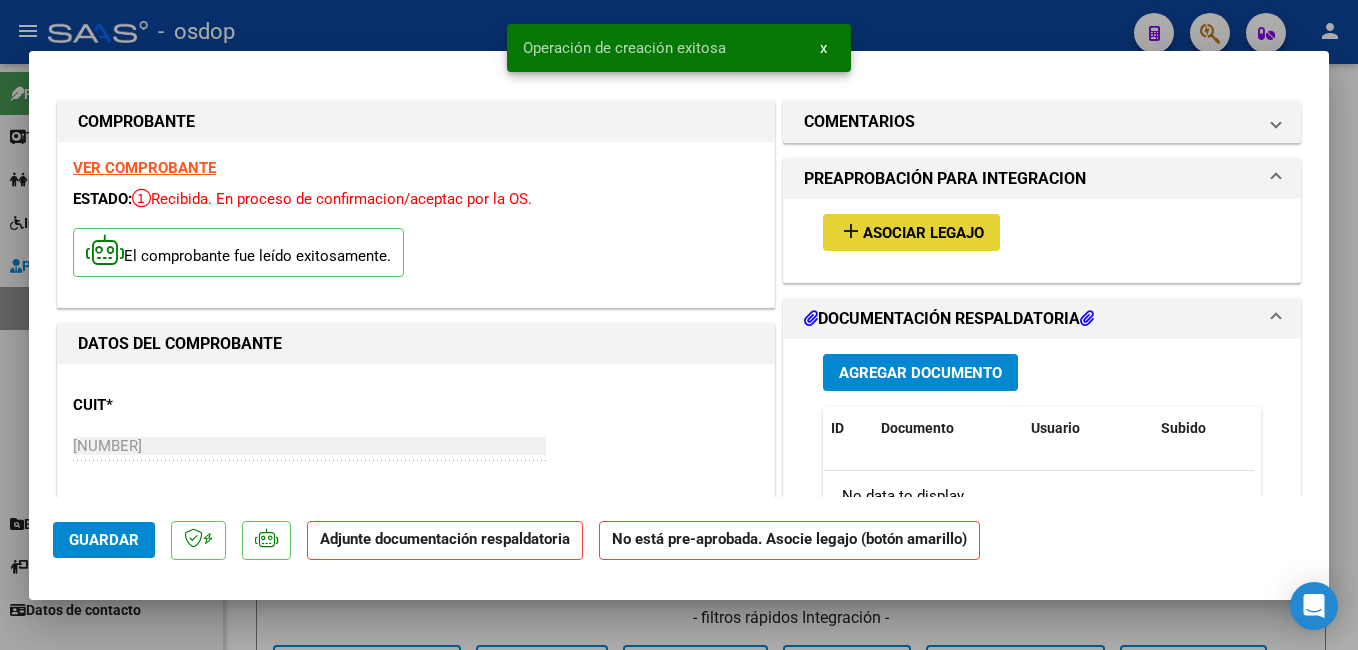 click on "Asociar Legajo" at bounding box center (923, 233) 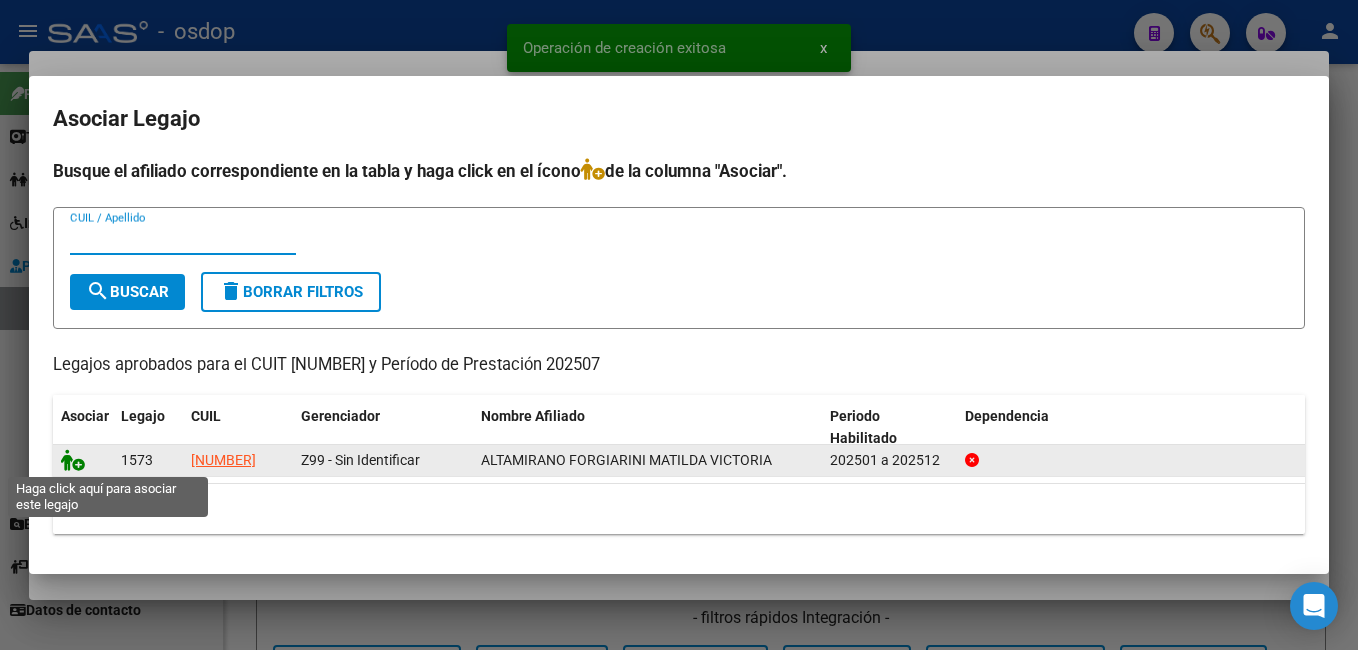 click 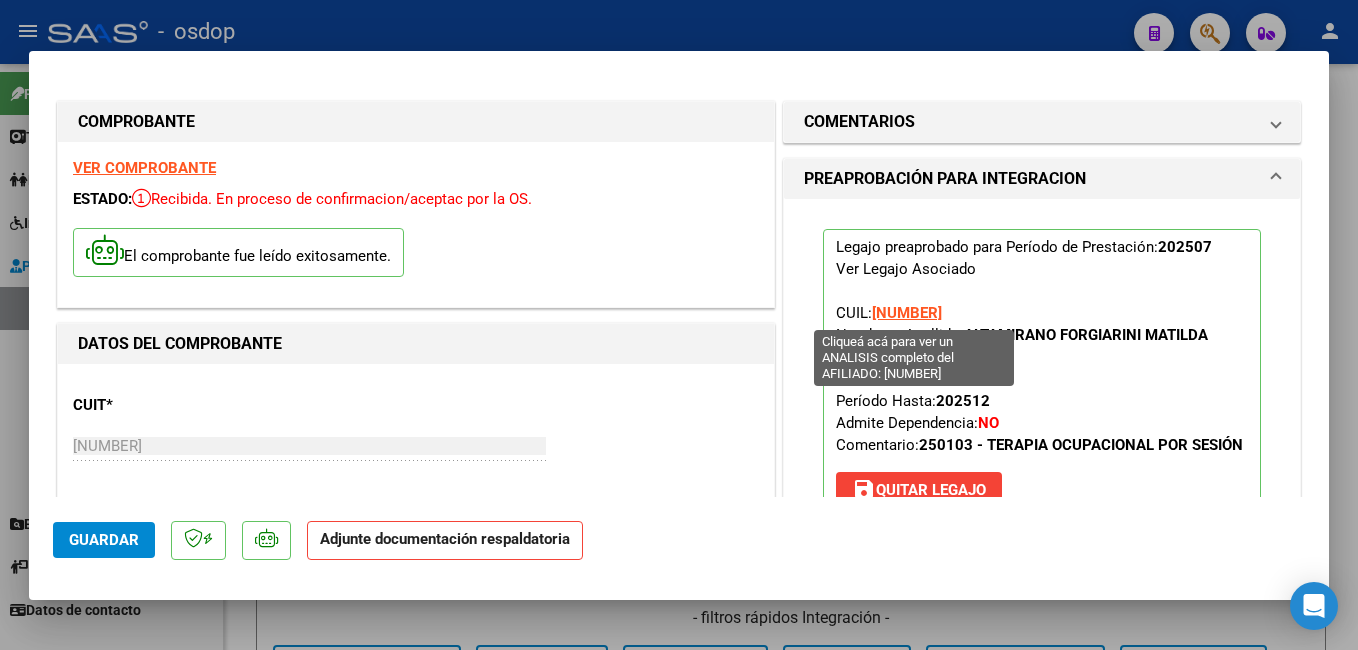 scroll, scrollTop: 400, scrollLeft: 0, axis: vertical 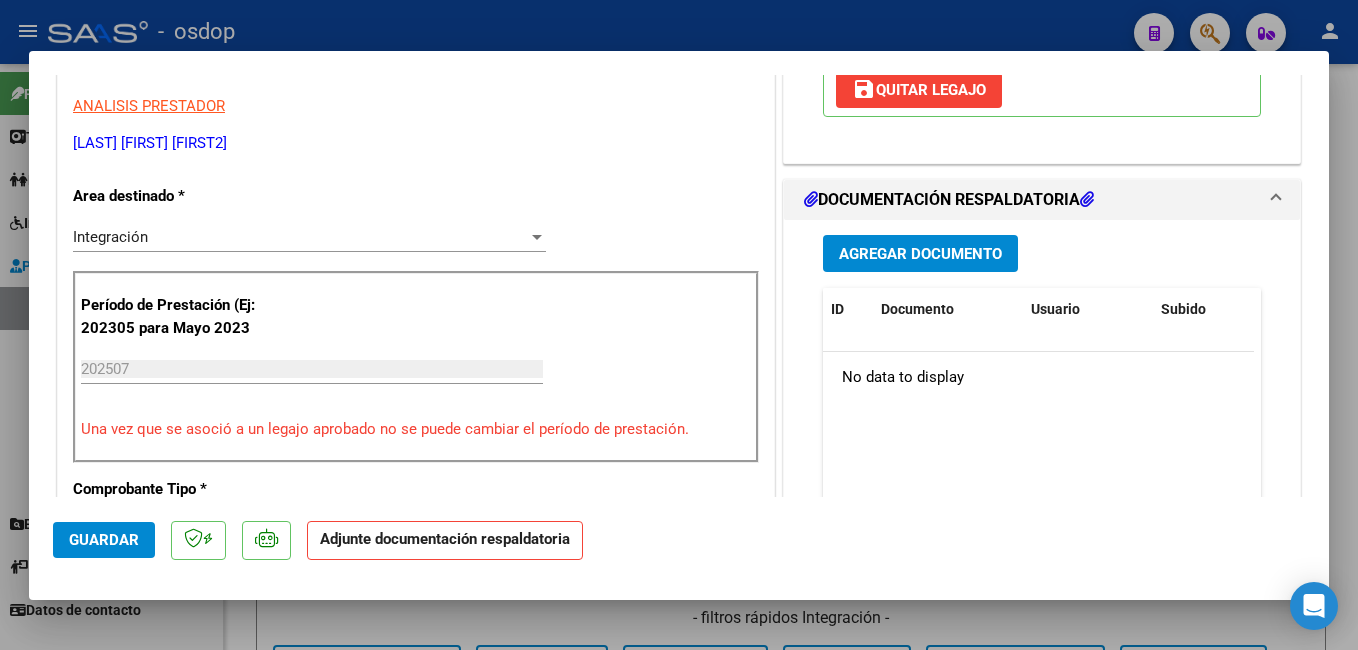 click on "Agregar Documento" at bounding box center [920, 254] 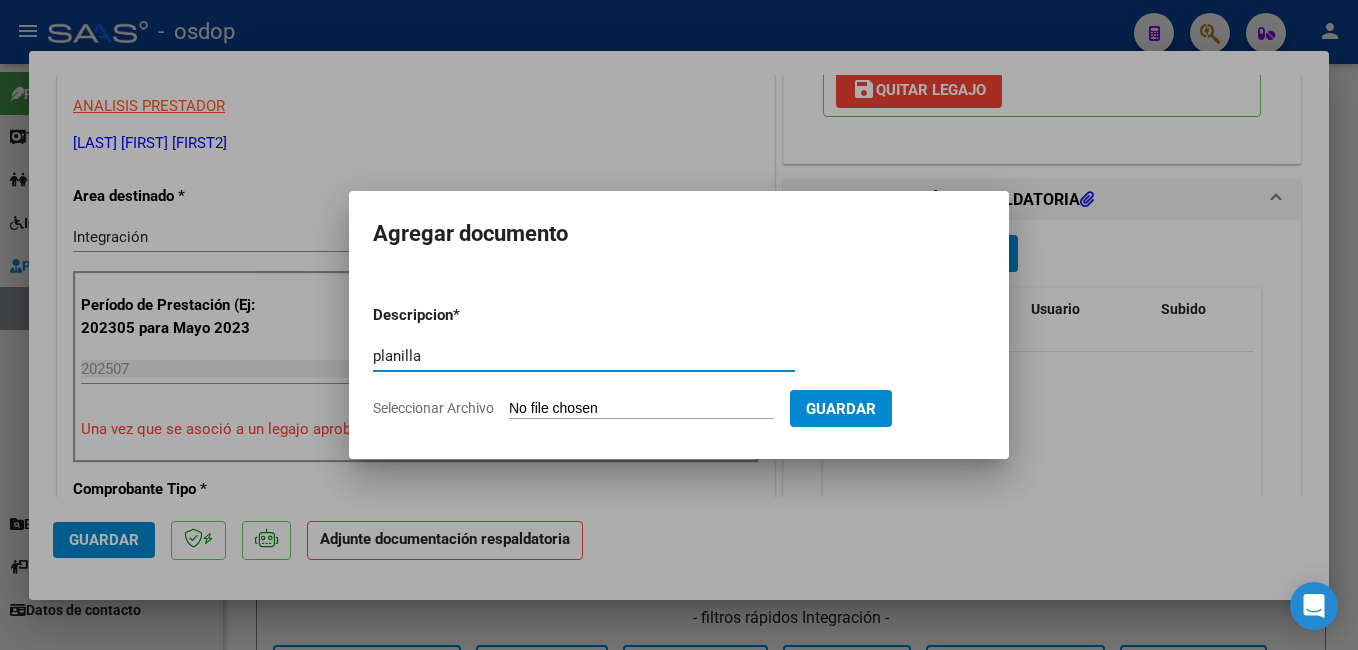 type on "planilla" 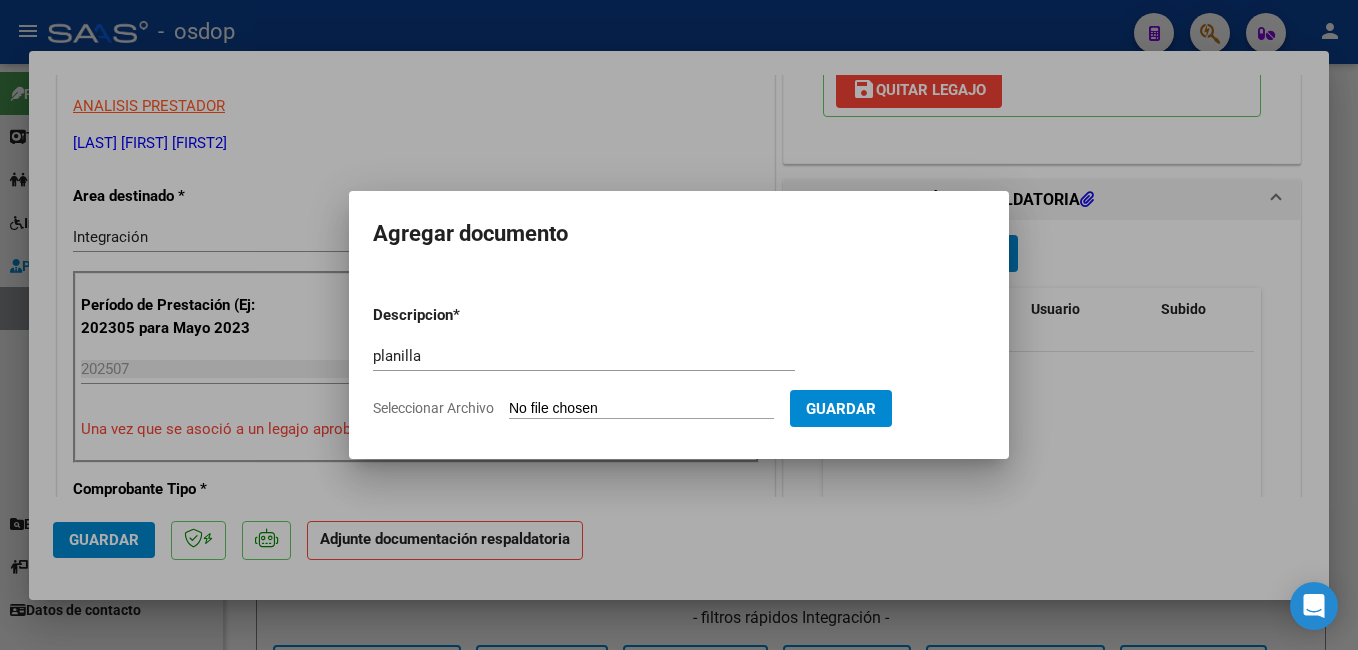 type on "C:\fakepath\[FILENAME].pdf" 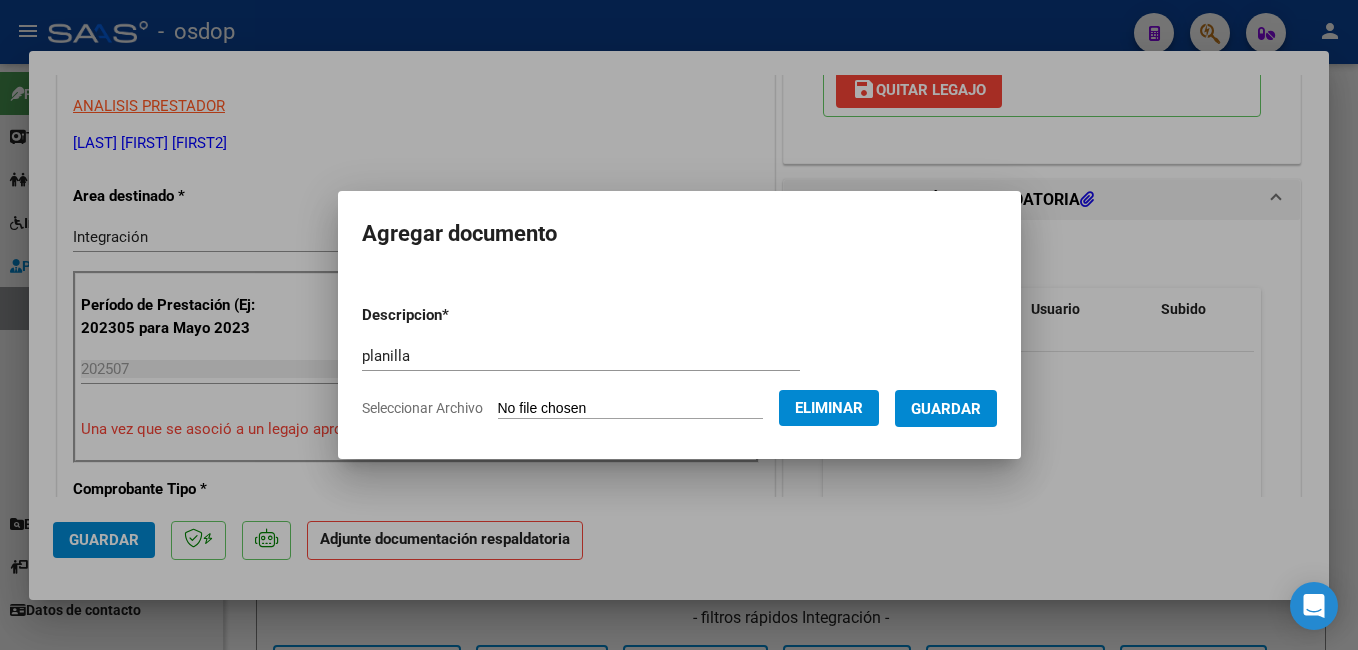 click on "Guardar" at bounding box center (946, 409) 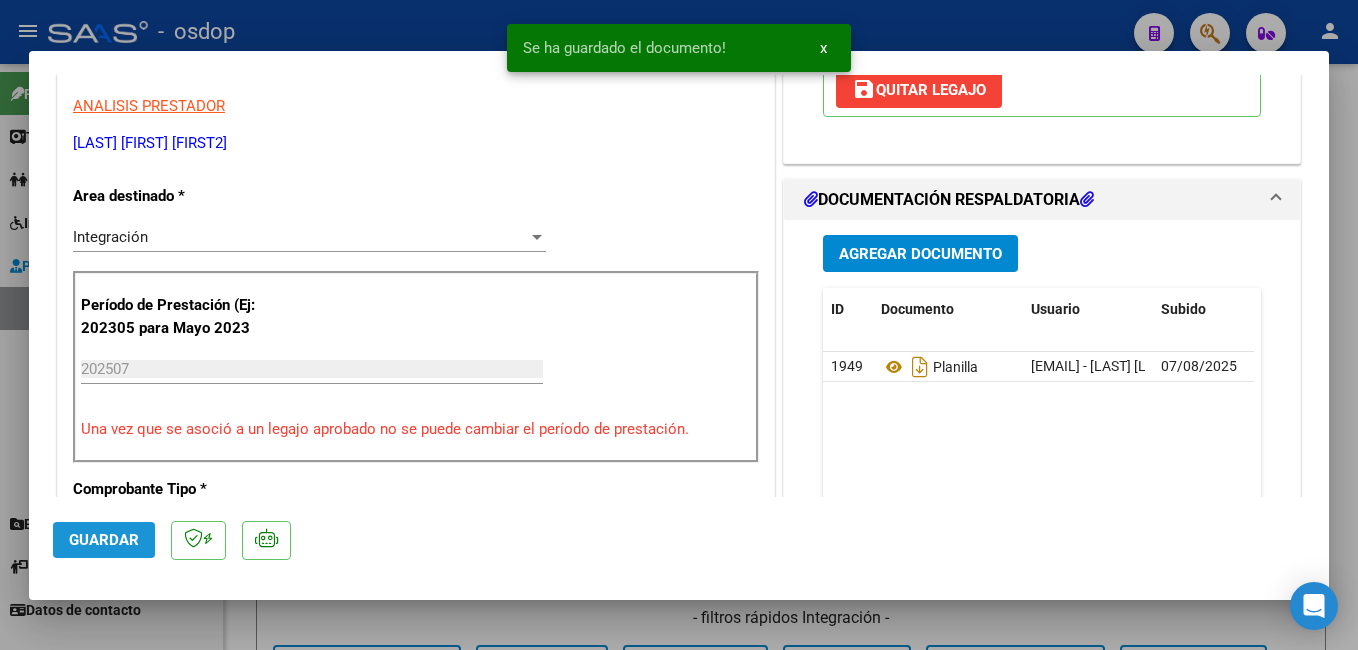 click on "Guardar" 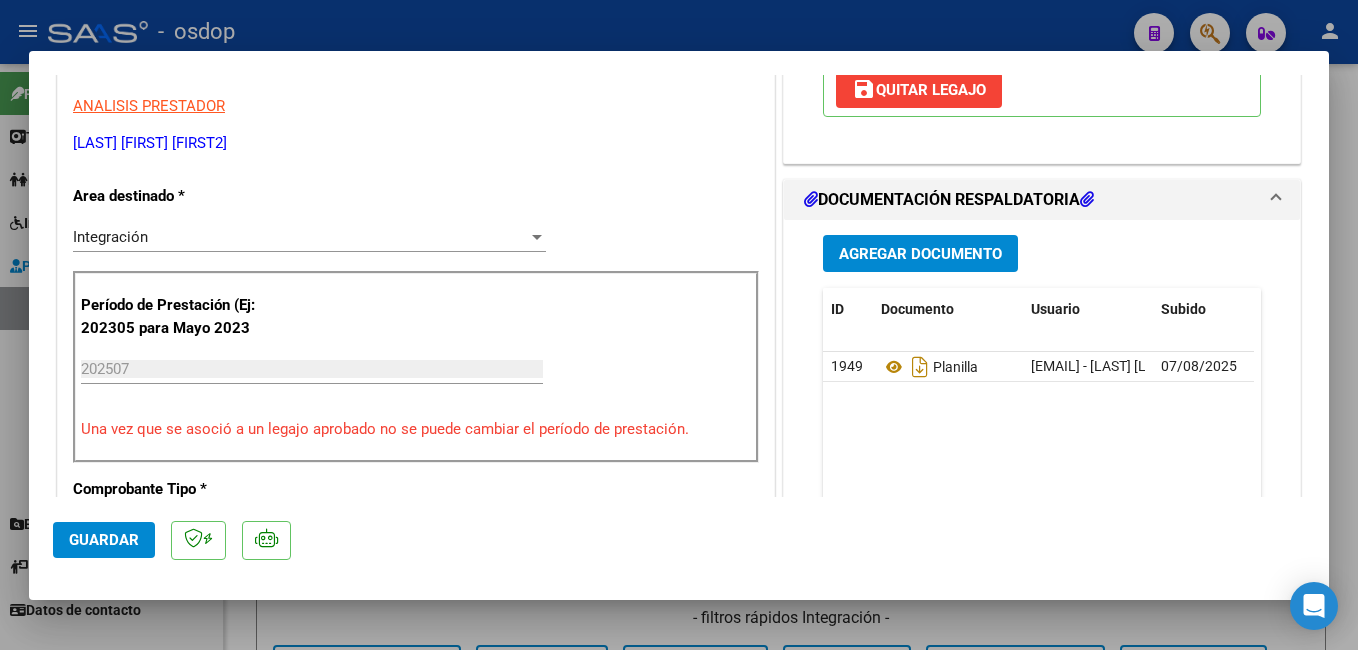 click on "Guardar" 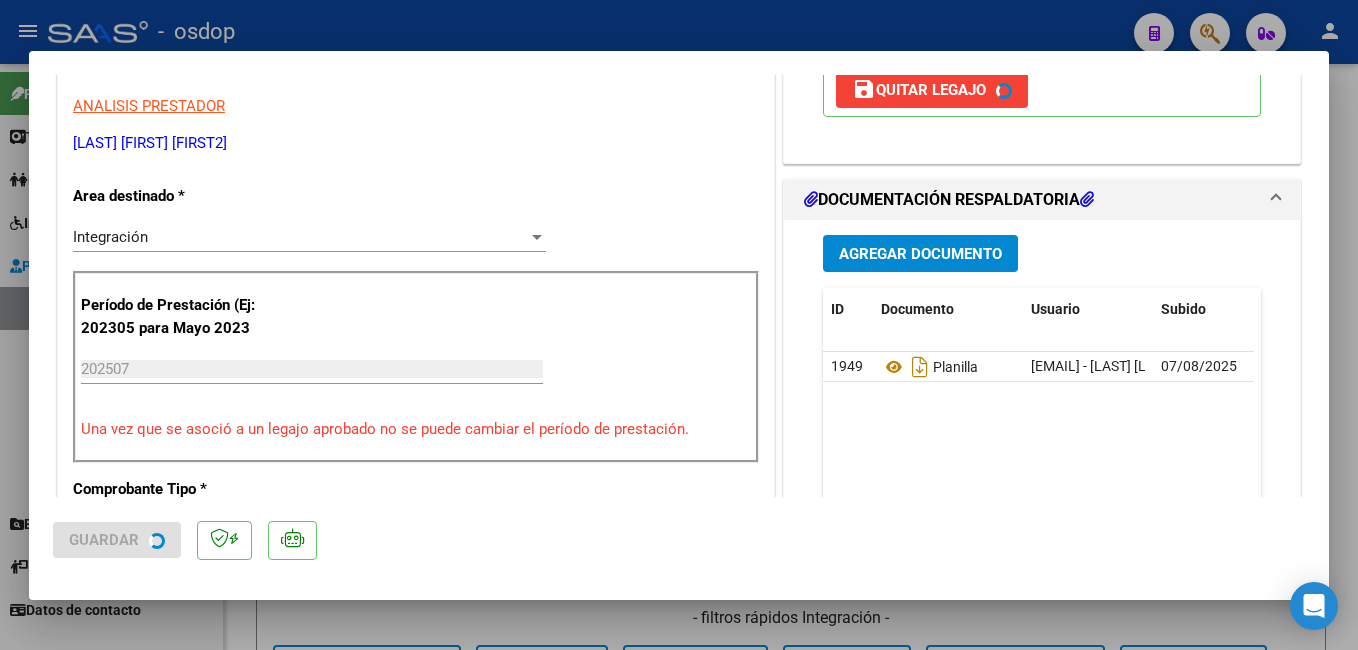 click at bounding box center (679, 325) 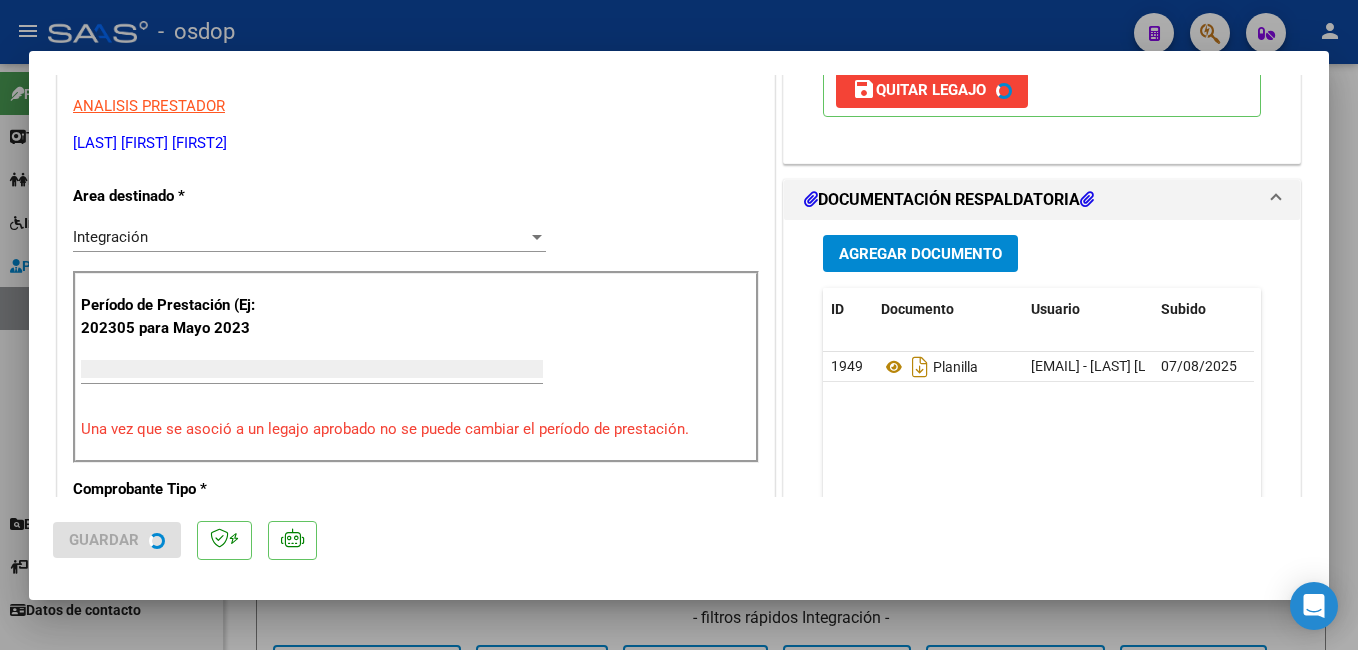 scroll, scrollTop: 0, scrollLeft: 0, axis: both 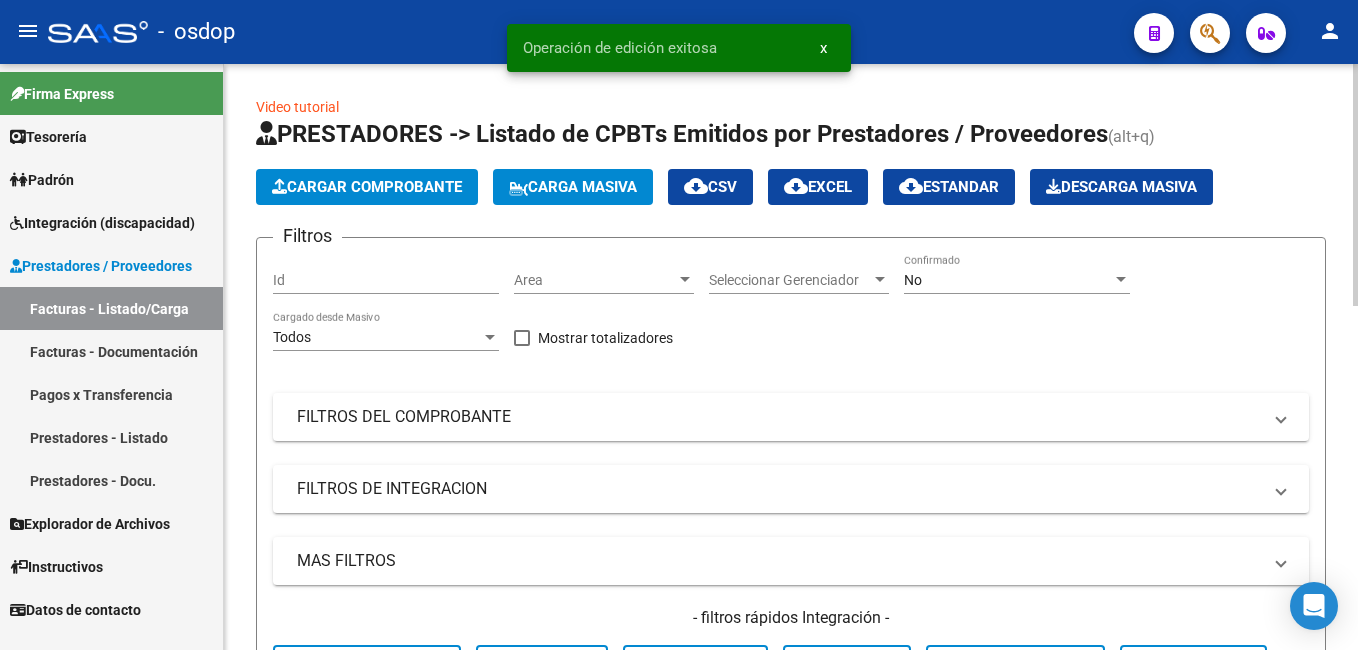 click on "Cargar Comprobante" 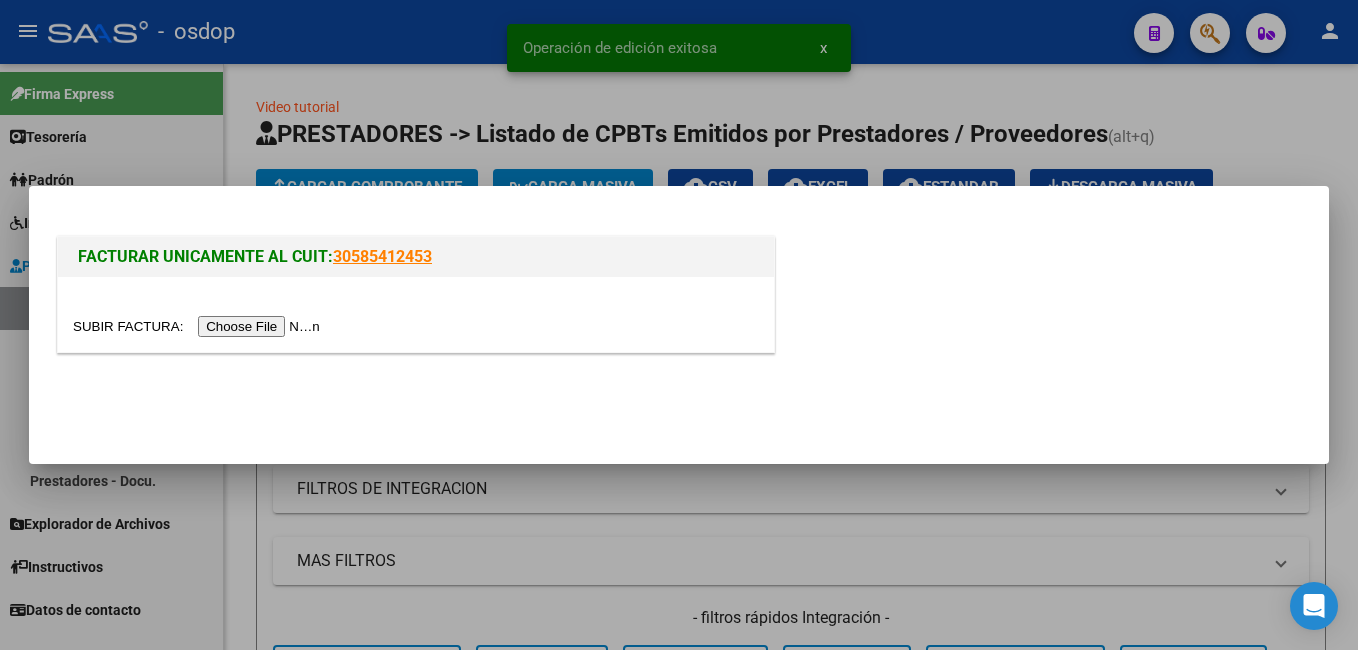 click at bounding box center (199, 326) 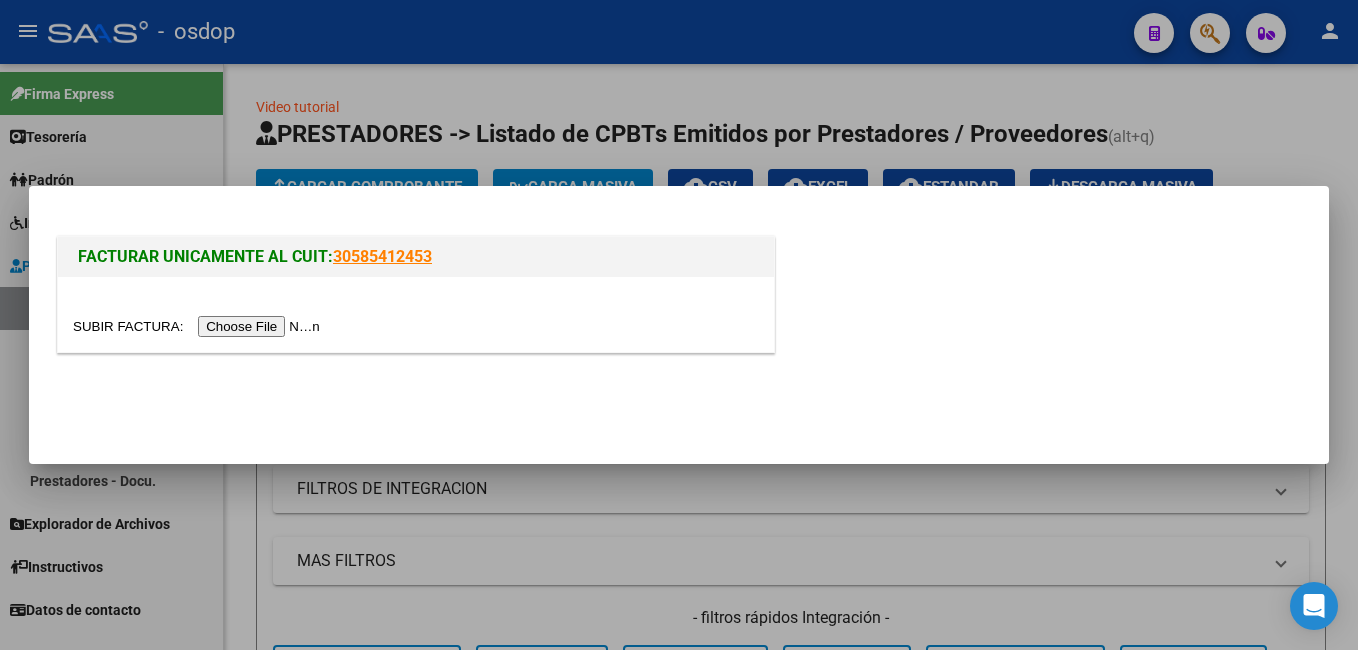 click at bounding box center (199, 326) 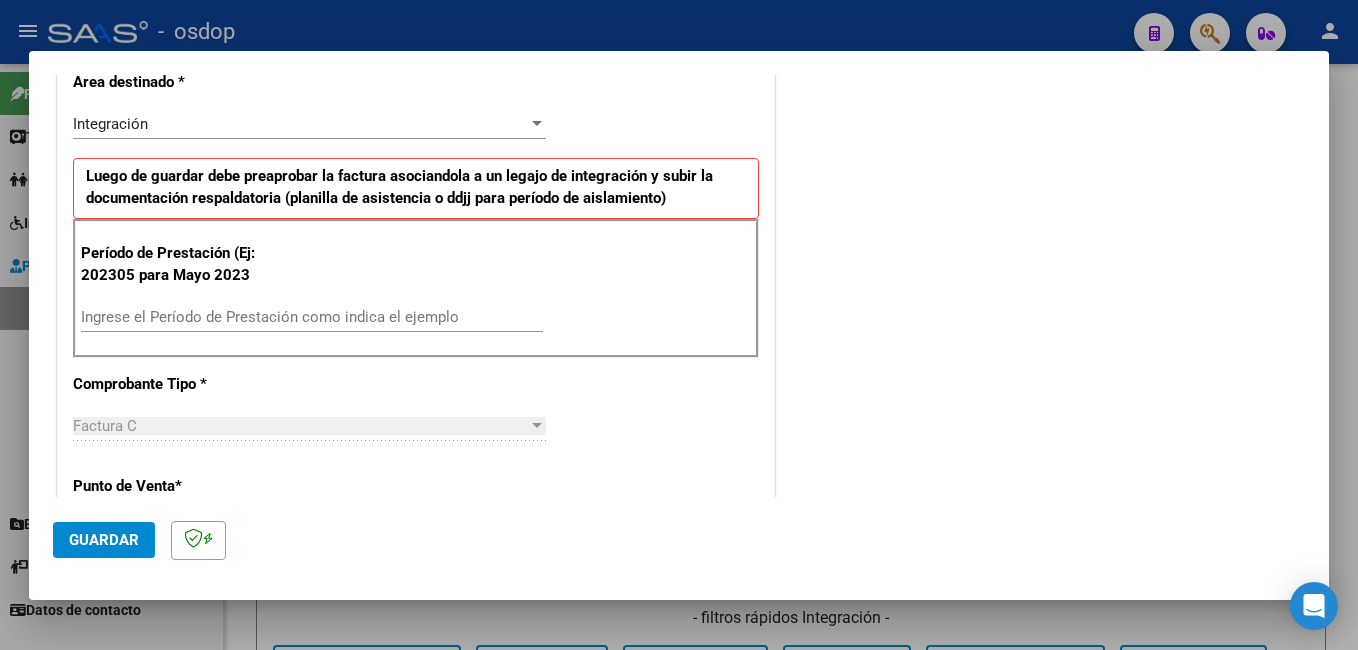 scroll, scrollTop: 500, scrollLeft: 0, axis: vertical 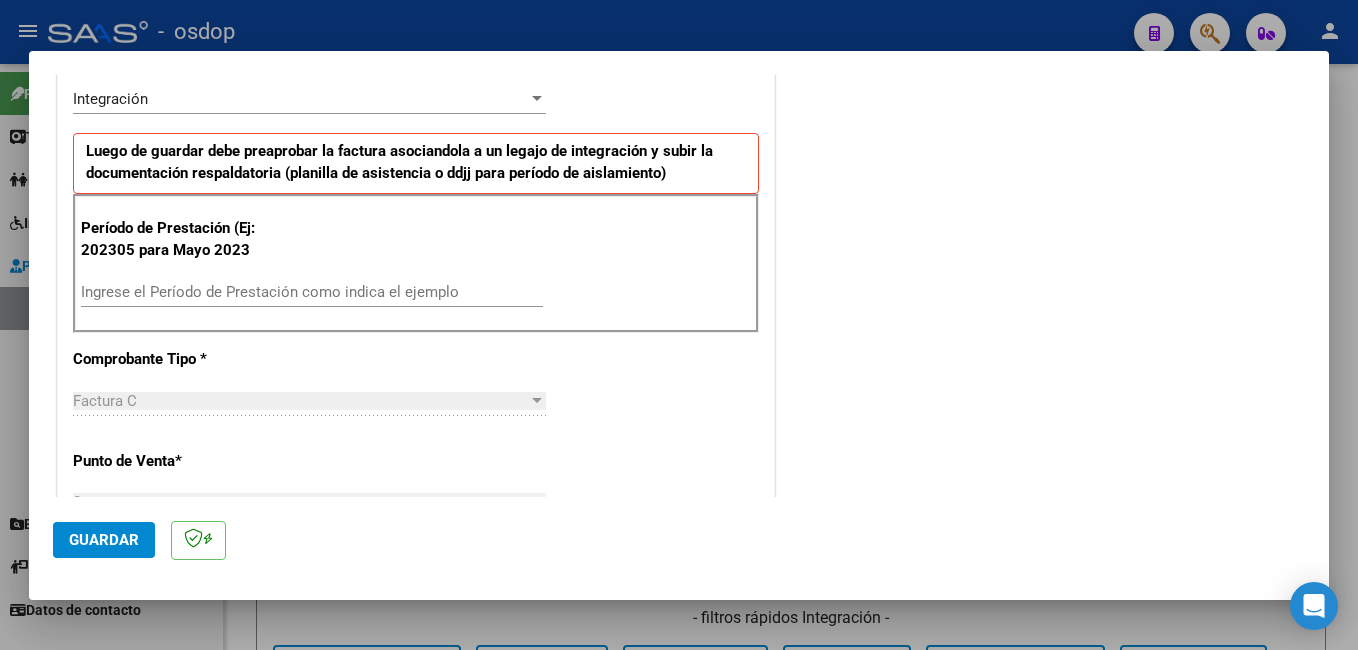 click on "Ingrese el Período de Prestación como indica el ejemplo" at bounding box center [312, 292] 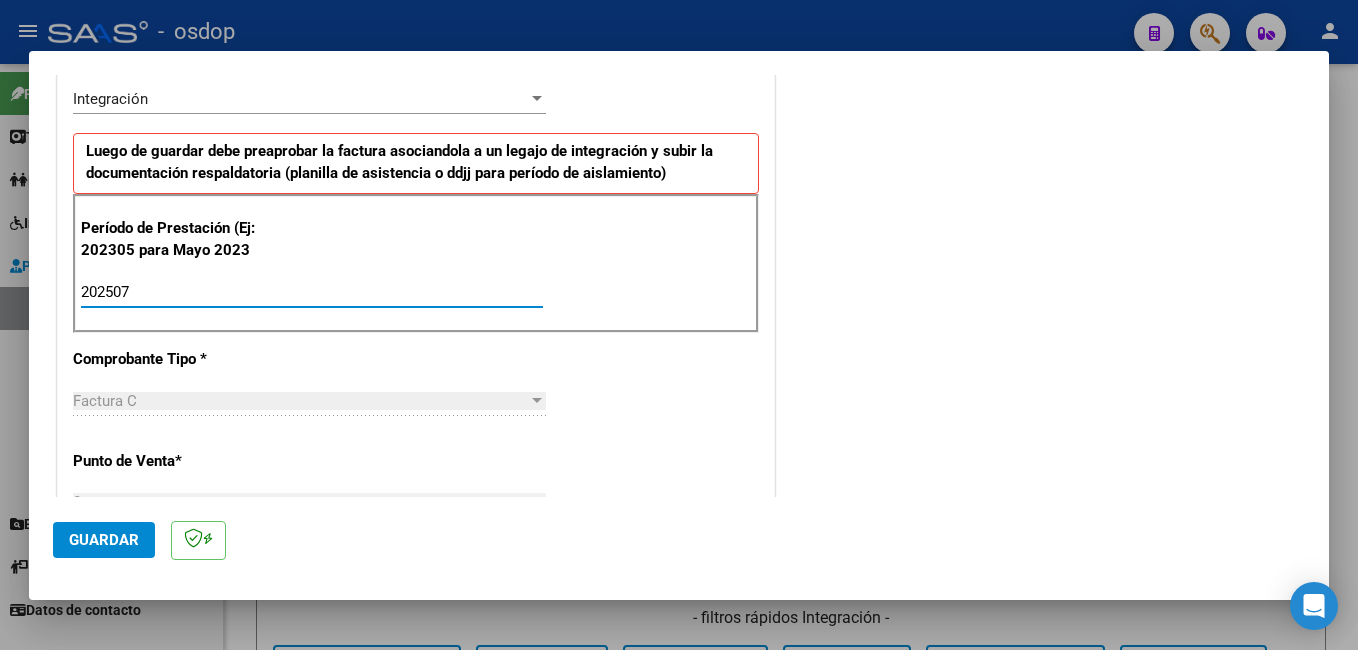 type on "202507" 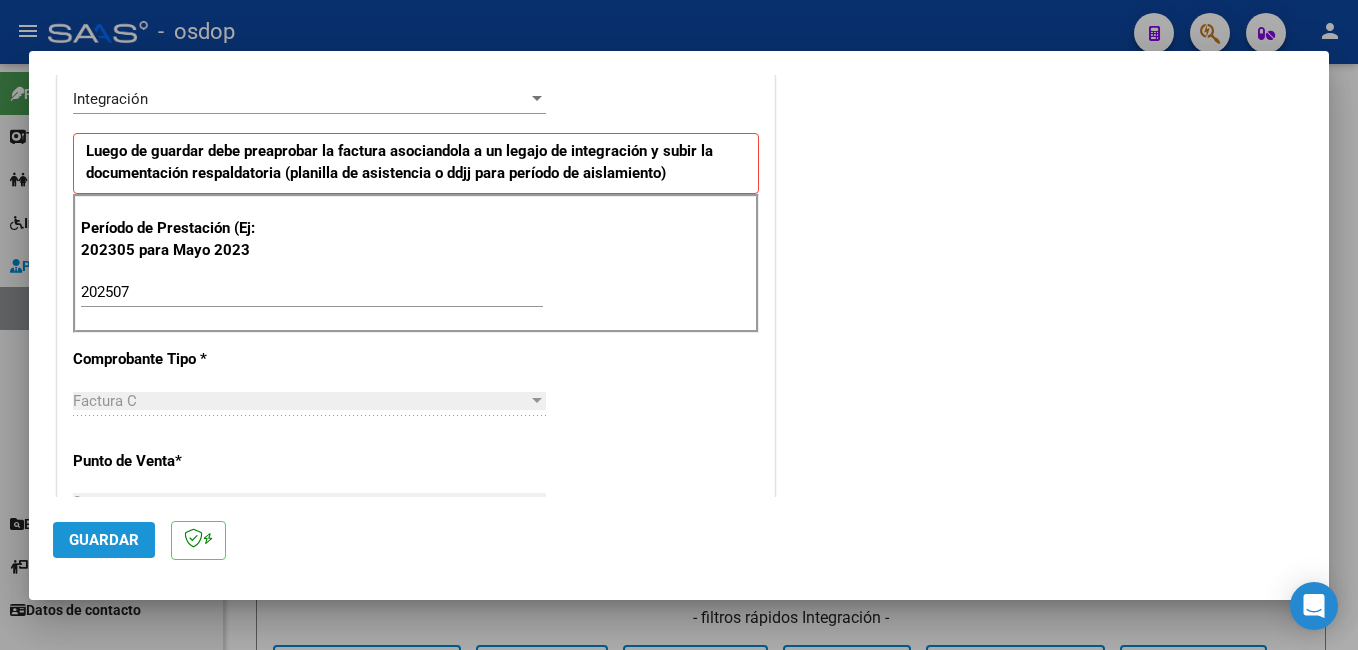 click on "Guardar" 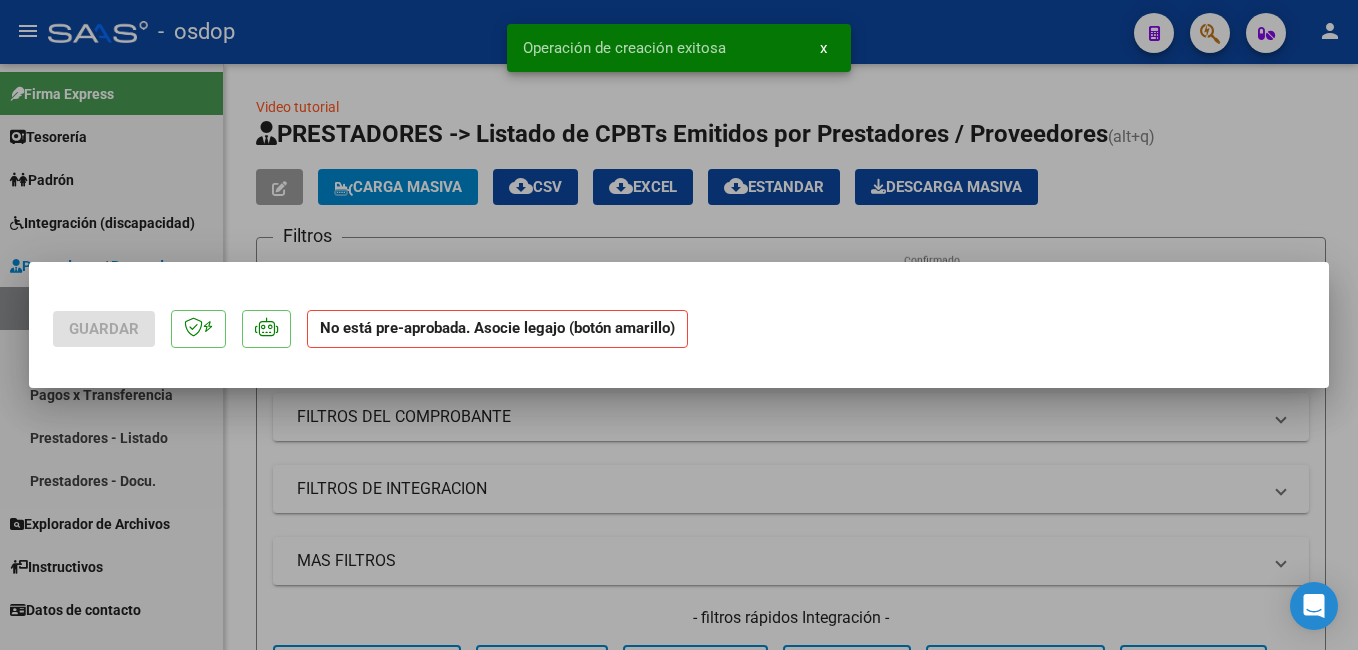 scroll, scrollTop: 0, scrollLeft: 0, axis: both 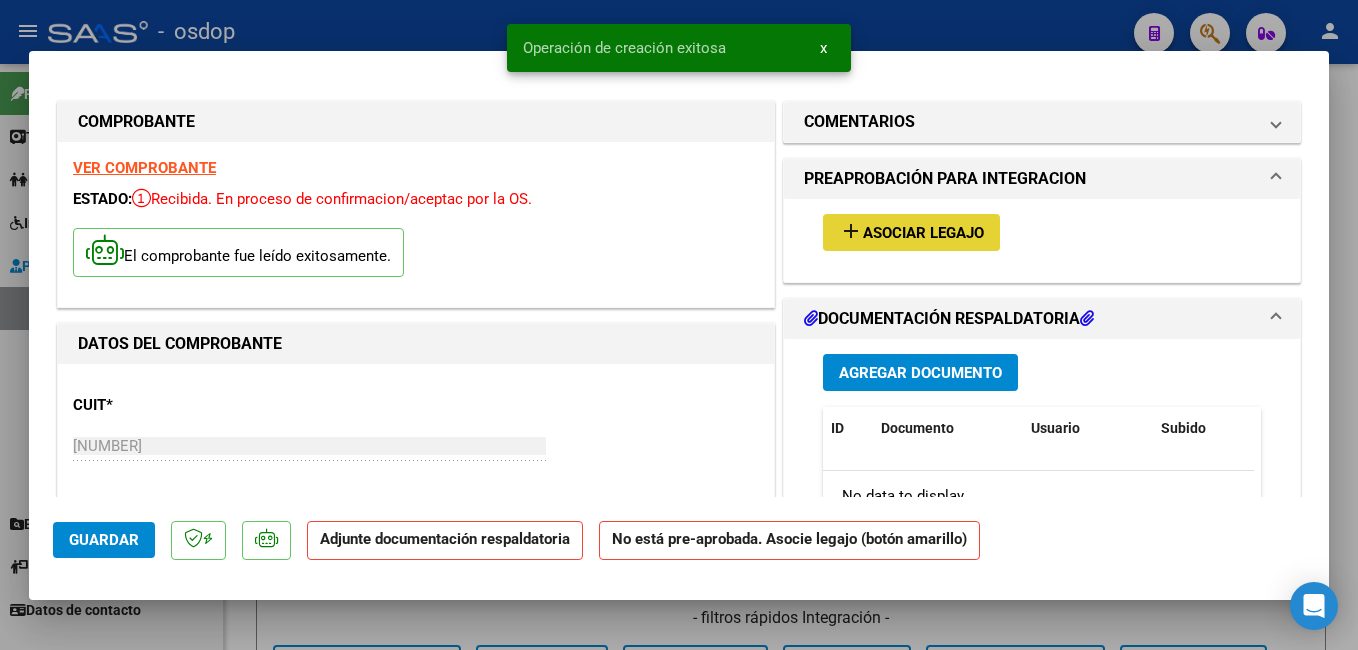 click on "add" at bounding box center (851, 231) 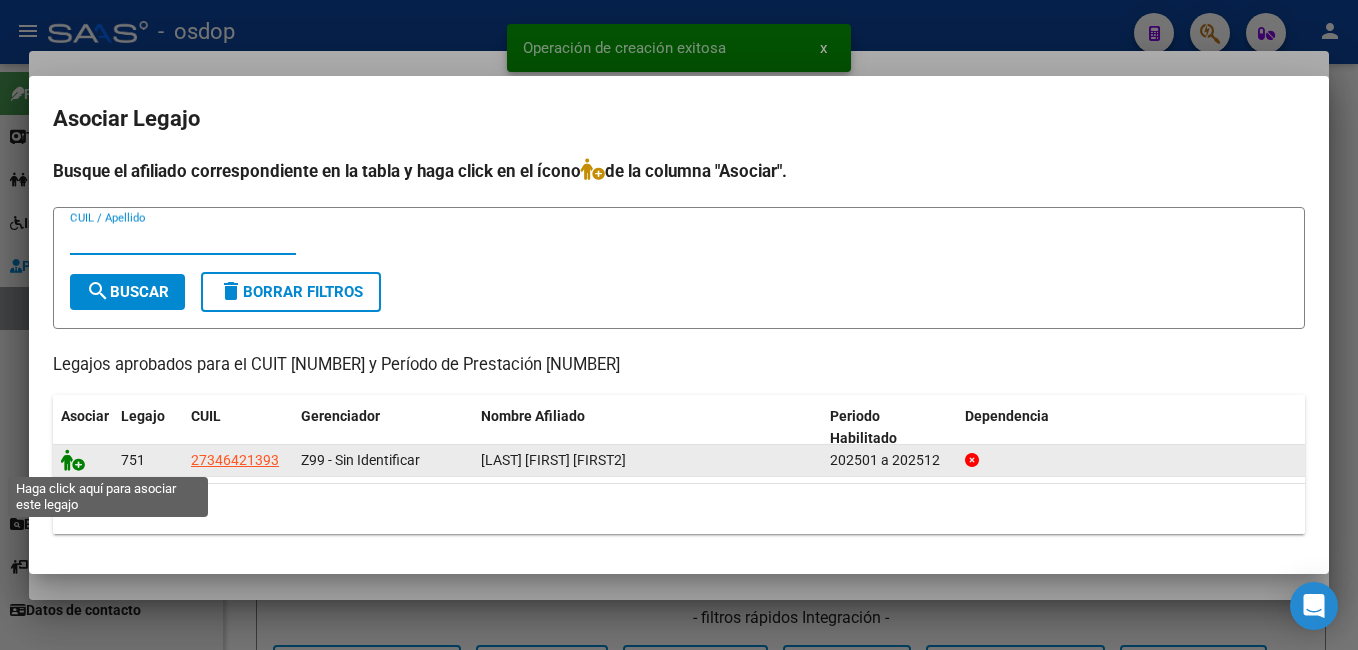 click 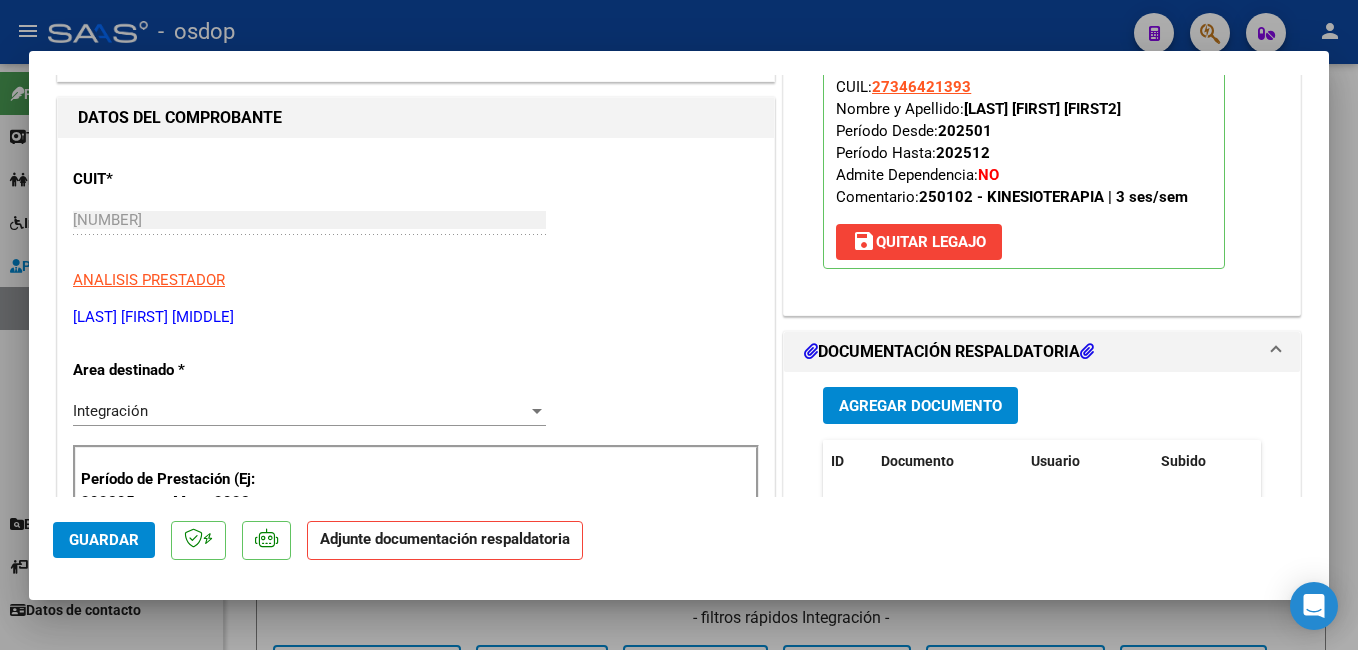 scroll, scrollTop: 300, scrollLeft: 0, axis: vertical 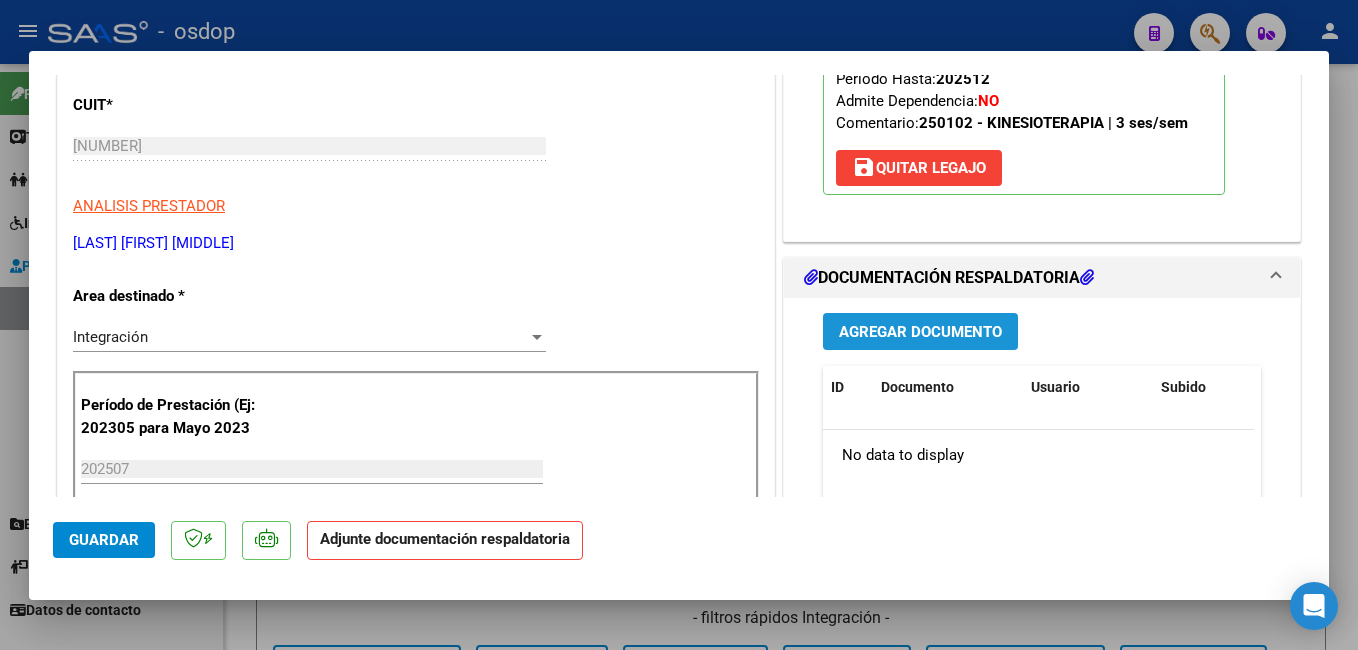 click on "Agregar Documento" at bounding box center [920, 332] 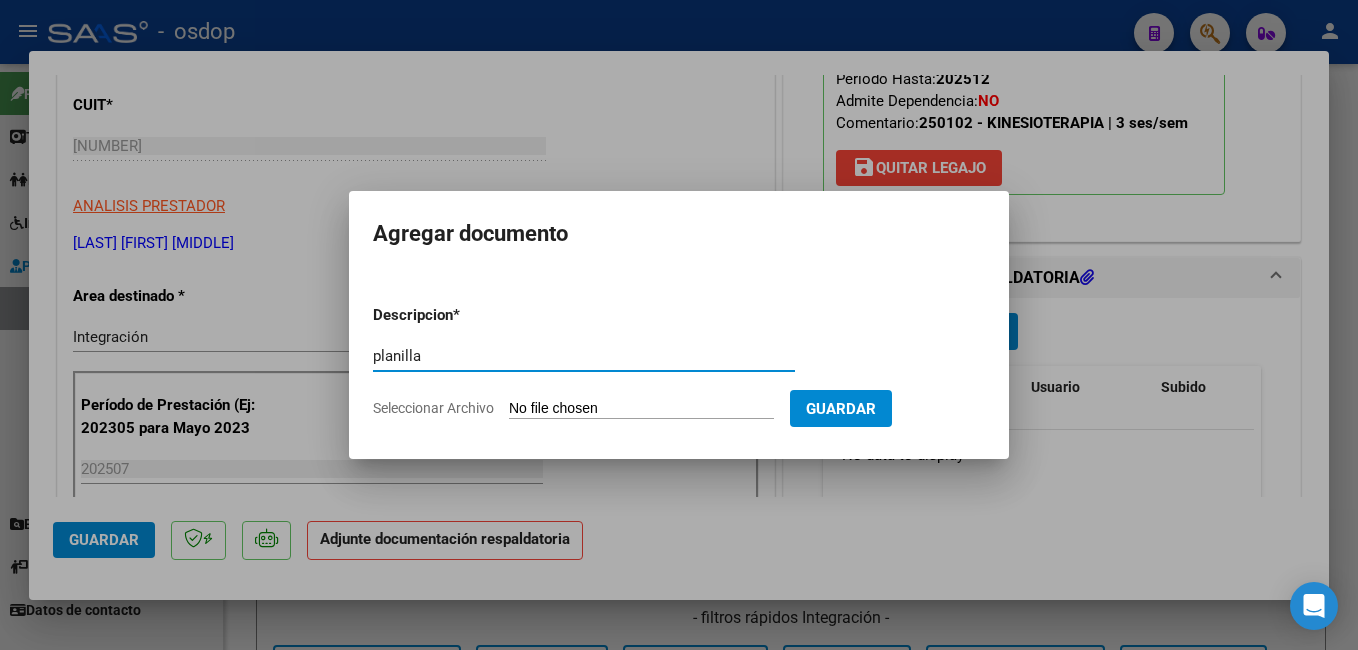 type on "planilla" 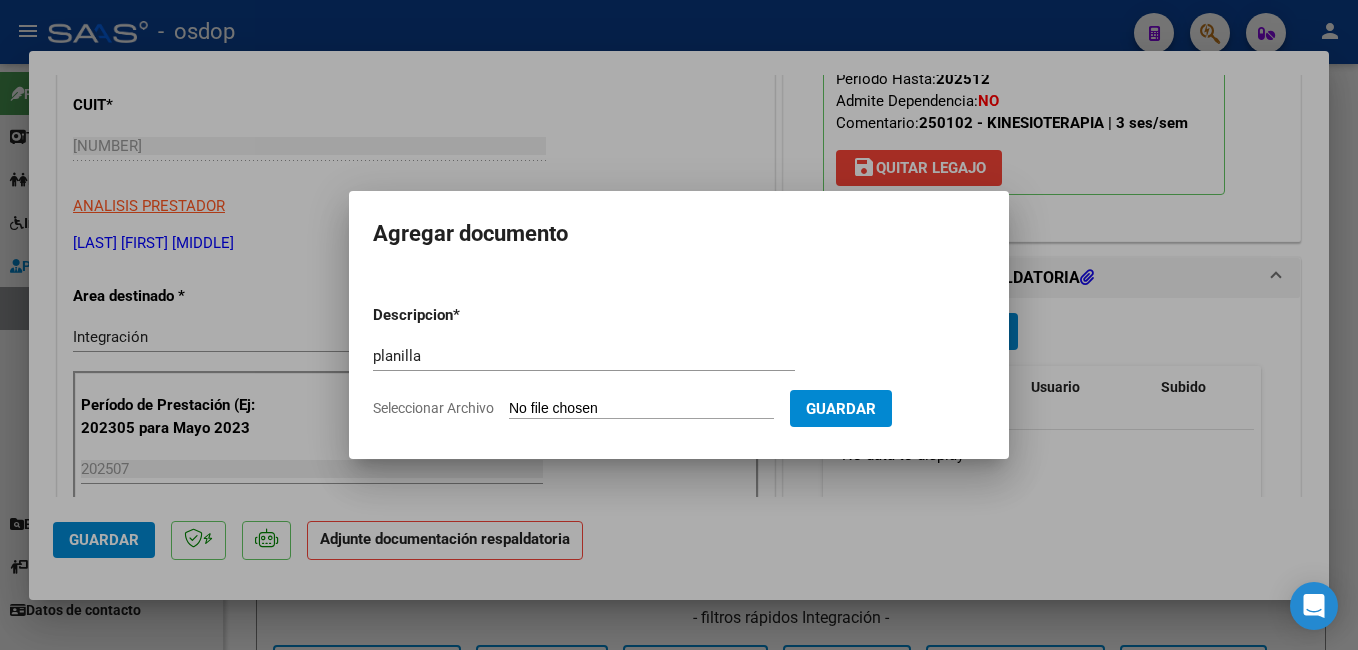 click on "Seleccionar Archivo" at bounding box center [641, 409] 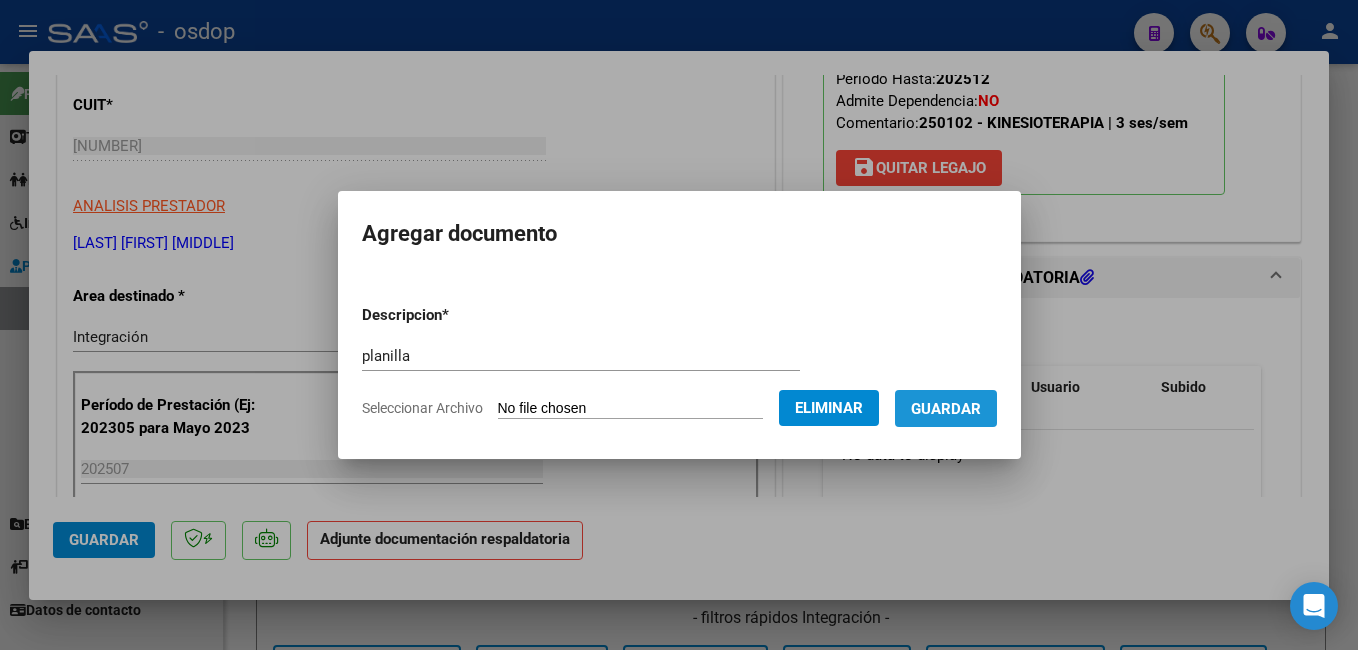 click on "Guardar" at bounding box center (946, 409) 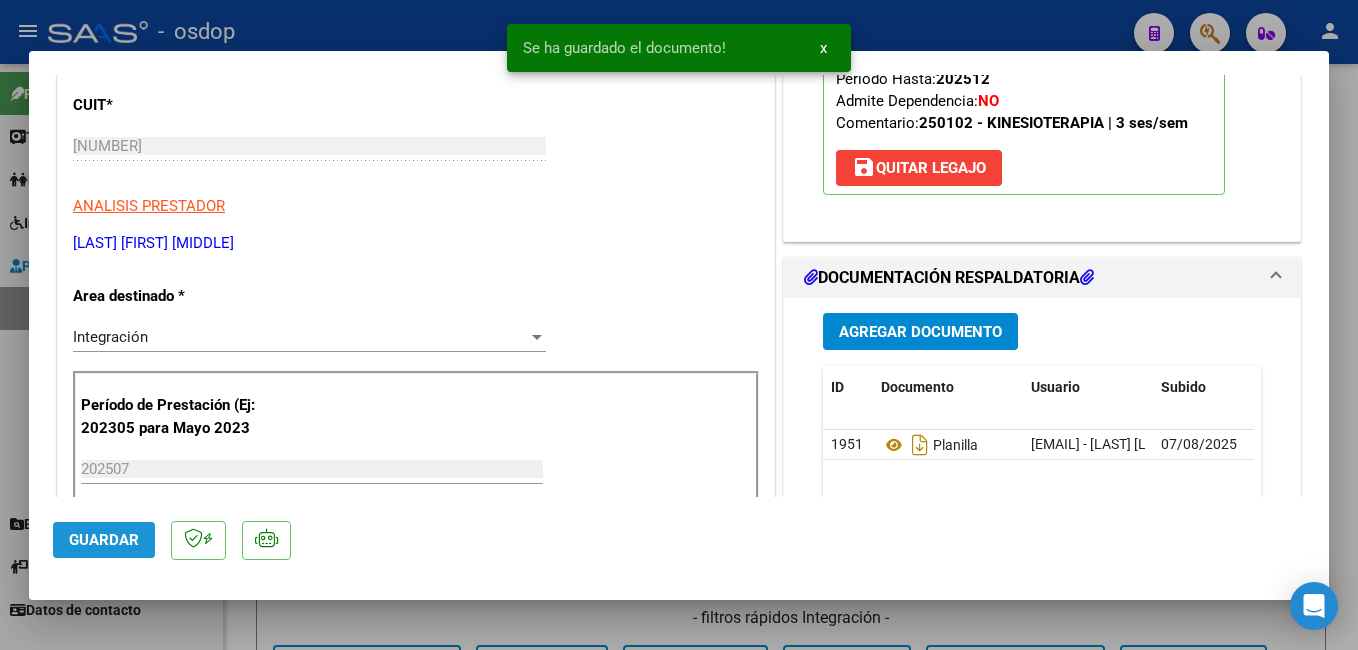 click on "Guardar" 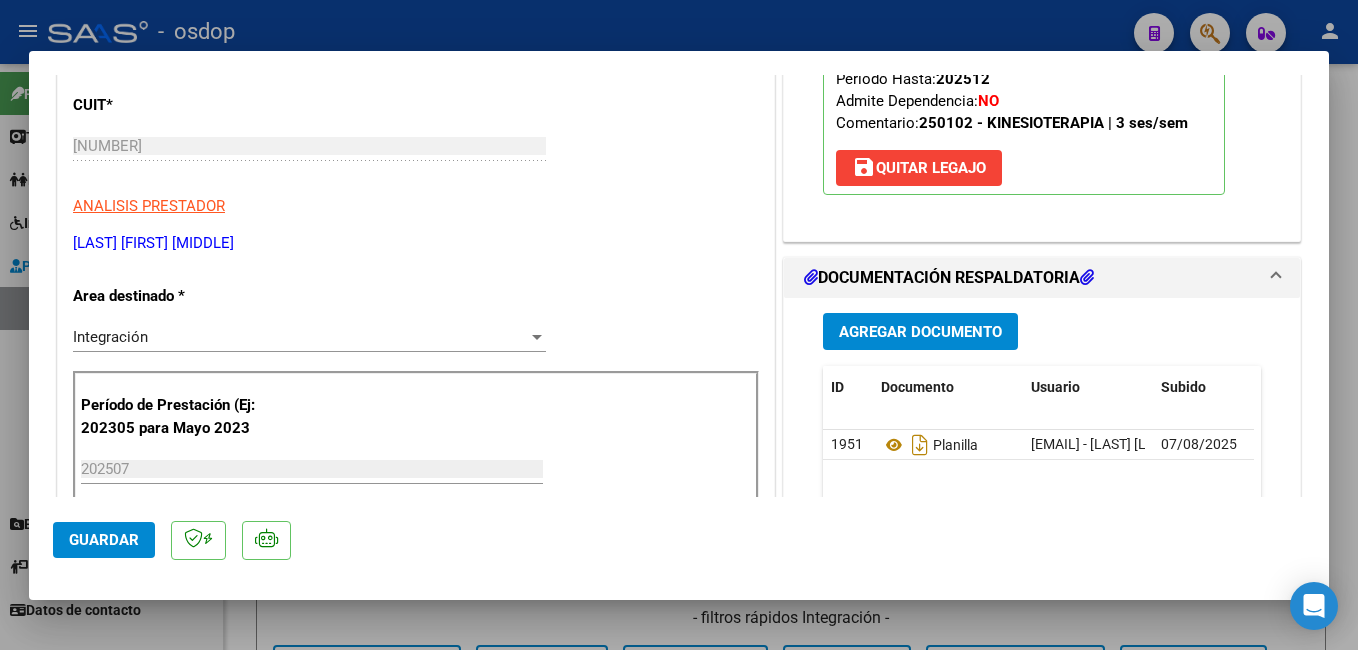 drag, startPoint x: 125, startPoint y: 531, endPoint x: 145, endPoint y: 512, distance: 27.58623 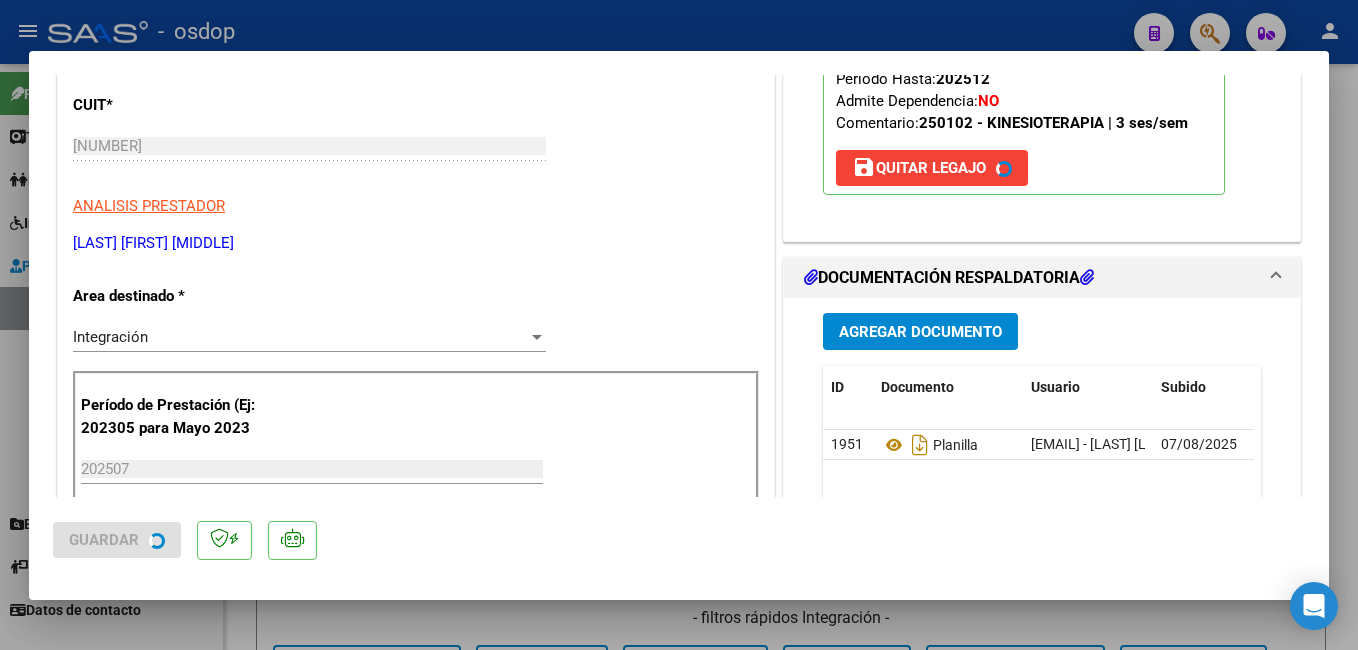 click at bounding box center [679, 325] 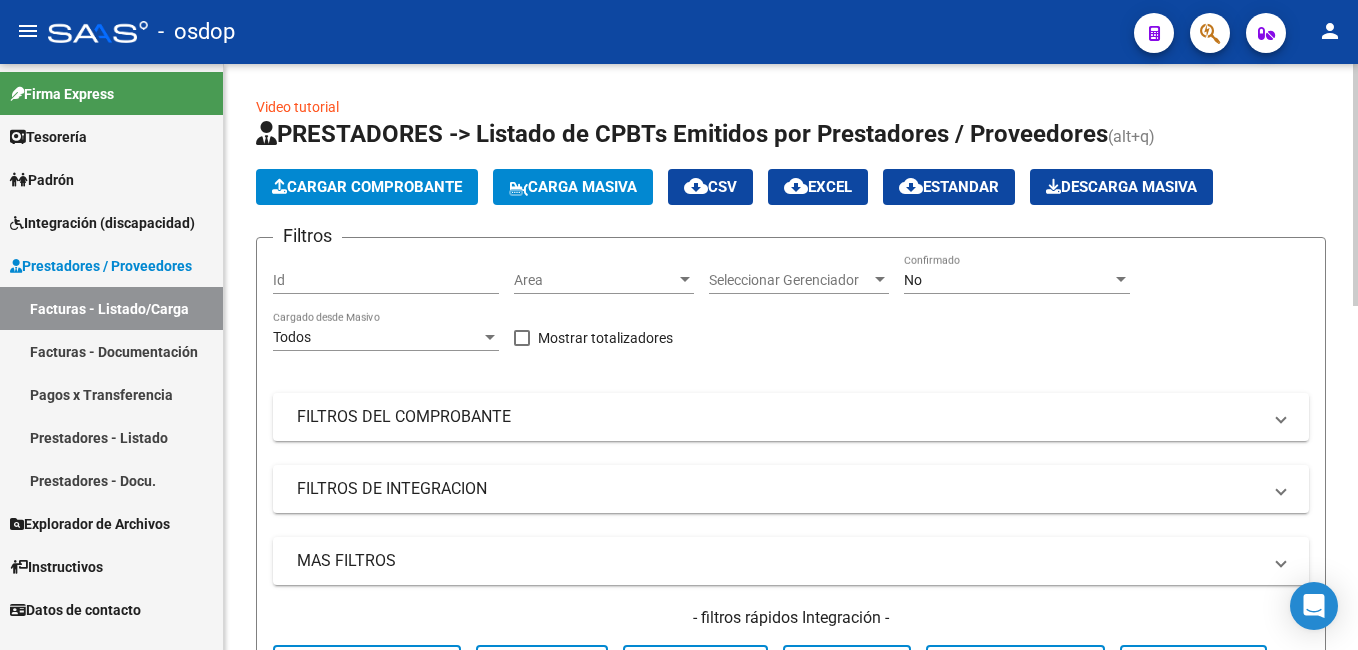 click on "Cargar Comprobante" 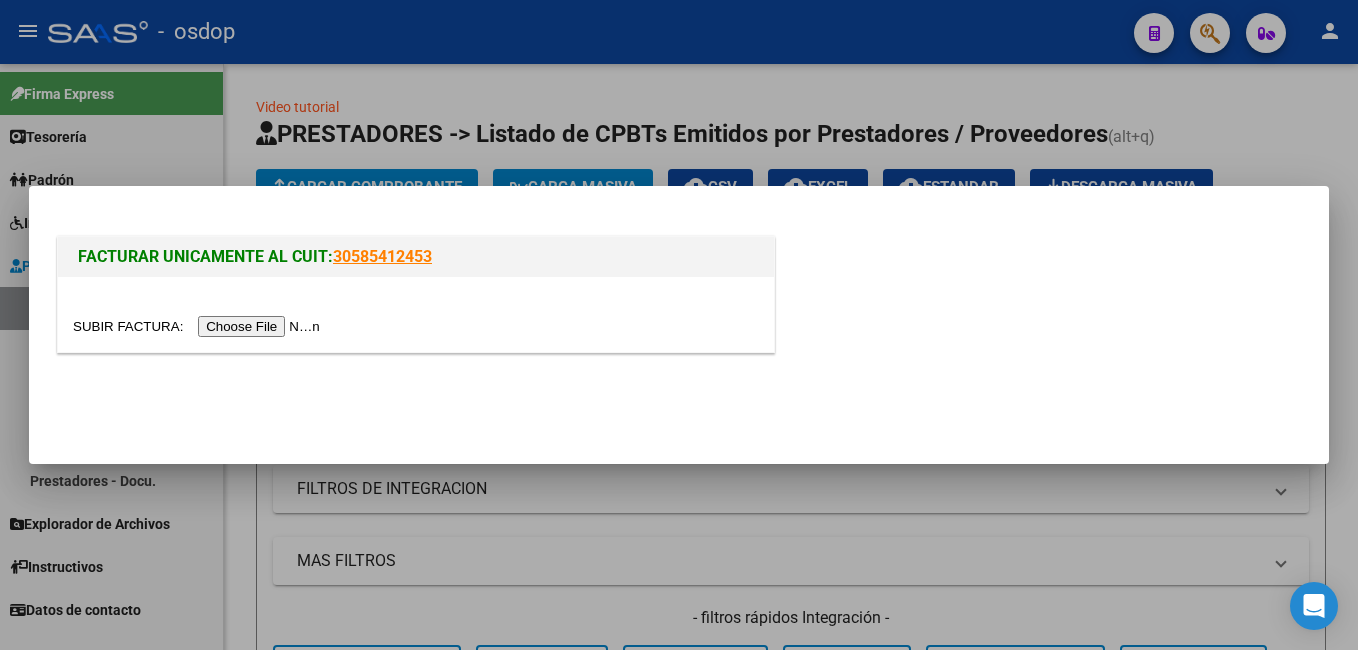 click at bounding box center (199, 326) 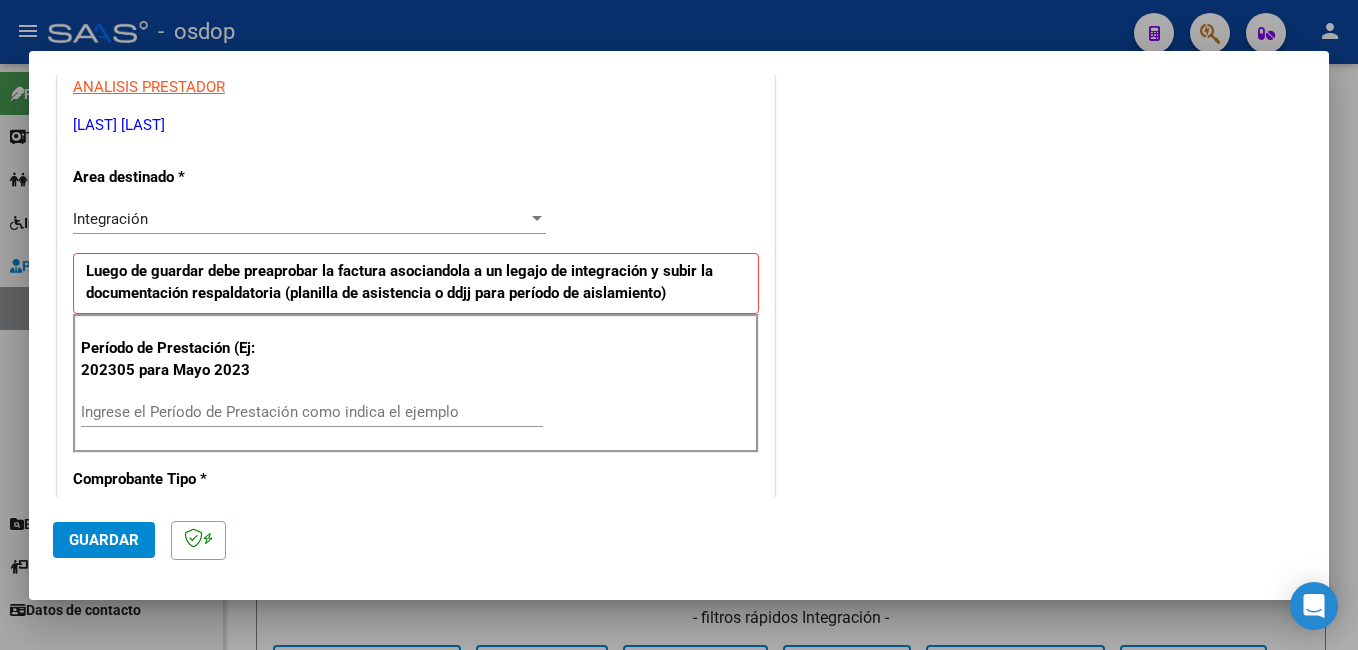 scroll, scrollTop: 400, scrollLeft: 0, axis: vertical 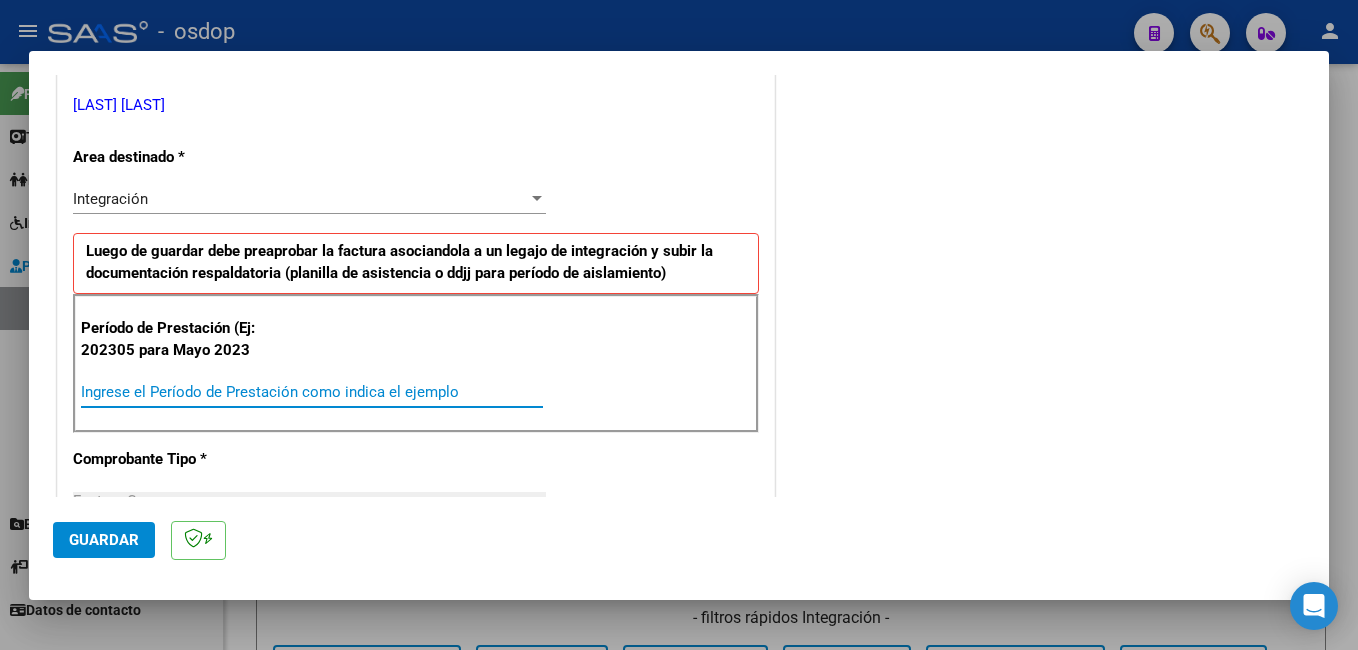 click on "Ingrese el Período de Prestación como indica el ejemplo" at bounding box center [312, 392] 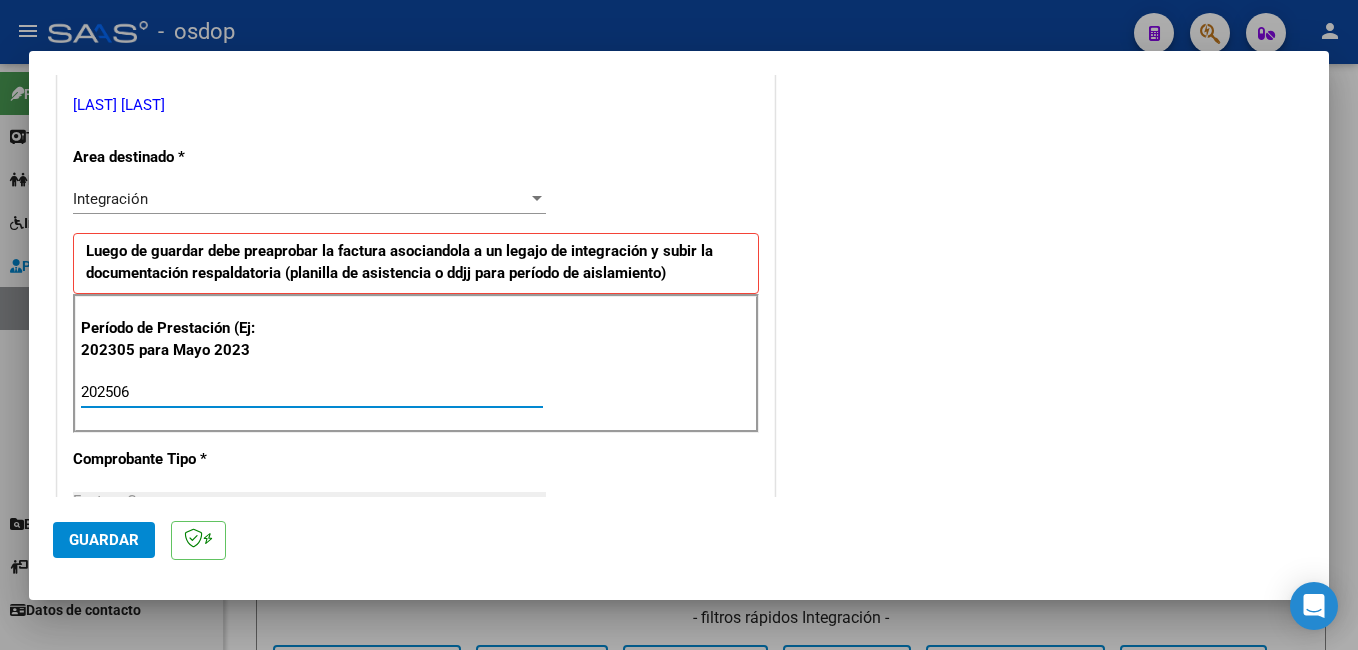type on "202506" 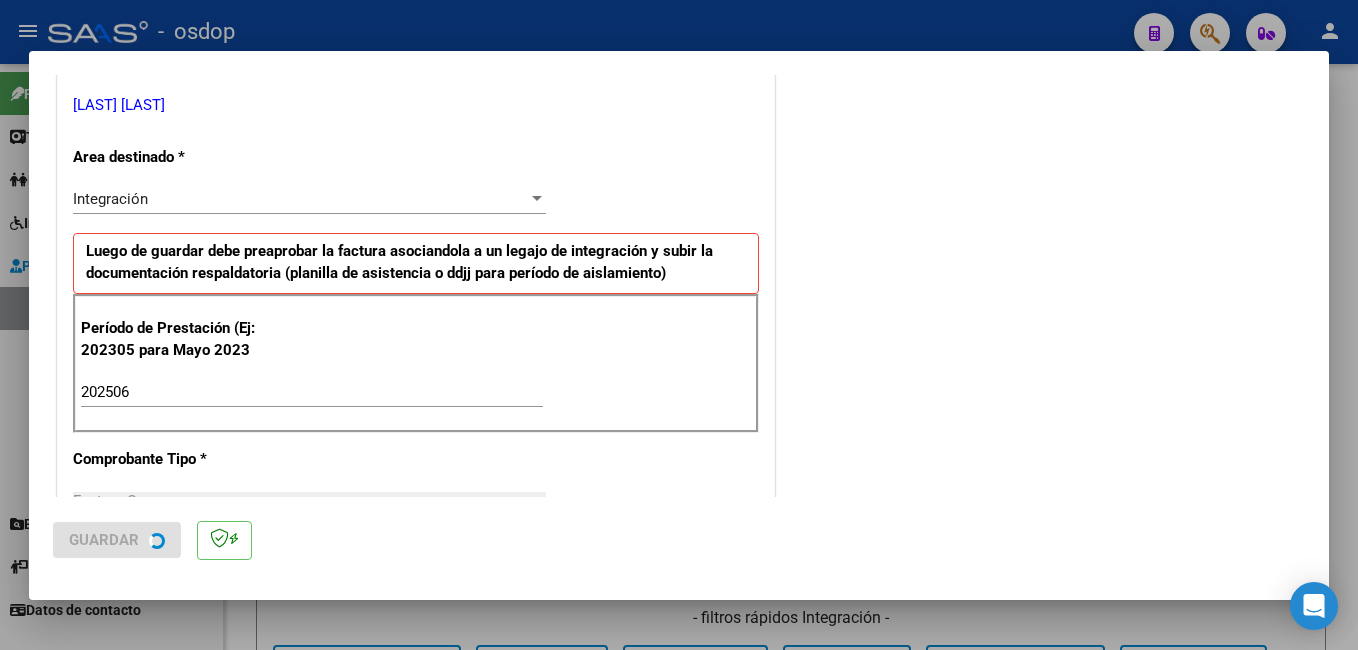 scroll, scrollTop: 0, scrollLeft: 0, axis: both 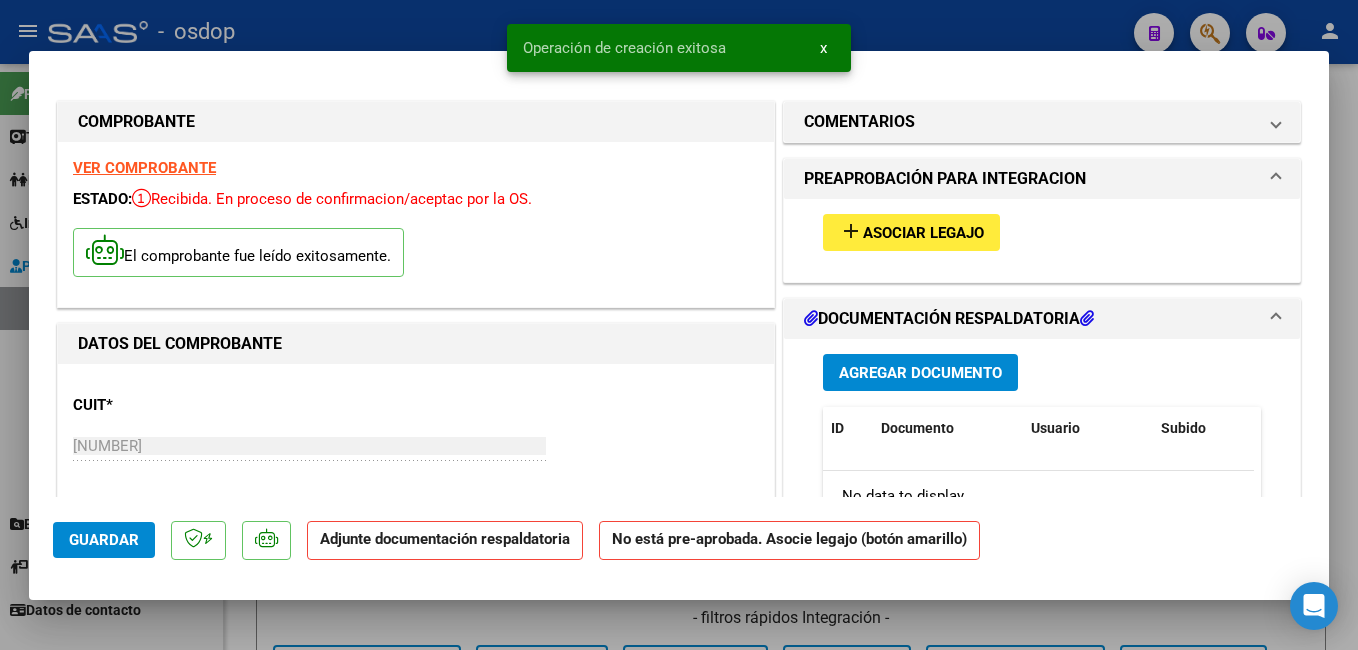 click on "add" at bounding box center [851, 231] 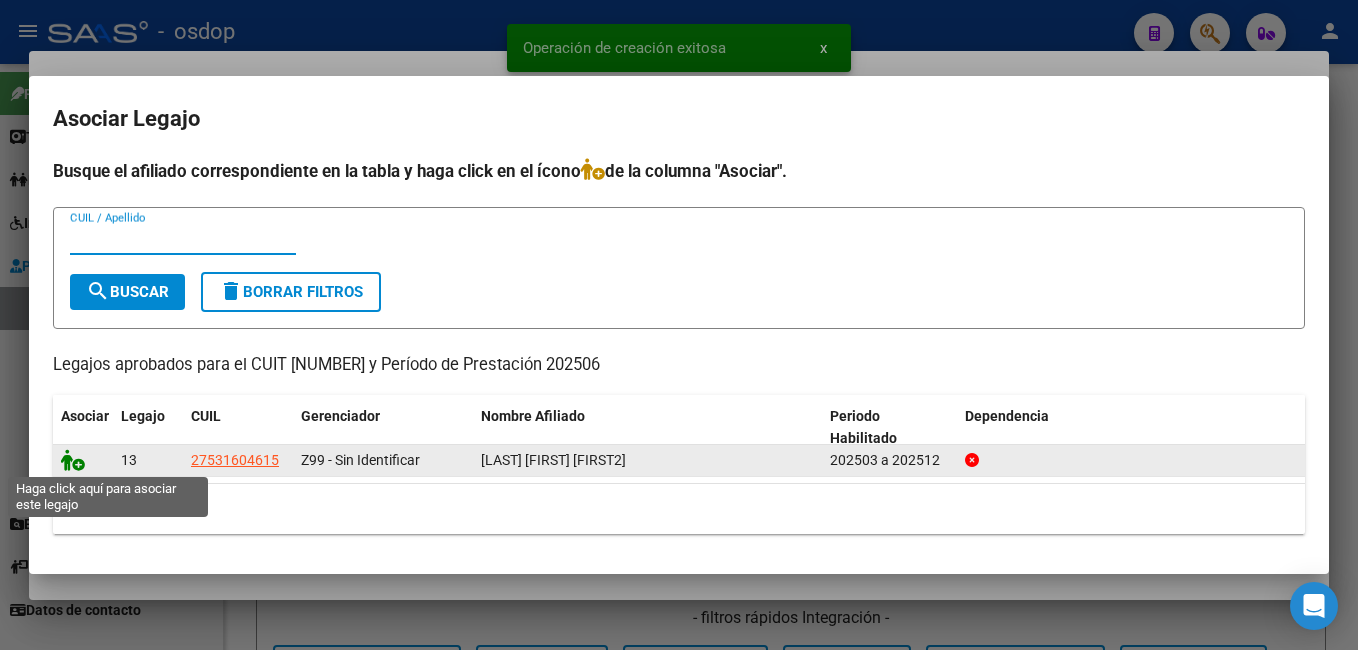 click 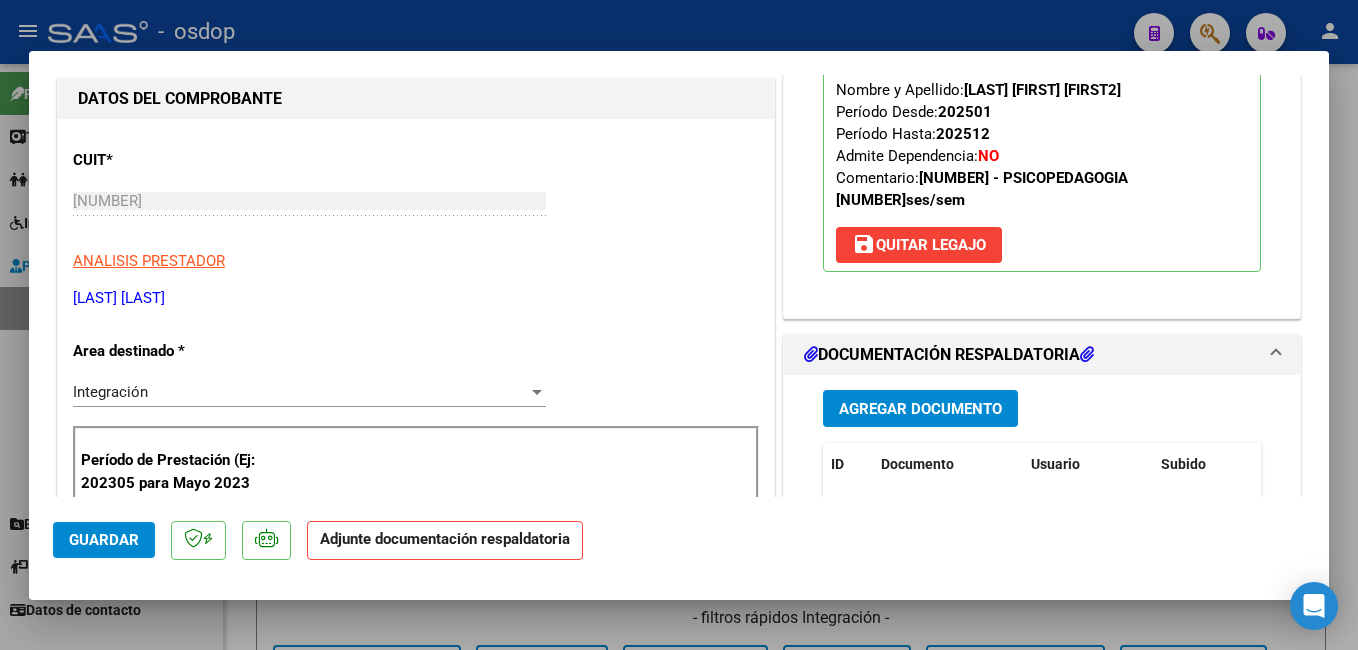 scroll, scrollTop: 300, scrollLeft: 0, axis: vertical 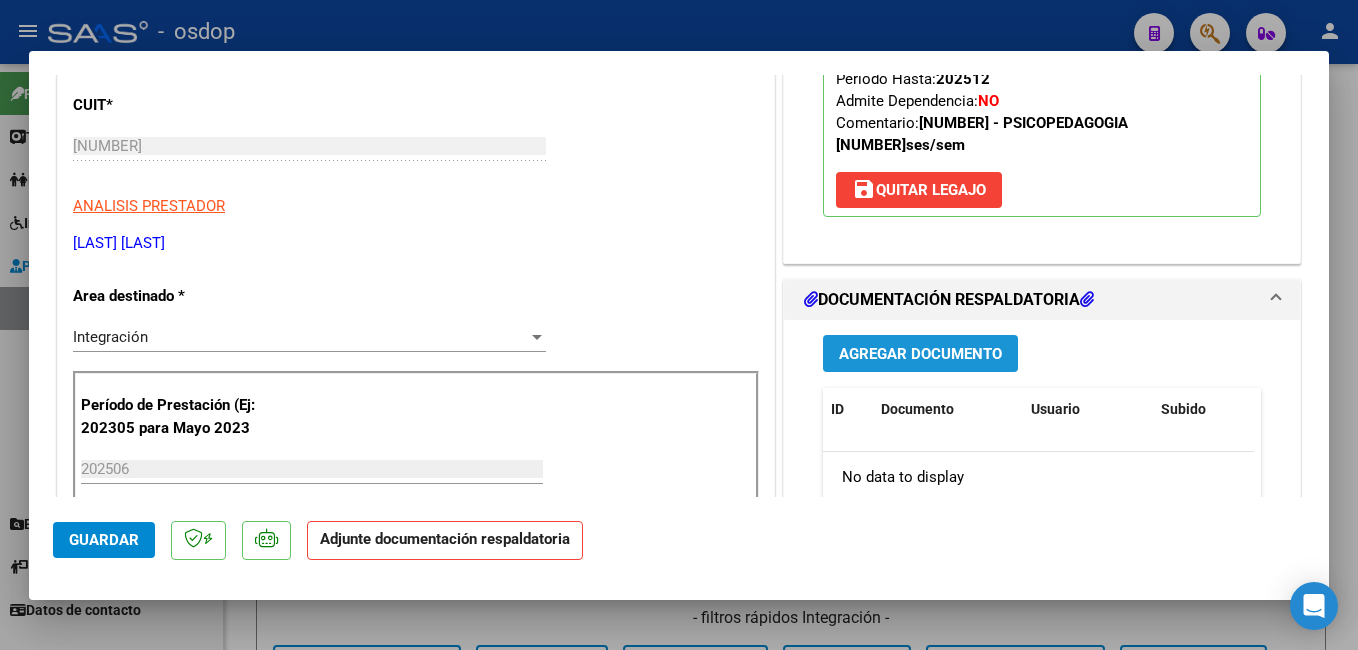 click on "Agregar Documento" at bounding box center (920, 353) 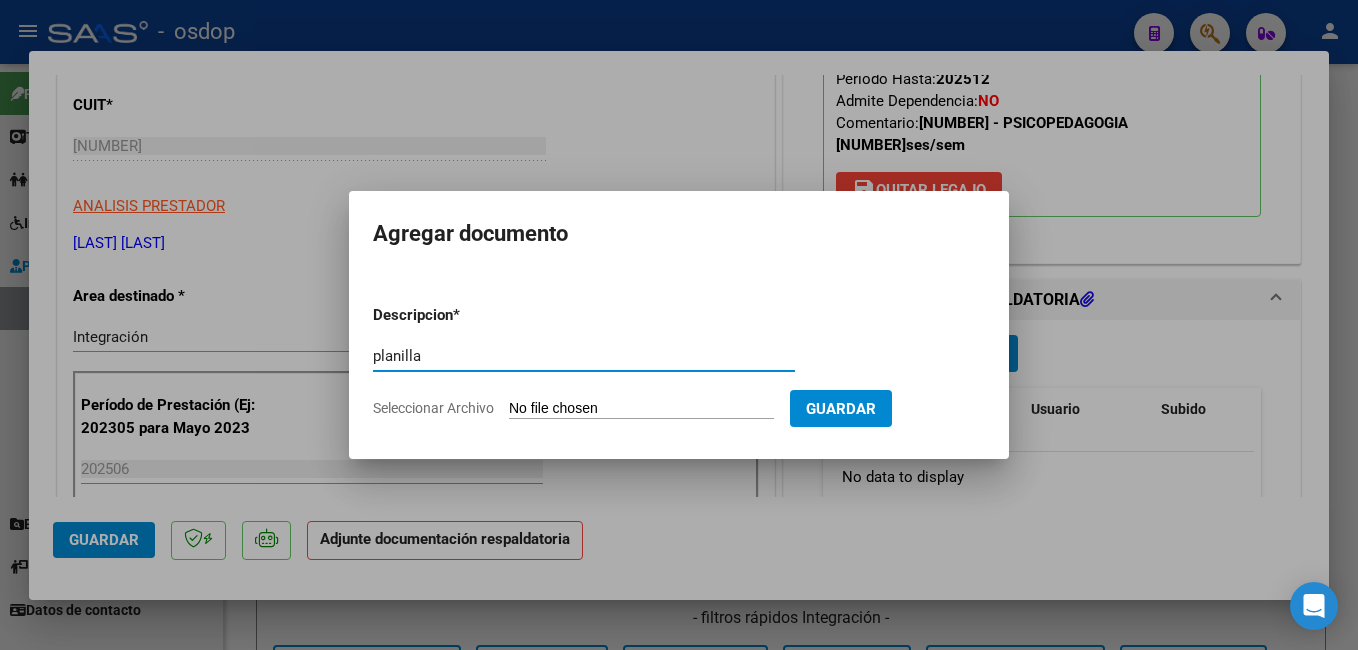 type on "planilla" 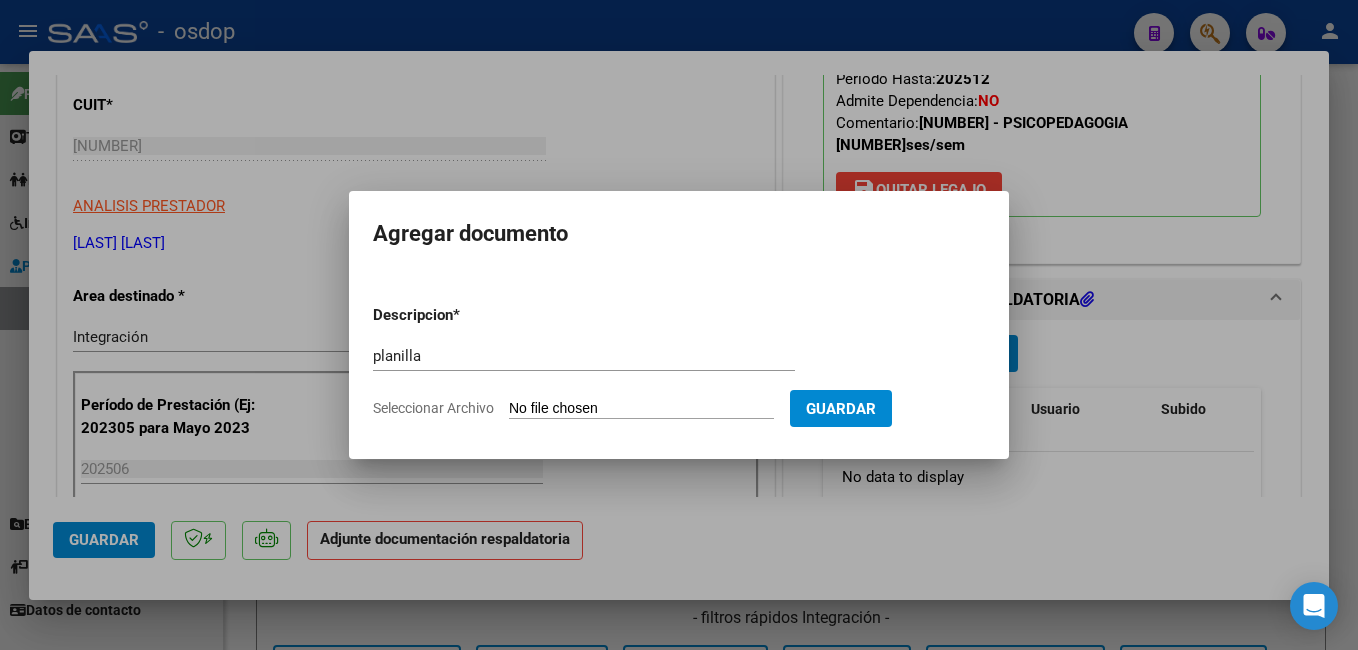 type on "C:\fakepath\planilla Junio [NUMBER] [NAME] PSICOPEDAGOGIA.pdf" 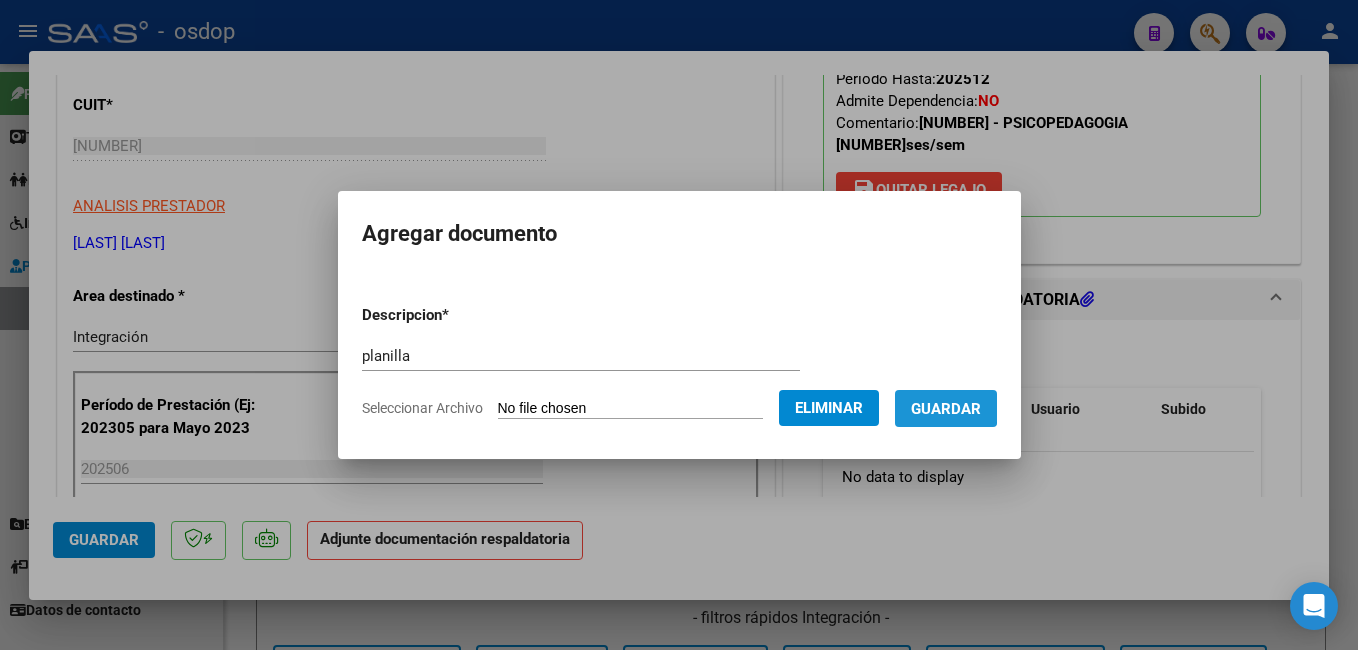 click on "Guardar" at bounding box center [946, 409] 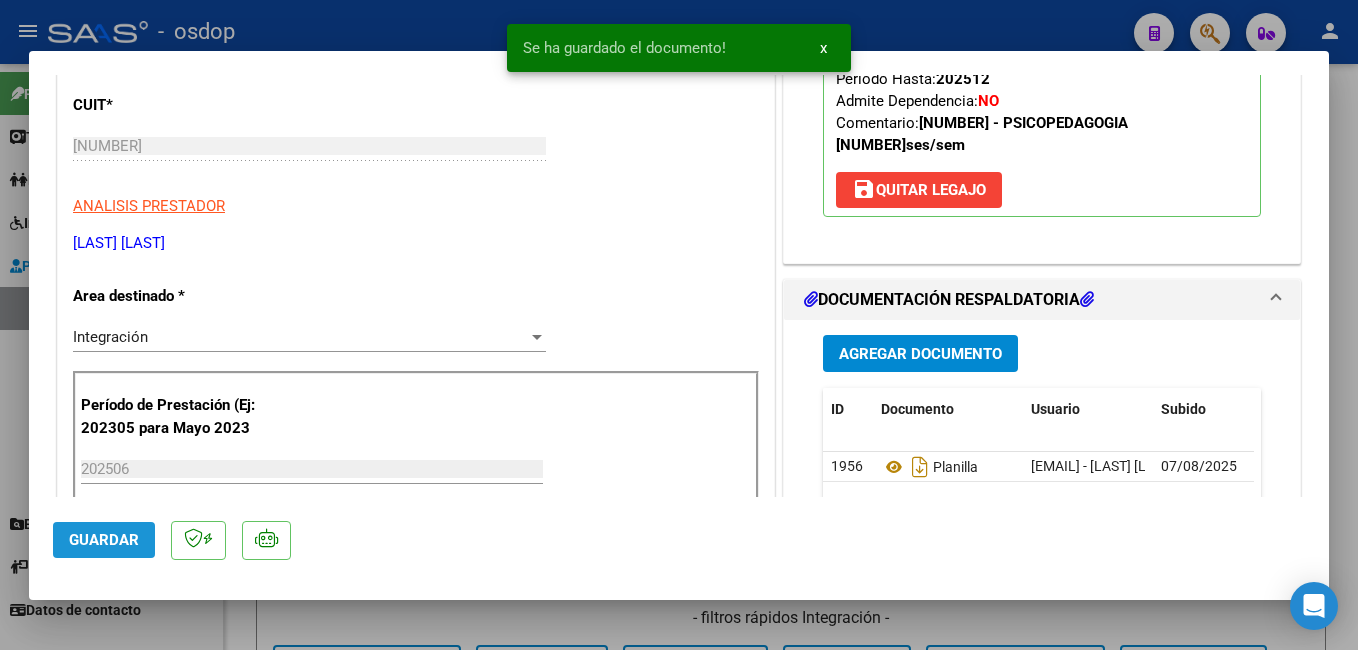 drag, startPoint x: 86, startPoint y: 535, endPoint x: 147, endPoint y: 366, distance: 179.67192 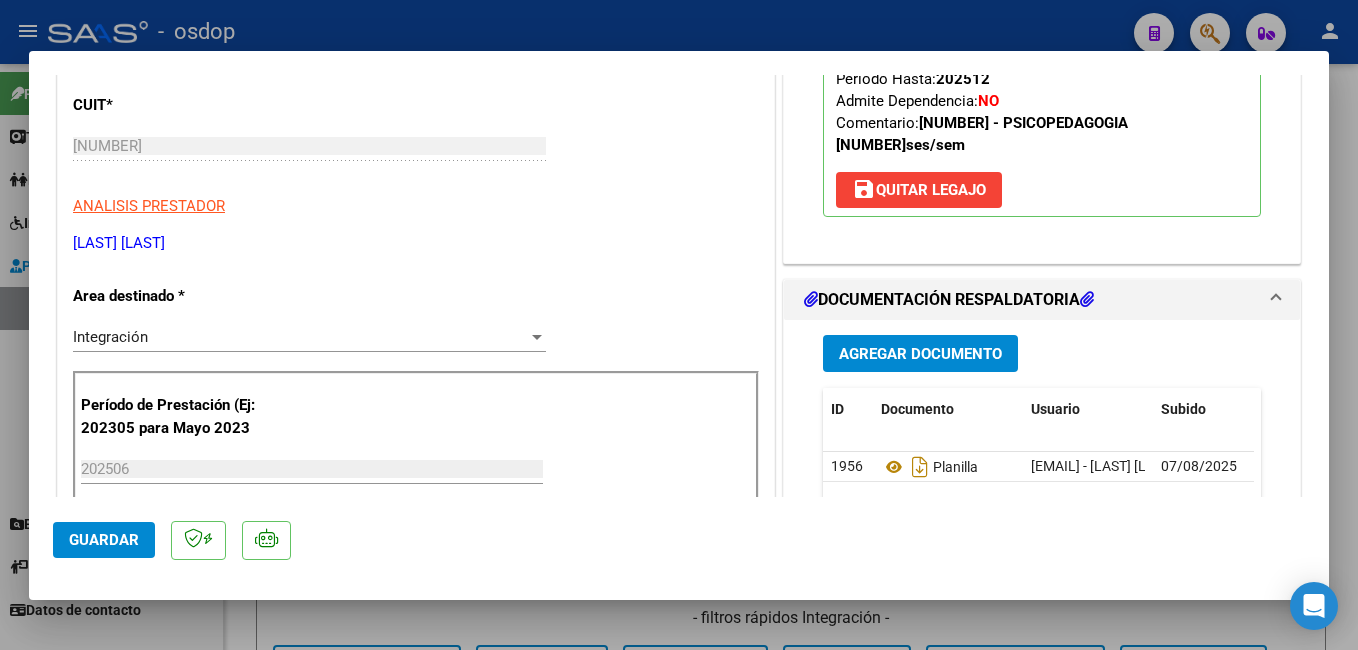 click on "Guardar" 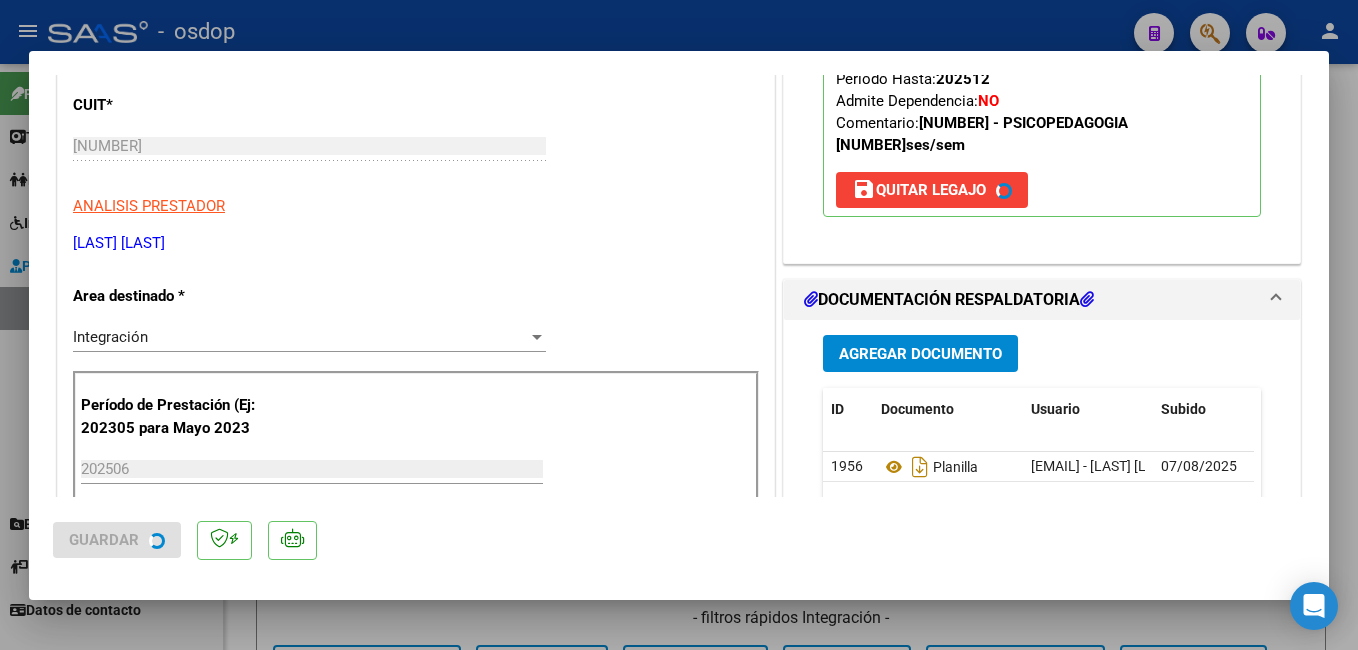 click at bounding box center (679, 325) 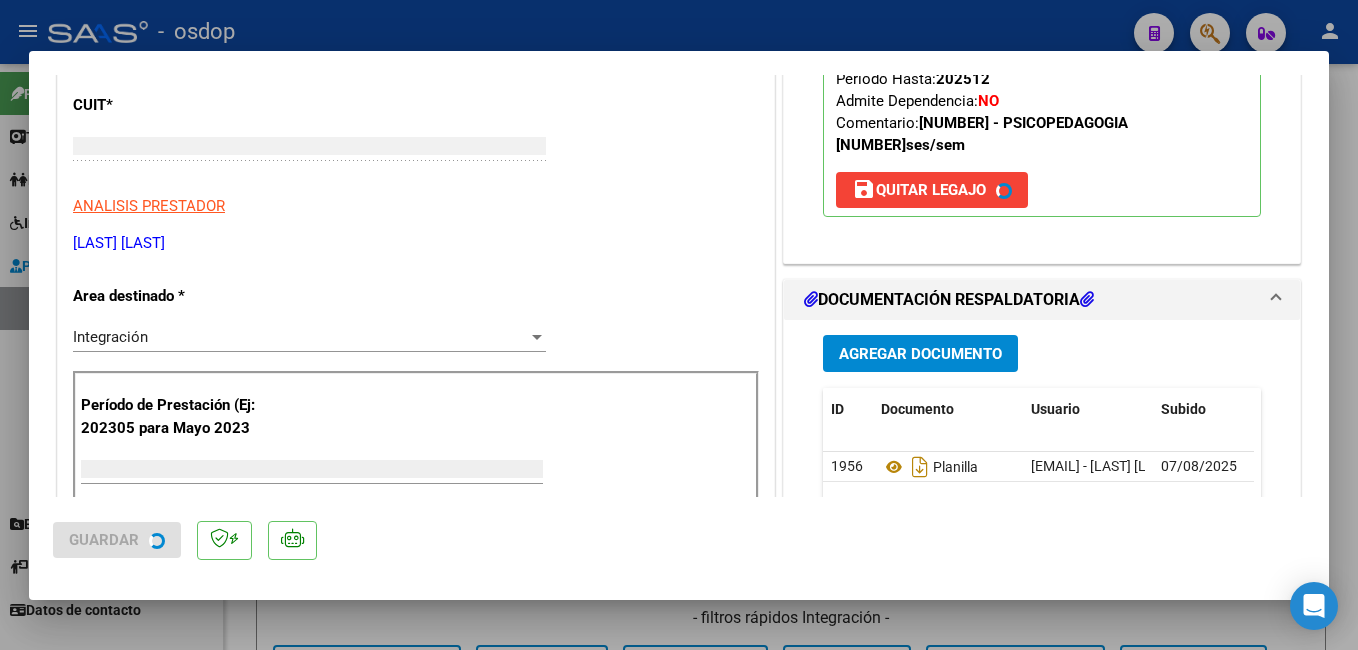 scroll, scrollTop: 0, scrollLeft: 0, axis: both 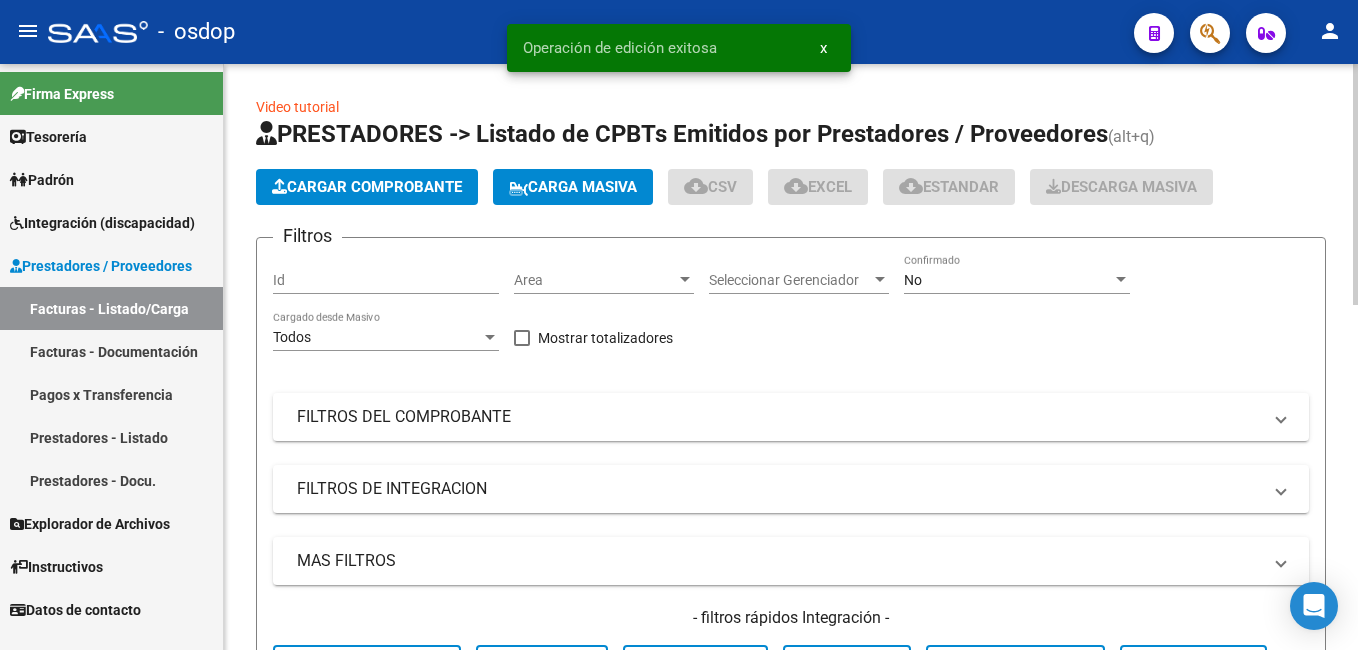 click on "Cargar Comprobante" 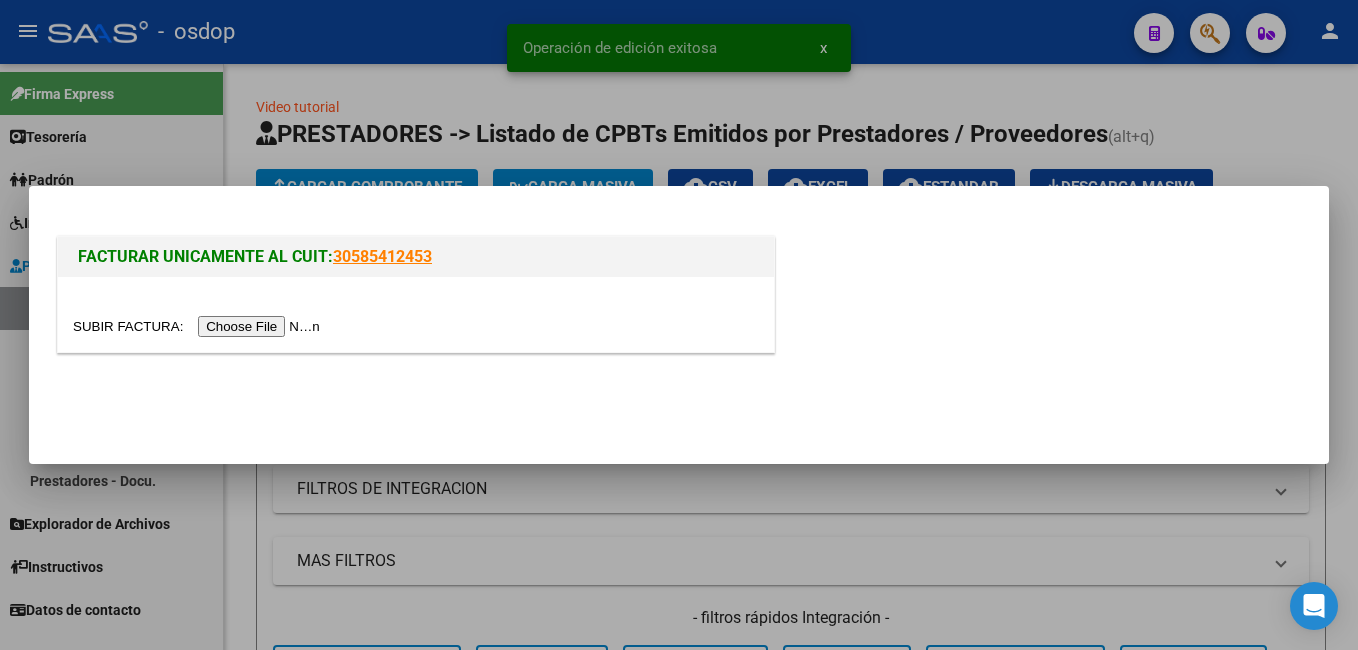 click at bounding box center [199, 326] 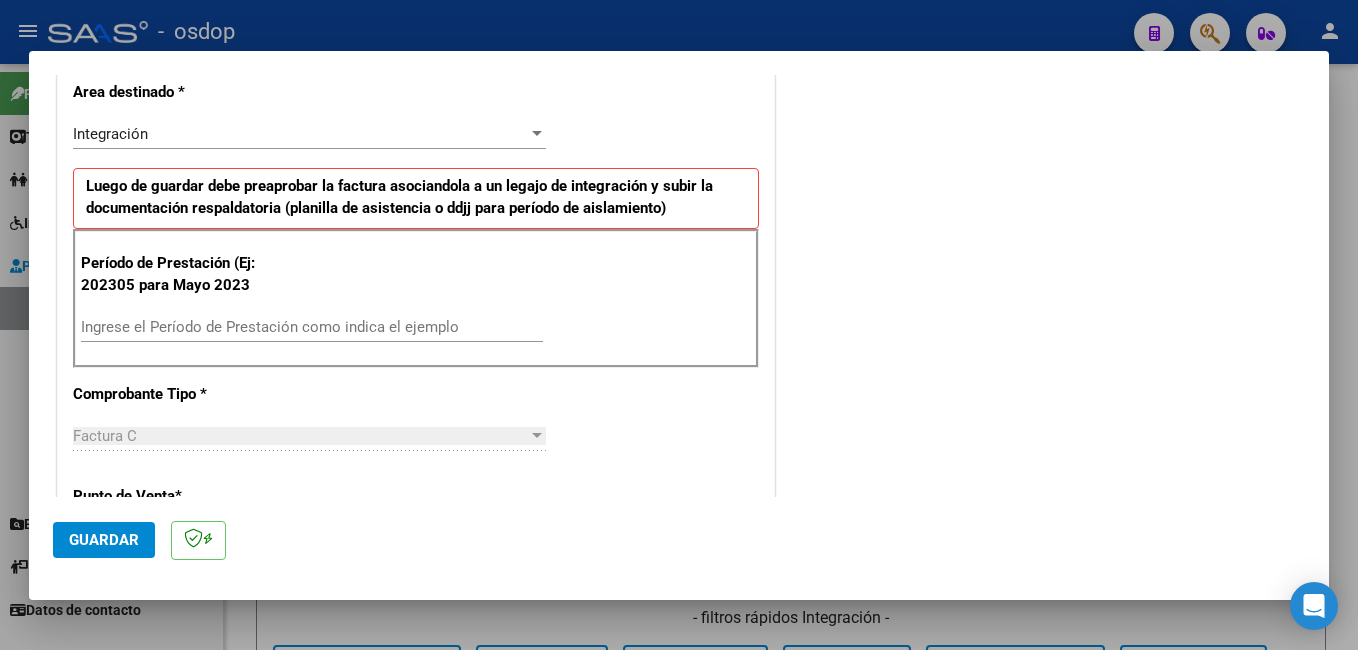 scroll, scrollTop: 500, scrollLeft: 0, axis: vertical 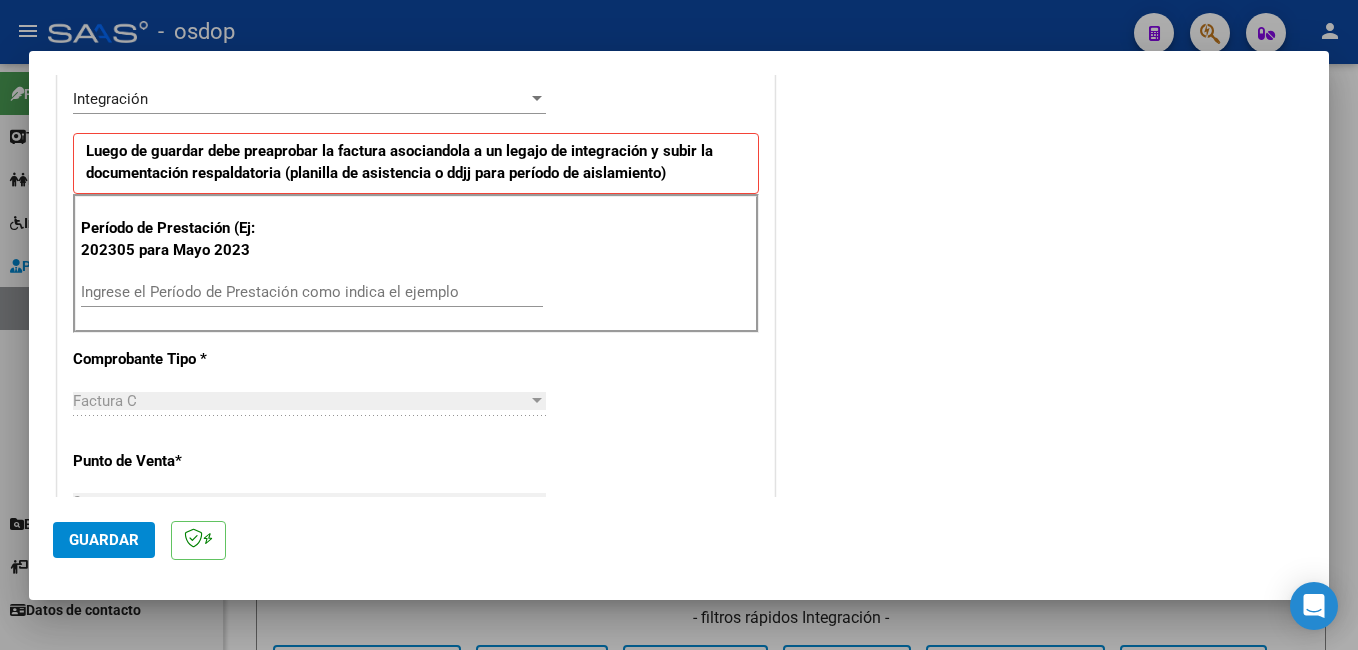 click on "Ingrese el Período de Prestación como indica el ejemplo" at bounding box center (312, 292) 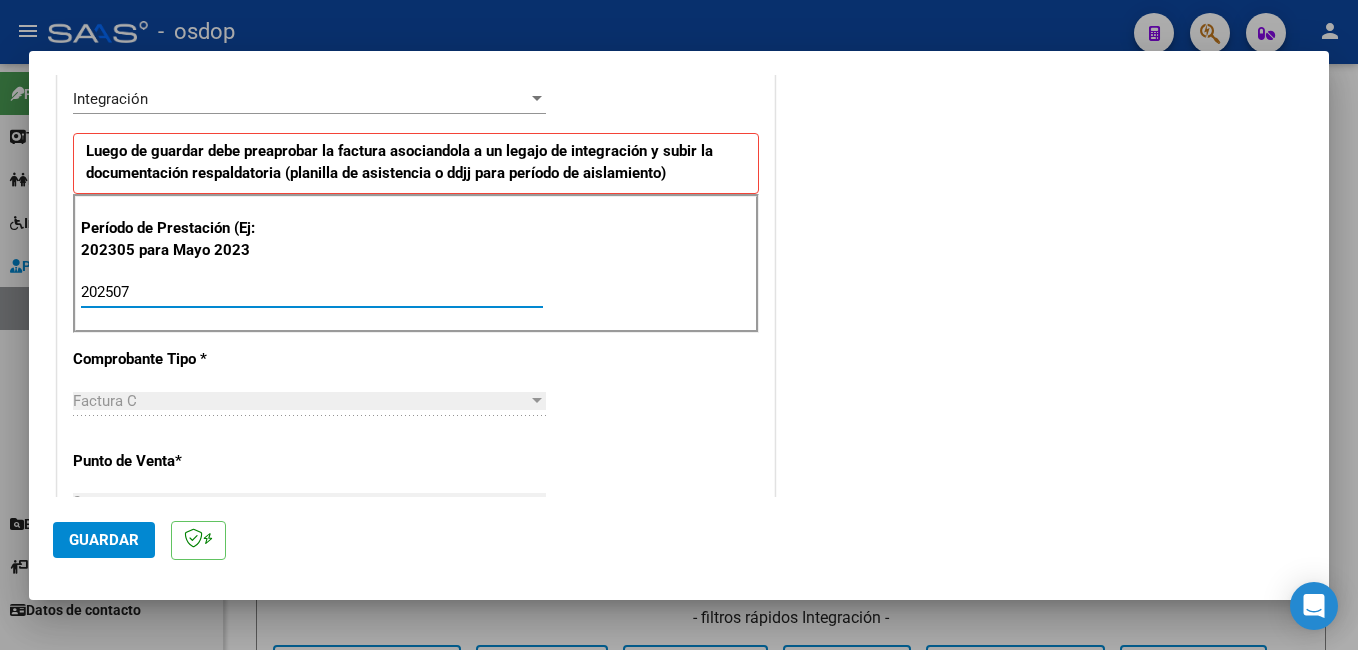 type on "202507" 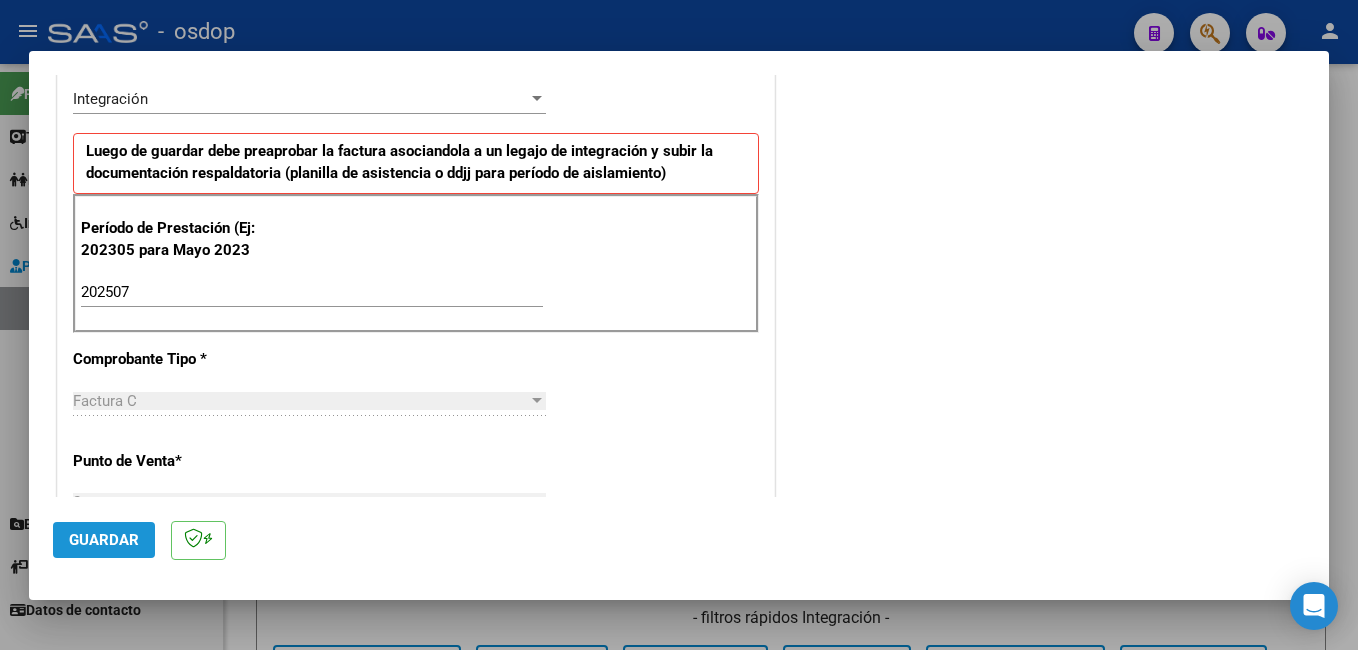 click on "Guardar" 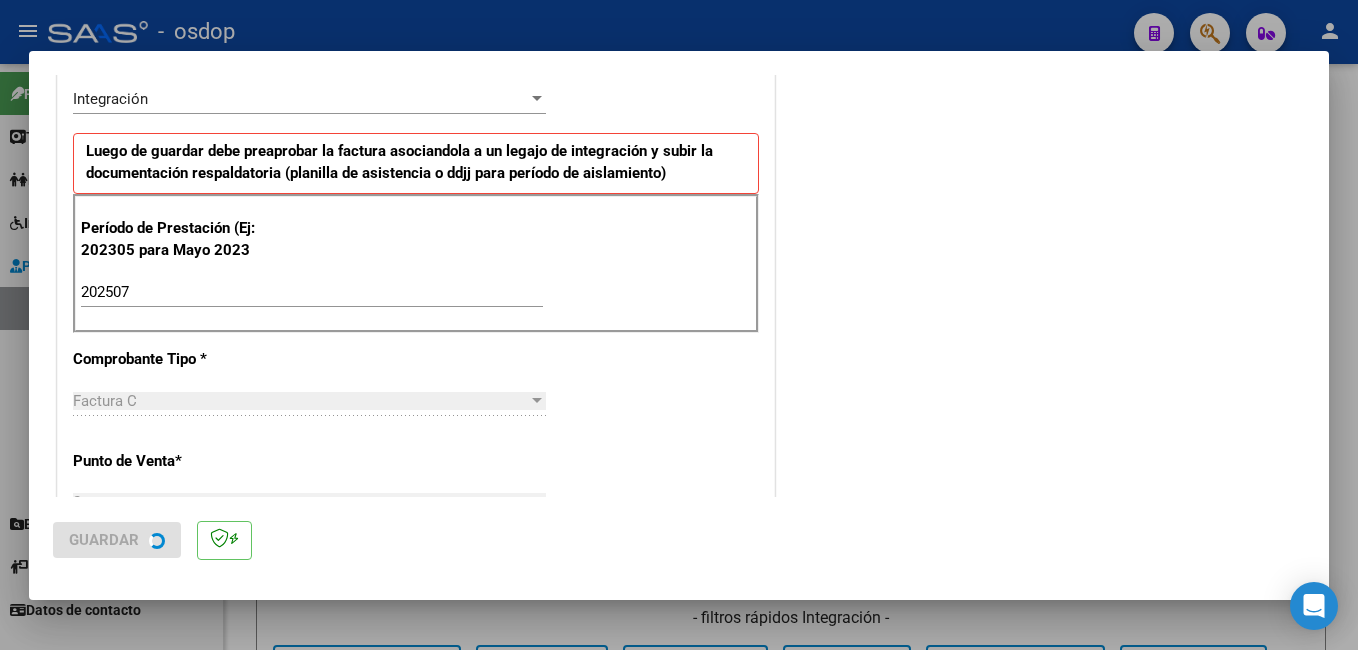 scroll, scrollTop: 0, scrollLeft: 0, axis: both 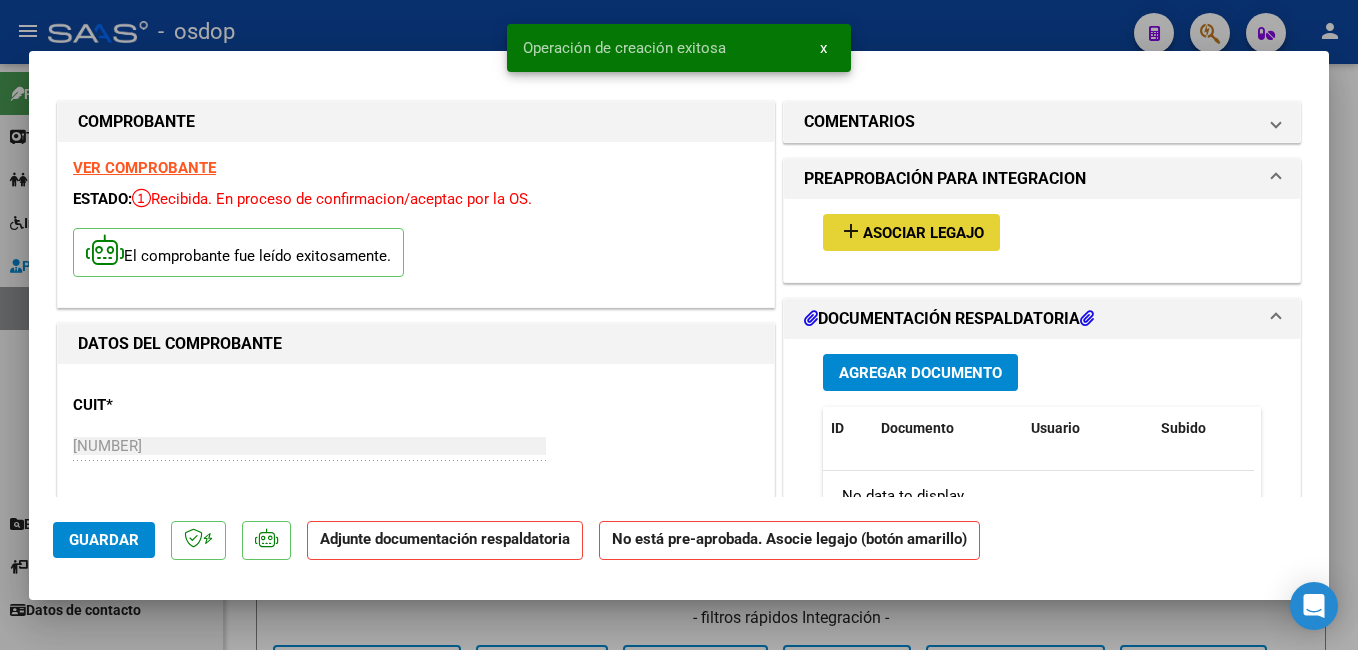 click on "add Asociar Legajo" at bounding box center (911, 232) 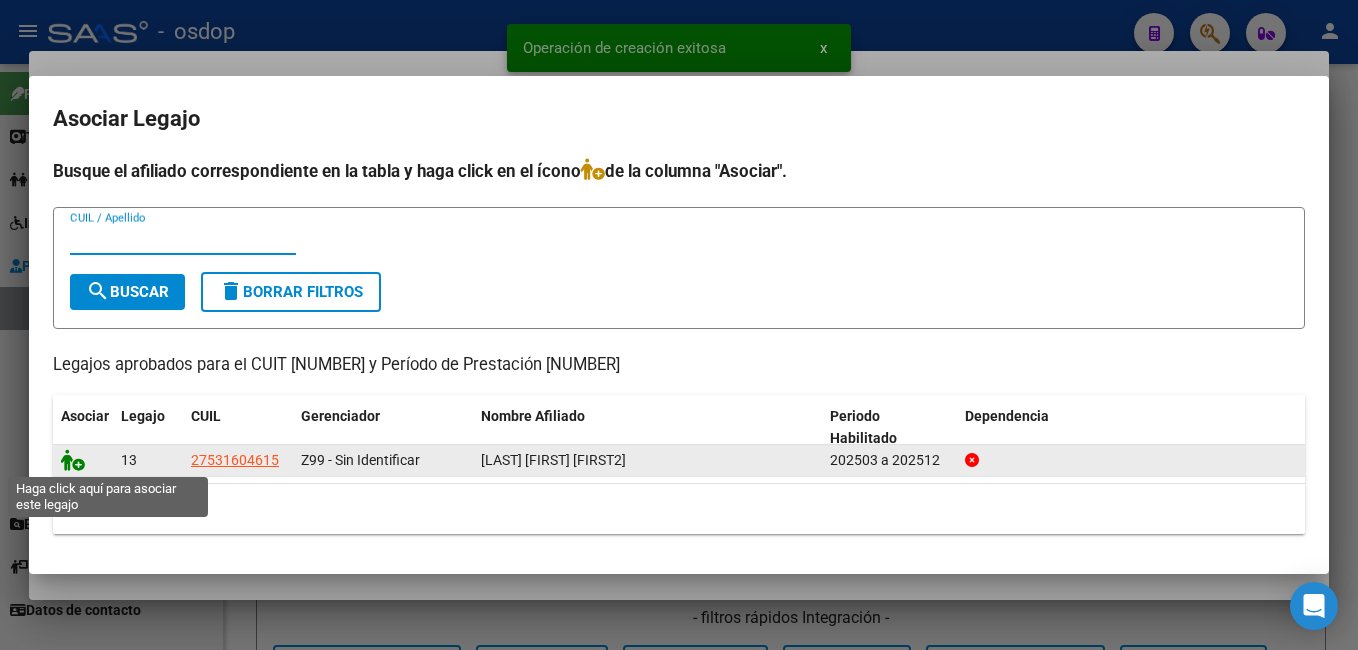 click 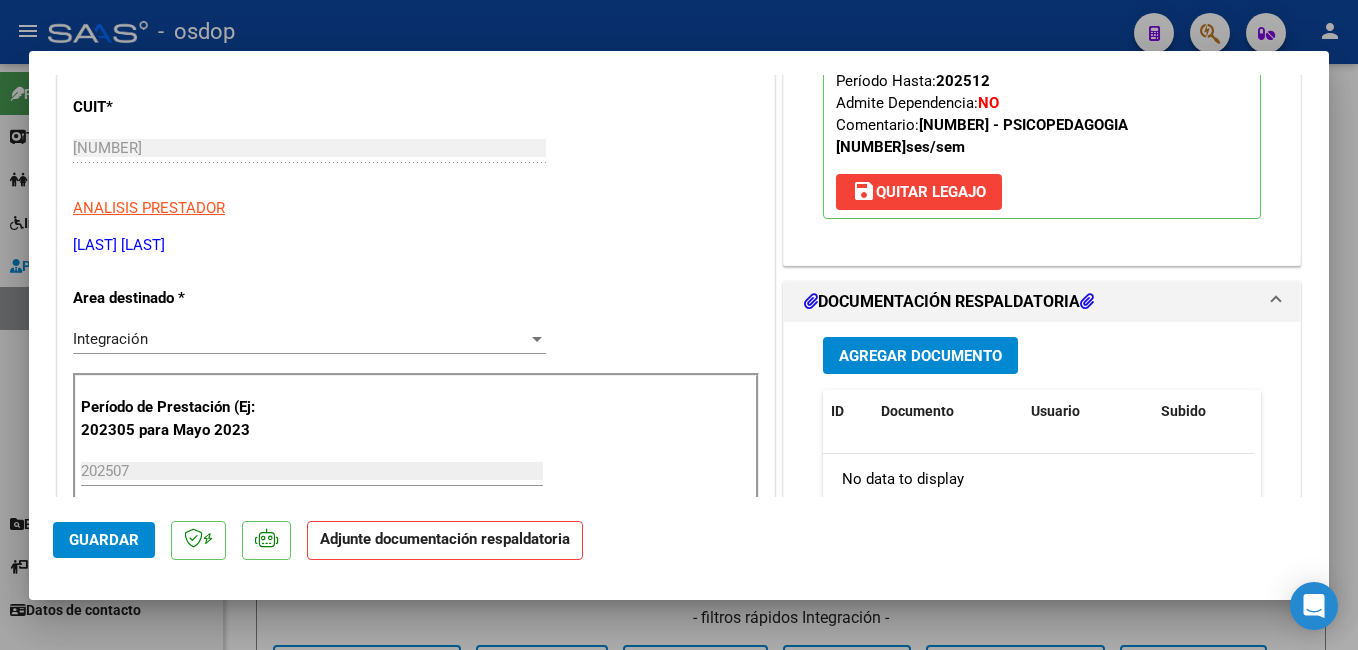 scroll, scrollTop: 300, scrollLeft: 0, axis: vertical 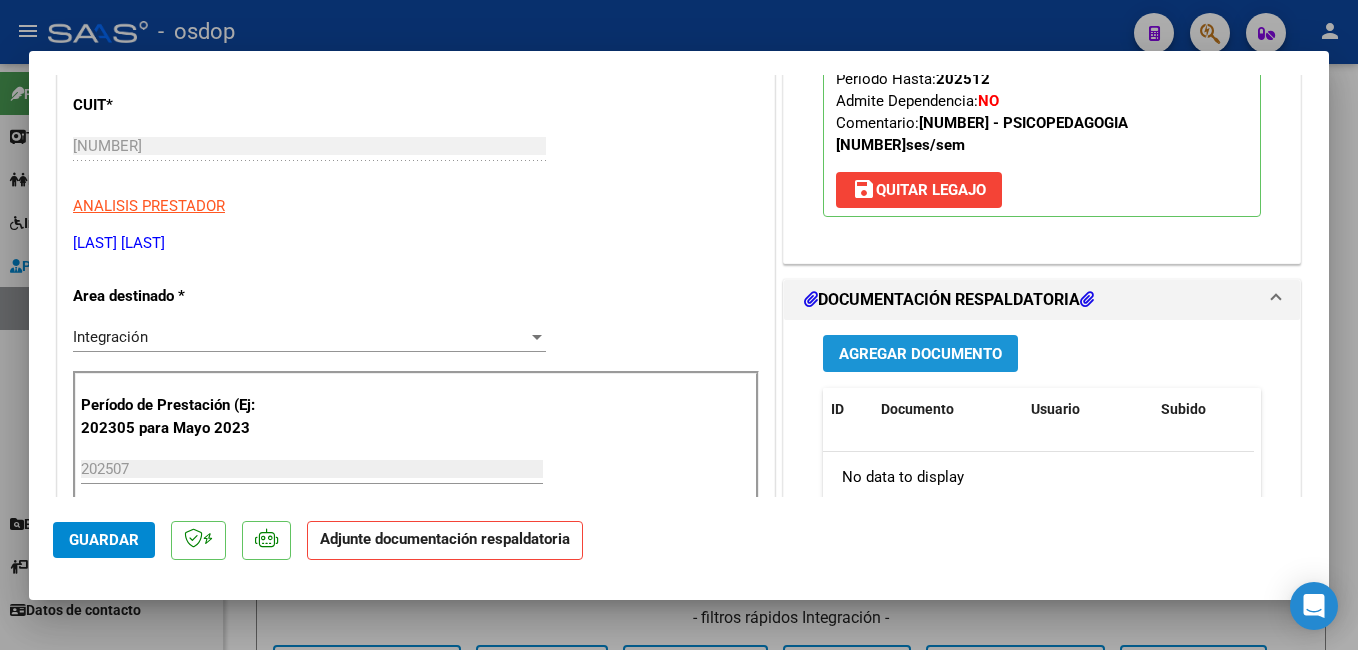 click on "Agregar Documento" at bounding box center (920, 354) 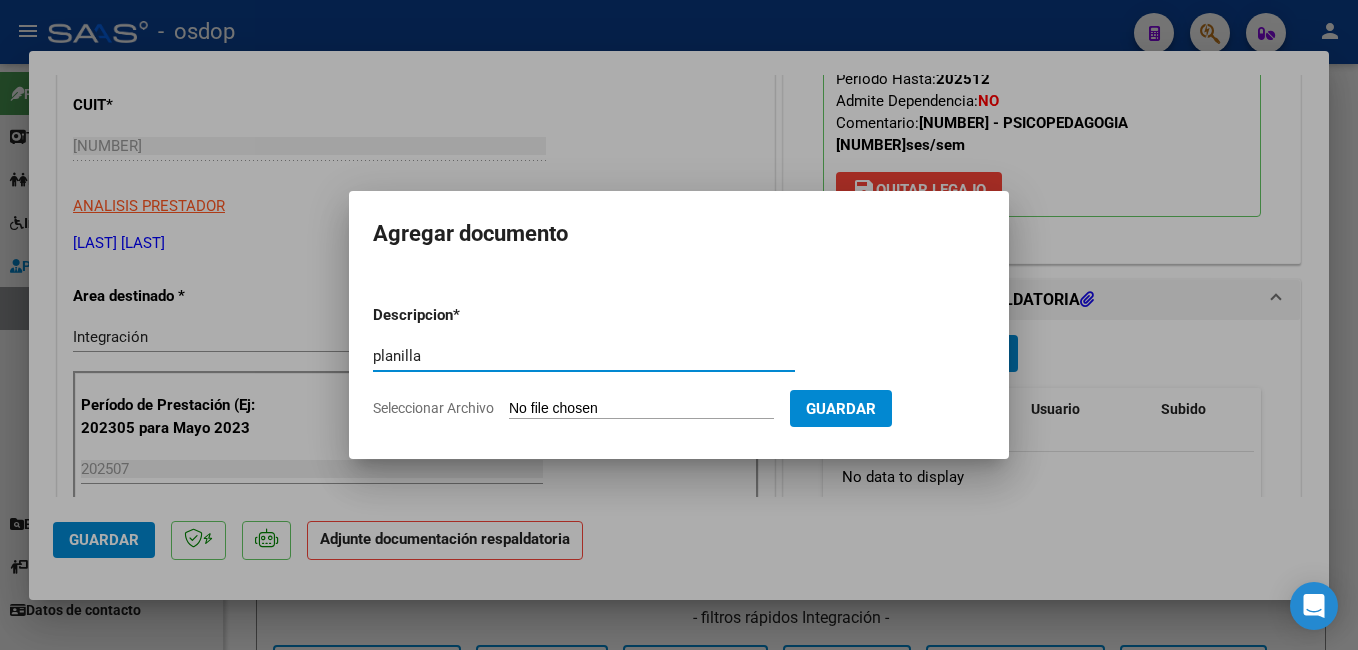 type on "planilla" 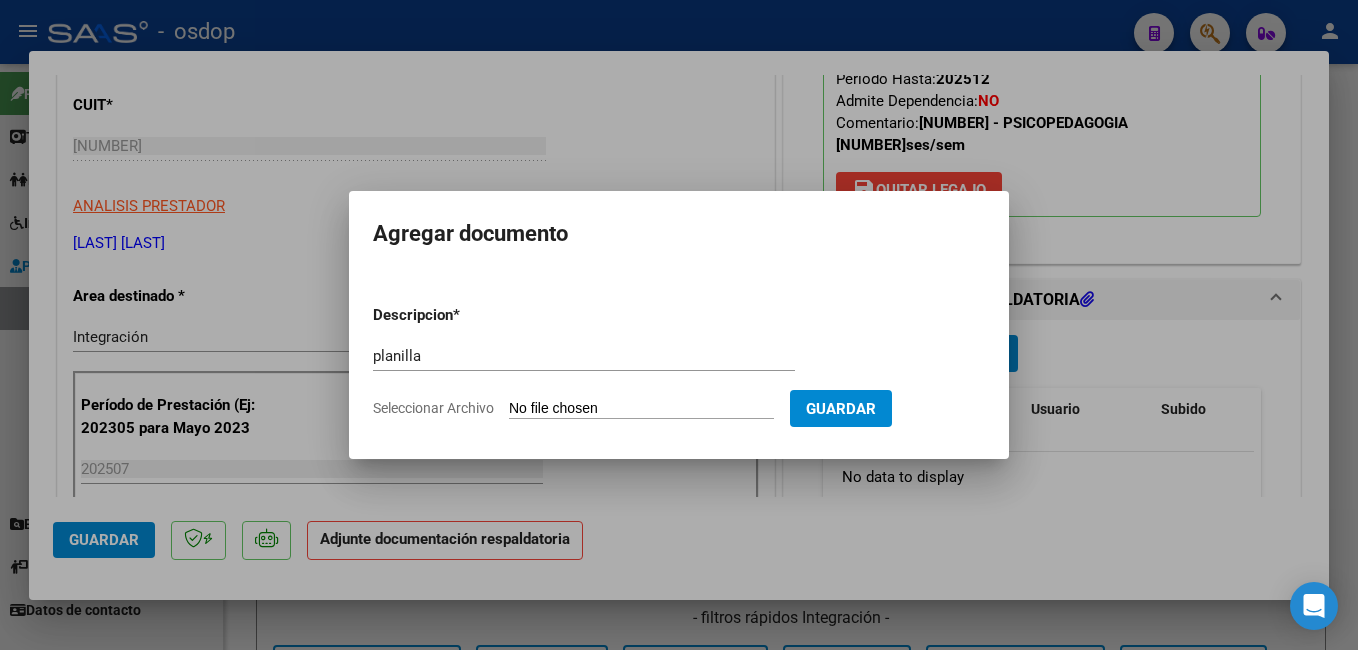 type on "C:\fakepath\[FILENAME].pdf" 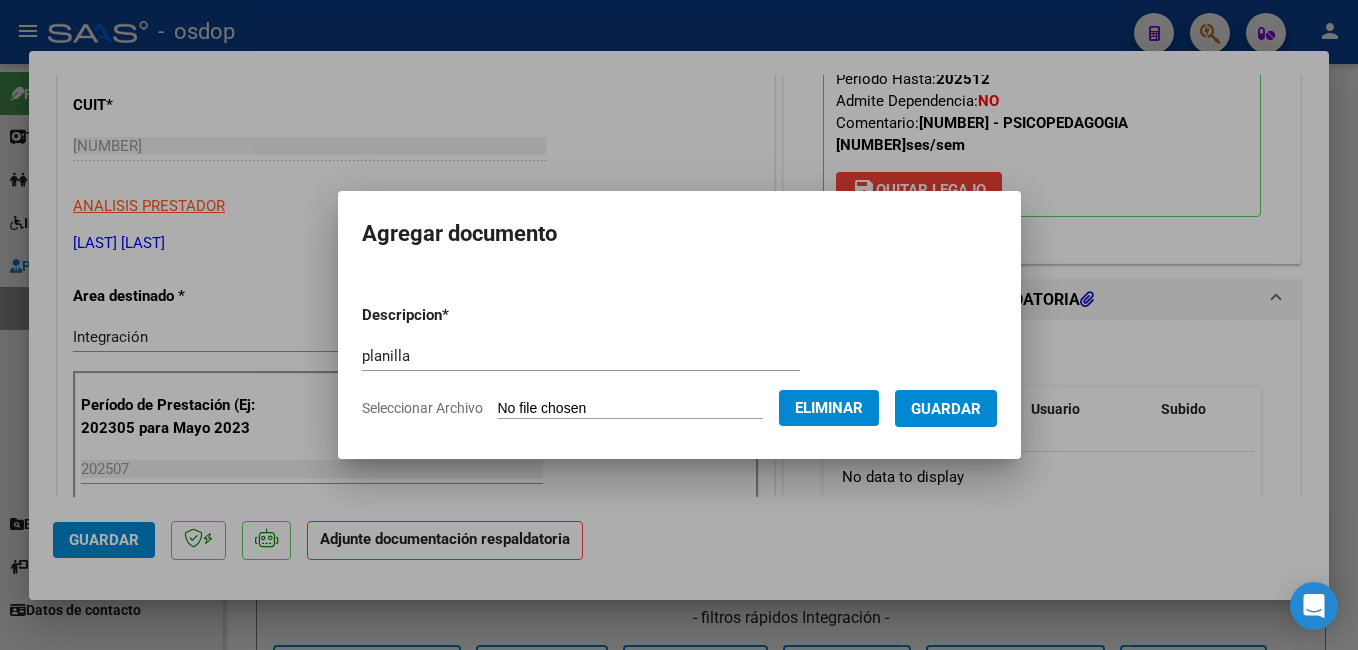 click on "Guardar" at bounding box center (946, 408) 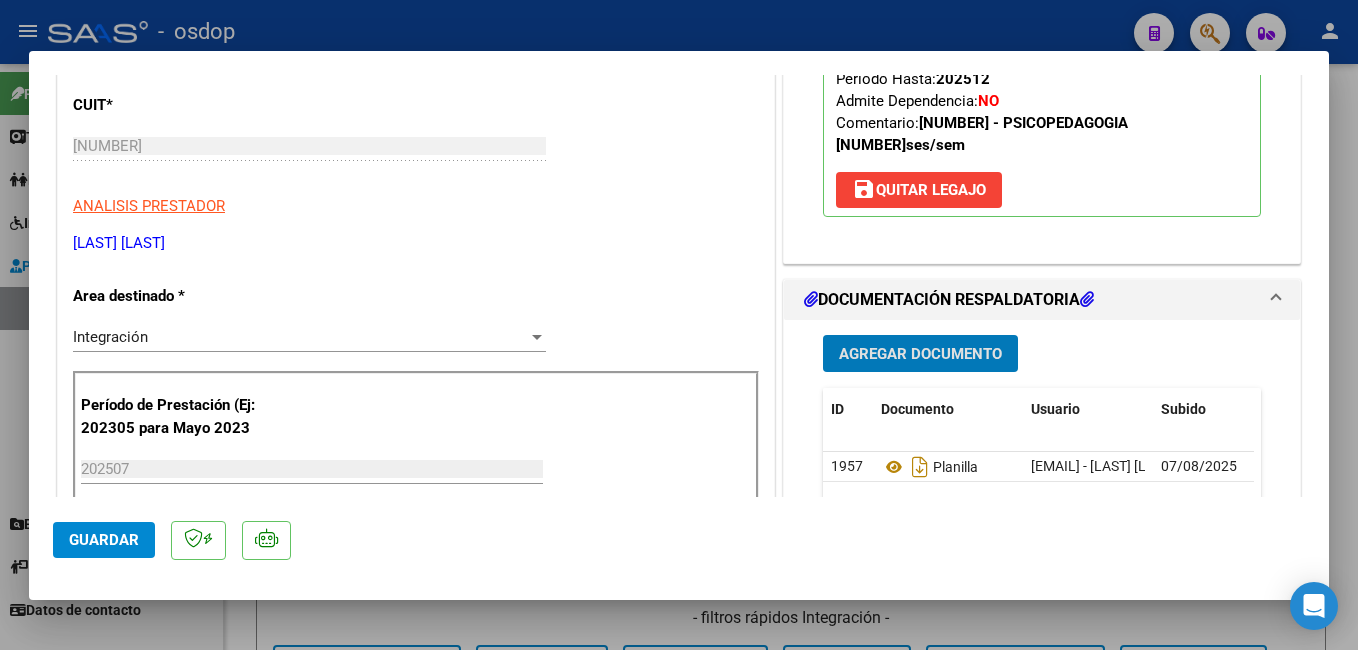 click on "Guardar" 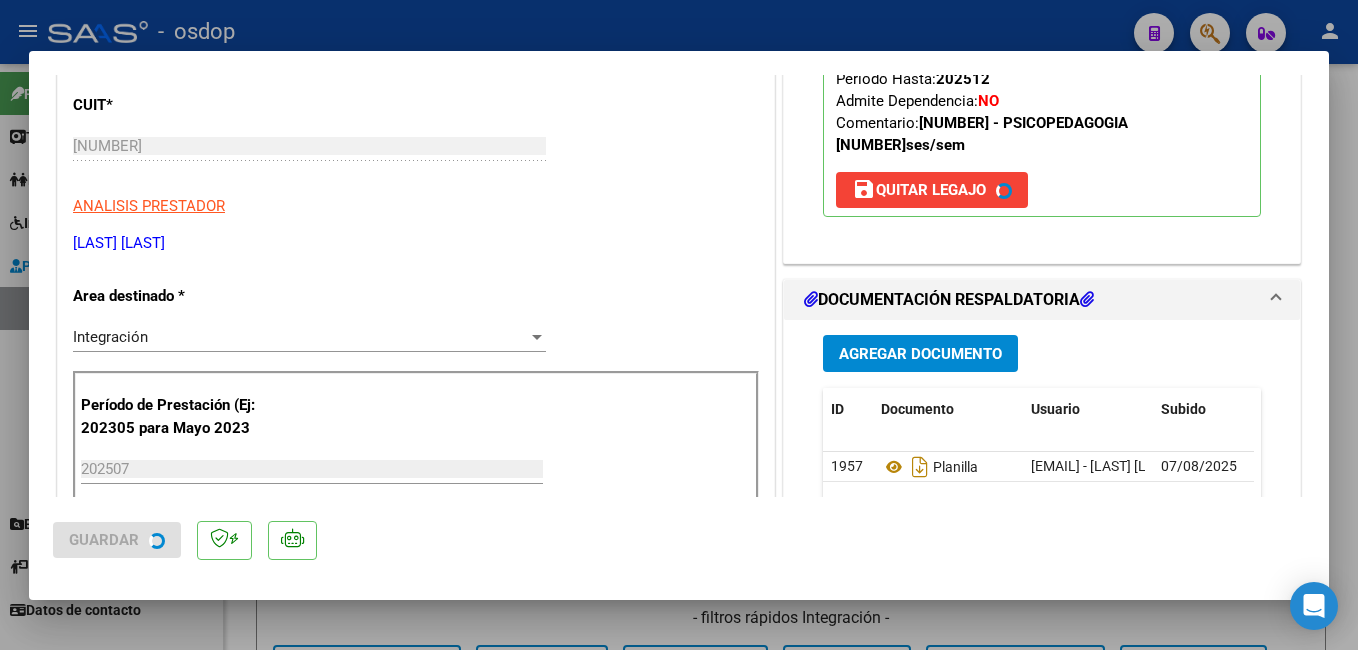 click at bounding box center [679, 325] 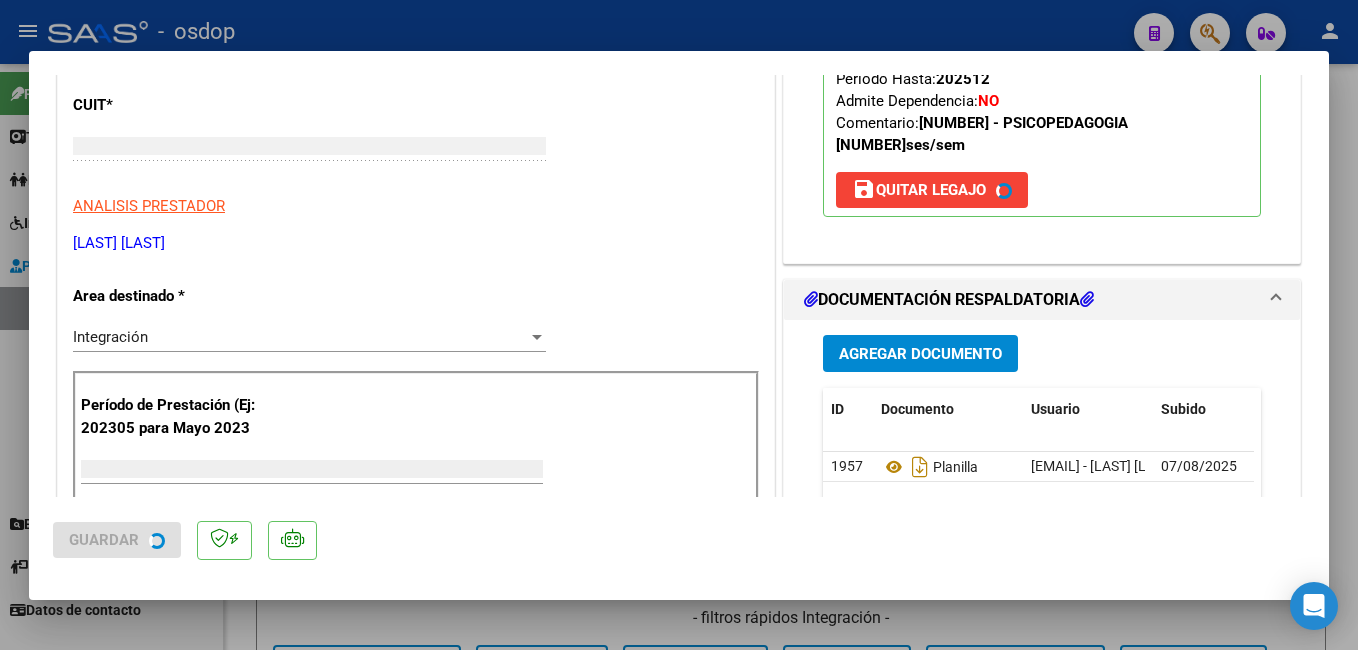 scroll, scrollTop: 239, scrollLeft: 0, axis: vertical 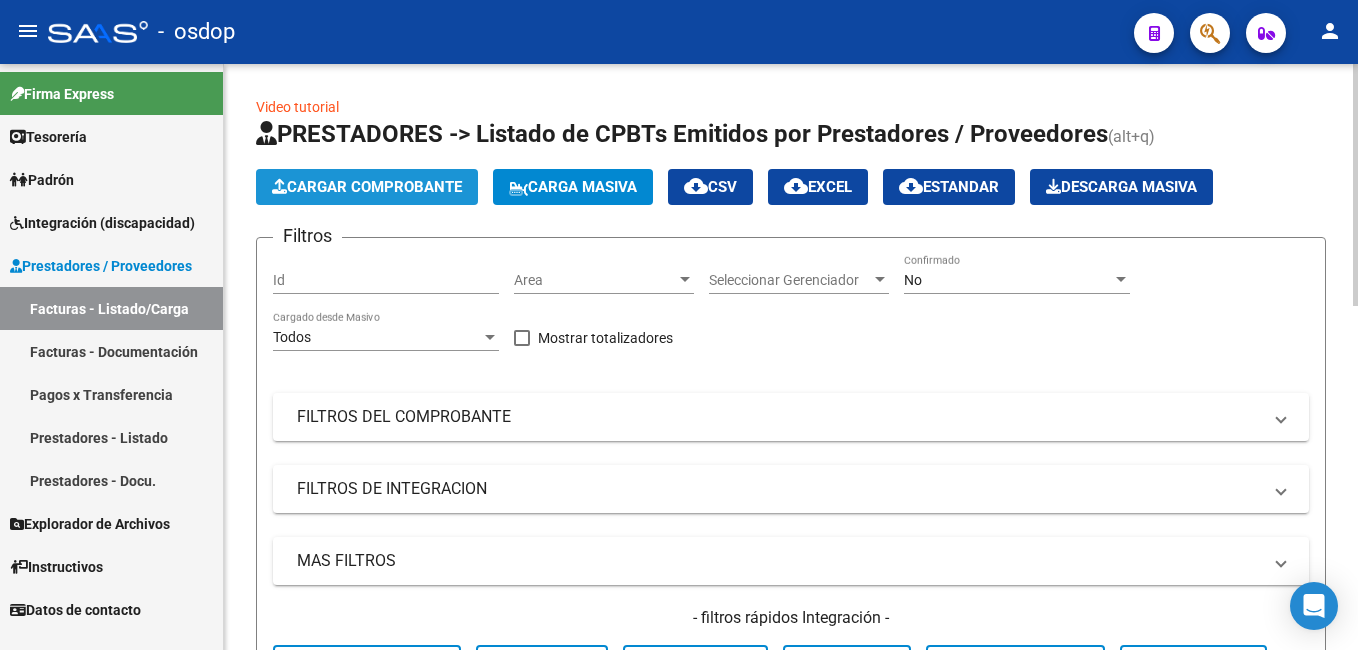 click on "Cargar Comprobante" 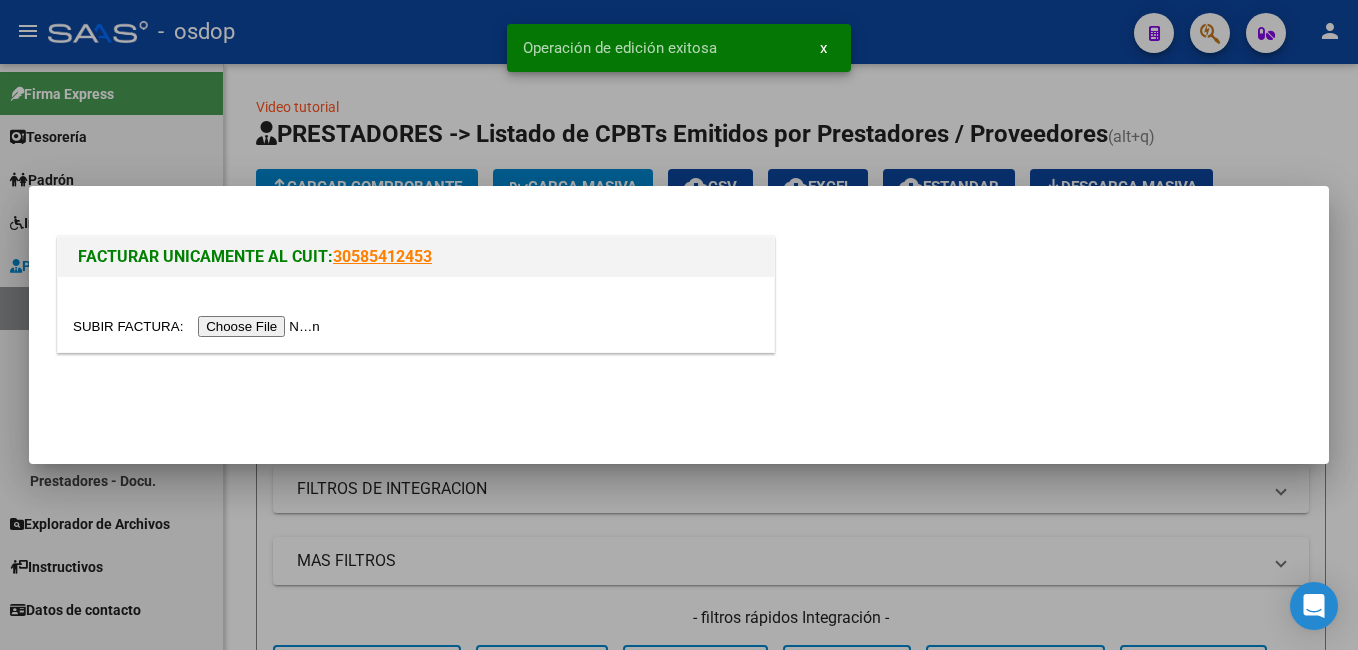 click at bounding box center [199, 326] 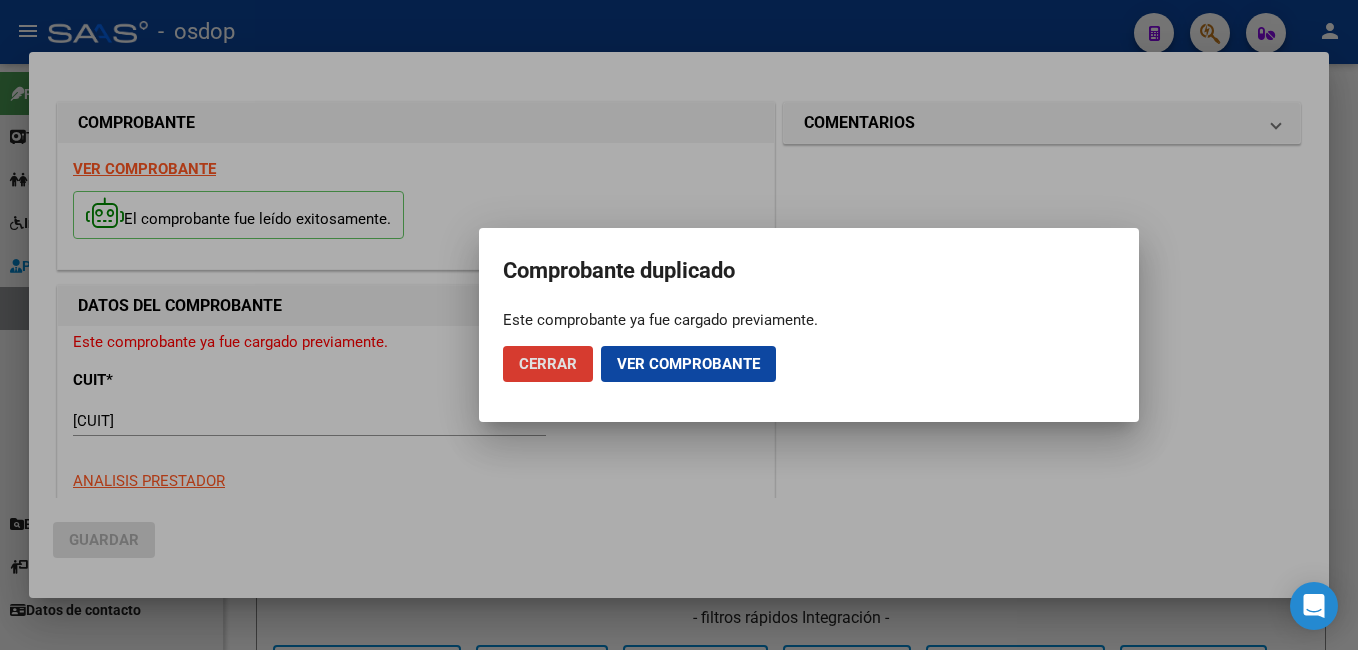 click on "Ver comprobante" 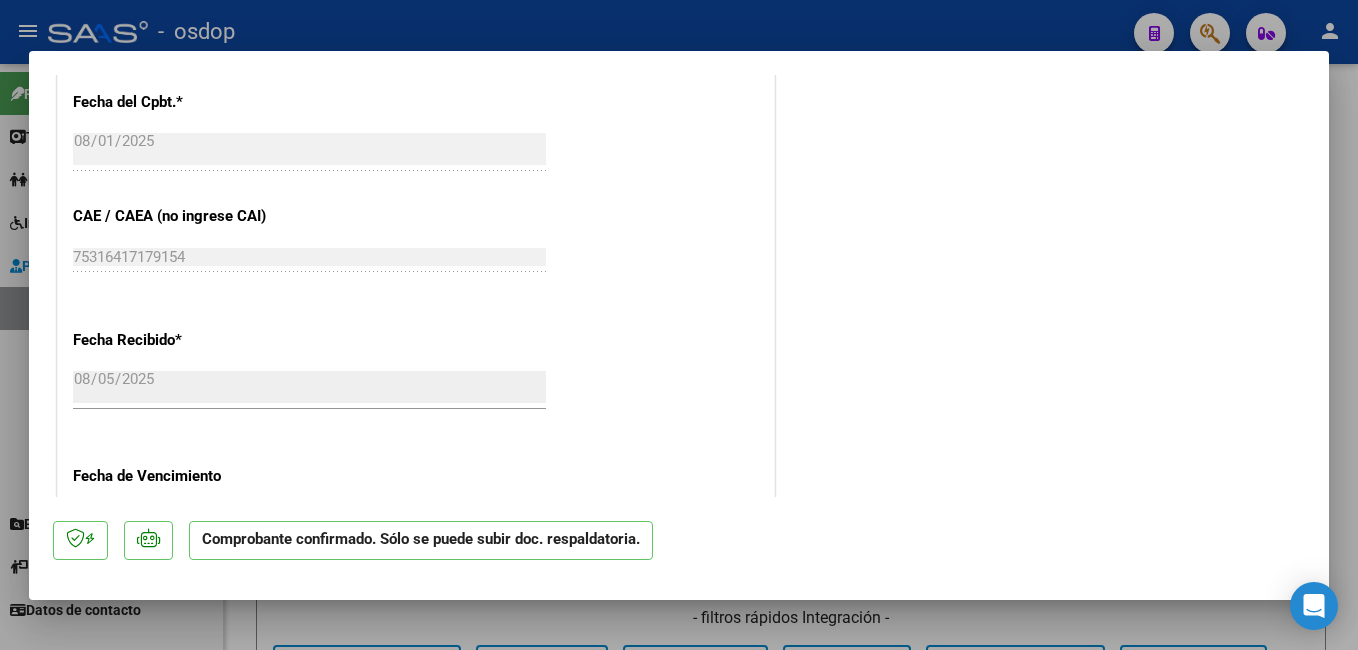 scroll, scrollTop: 1589, scrollLeft: 0, axis: vertical 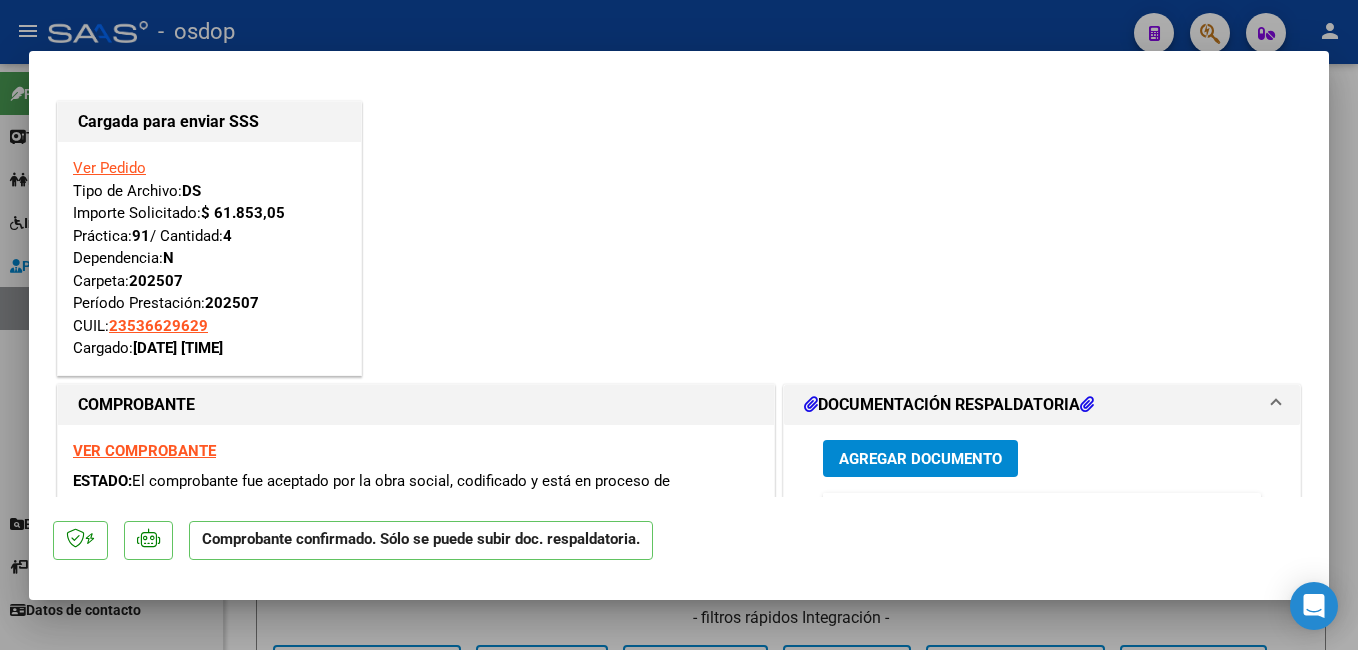 click at bounding box center (679, 325) 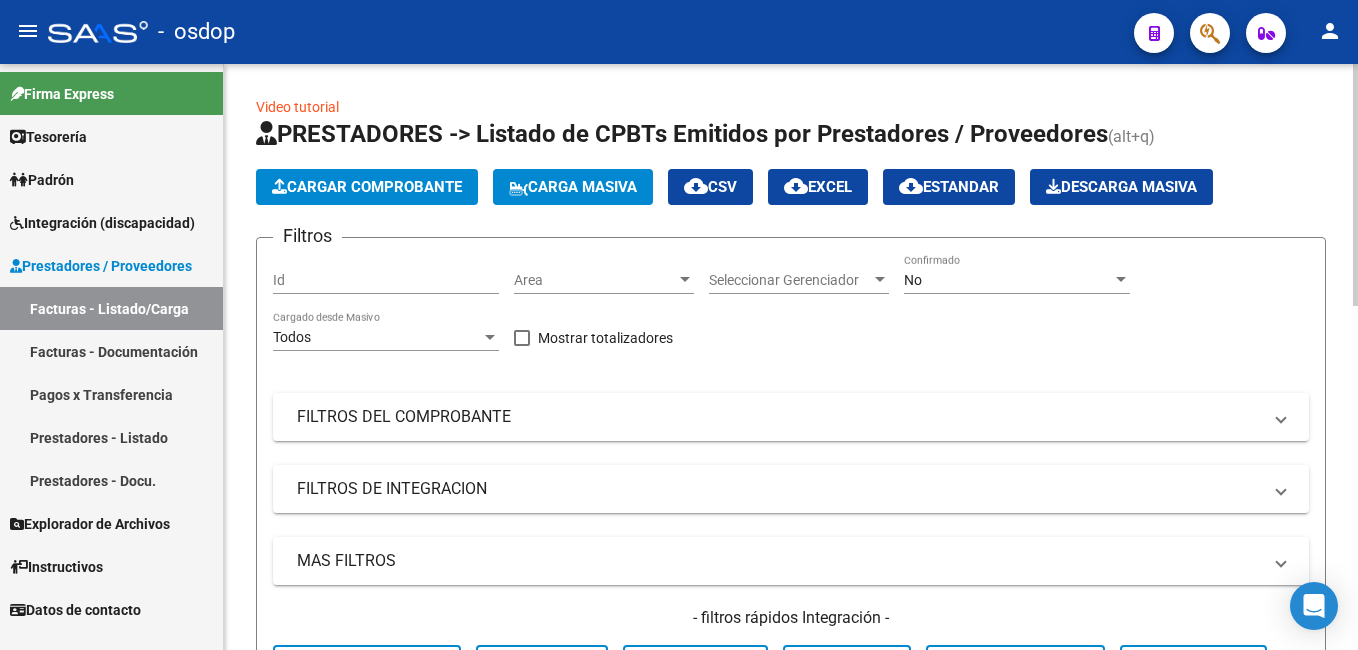 click on "Cargar Comprobante" 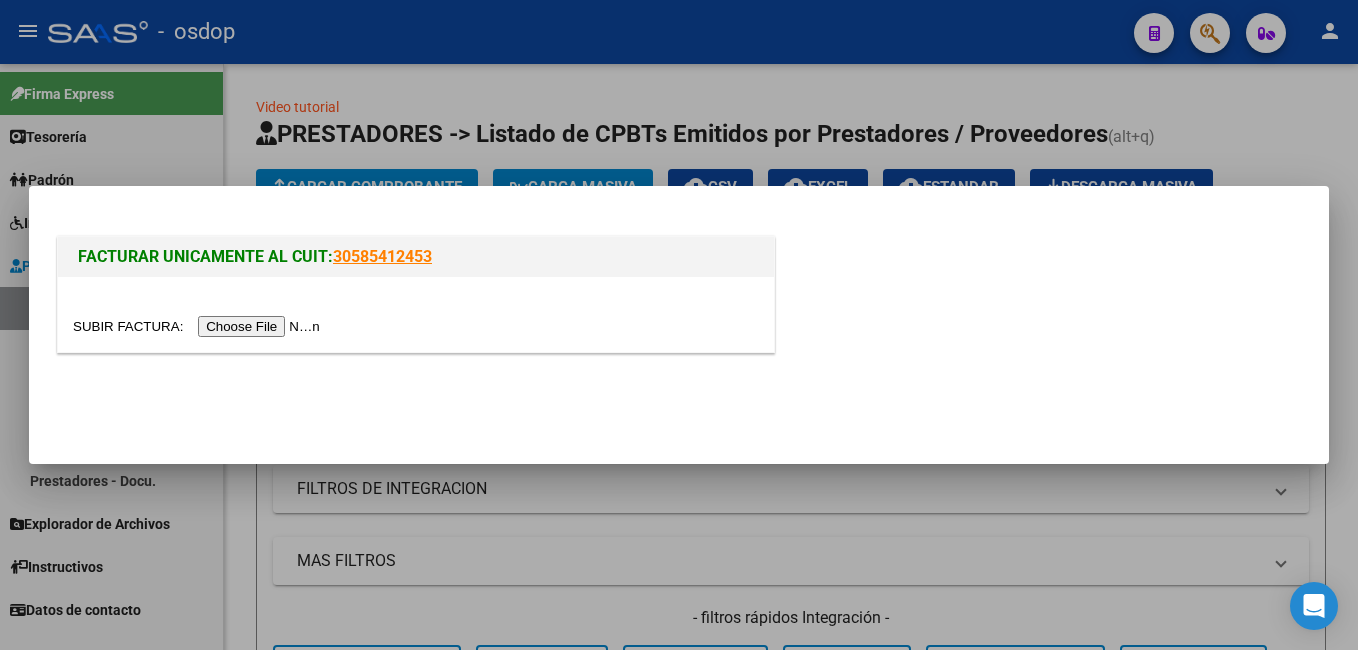 click at bounding box center [199, 326] 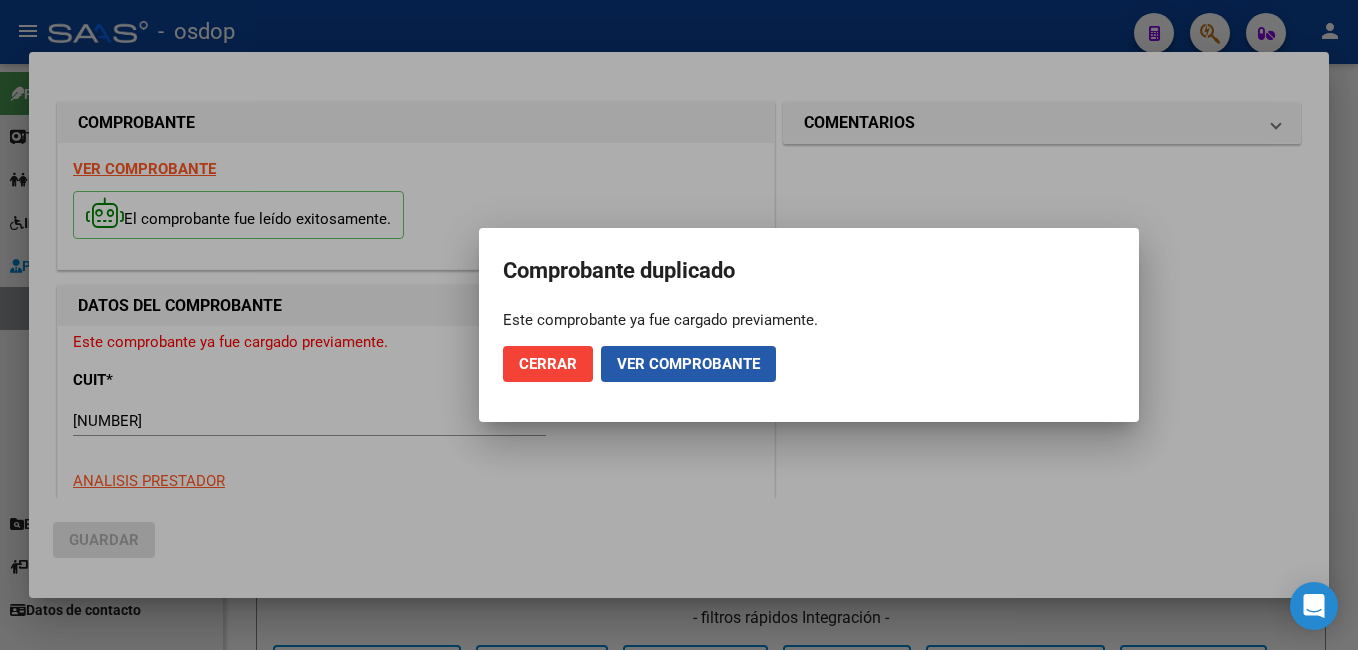 click on "Ver comprobante" 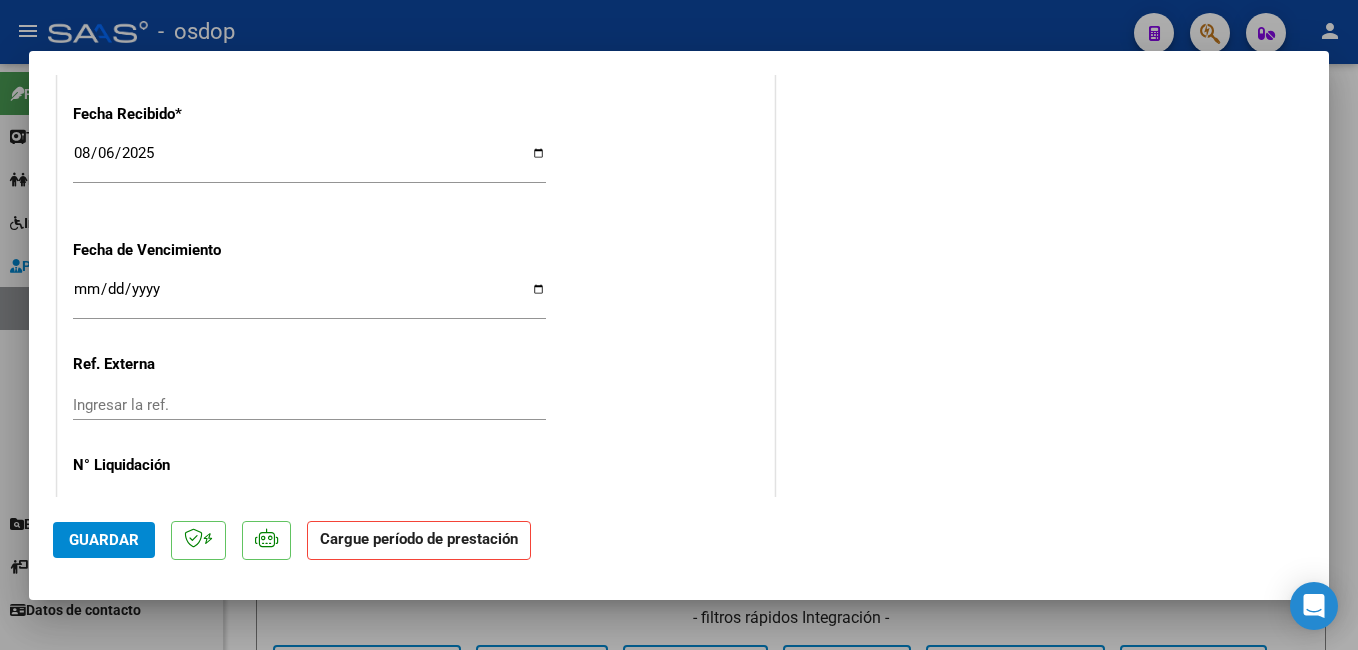 scroll, scrollTop: 1445, scrollLeft: 0, axis: vertical 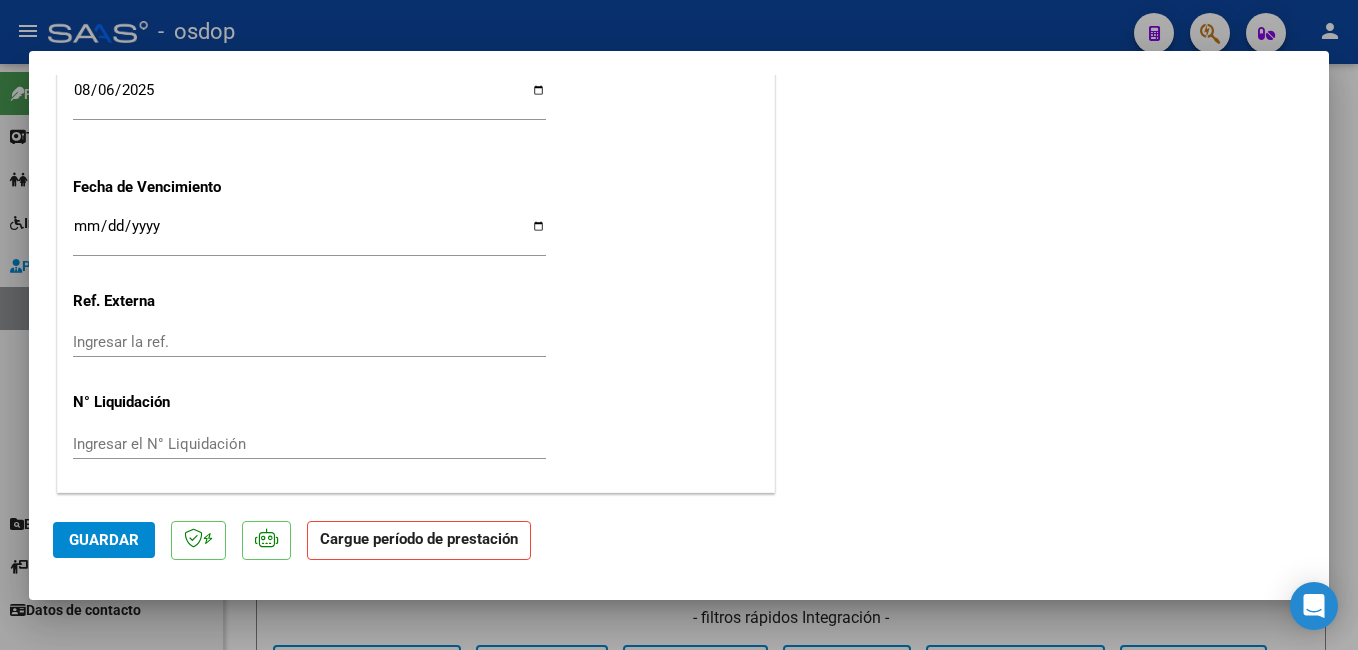 click at bounding box center [679, 325] 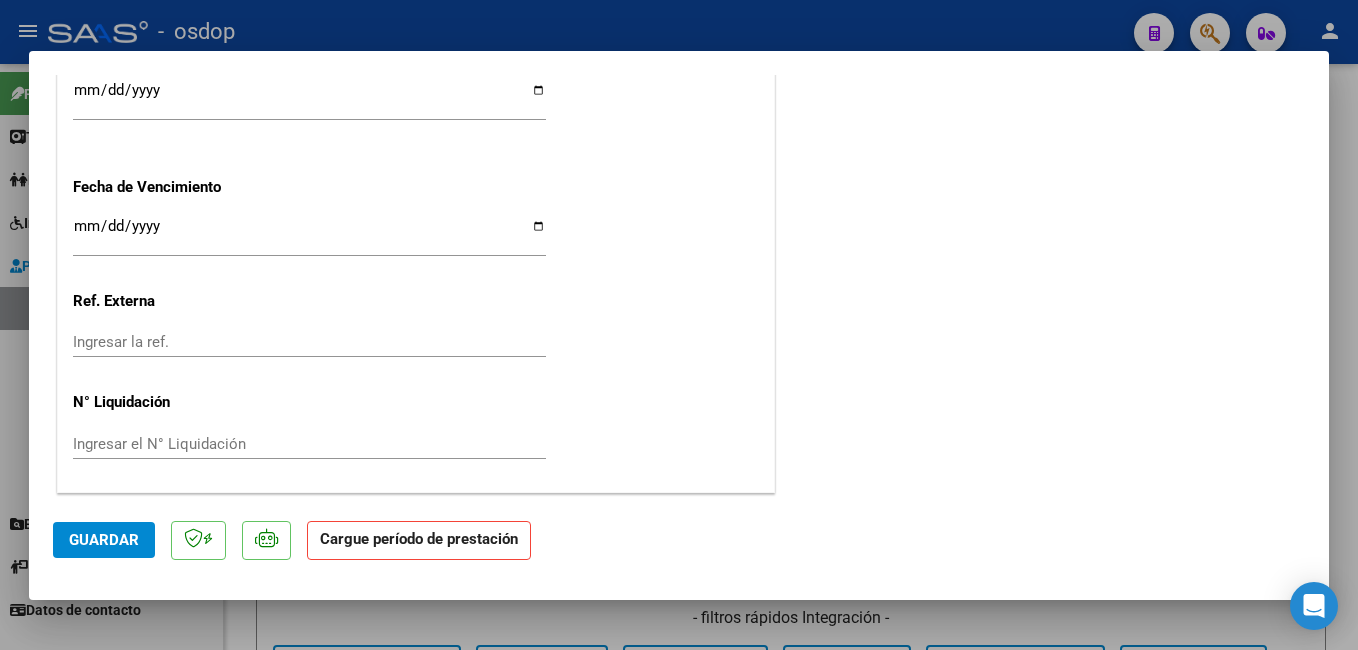 scroll, scrollTop: 0, scrollLeft: 0, axis: both 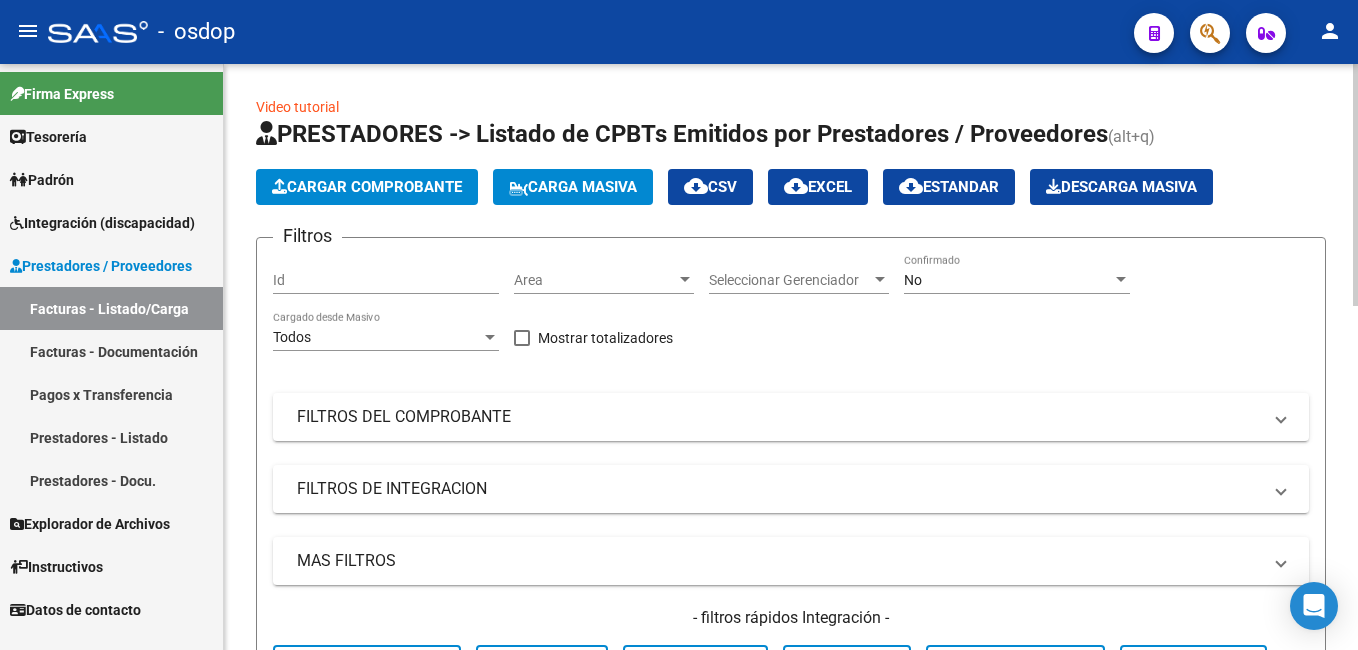 click on "Cargar Comprobante" 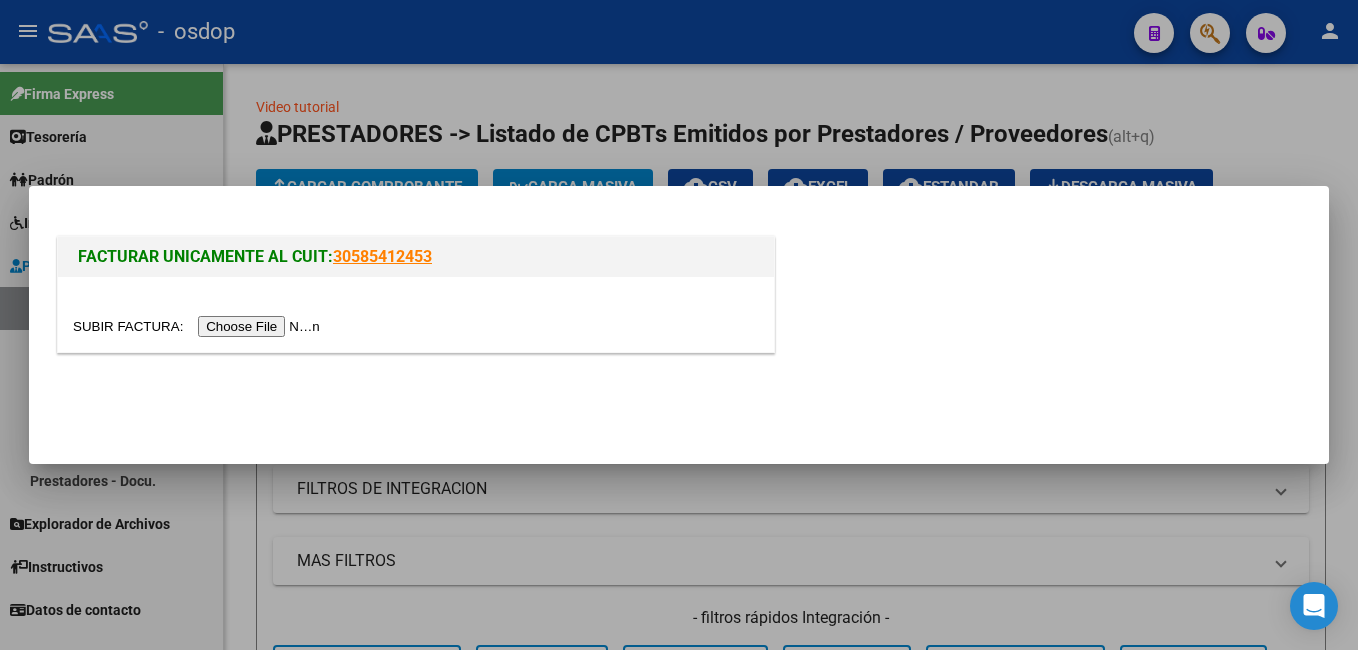 click at bounding box center (199, 326) 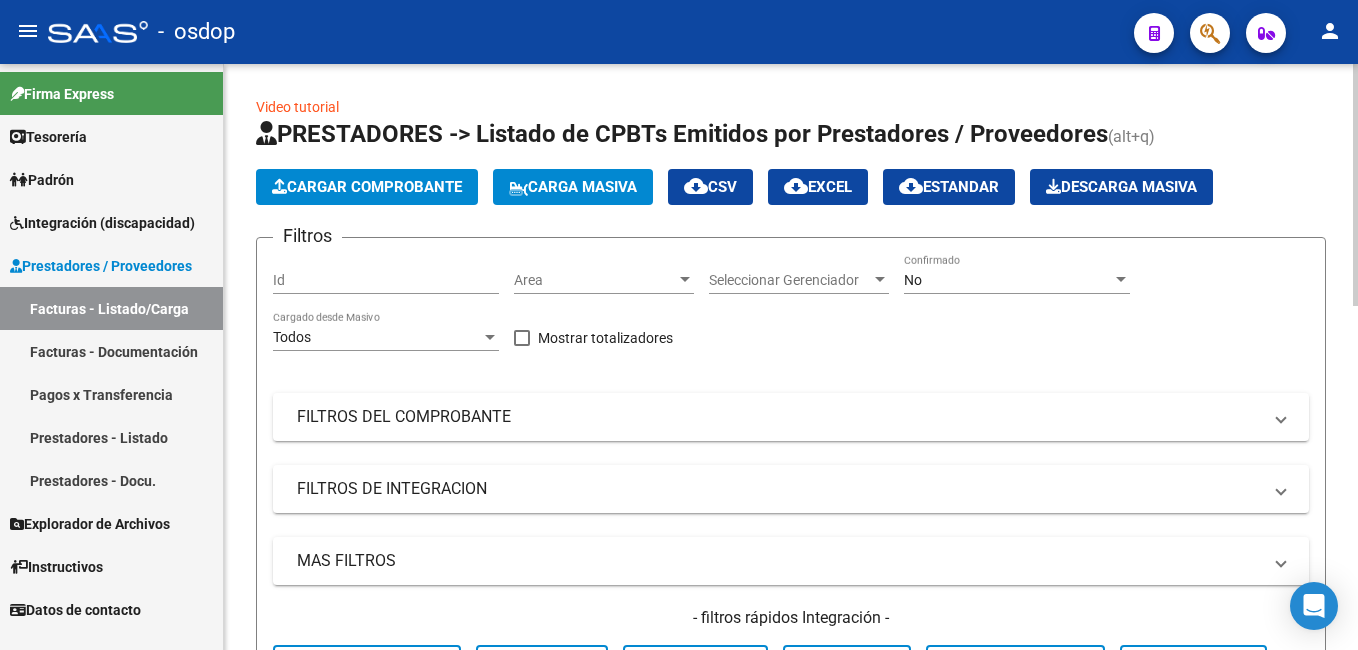 click on "Cargar Comprobante" 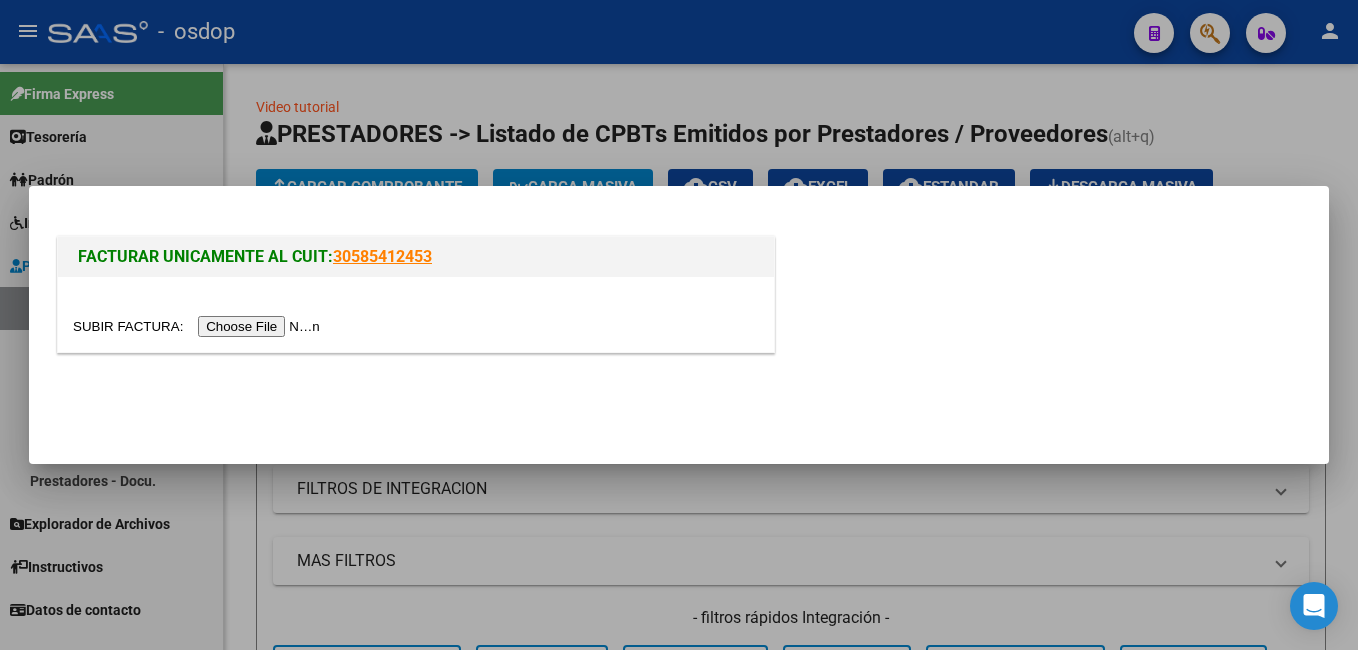 click at bounding box center [199, 326] 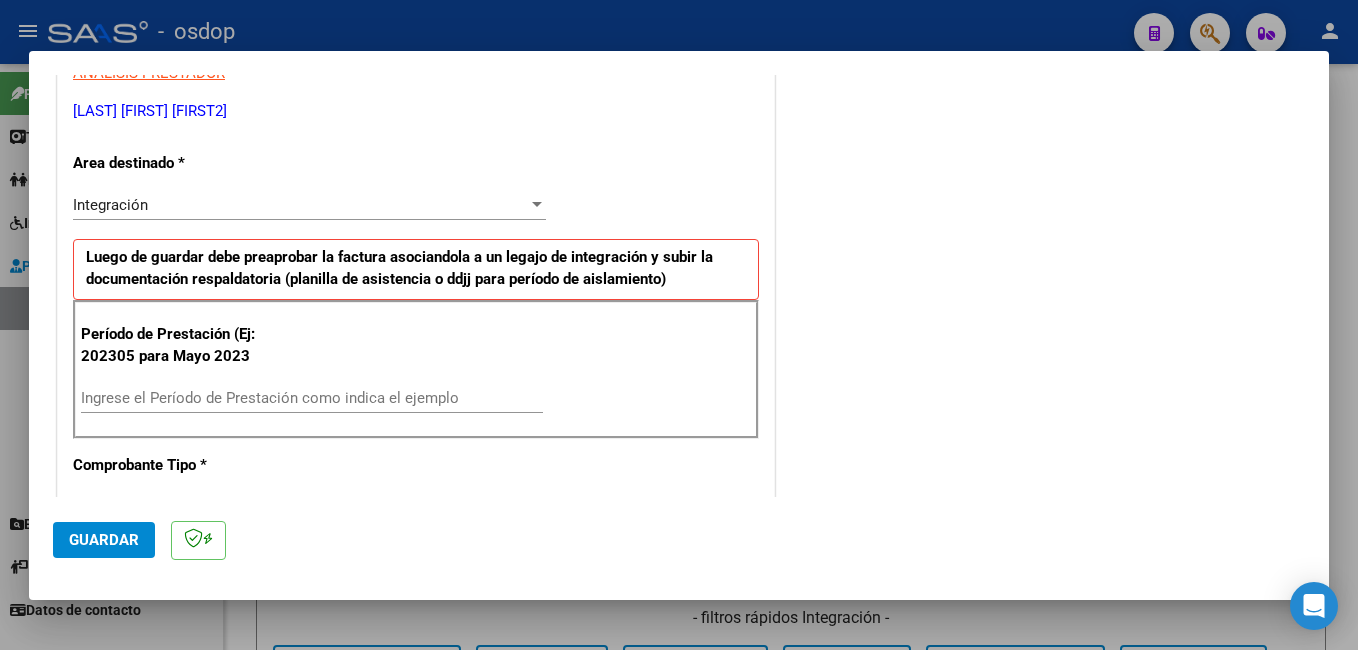 scroll, scrollTop: 400, scrollLeft: 0, axis: vertical 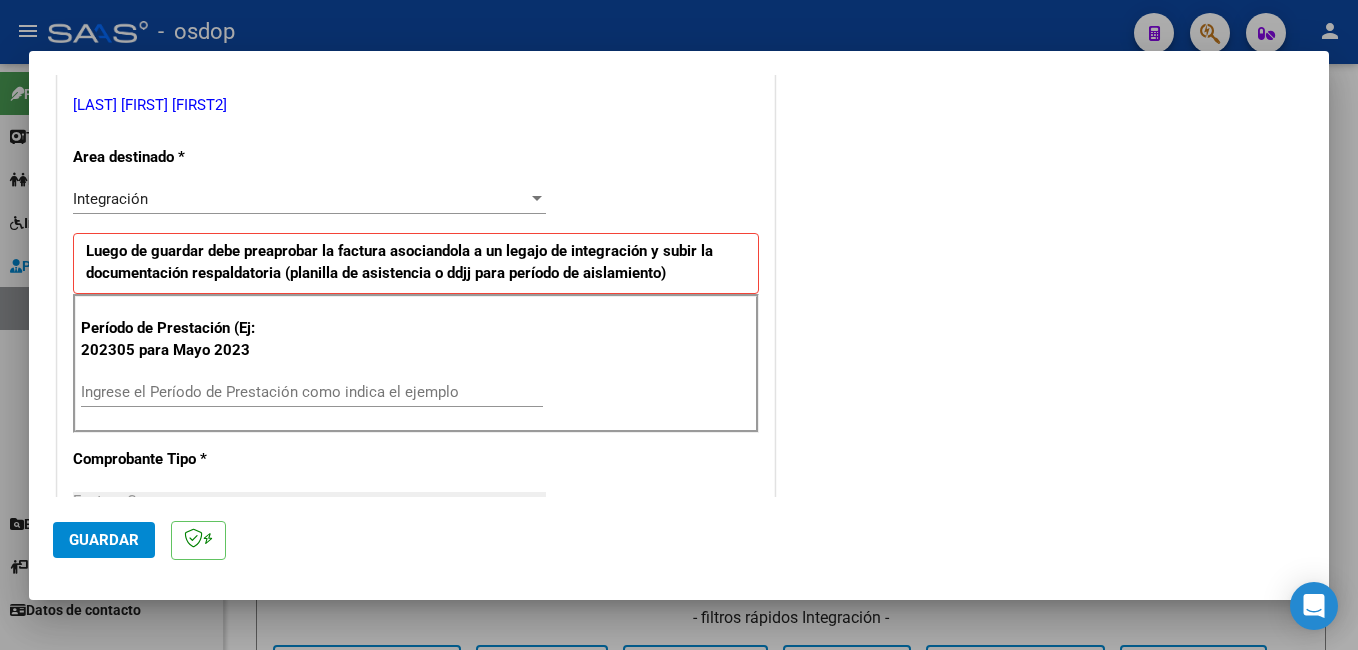 click on "Período de Prestación (Ej: 202305 para Mayo 2023    Ingrese el Período de Prestación como indica el ejemplo" at bounding box center [416, 364] 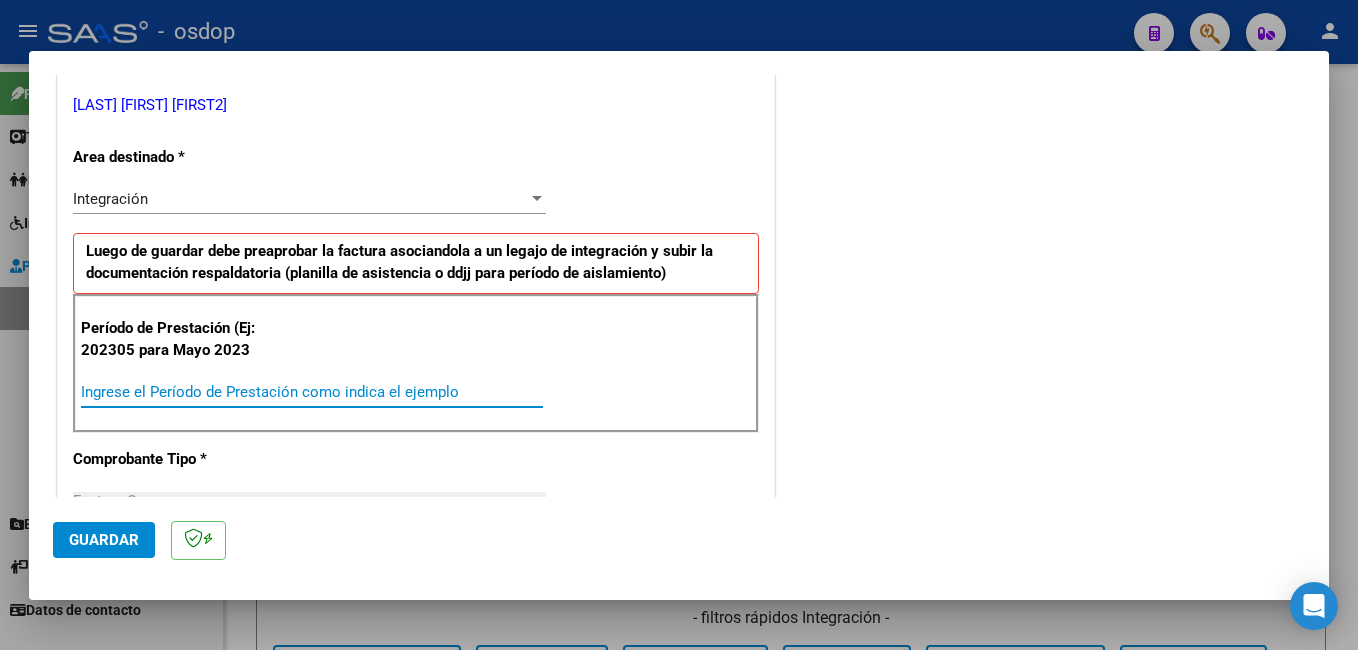 click on "Ingrese el Período de Prestación como indica el ejemplo" at bounding box center (312, 392) 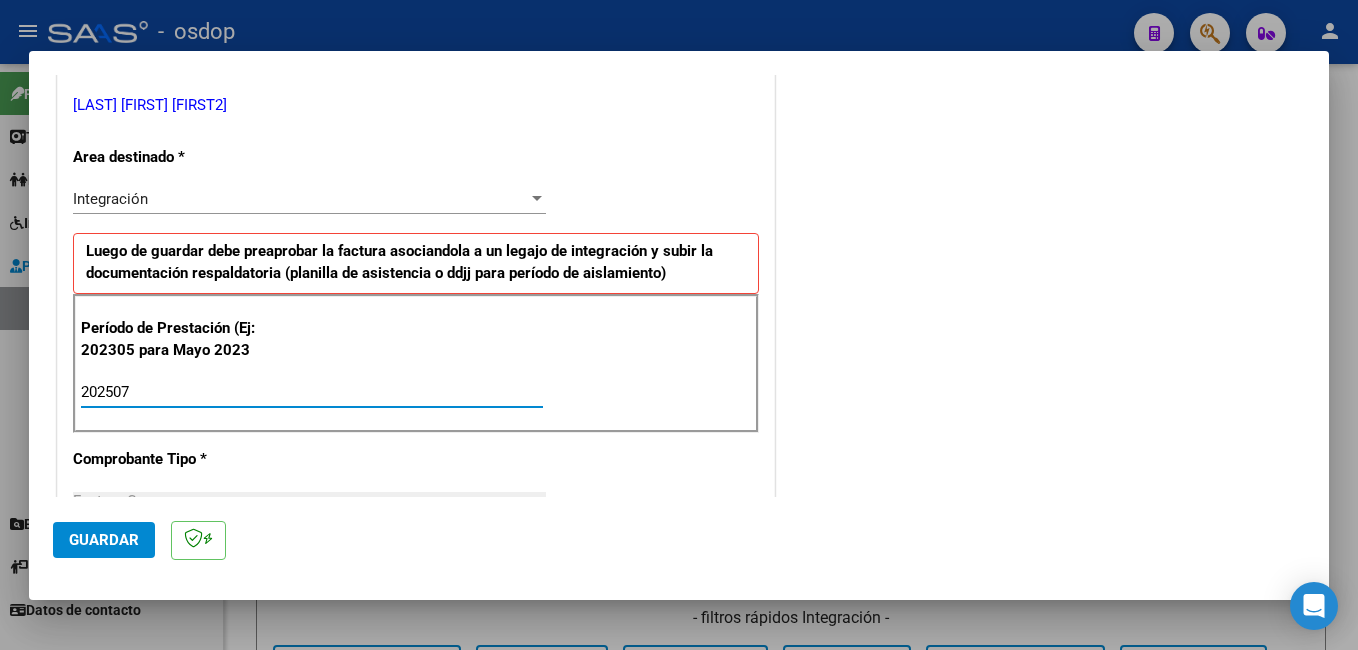 type on "202507" 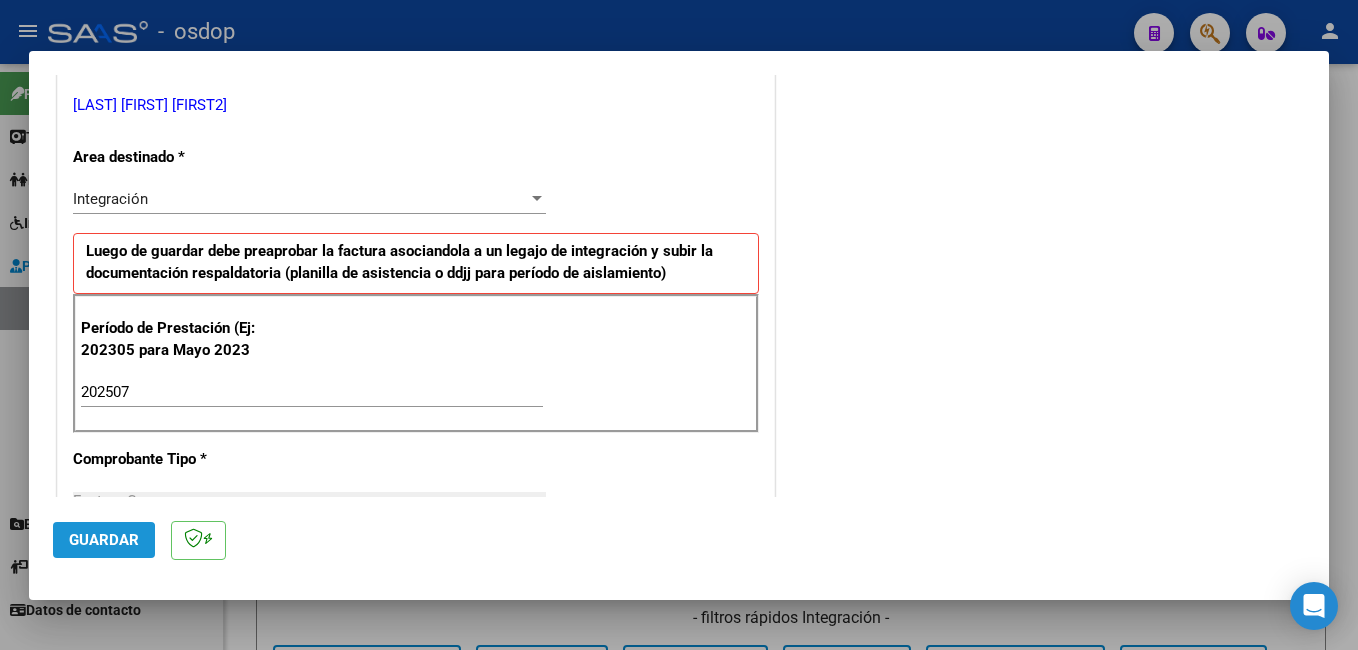 click on "Guardar" 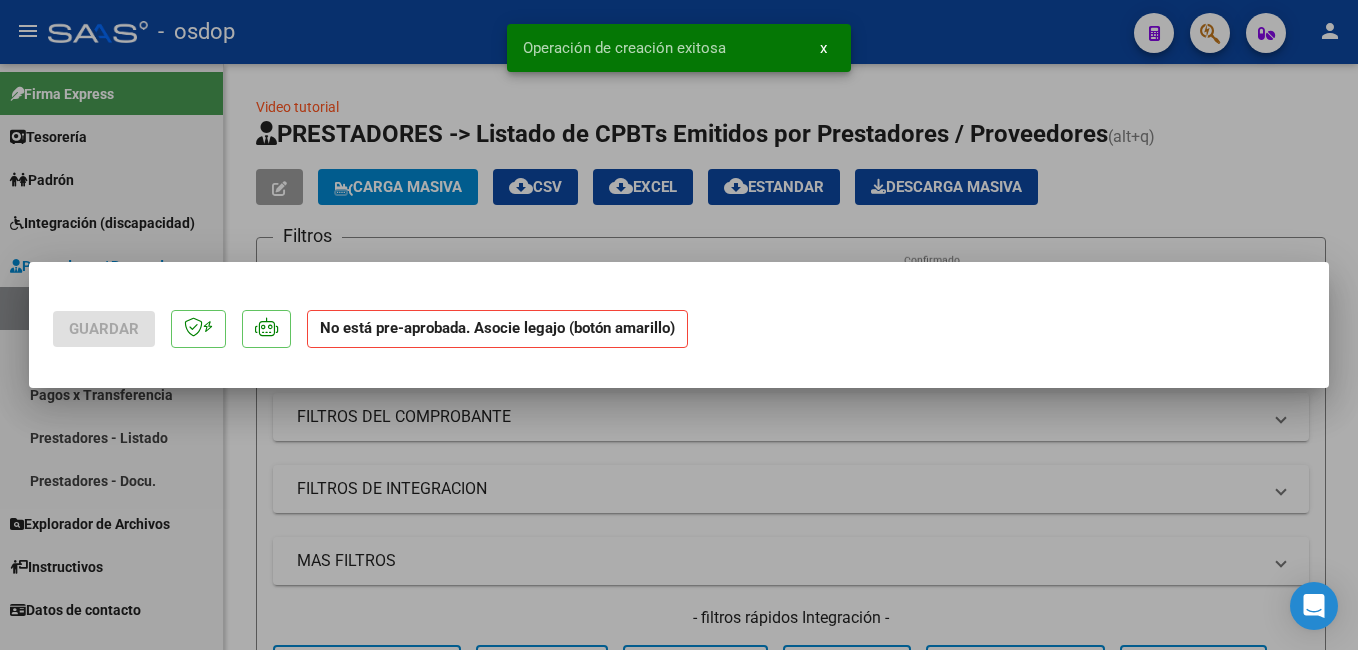scroll, scrollTop: 0, scrollLeft: 0, axis: both 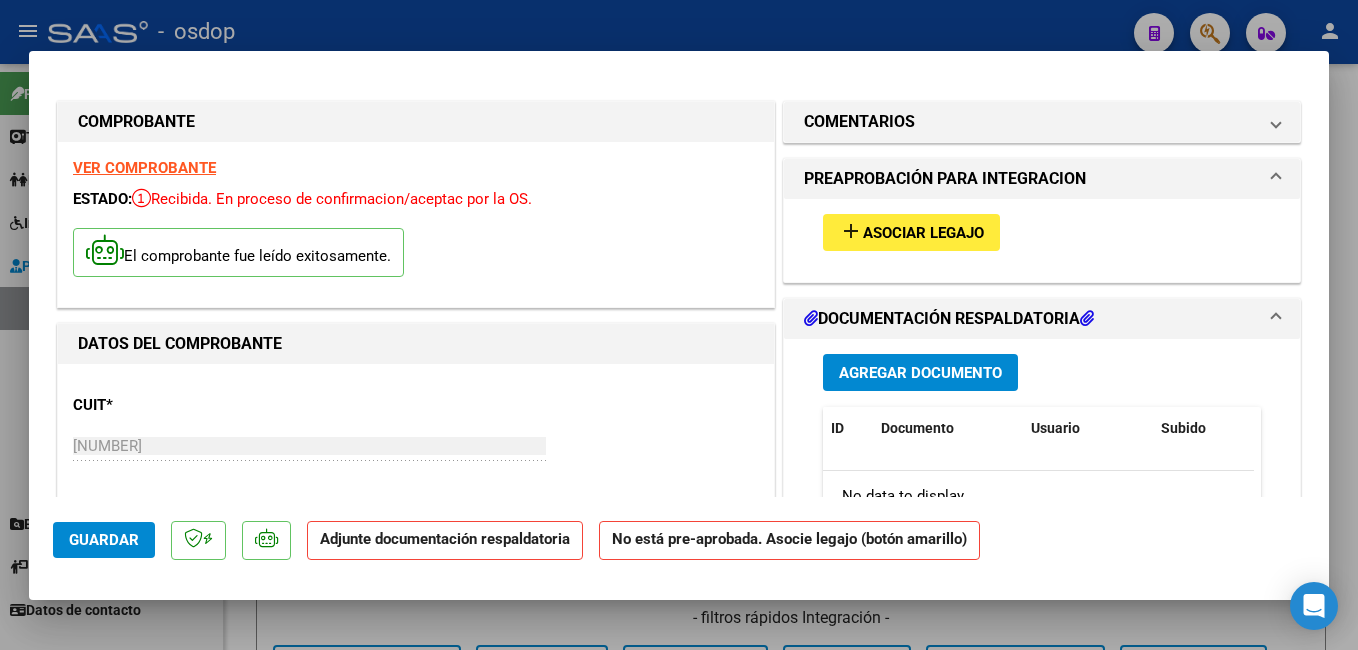 click on "add" at bounding box center [851, 231] 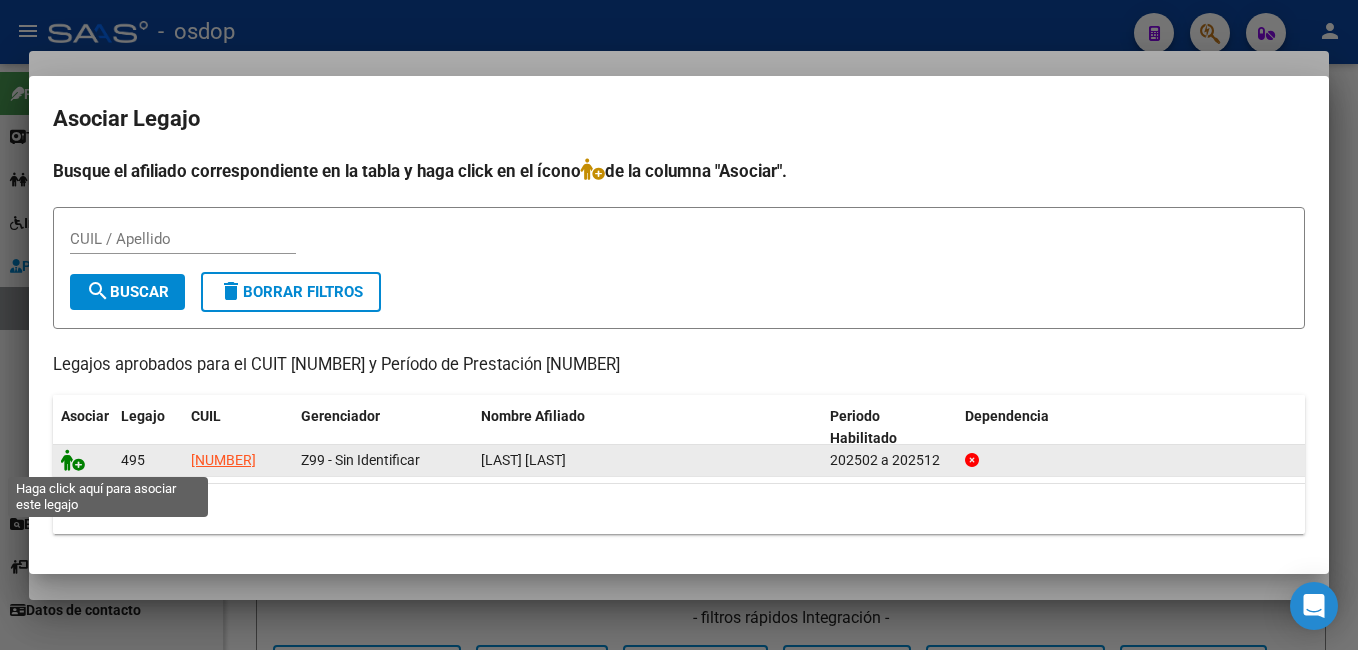 click 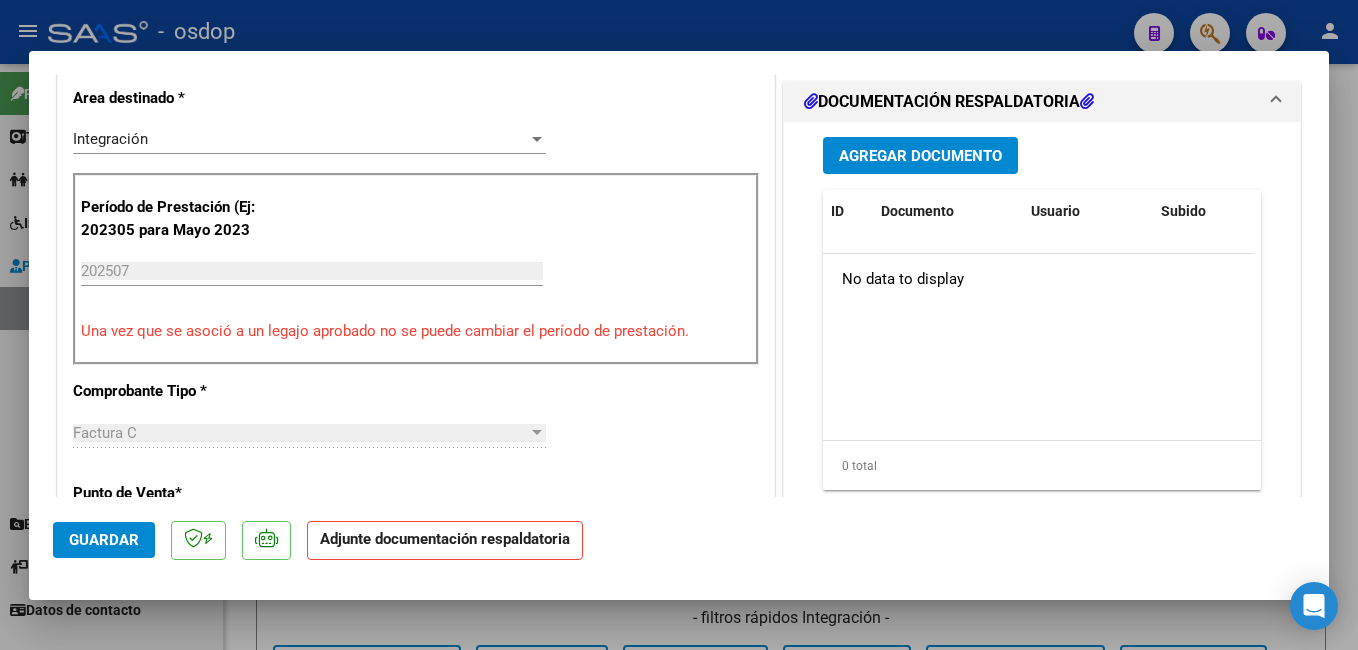 scroll, scrollTop: 500, scrollLeft: 0, axis: vertical 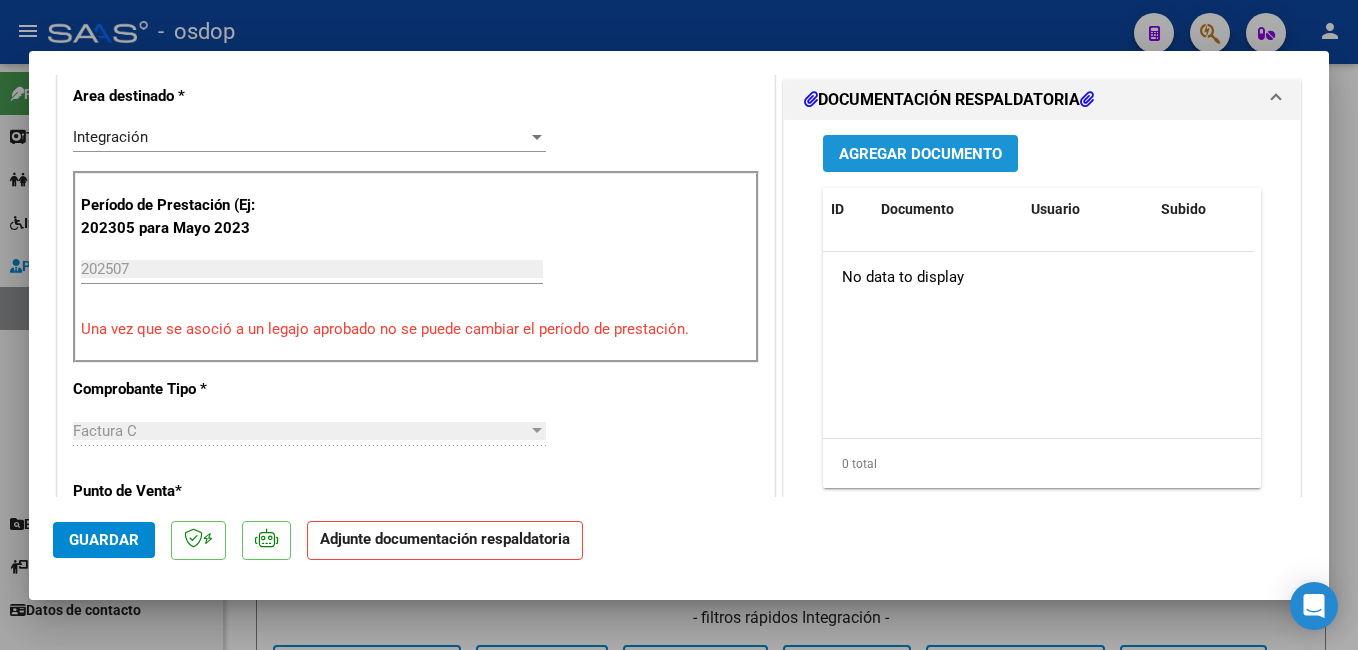 click on "Agregar Documento" at bounding box center [920, 154] 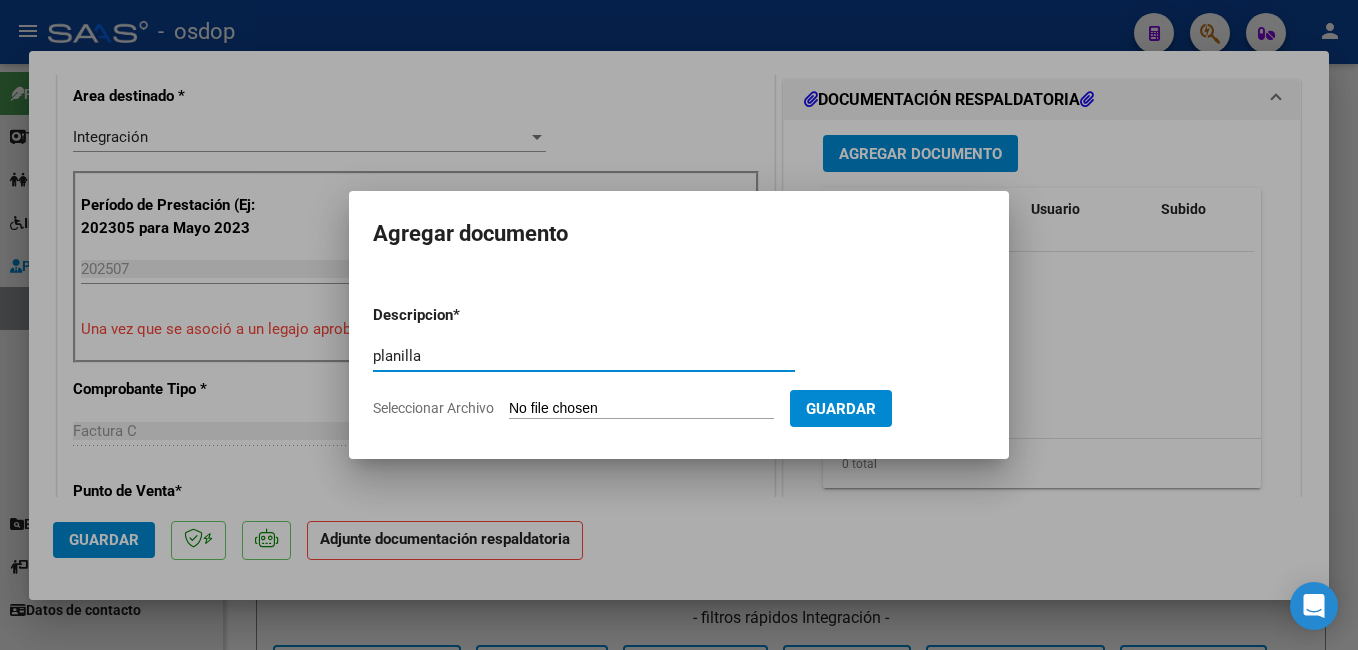 type on "planilla" 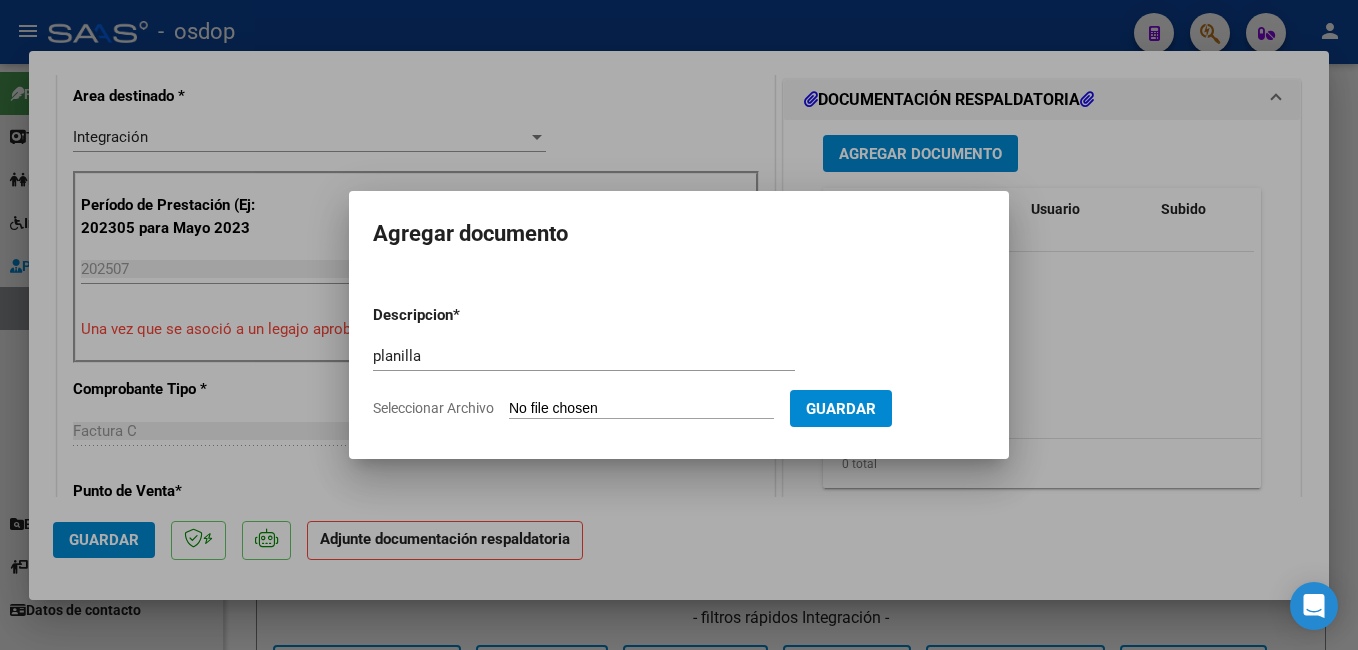 click on "Seleccionar Archivo" at bounding box center (641, 409) 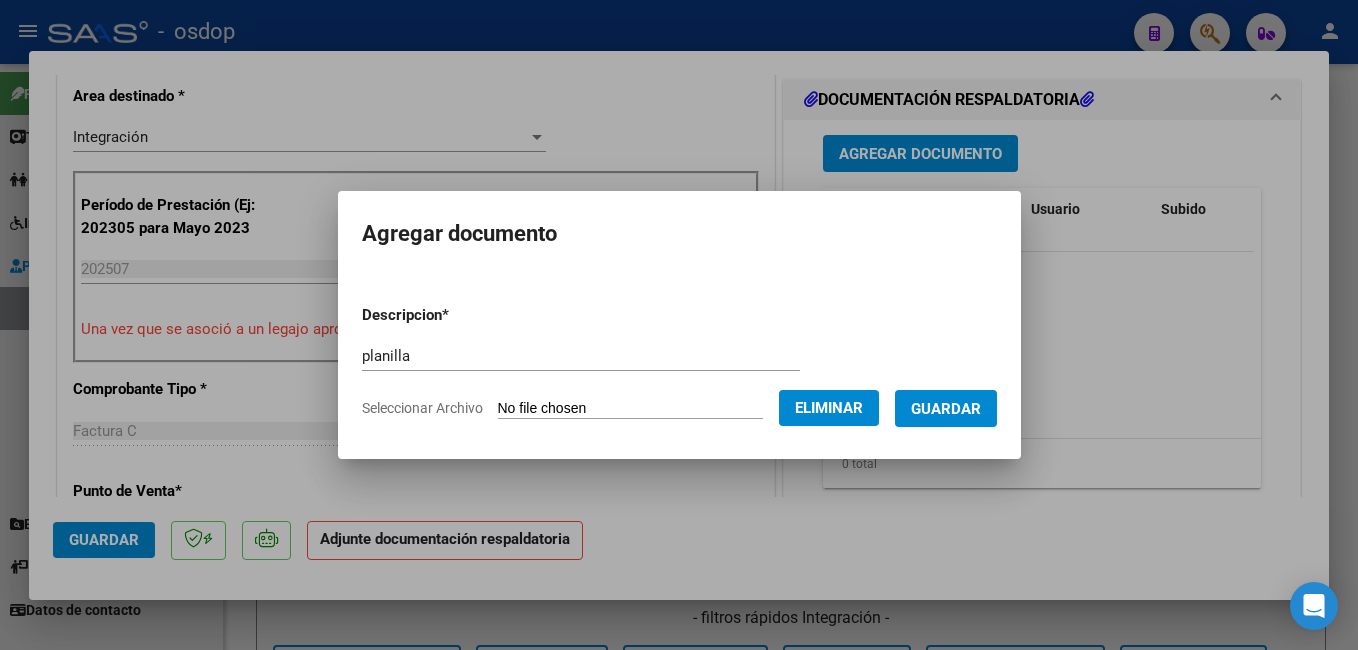 click on "Guardar" at bounding box center (946, 409) 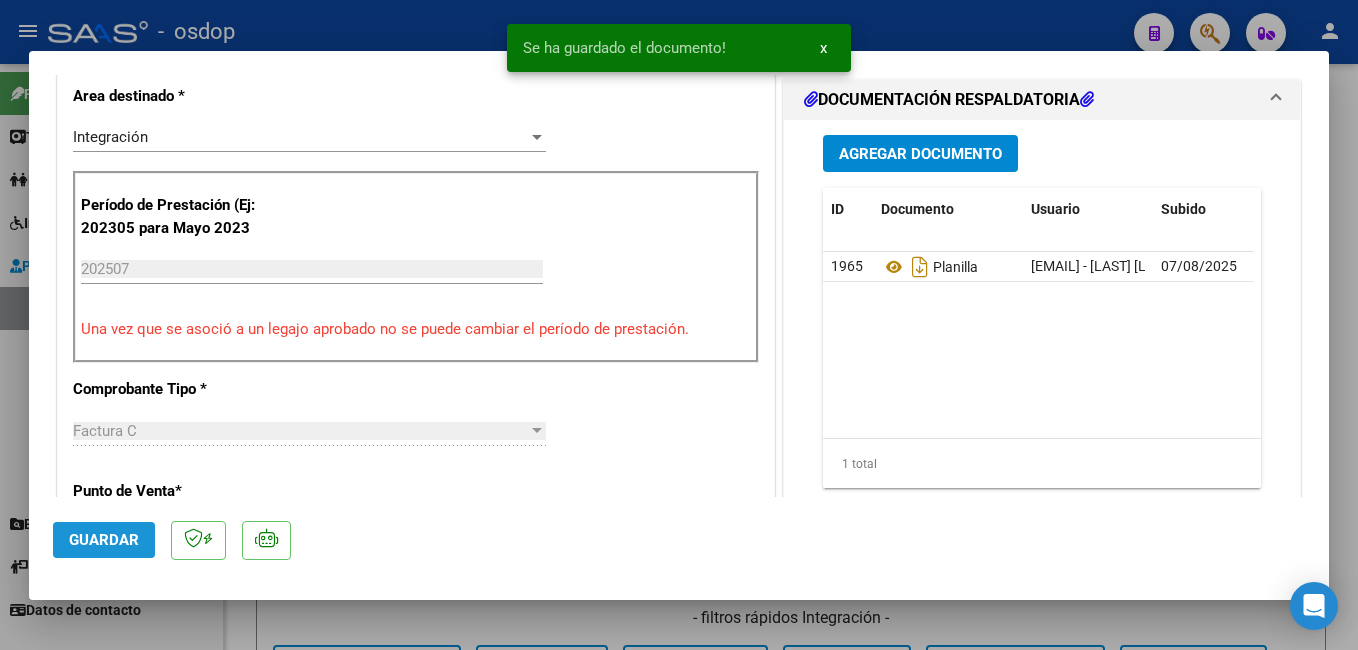 click on "Guardar" 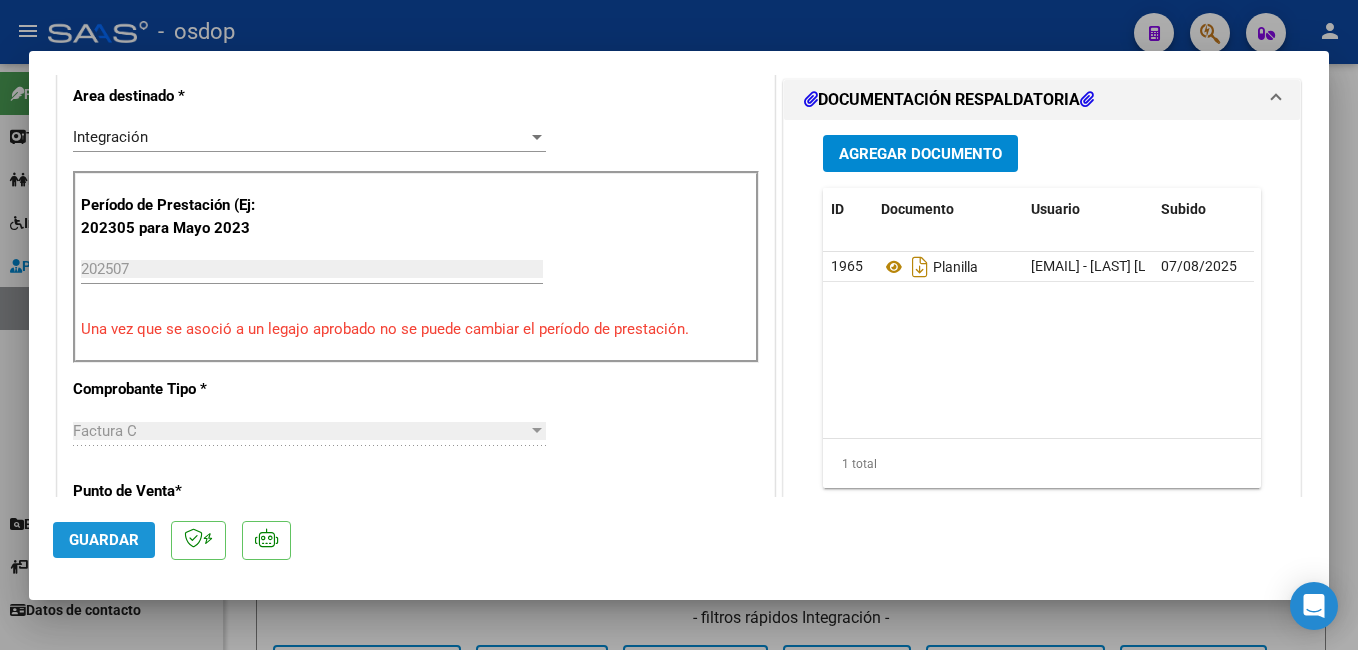 click on "Guardar" 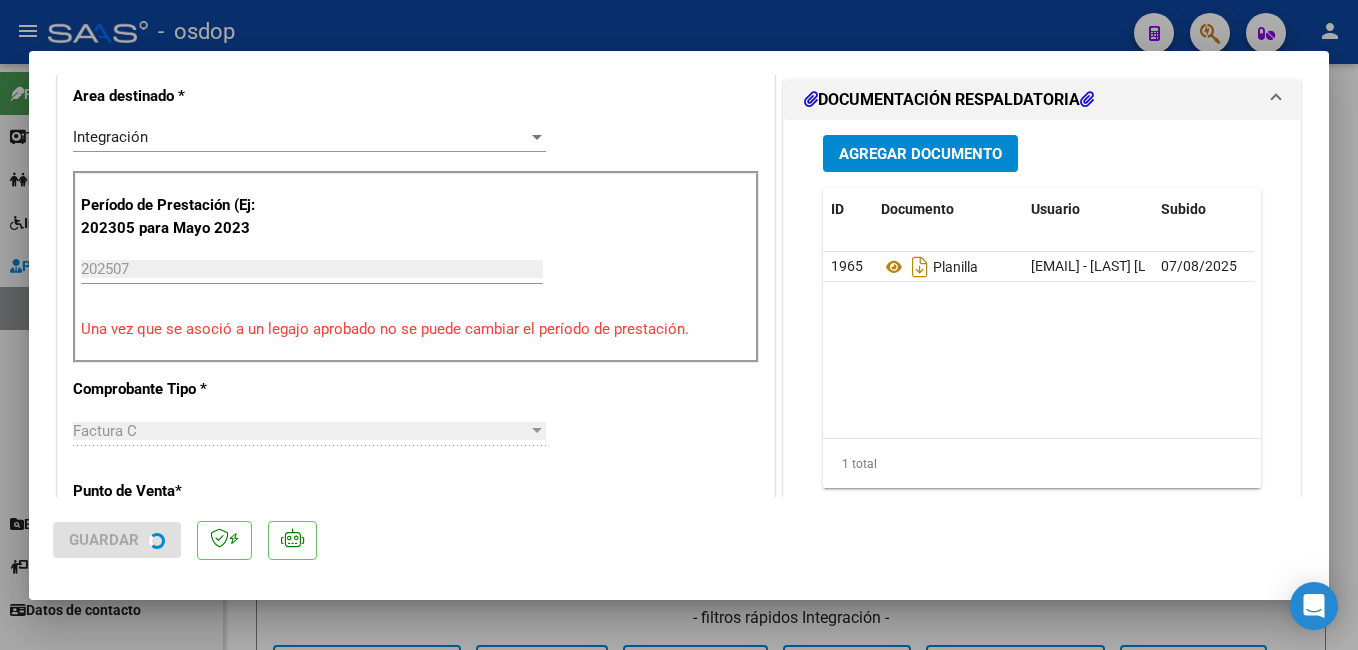click at bounding box center (679, 325) 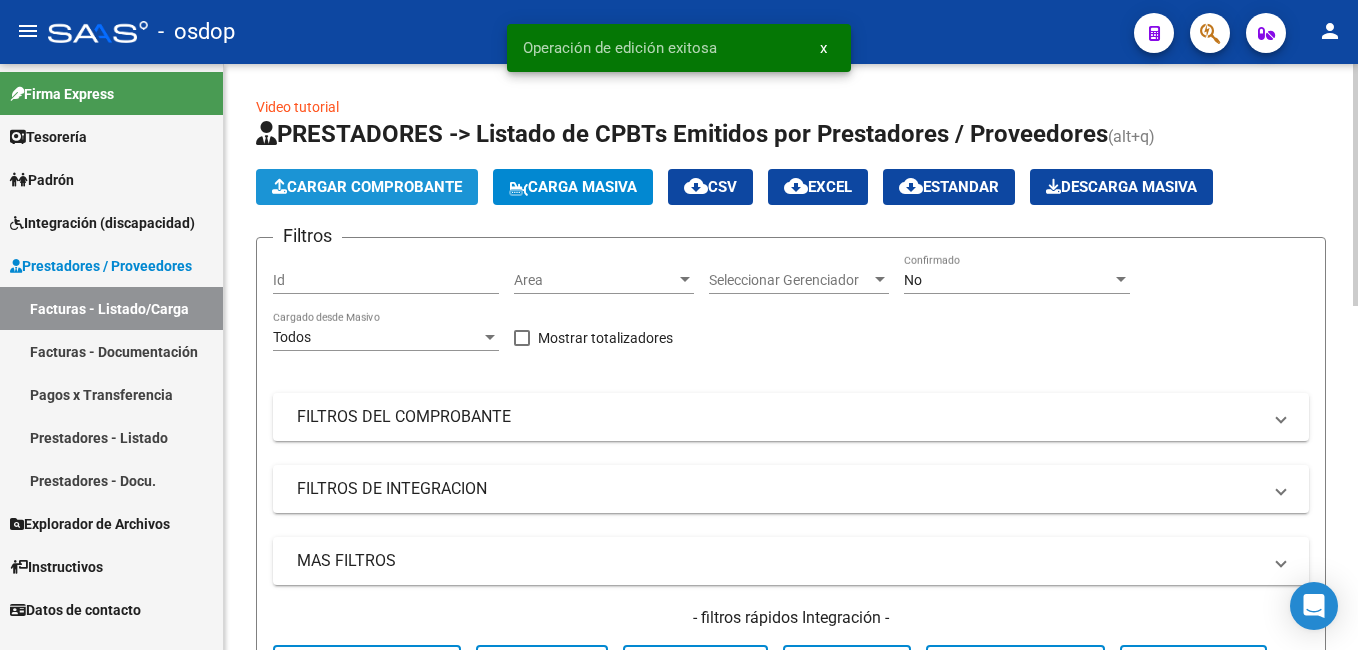 click on "Cargar Comprobante" 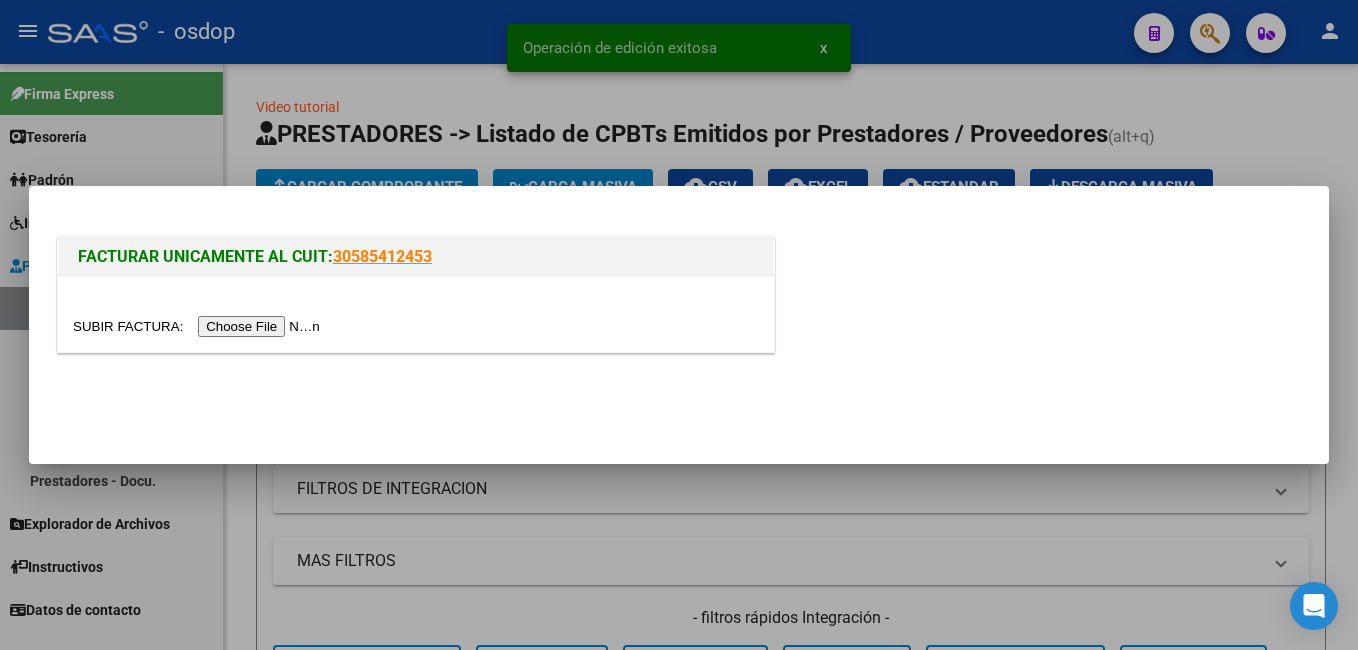 click at bounding box center (199, 326) 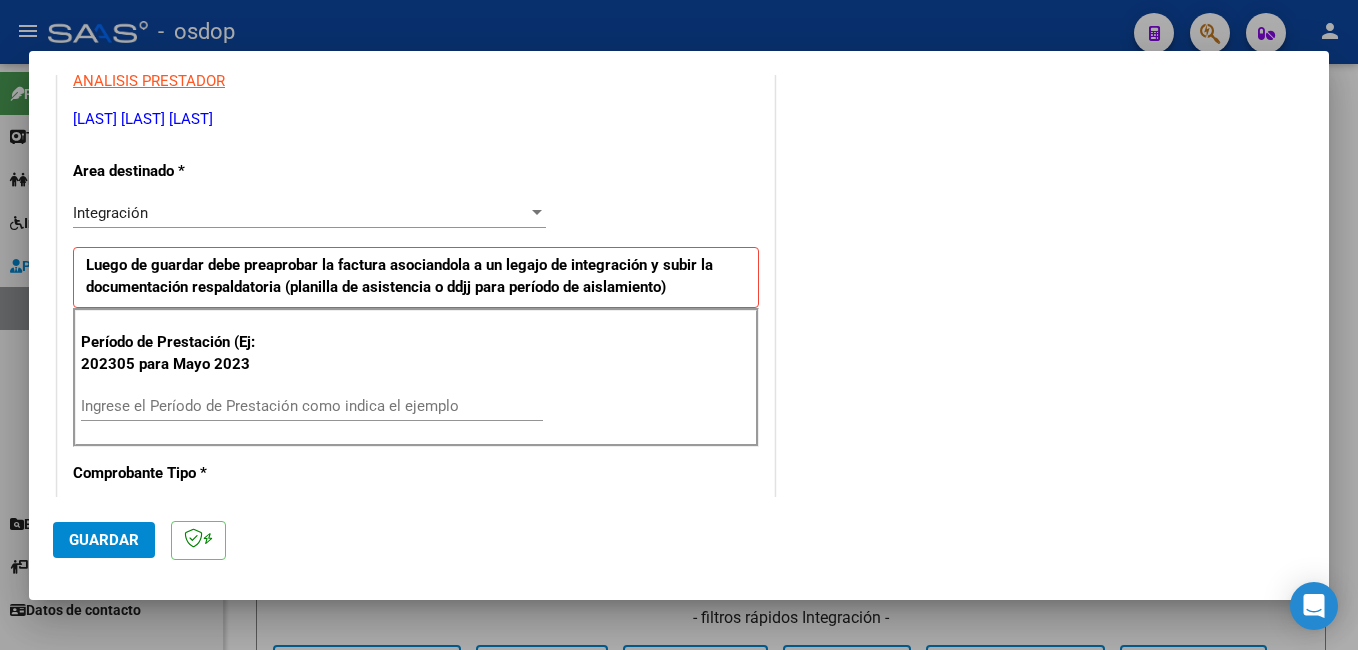 scroll, scrollTop: 400, scrollLeft: 0, axis: vertical 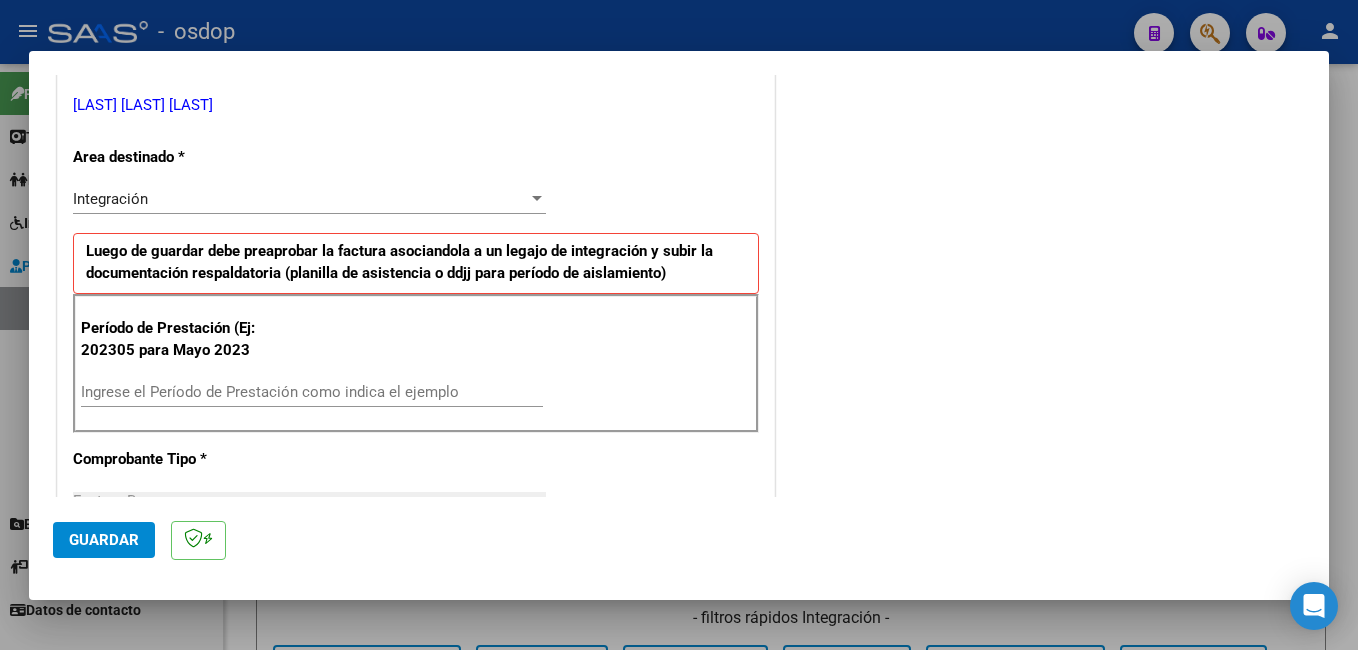 click on "Ingrese el Período de Prestación como indica el ejemplo" at bounding box center [312, 392] 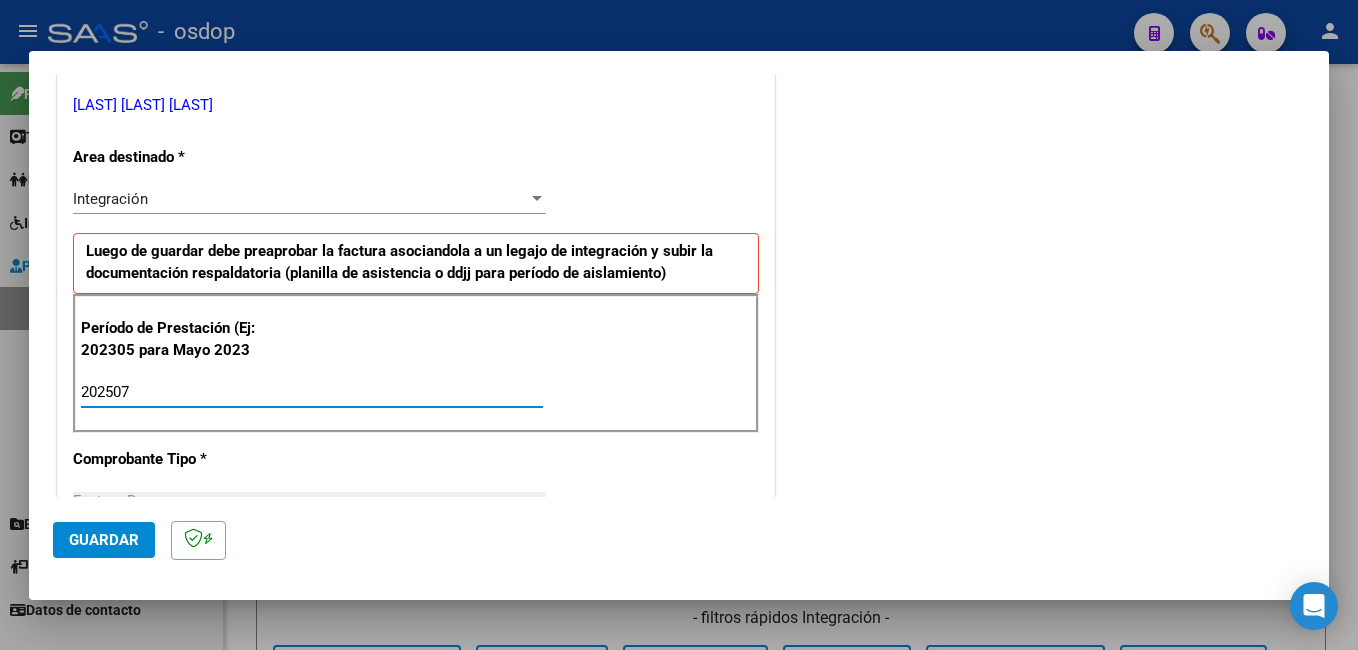 type on "202507" 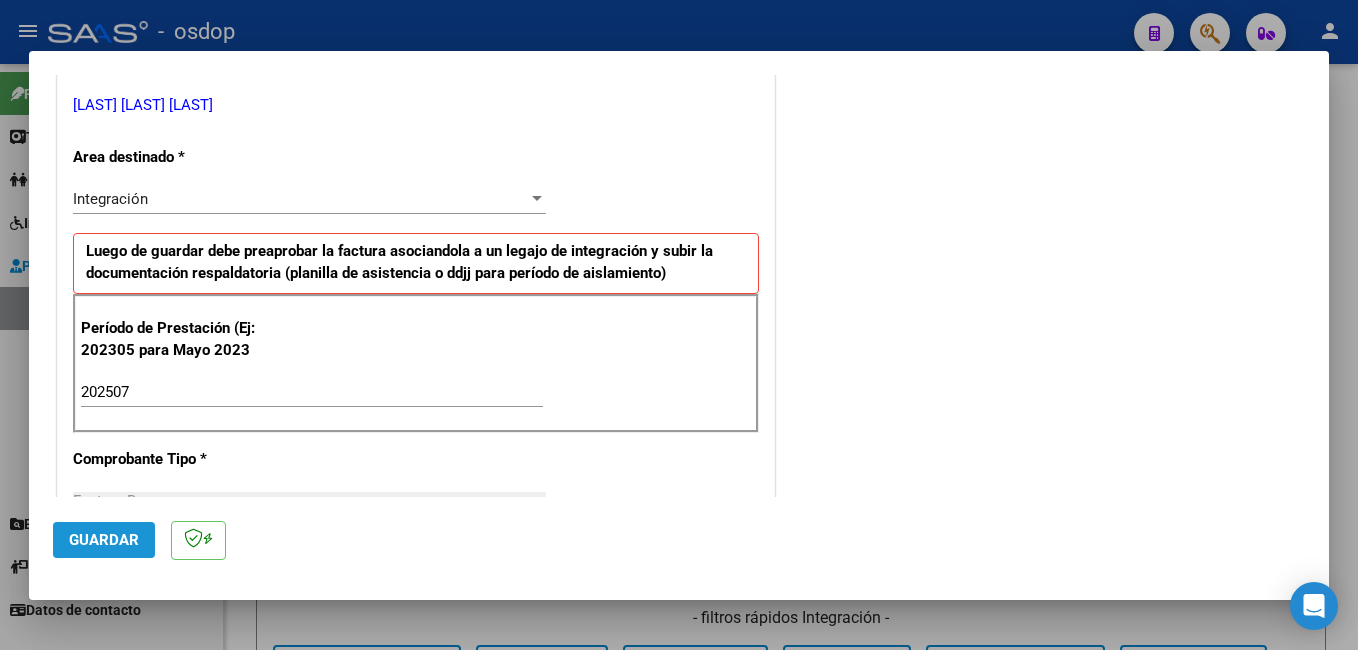 click on "Guardar" 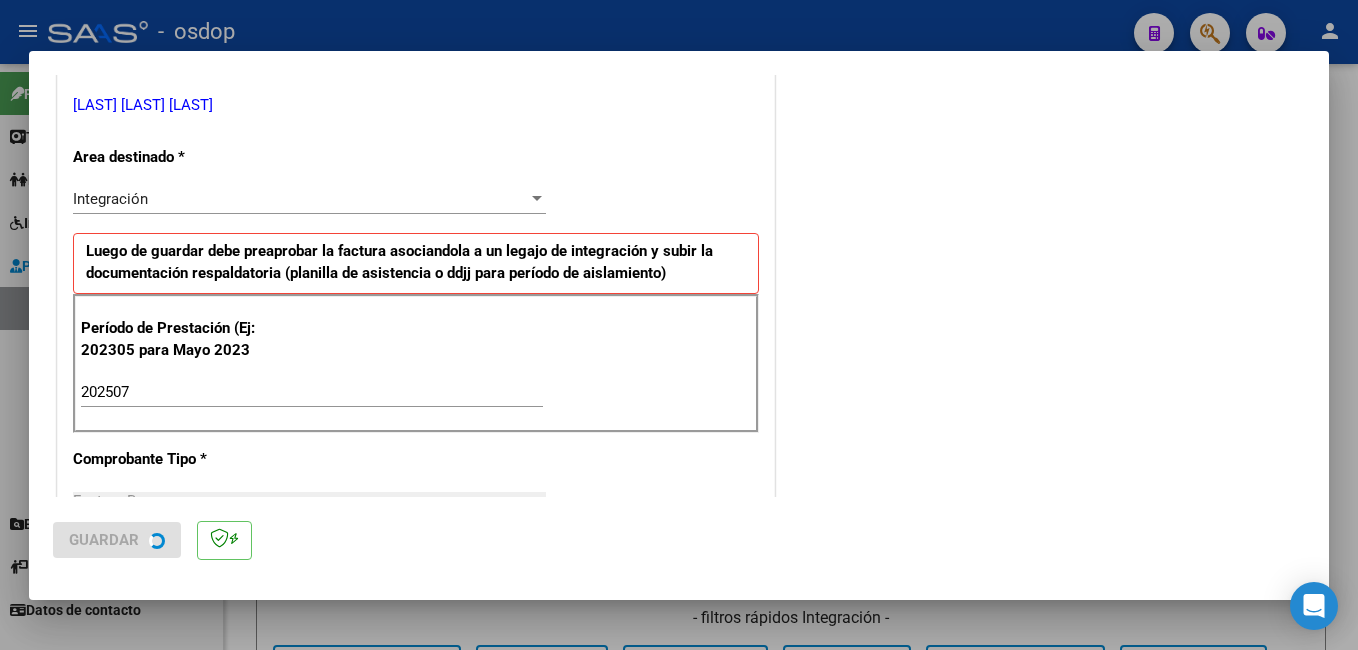 scroll, scrollTop: 0, scrollLeft: 0, axis: both 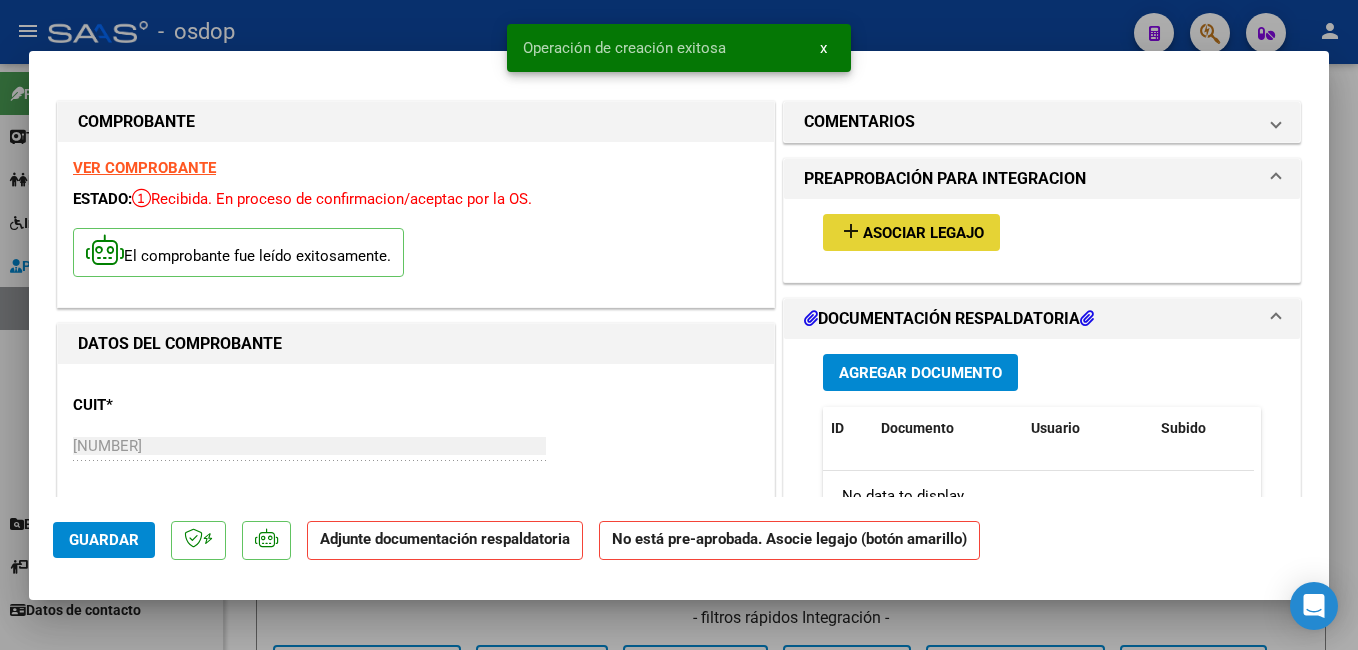 click on "add" at bounding box center [851, 231] 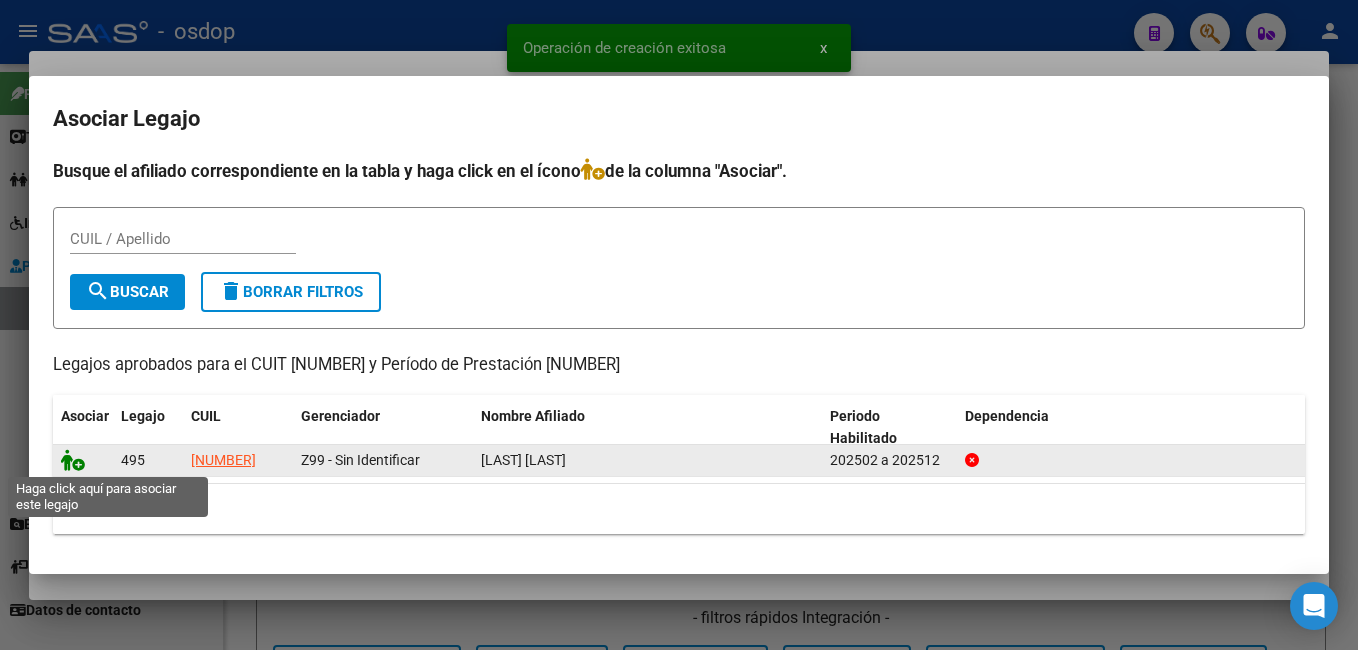 click 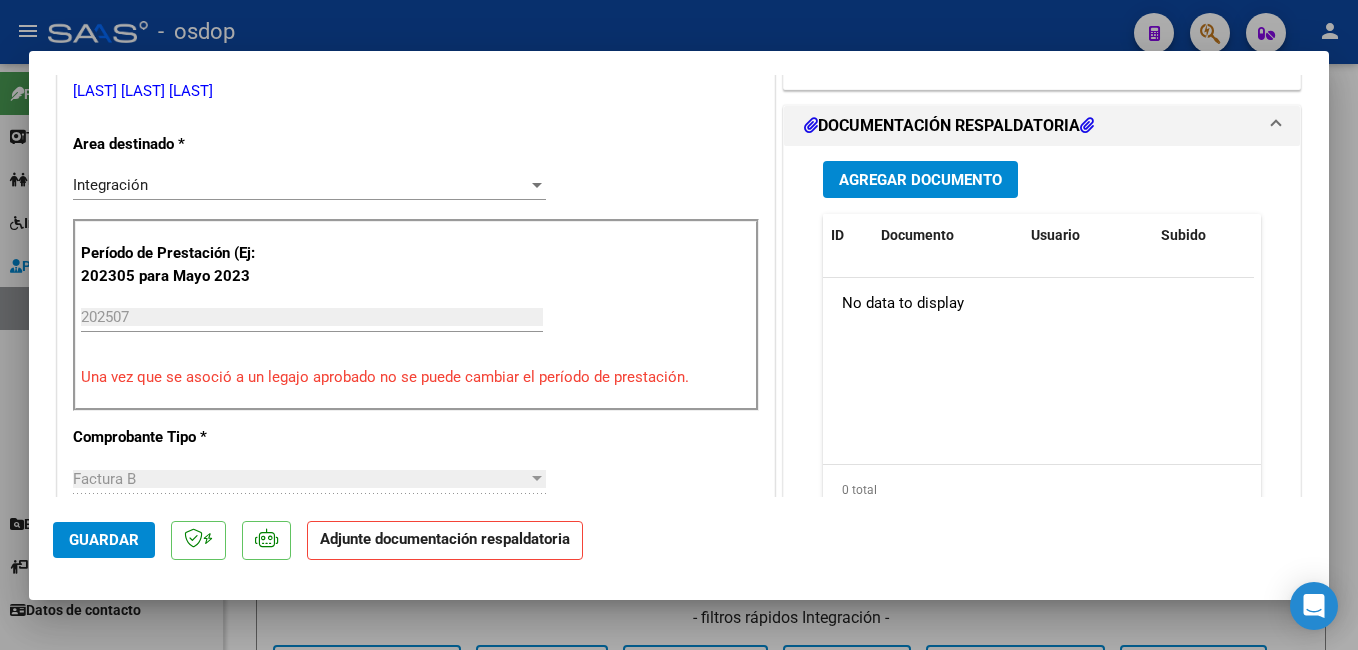 scroll, scrollTop: 500, scrollLeft: 0, axis: vertical 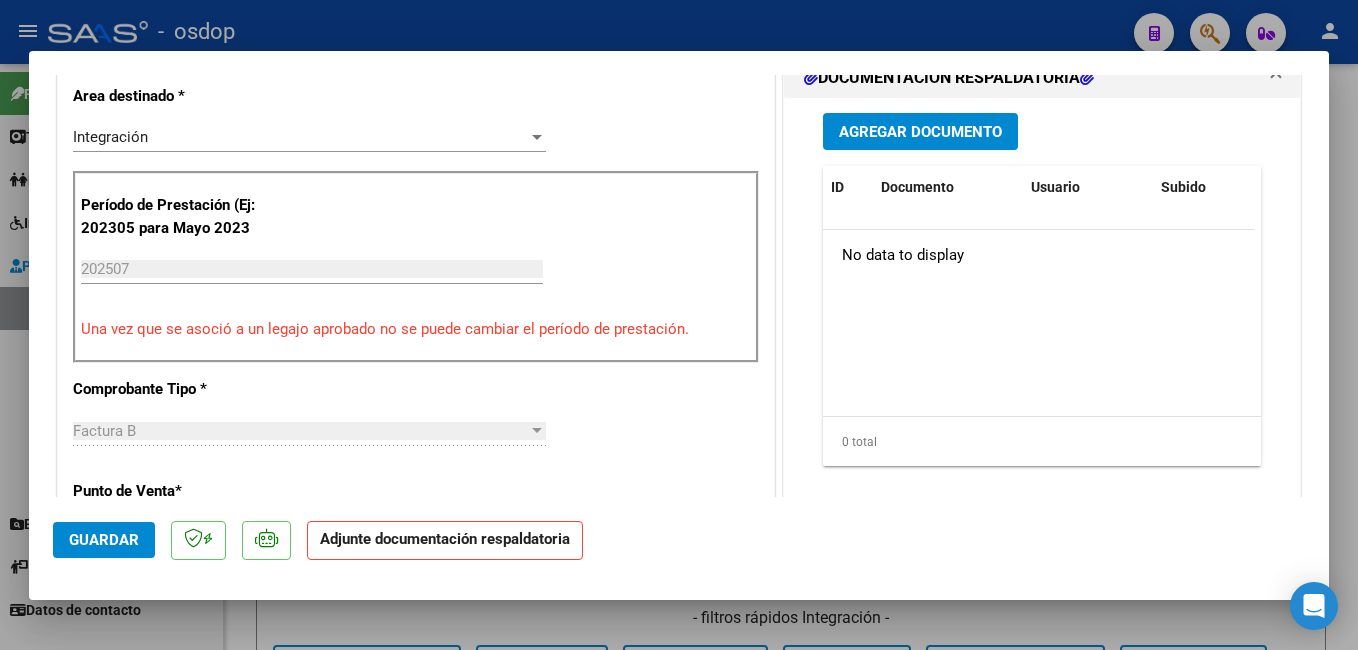 click on "Agregar Documento" at bounding box center (920, 131) 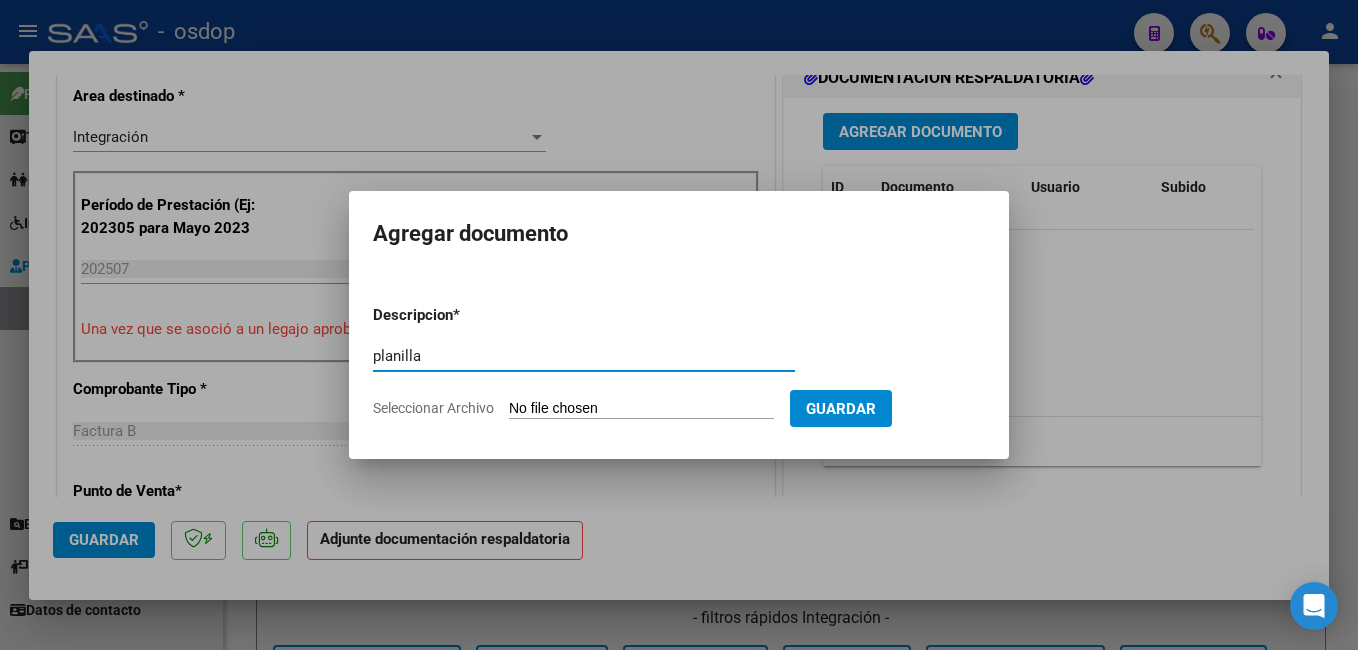type on "planilla" 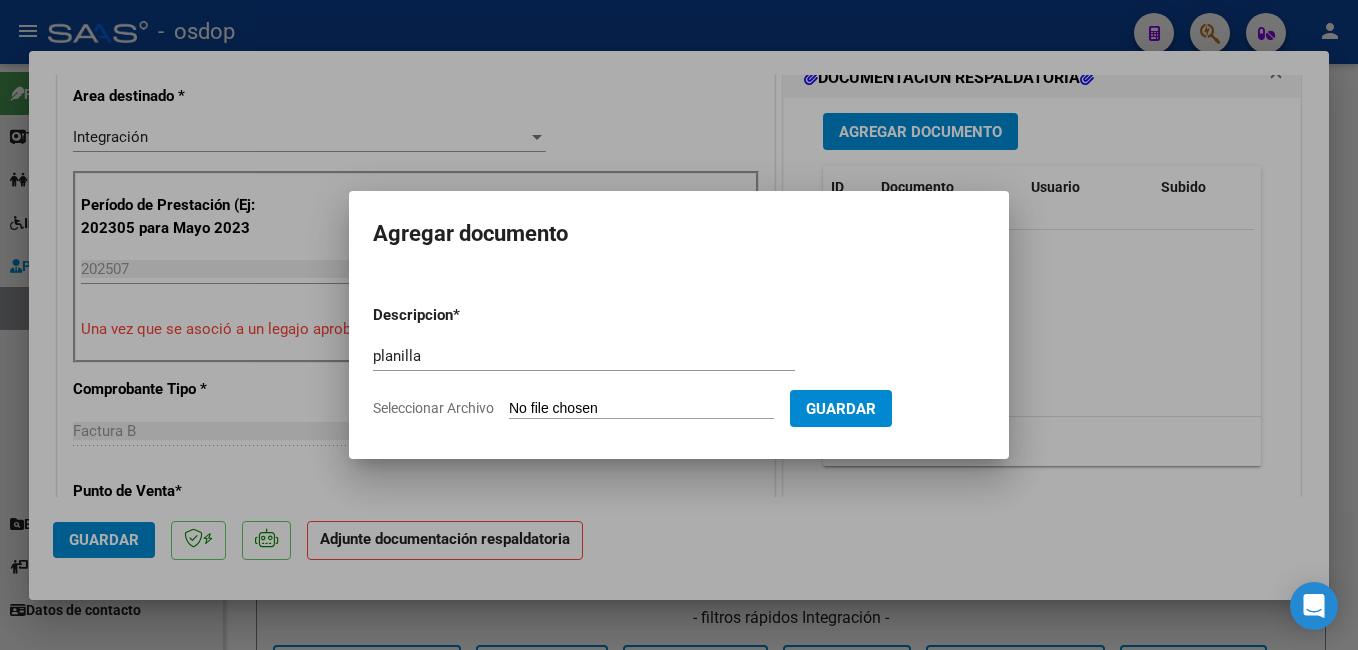 type on "C:\fakepath\[FILENAME].pdf" 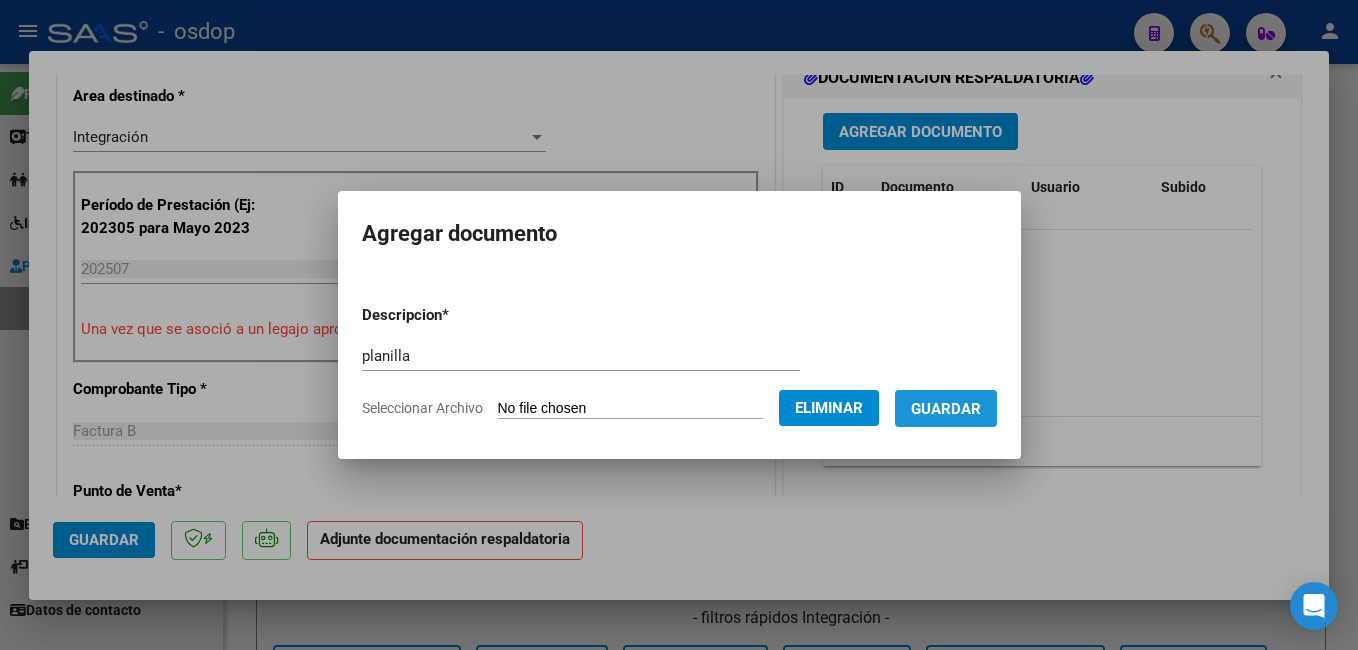 click on "Guardar" at bounding box center [946, 409] 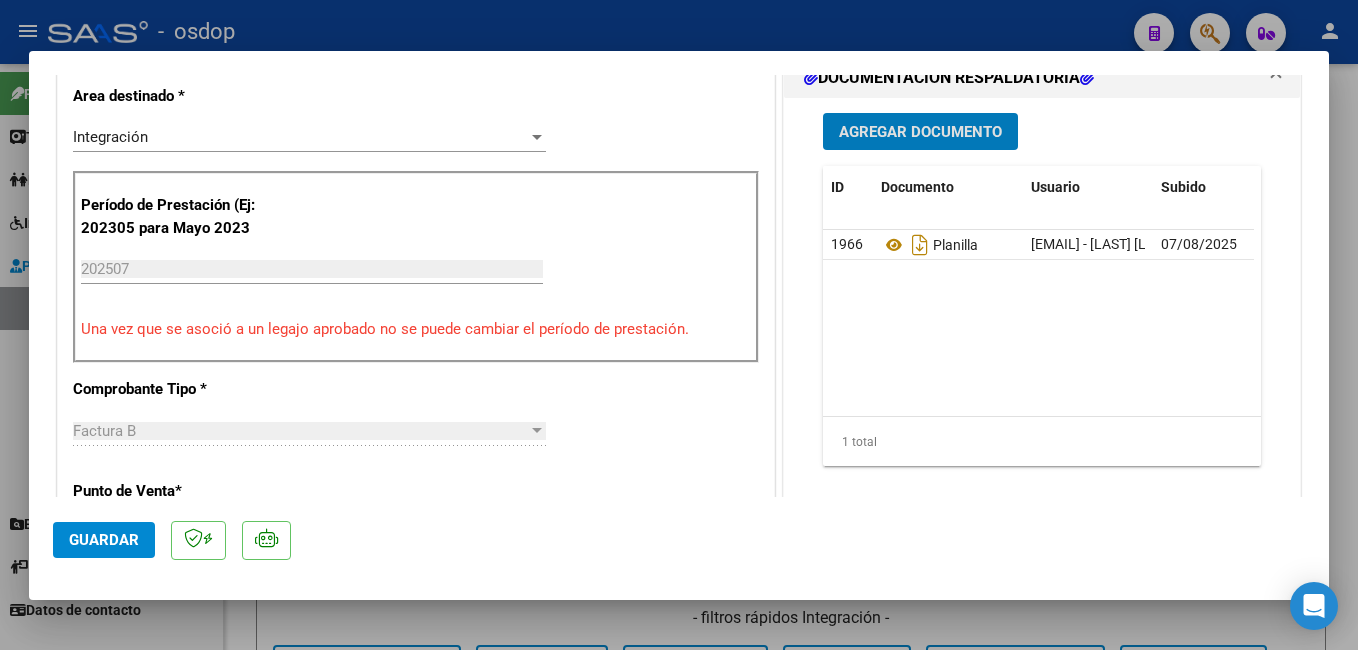 click on "Guardar" 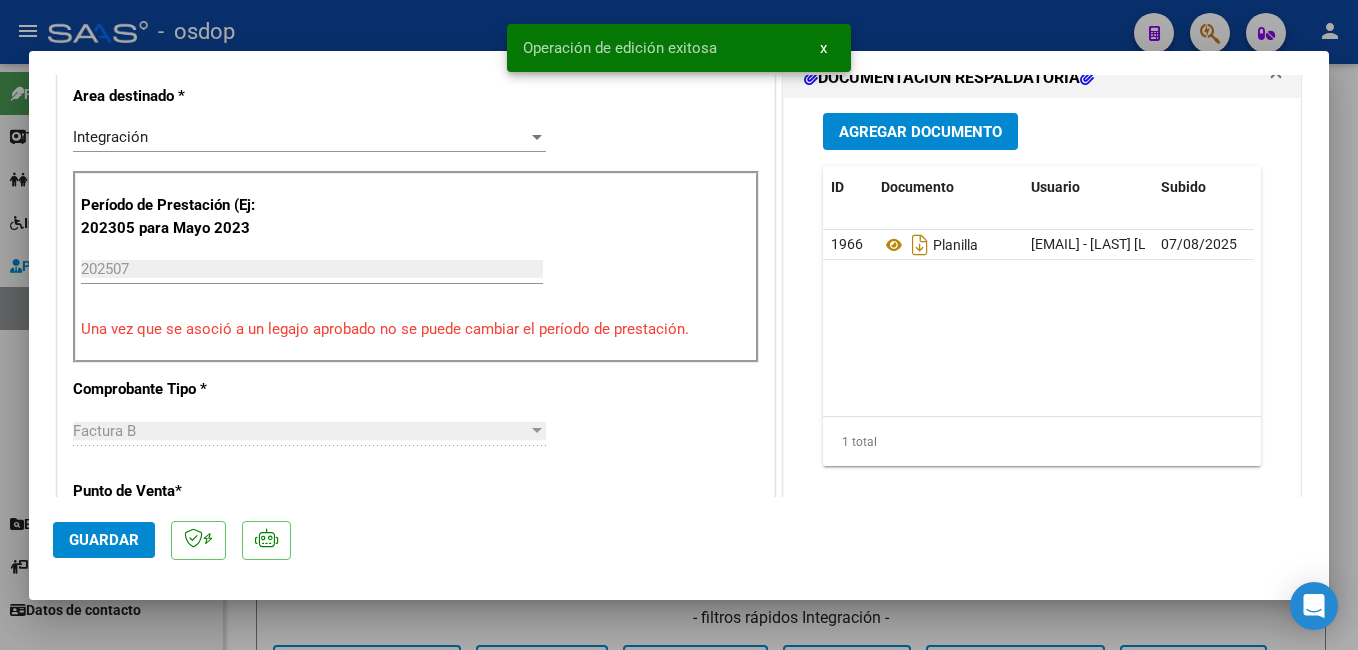 click at bounding box center (679, 325) 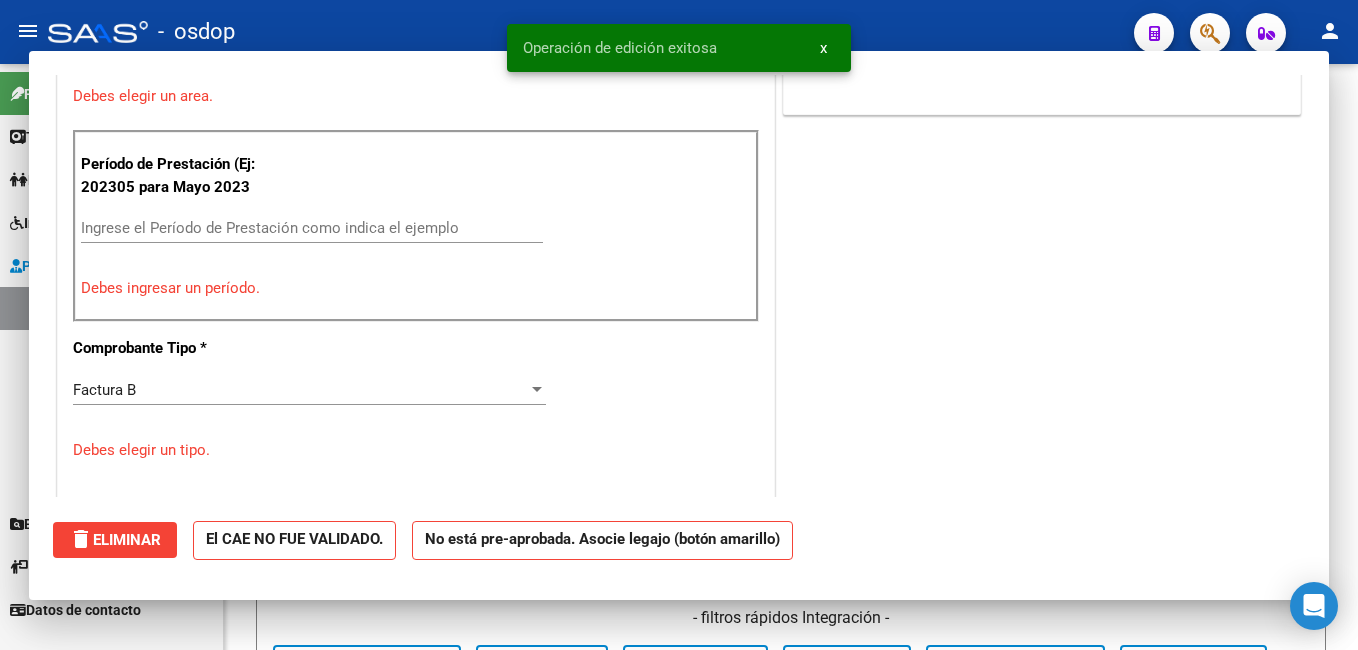 scroll, scrollTop: 0, scrollLeft: 0, axis: both 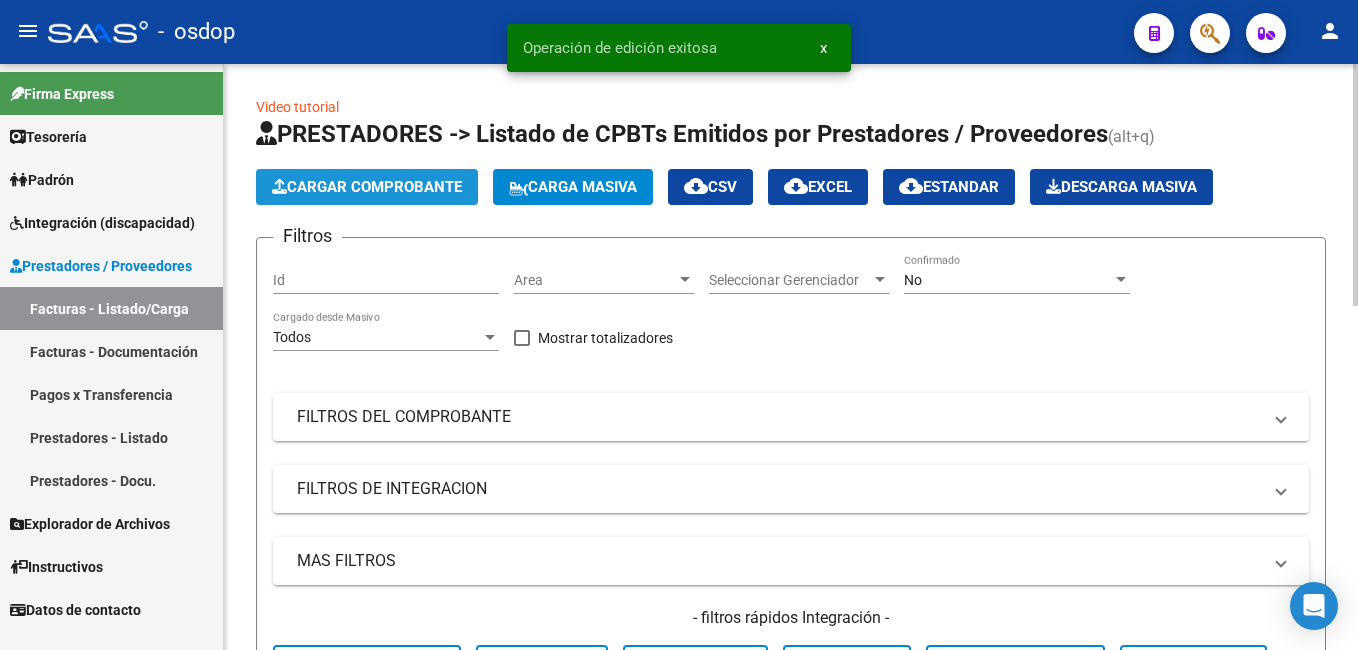 click on "Cargar Comprobante" 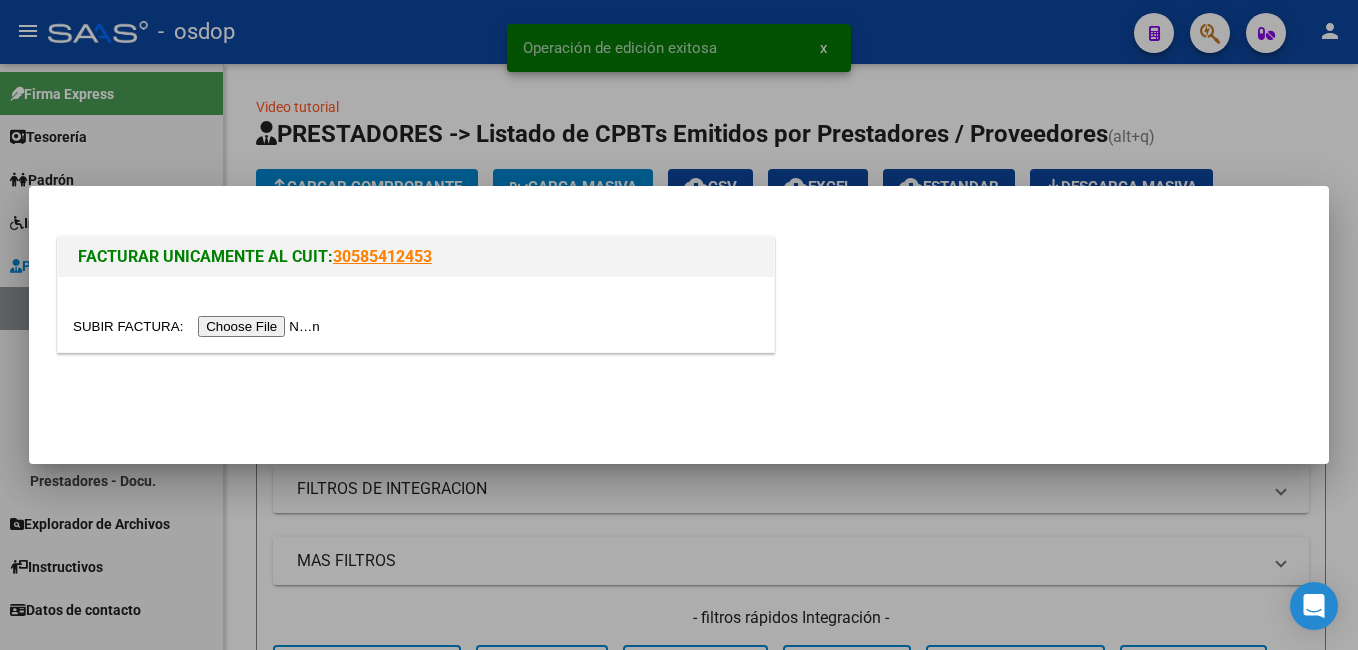 click at bounding box center (199, 326) 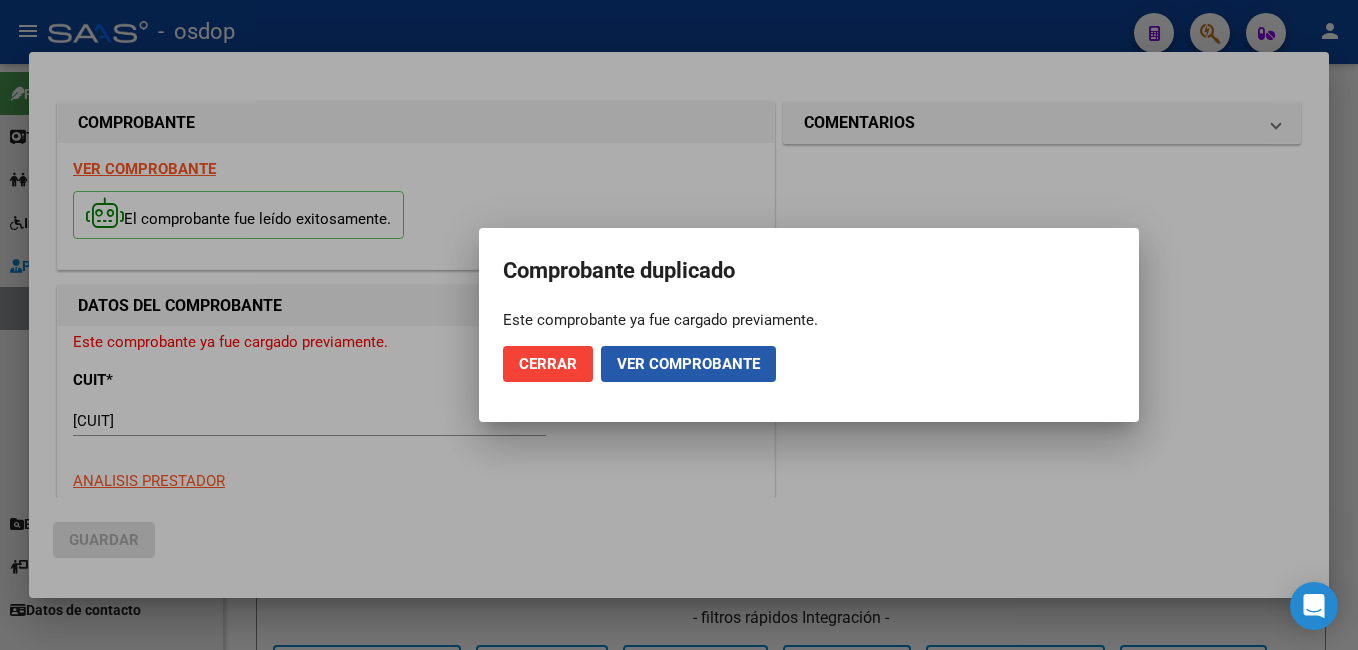 click on "Ver comprobante" 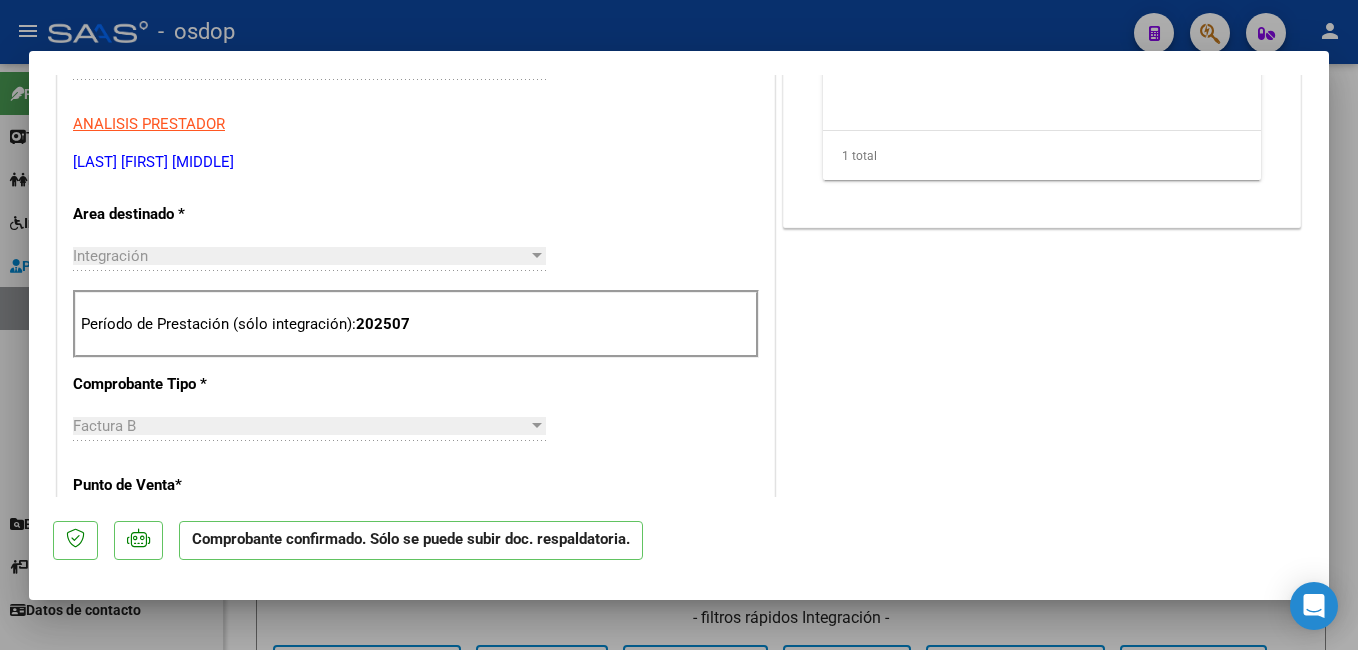 scroll, scrollTop: 500, scrollLeft: 0, axis: vertical 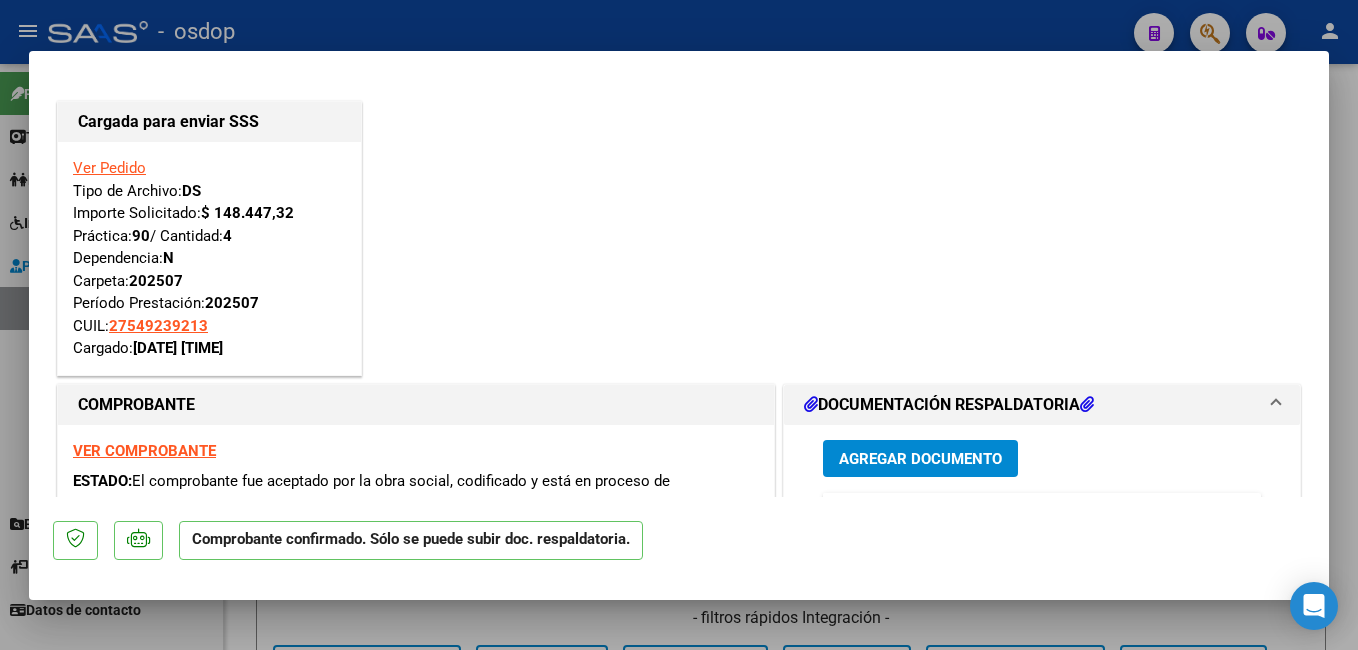 click at bounding box center (679, 325) 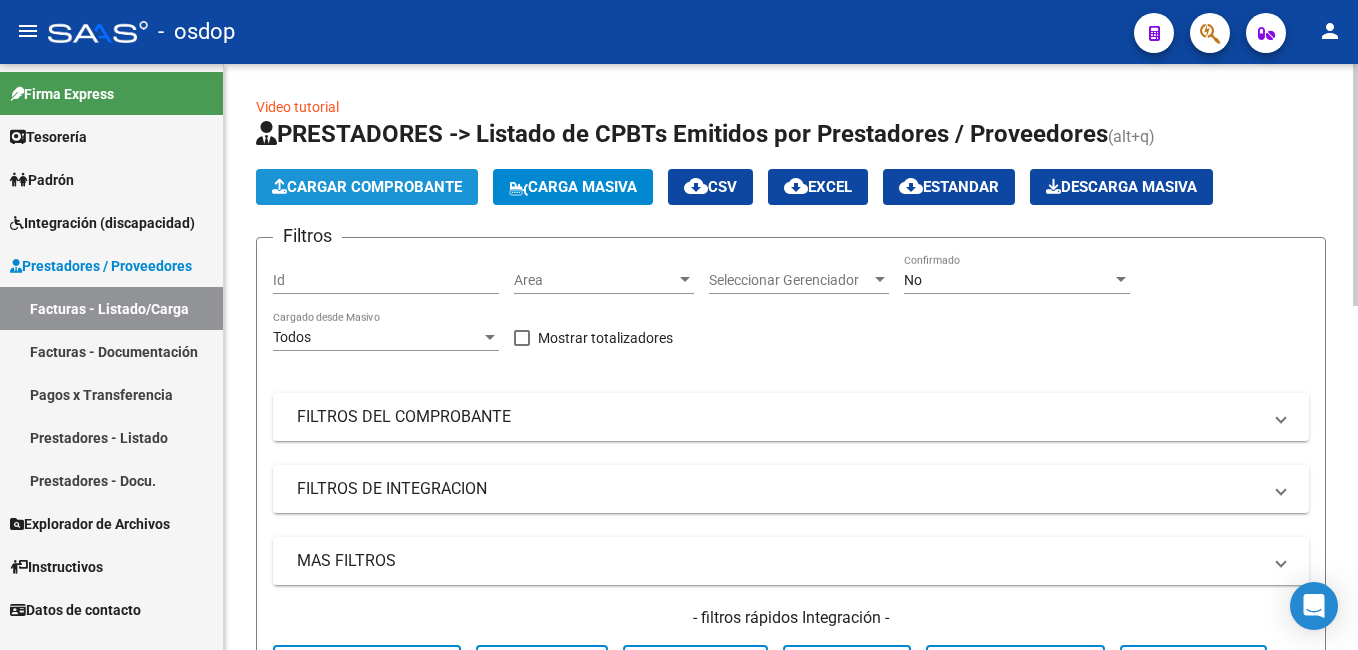 click on "Cargar Comprobante" 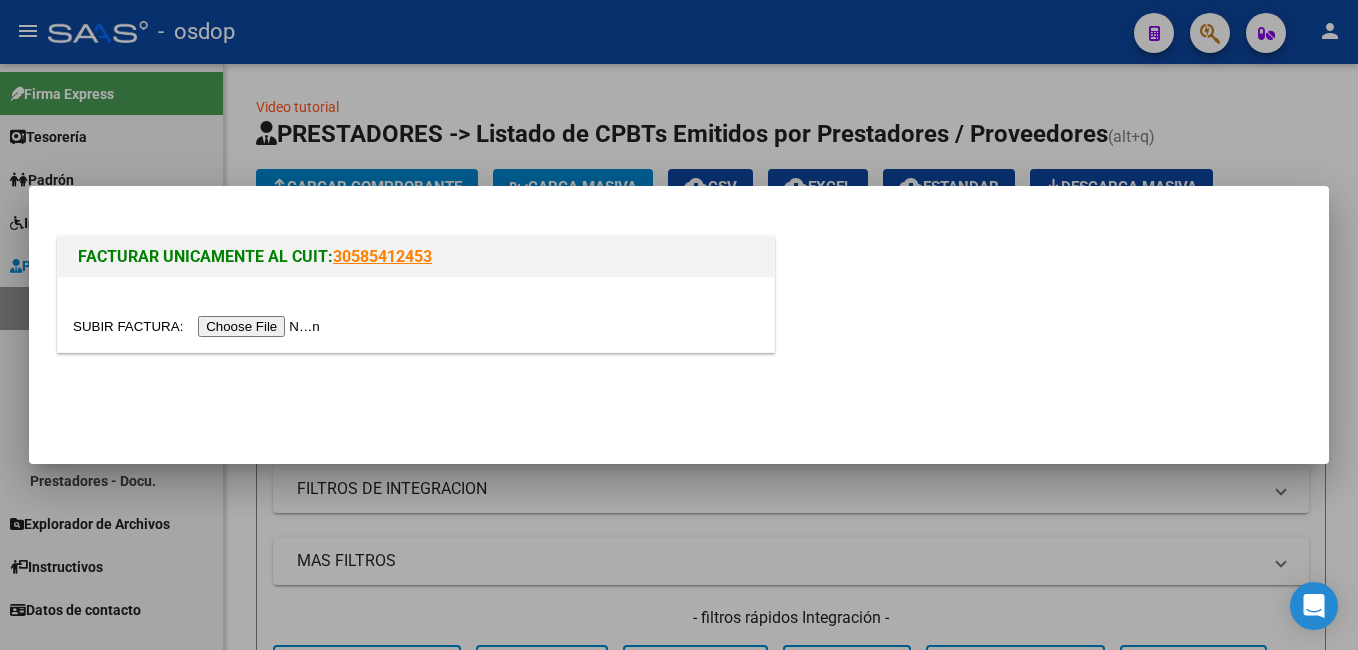 click at bounding box center [199, 326] 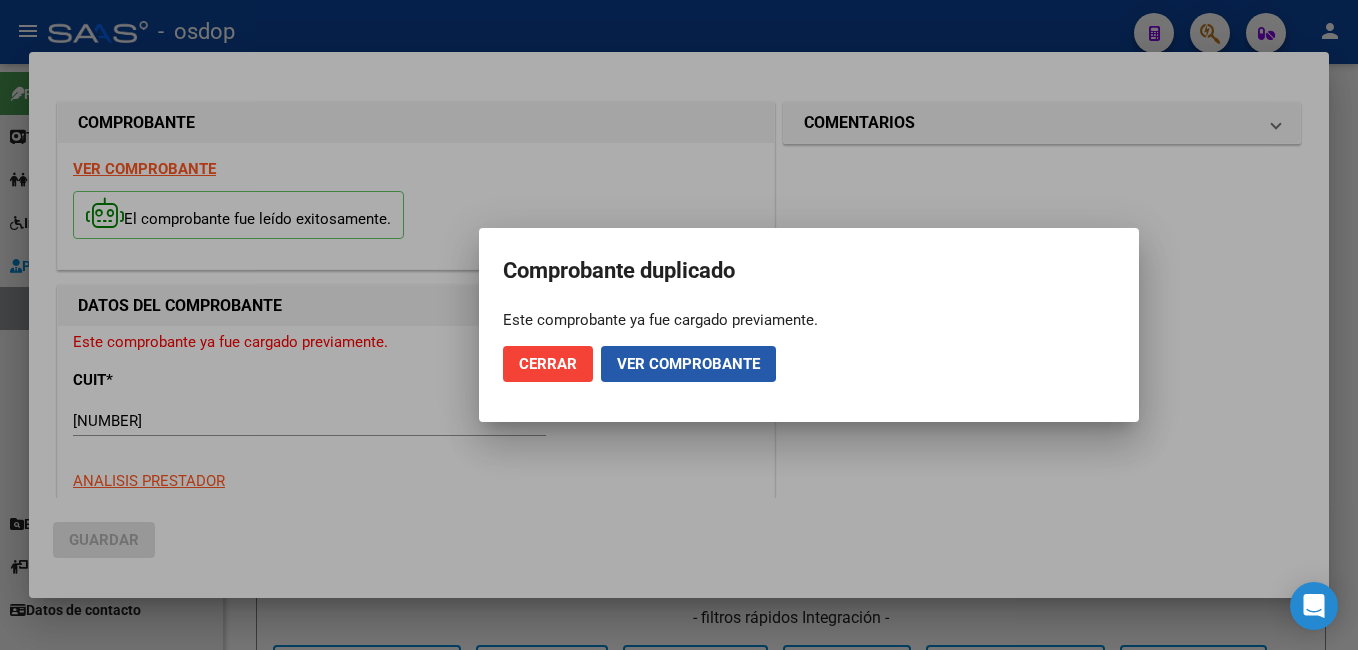 click on "Ver comprobante" 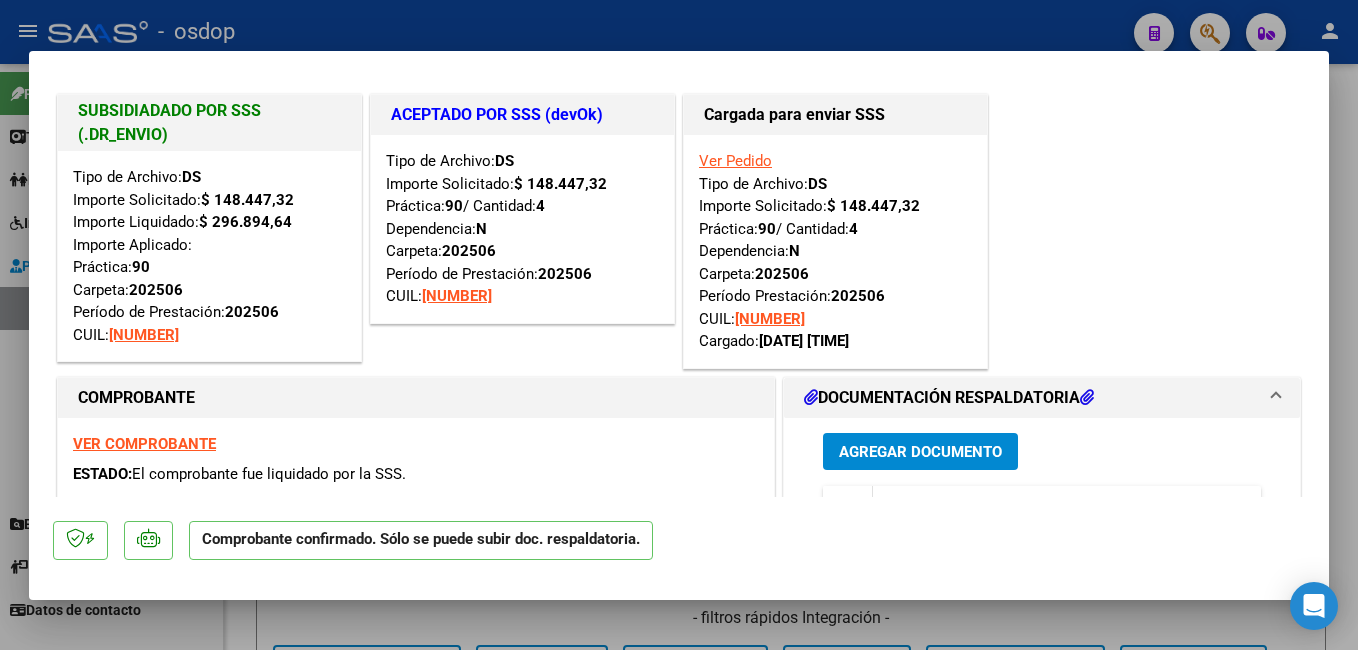 scroll, scrollTop: 0, scrollLeft: 0, axis: both 